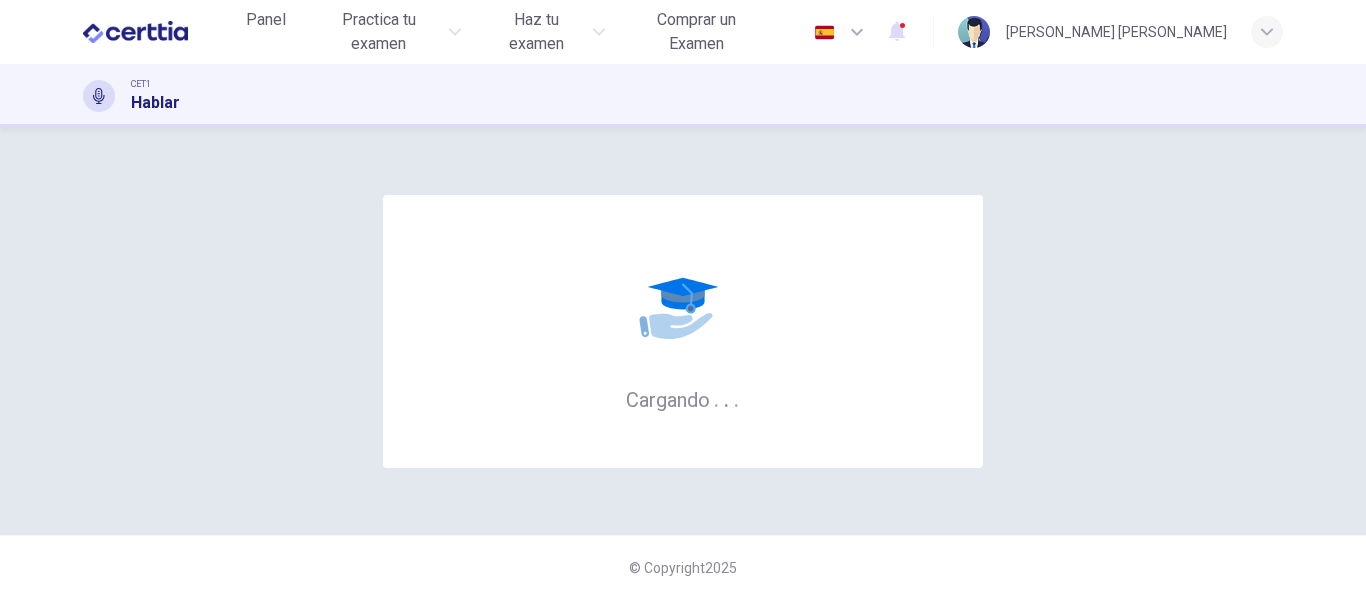 scroll, scrollTop: 0, scrollLeft: 0, axis: both 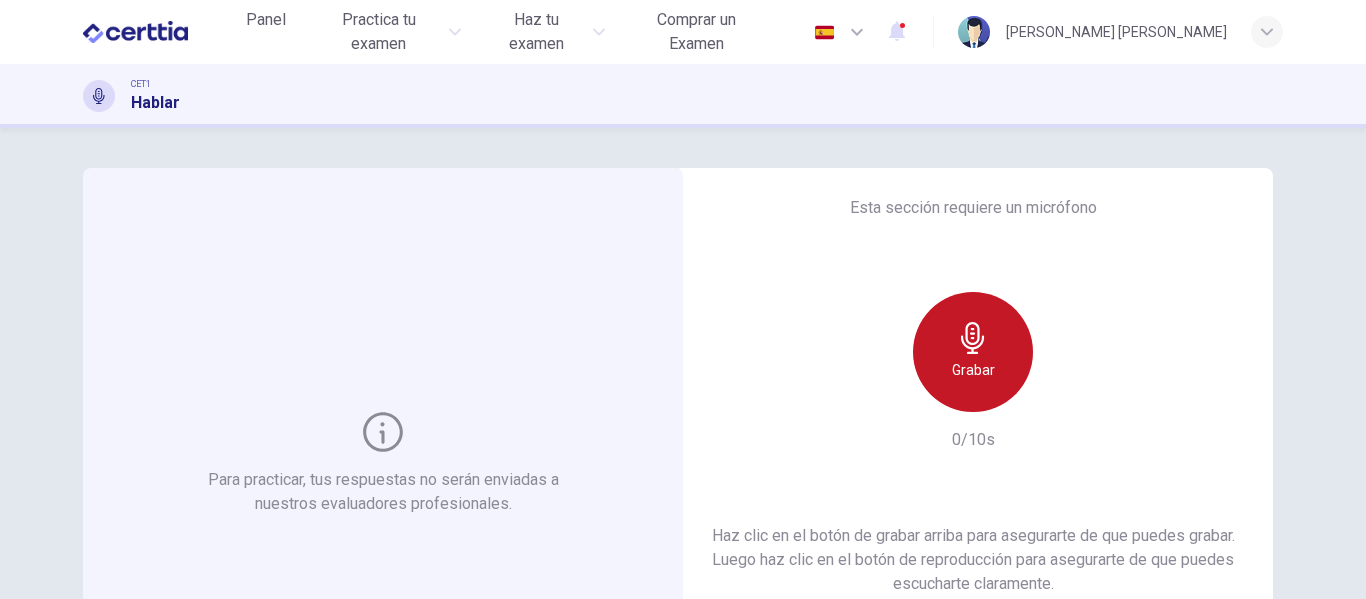 click on "Grabar" at bounding box center (973, 352) 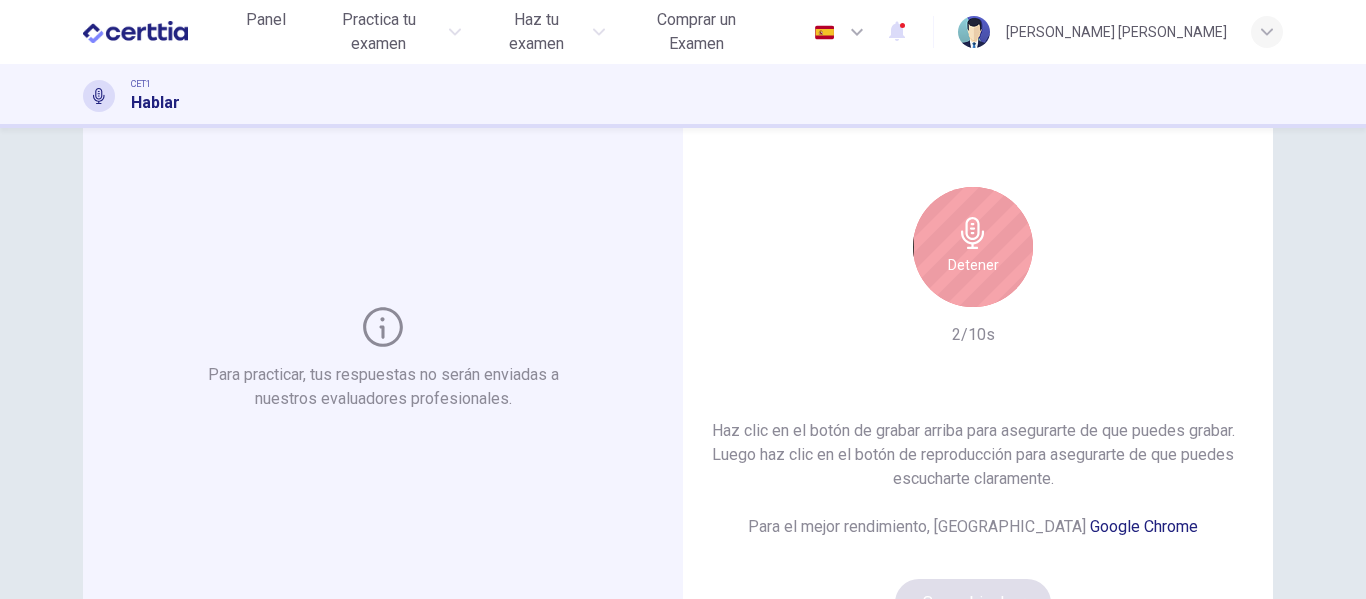 scroll, scrollTop: 310, scrollLeft: 0, axis: vertical 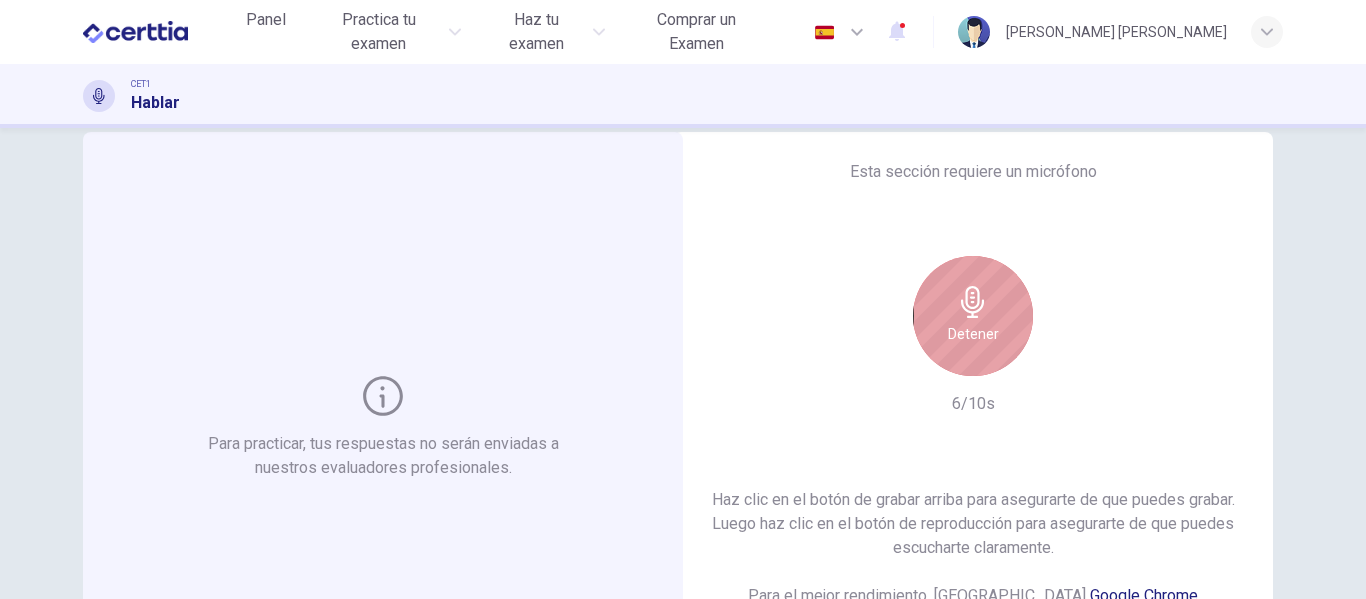 click 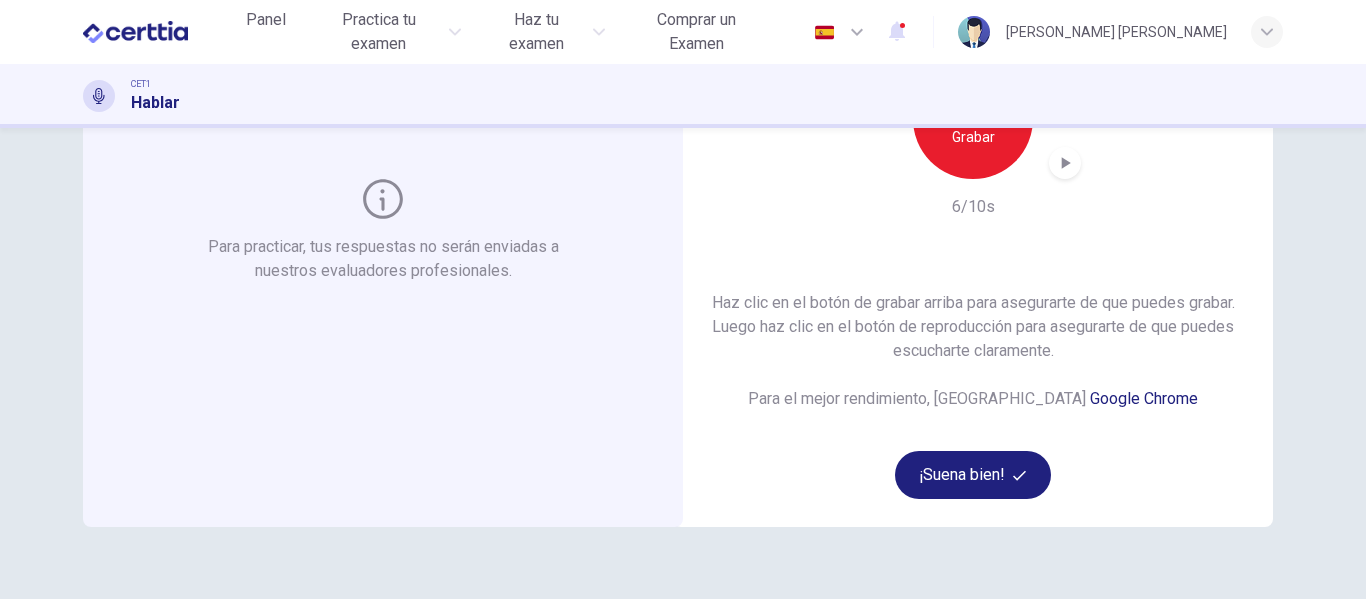 scroll, scrollTop: 252, scrollLeft: 0, axis: vertical 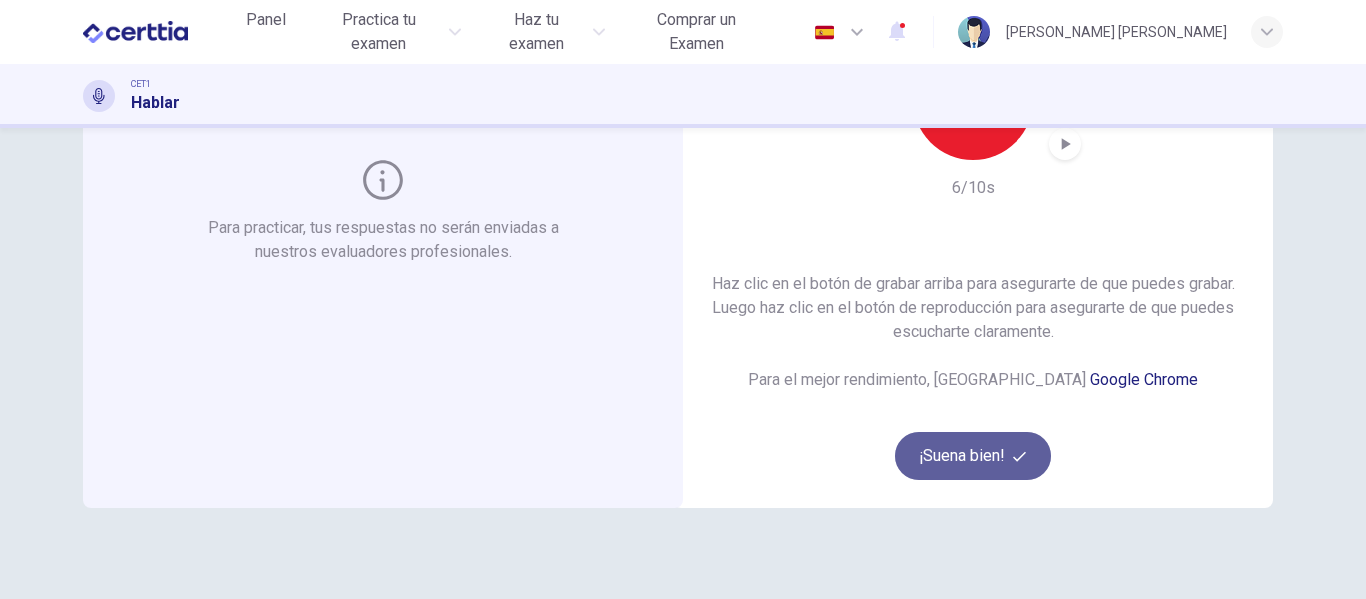 click on "¡Suena bien!" at bounding box center [973, 456] 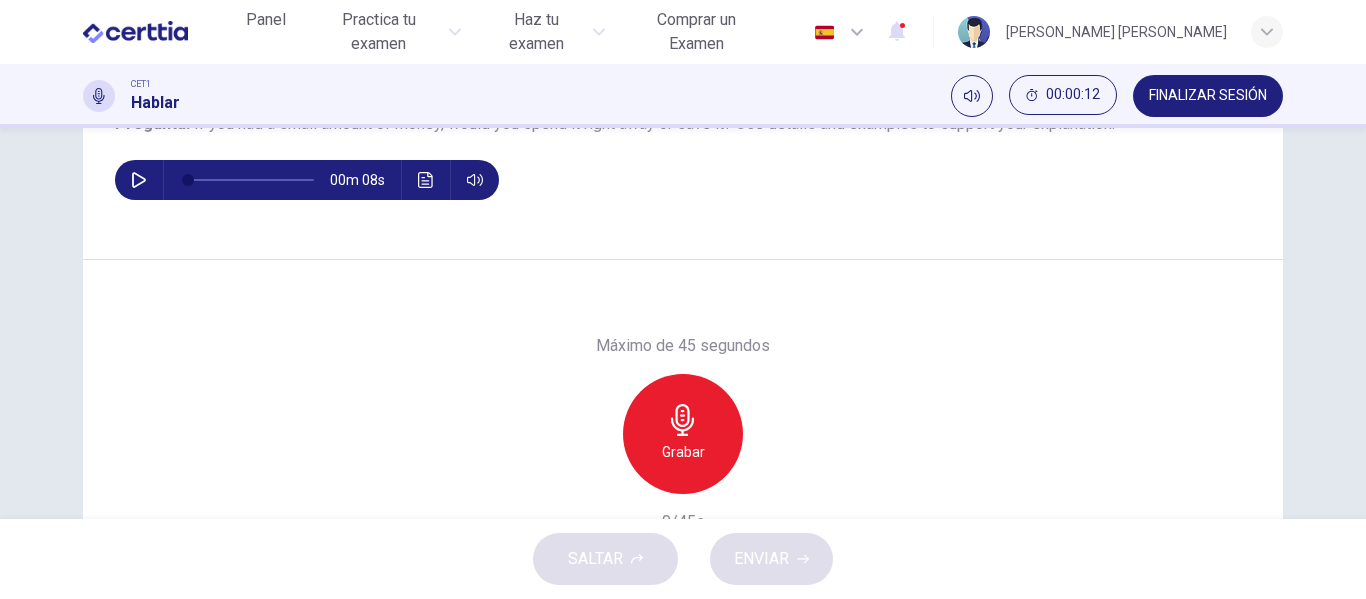 scroll, scrollTop: 258, scrollLeft: 0, axis: vertical 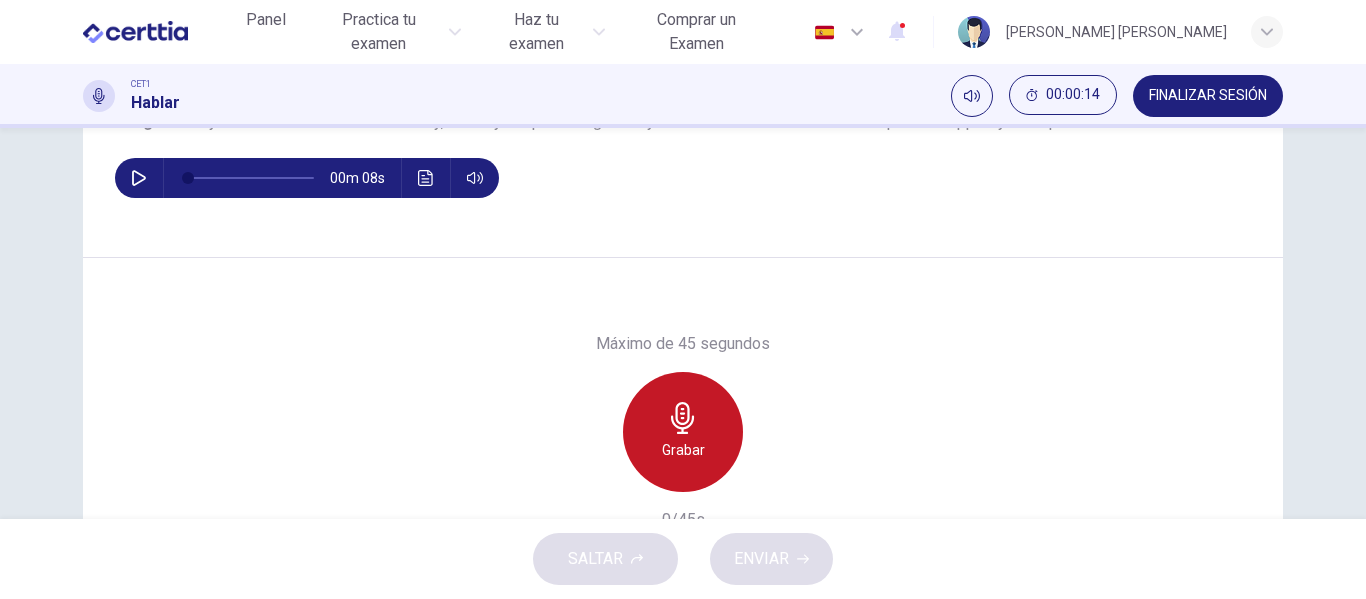 click on "Grabar" at bounding box center (683, 450) 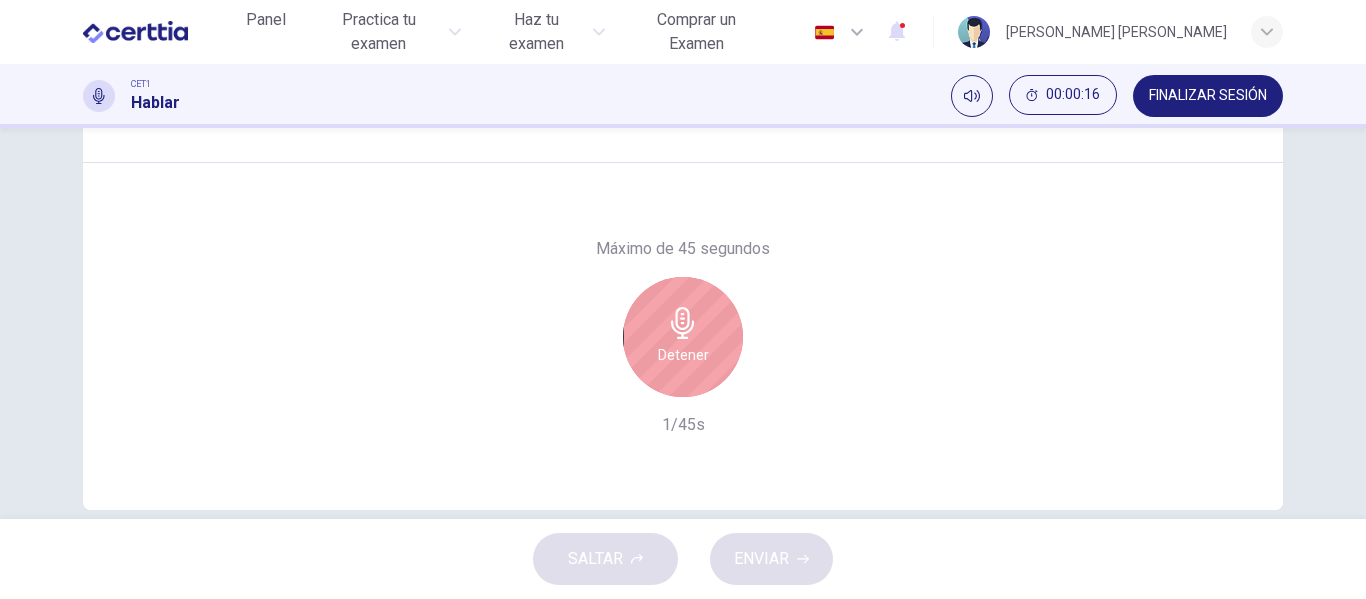 scroll, scrollTop: 338, scrollLeft: 0, axis: vertical 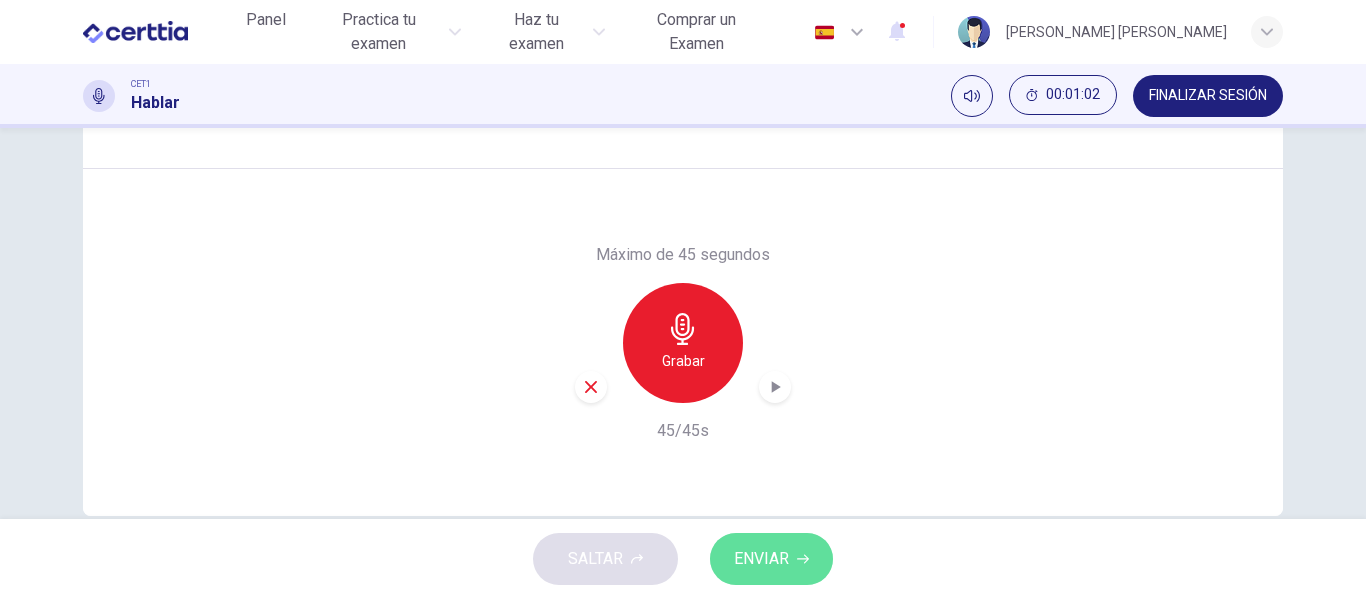 click on "ENVIAR" at bounding box center (771, 559) 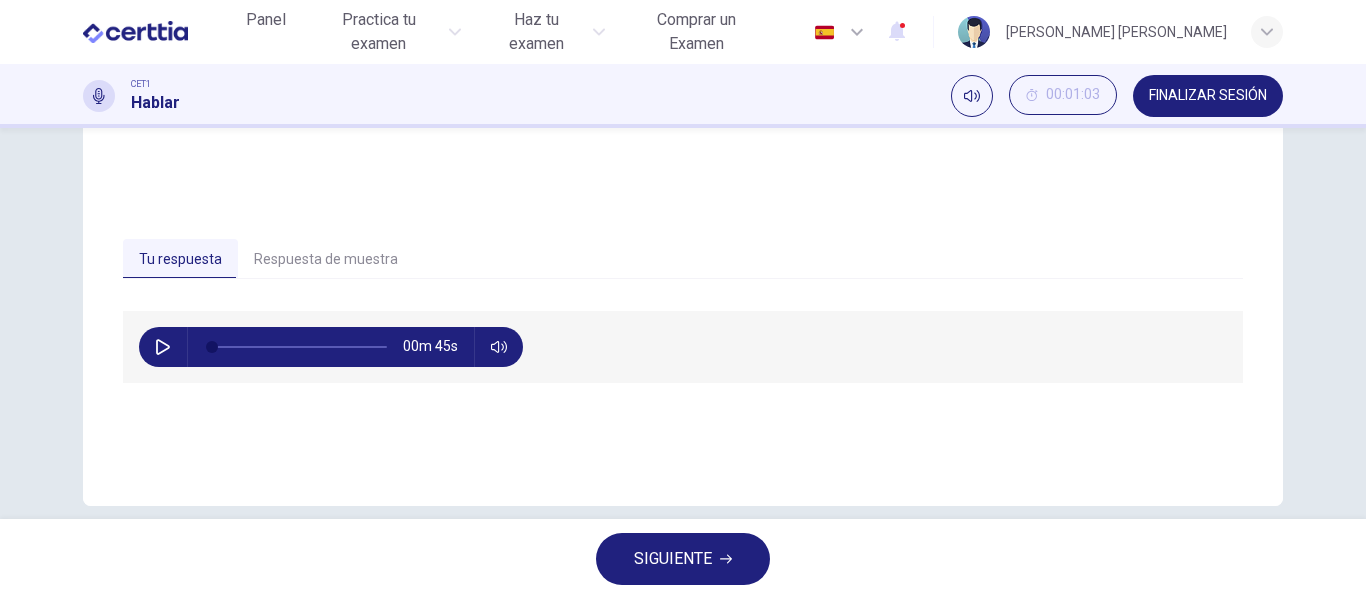 scroll, scrollTop: 384, scrollLeft: 0, axis: vertical 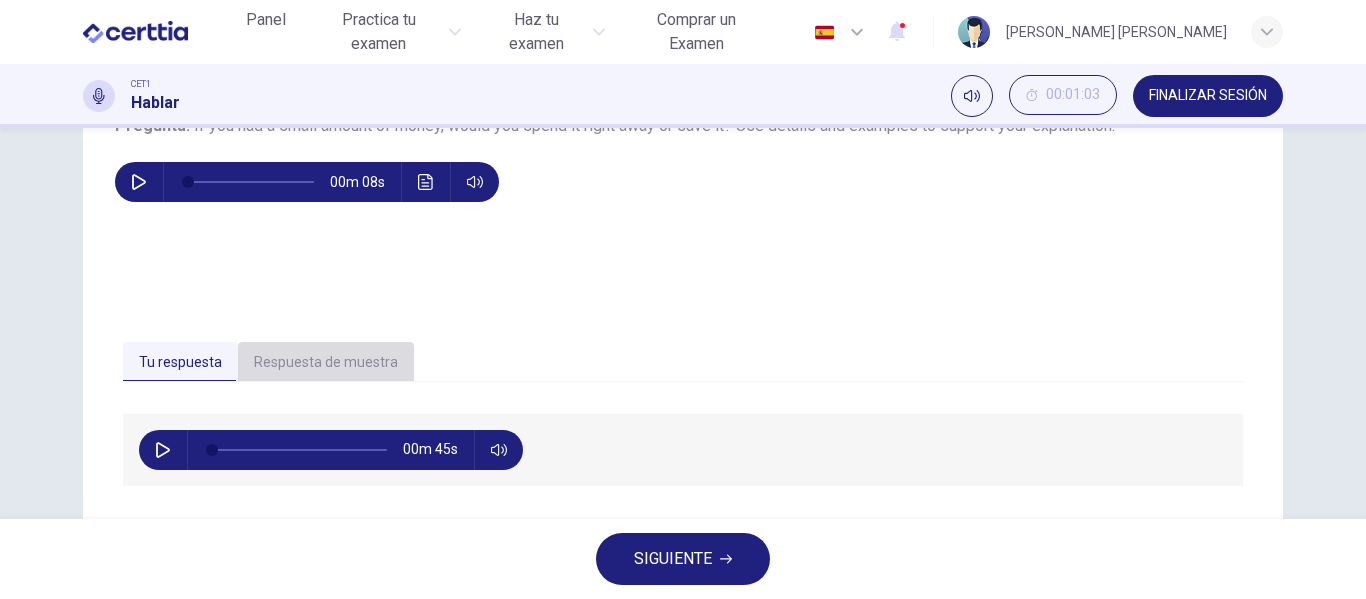 click on "Respuesta de muestra" at bounding box center (326, 363) 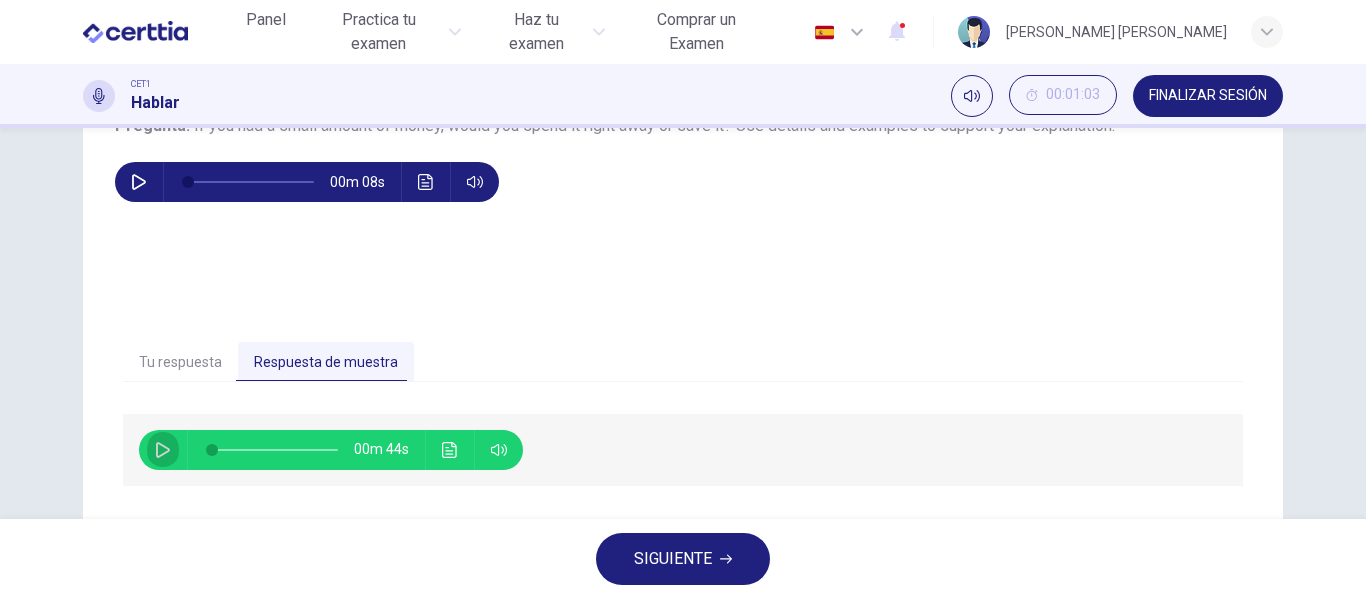 click 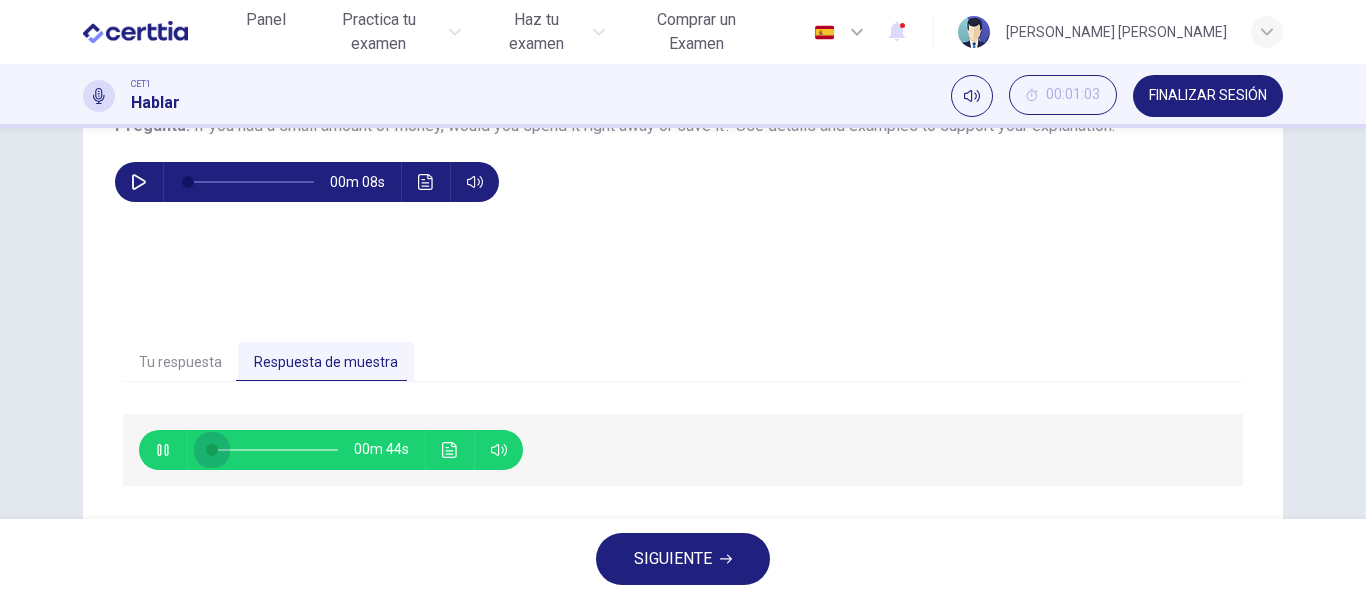 drag, startPoint x: 234, startPoint y: 446, endPoint x: 200, endPoint y: 447, distance: 34.0147 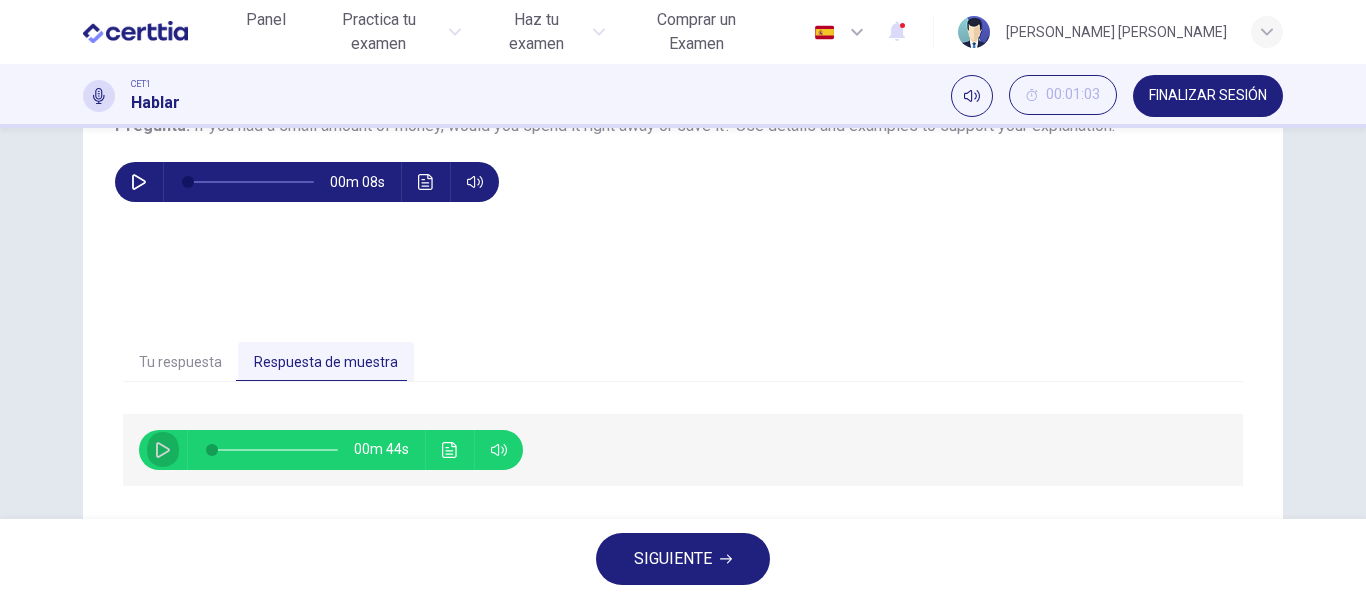 click 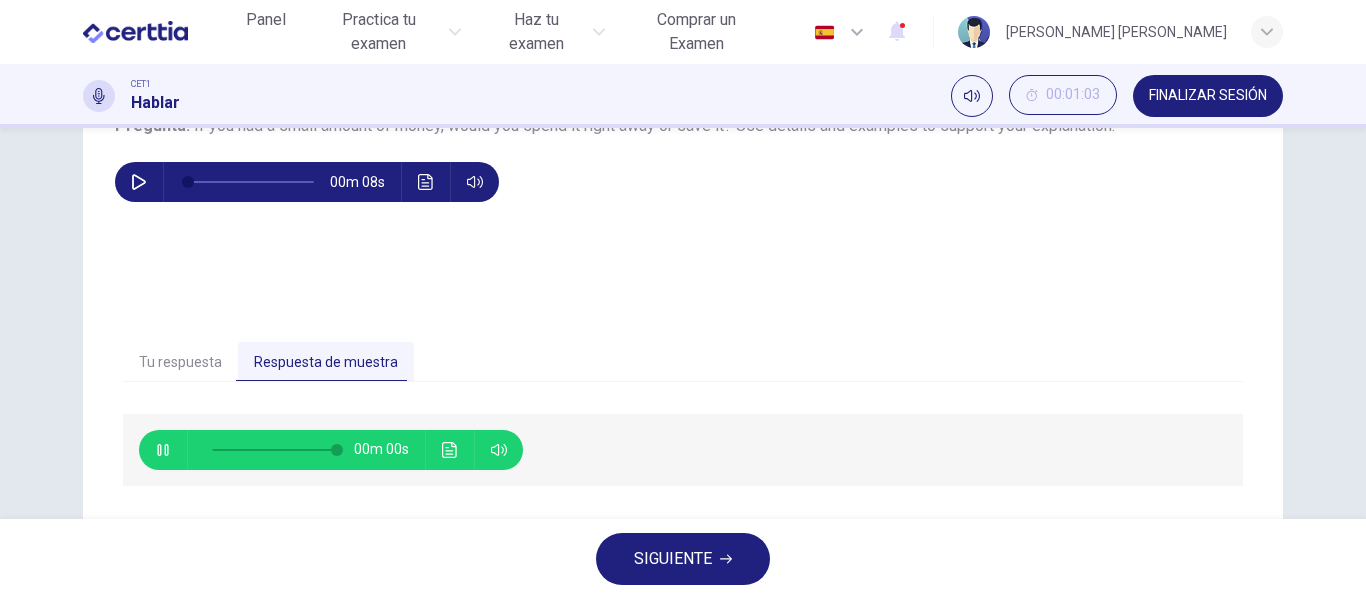 type on "*" 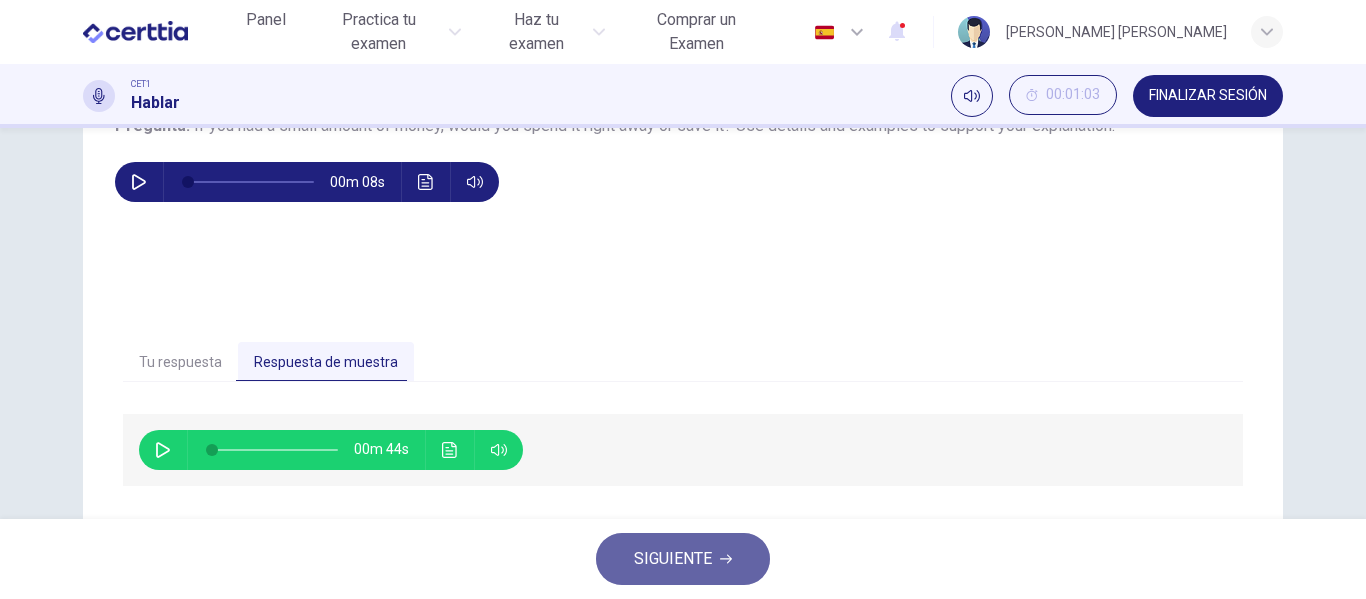 click on "SIGUIENTE" at bounding box center (673, 559) 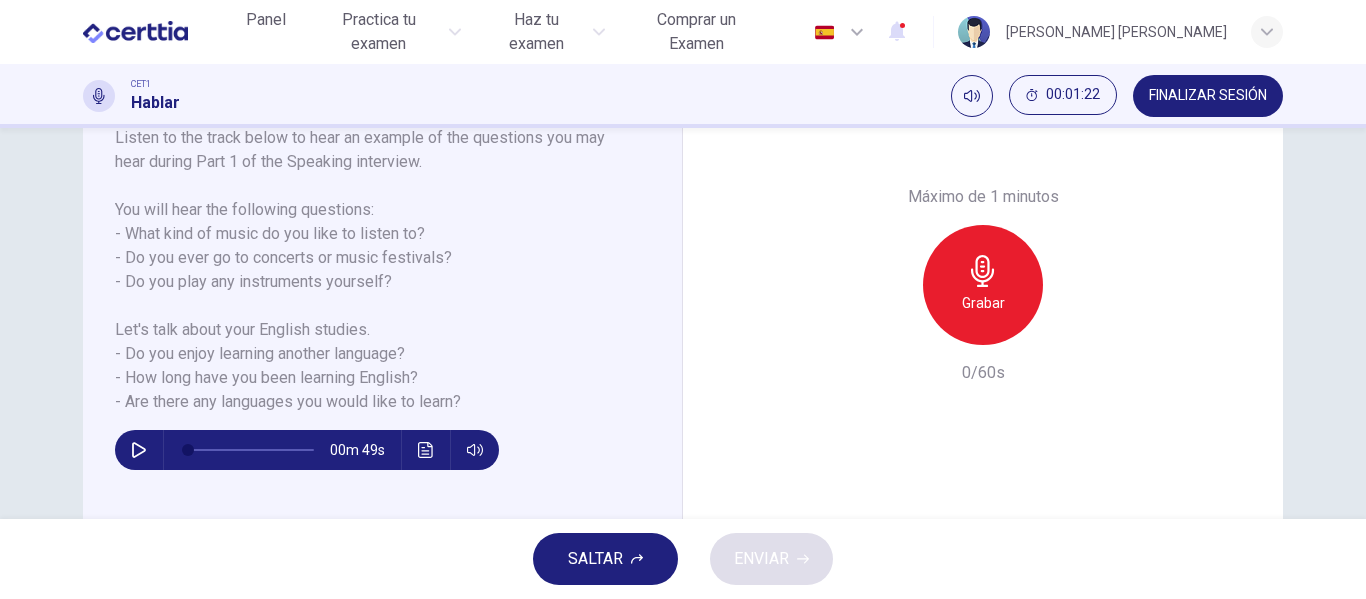 scroll, scrollTop: 329, scrollLeft: 0, axis: vertical 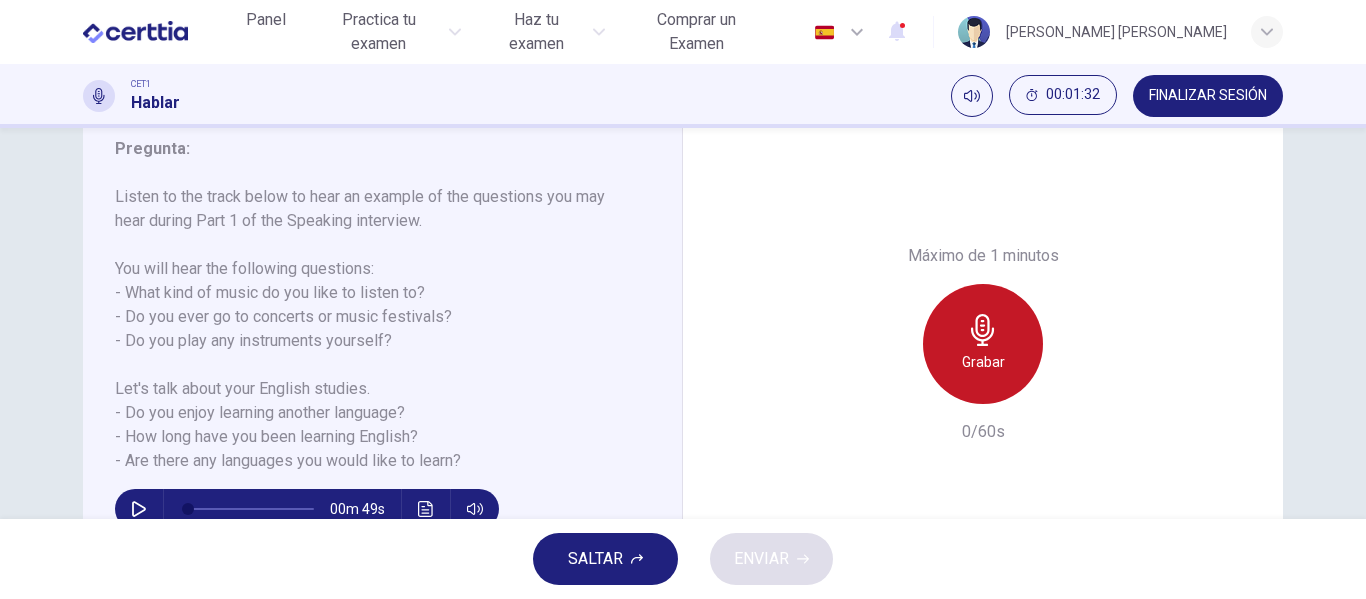 click on "Grabar" at bounding box center [983, 362] 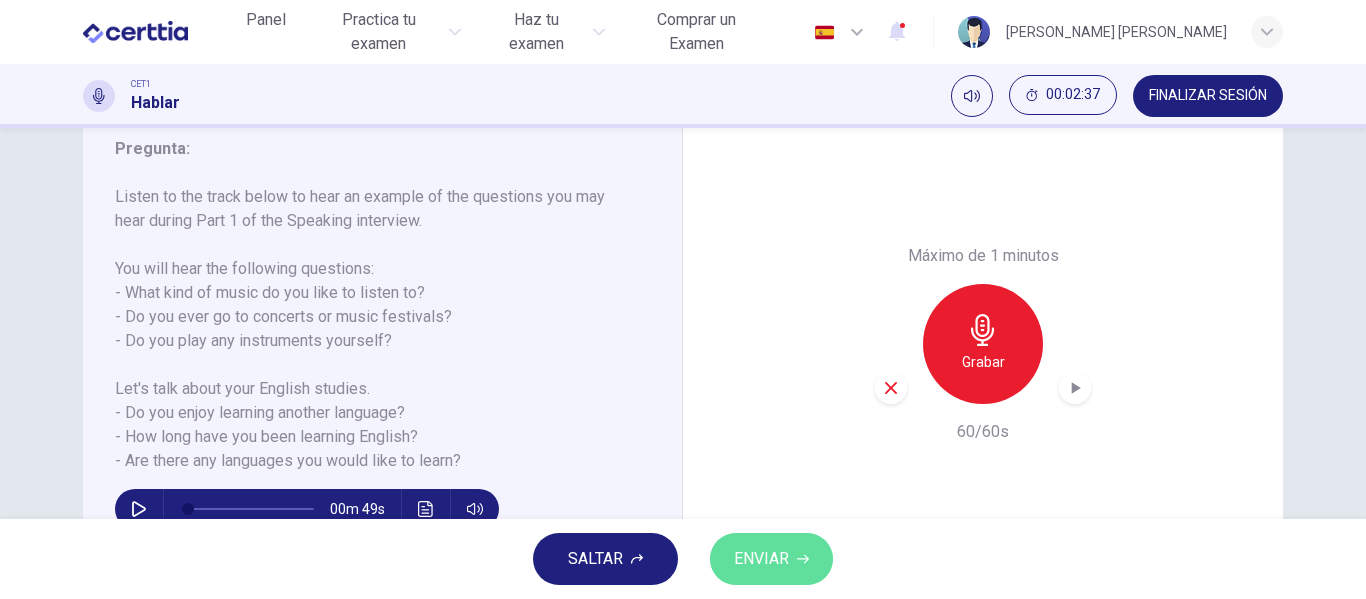 click on "ENVIAR" at bounding box center [761, 559] 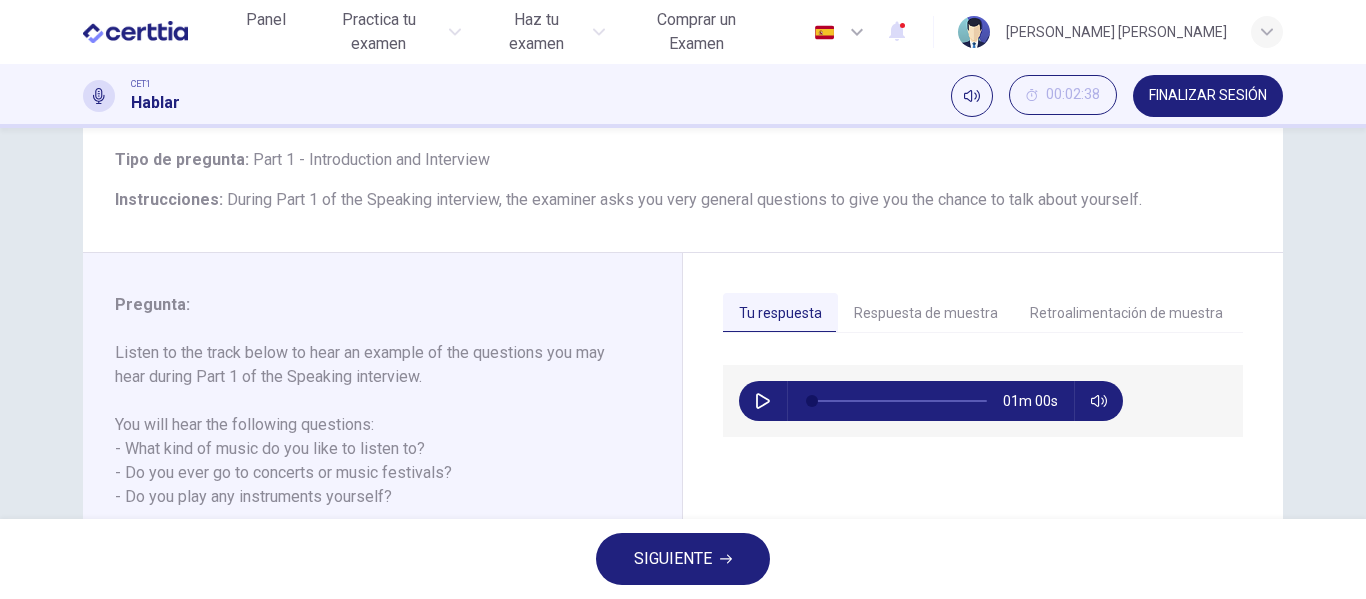 scroll, scrollTop: 23, scrollLeft: 0, axis: vertical 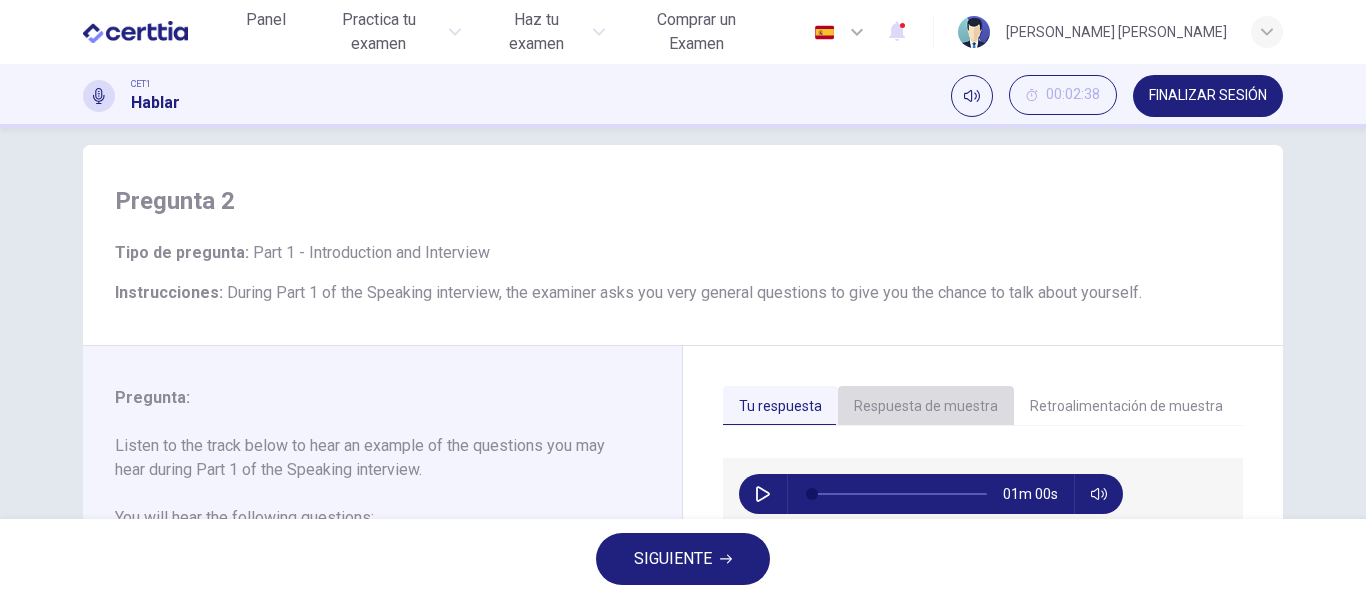 click on "Respuesta de muestra" at bounding box center (926, 407) 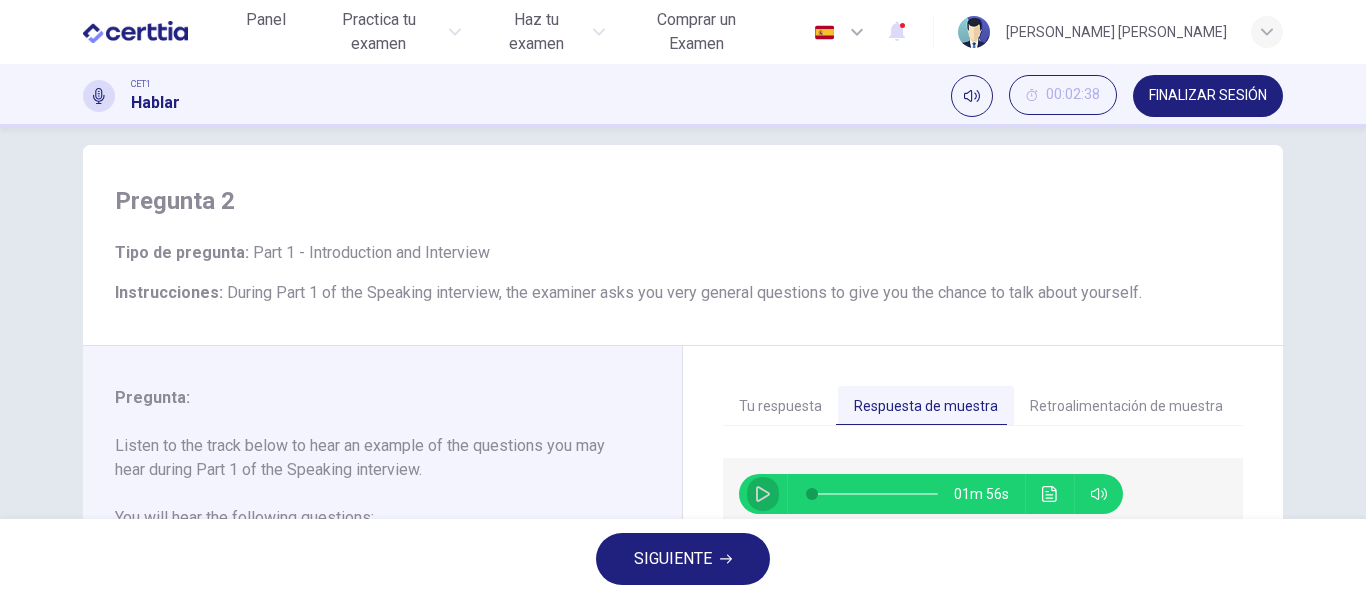 click 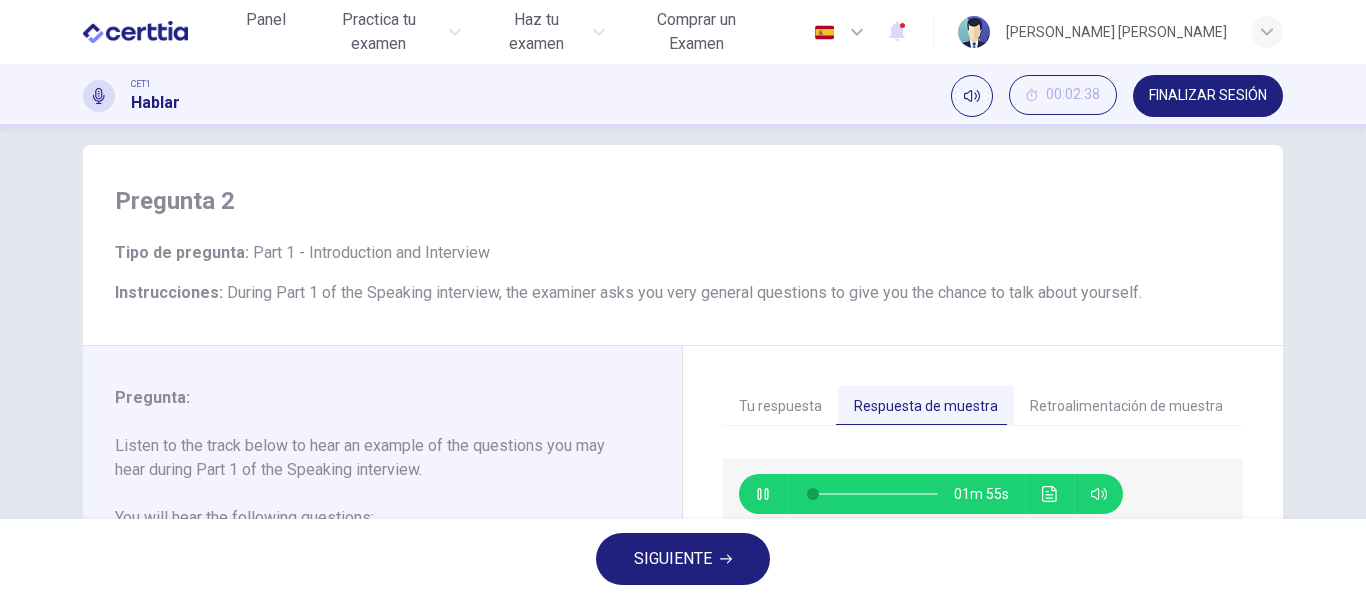 type on "*" 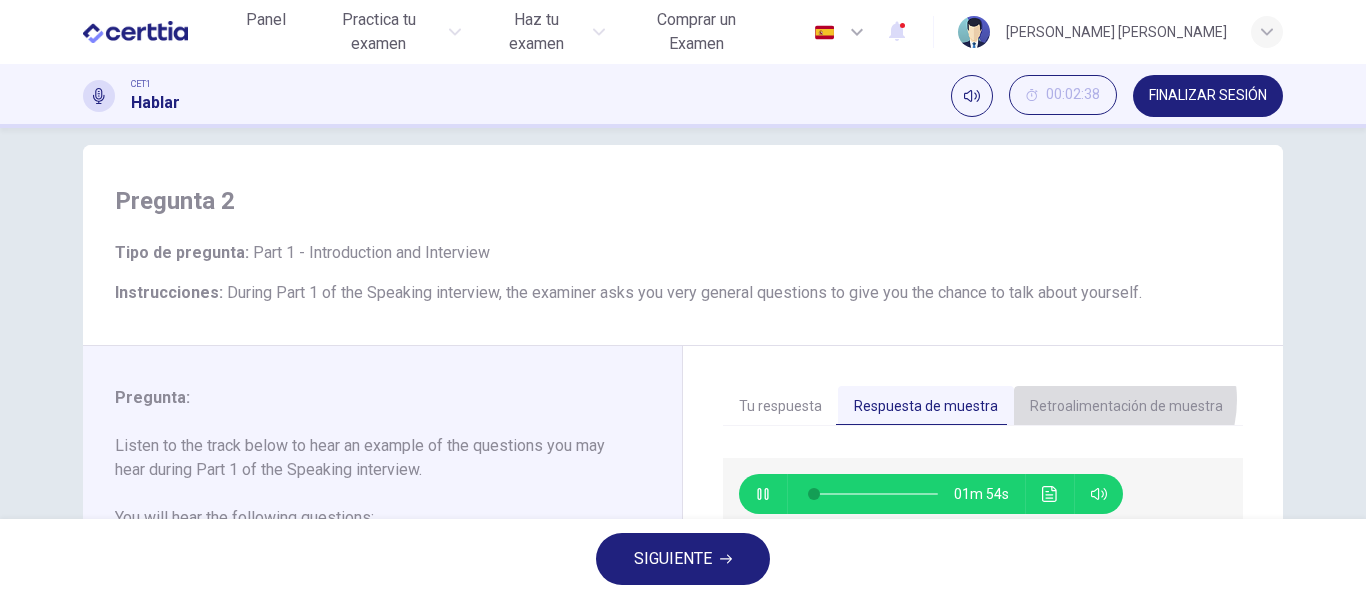 click on "Retroalimentación de muestra" at bounding box center (1126, 407) 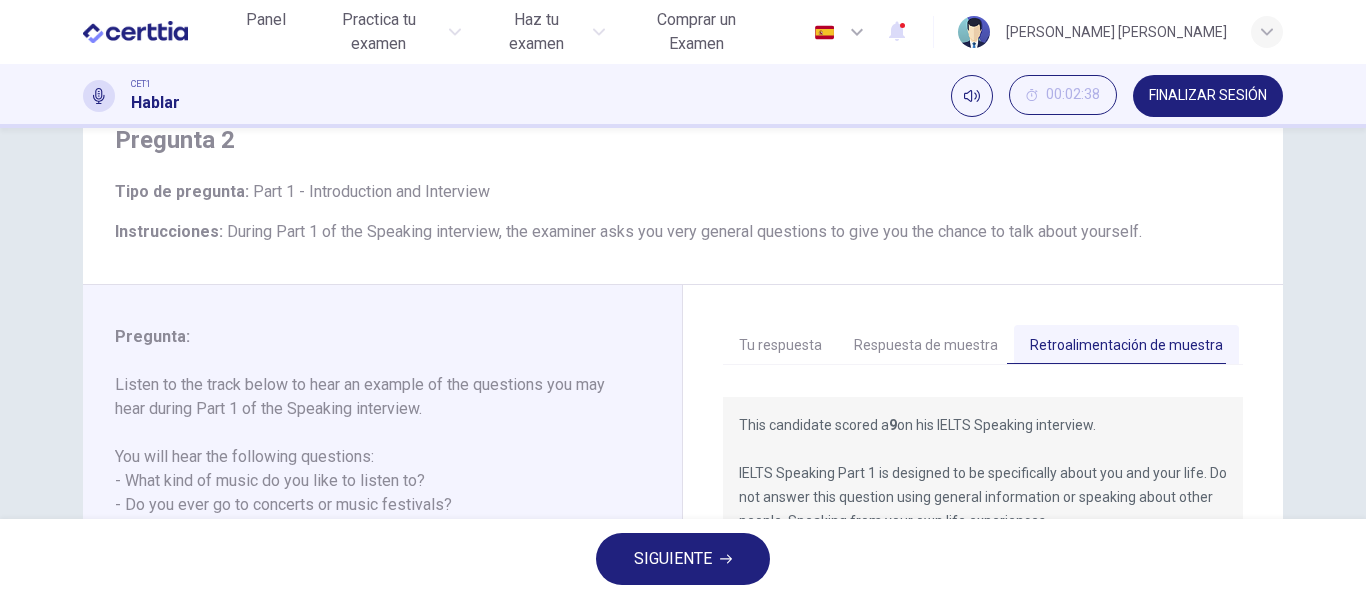 scroll, scrollTop: 0, scrollLeft: 0, axis: both 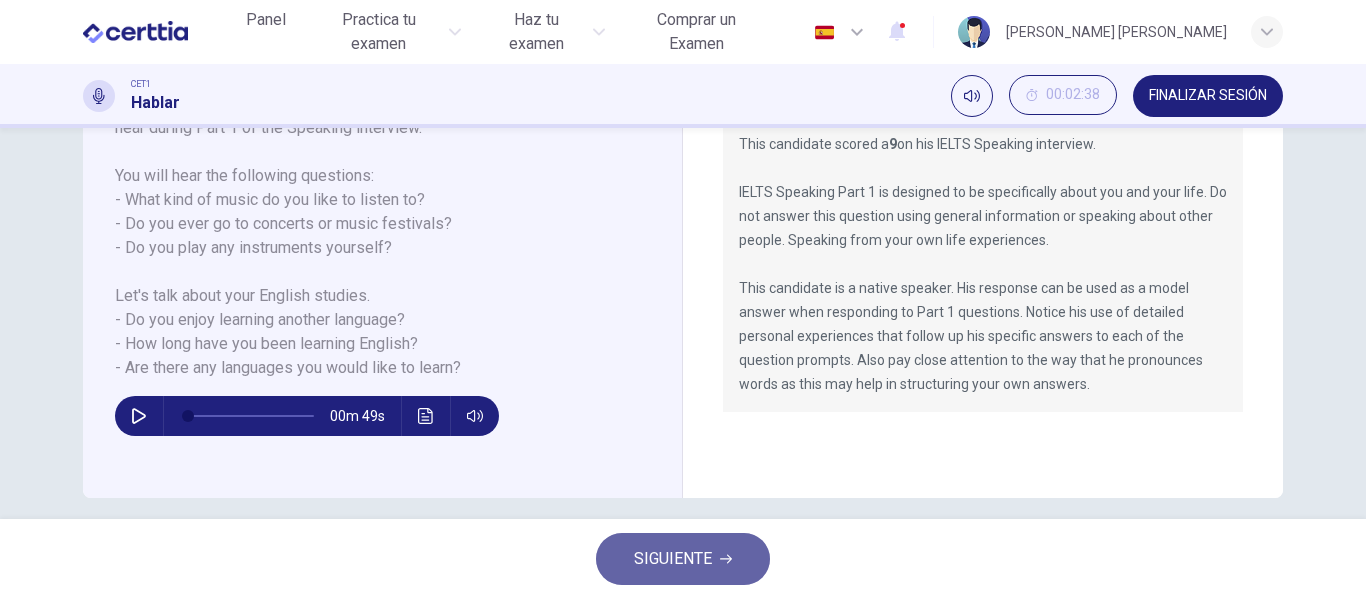 click on "SIGUIENTE" at bounding box center (673, 559) 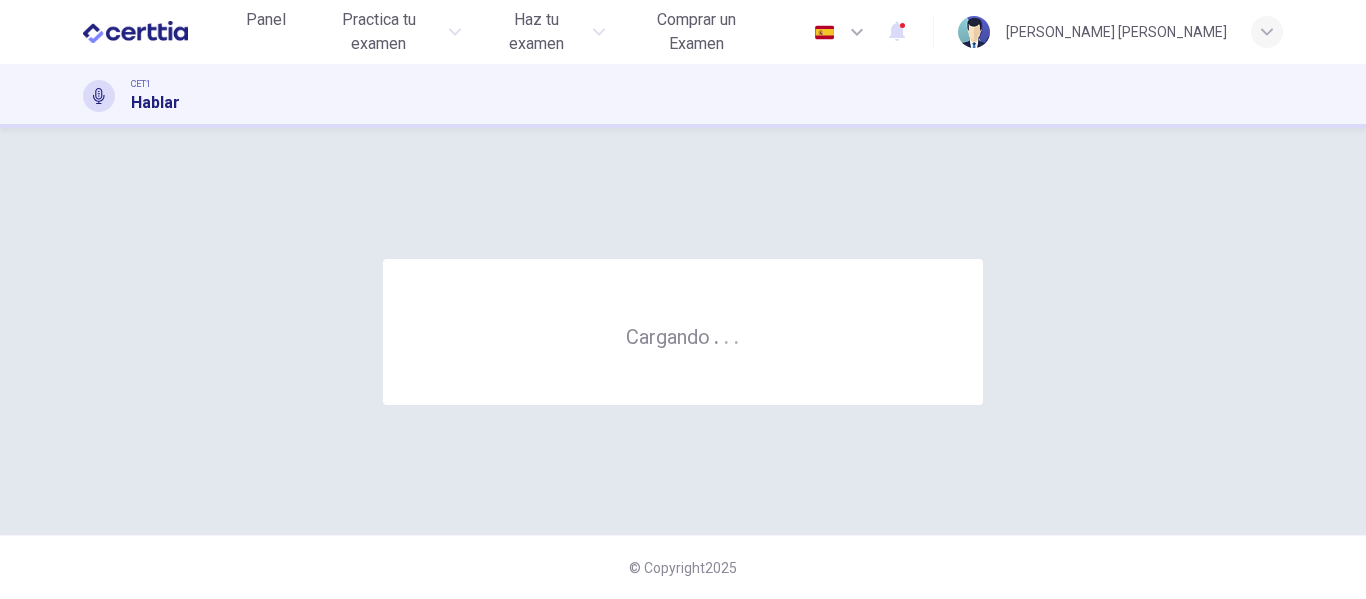 scroll, scrollTop: 0, scrollLeft: 0, axis: both 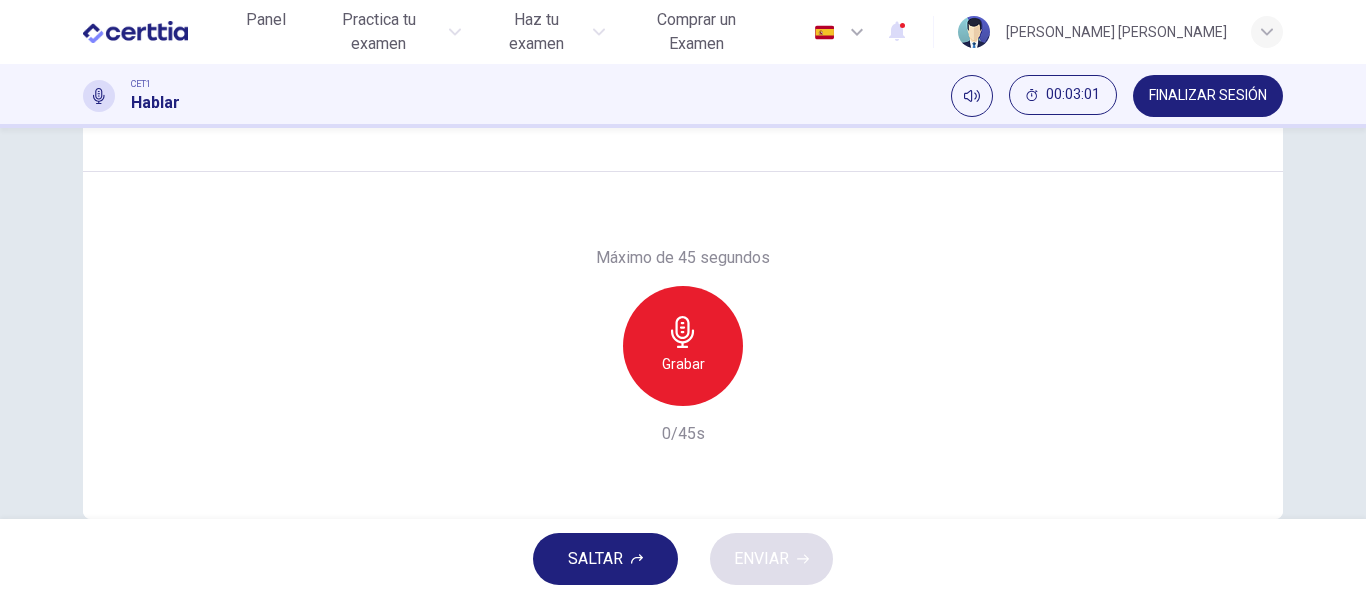 click on "Grabar" at bounding box center (683, 364) 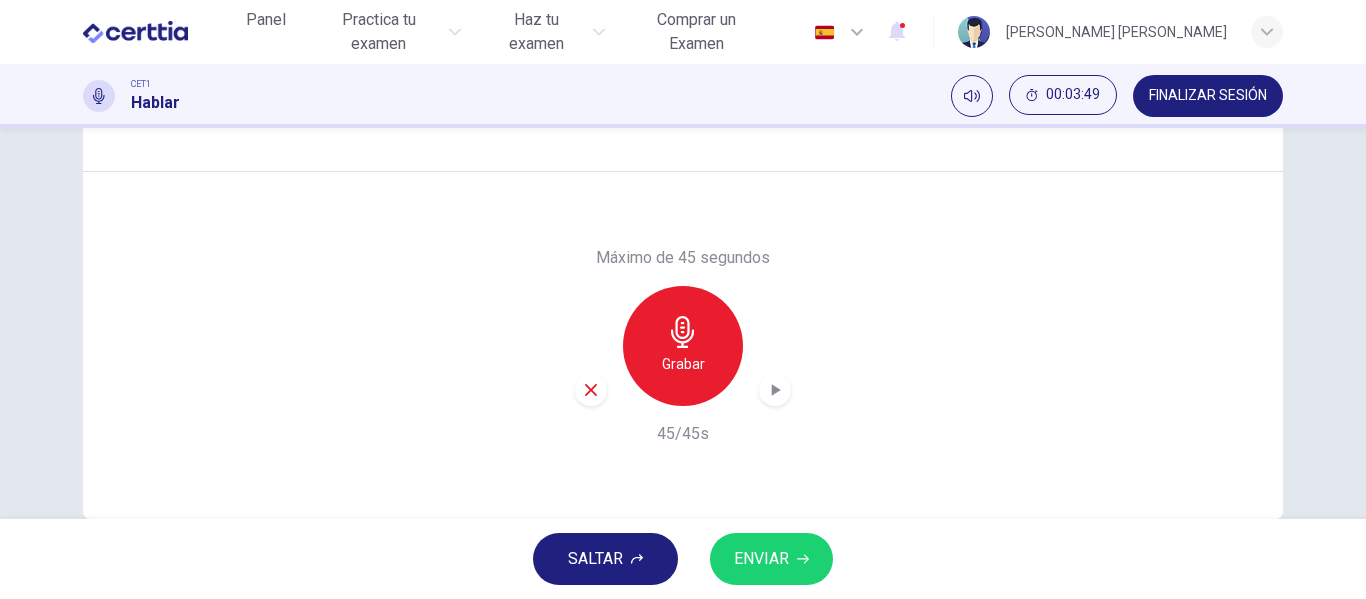 click on "ENVIAR" at bounding box center [761, 559] 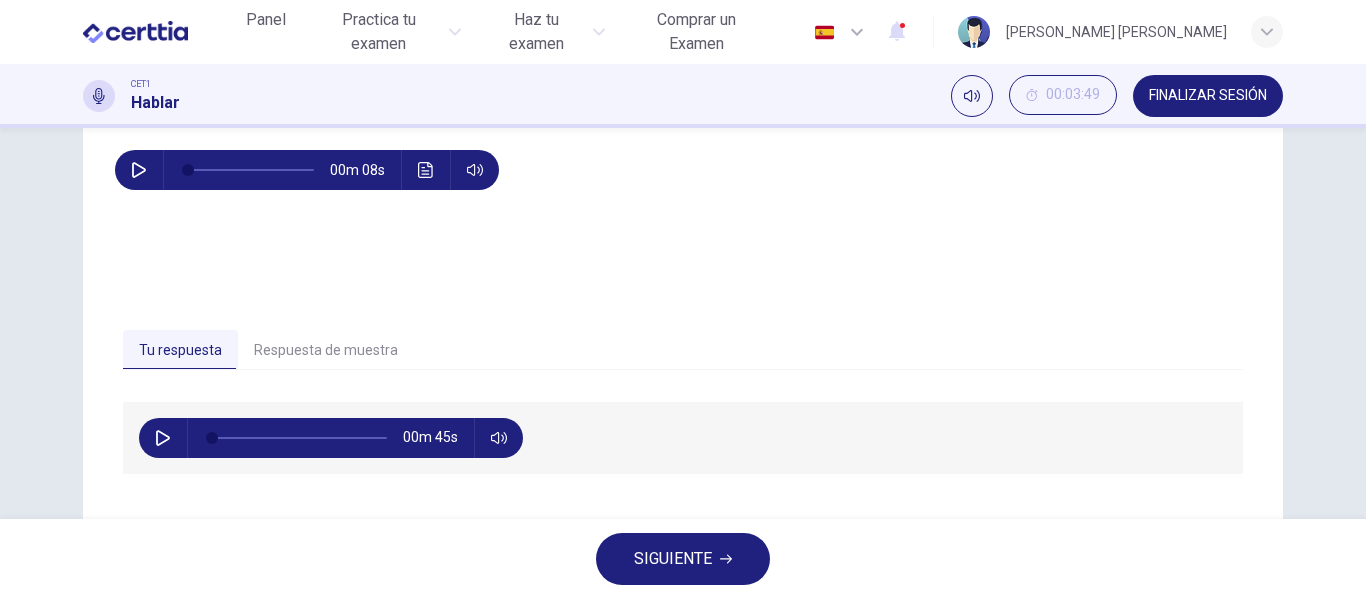 scroll, scrollTop: 384, scrollLeft: 0, axis: vertical 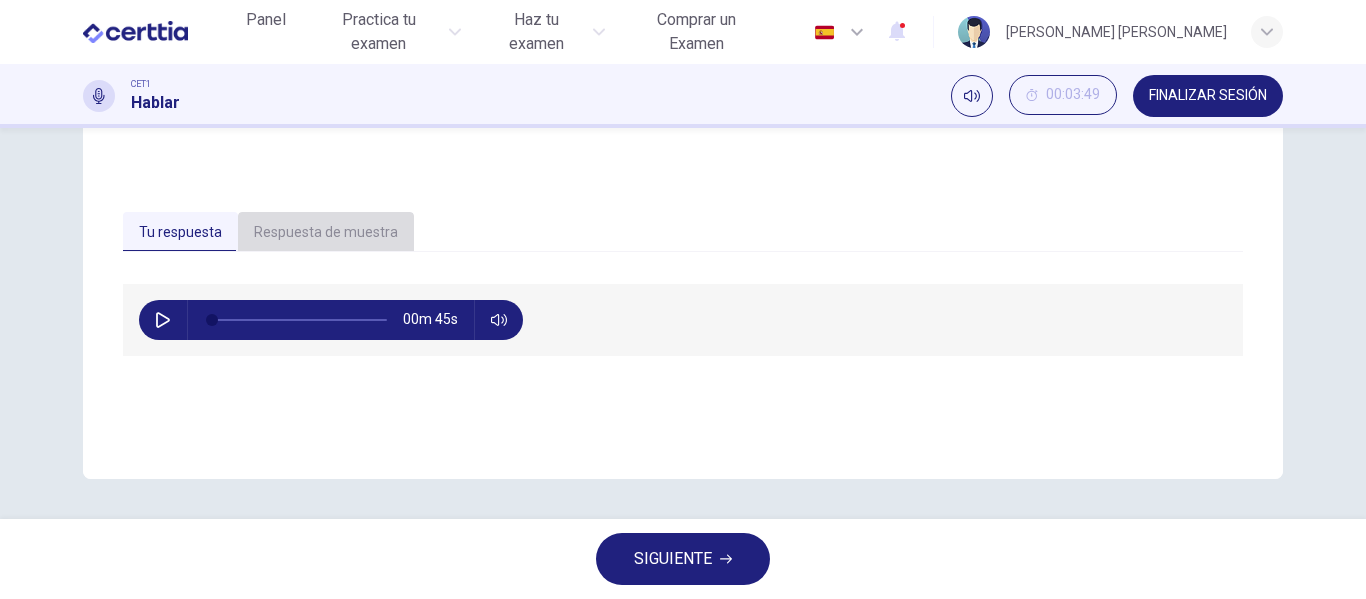 click on "Respuesta de muestra" at bounding box center [326, 233] 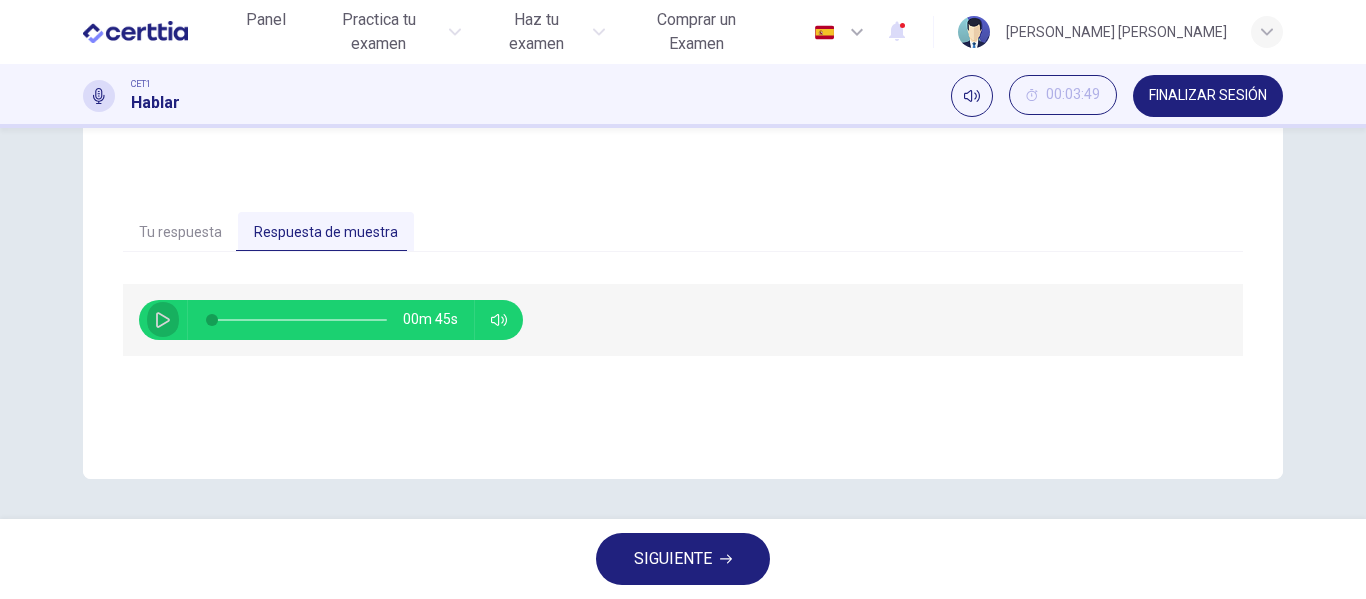 click 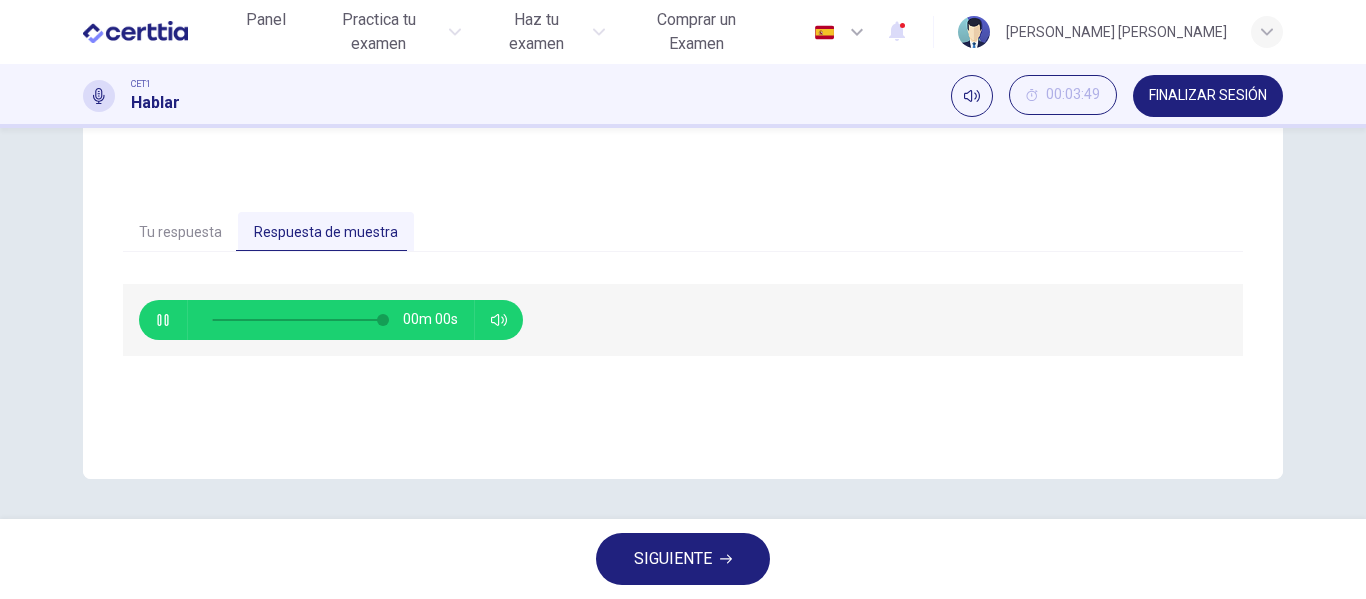type on "*" 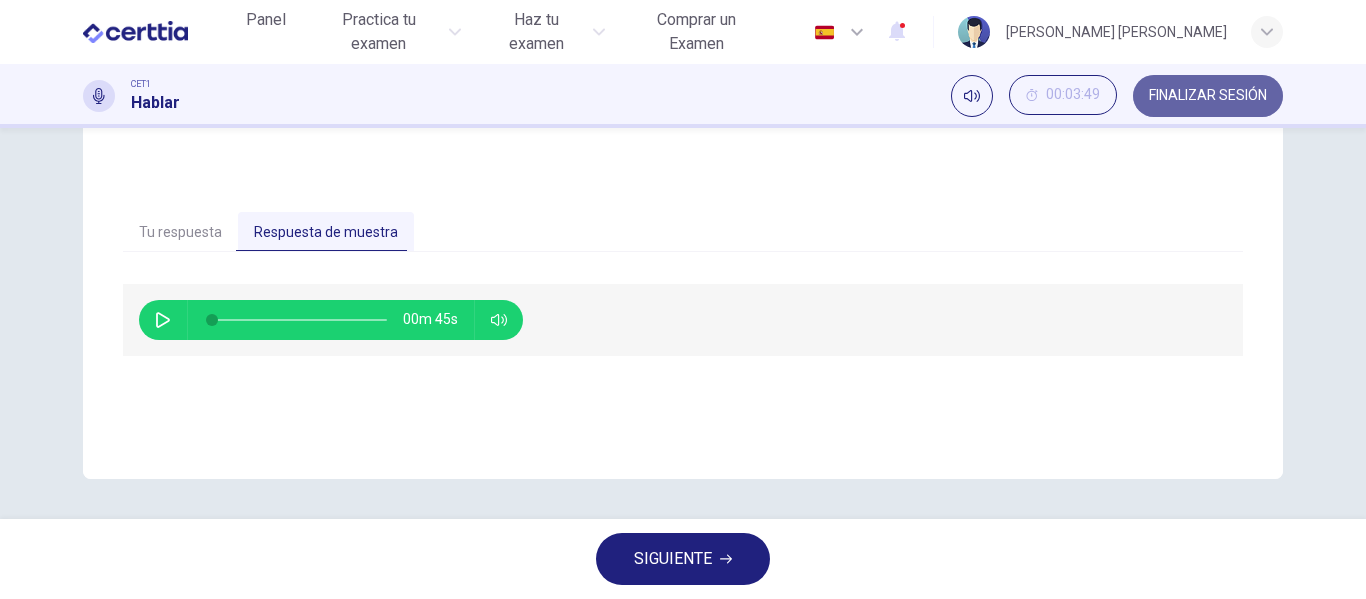 click on "FINALIZAR SESIÓN" at bounding box center (1208, 96) 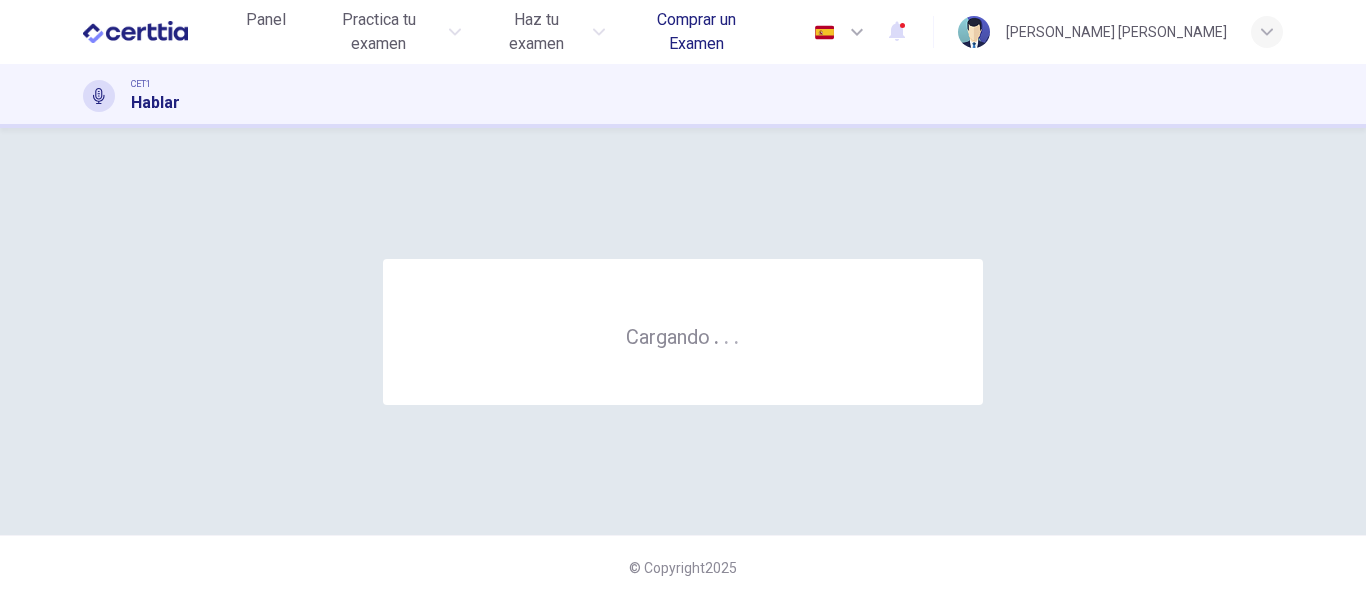 scroll, scrollTop: 0, scrollLeft: 0, axis: both 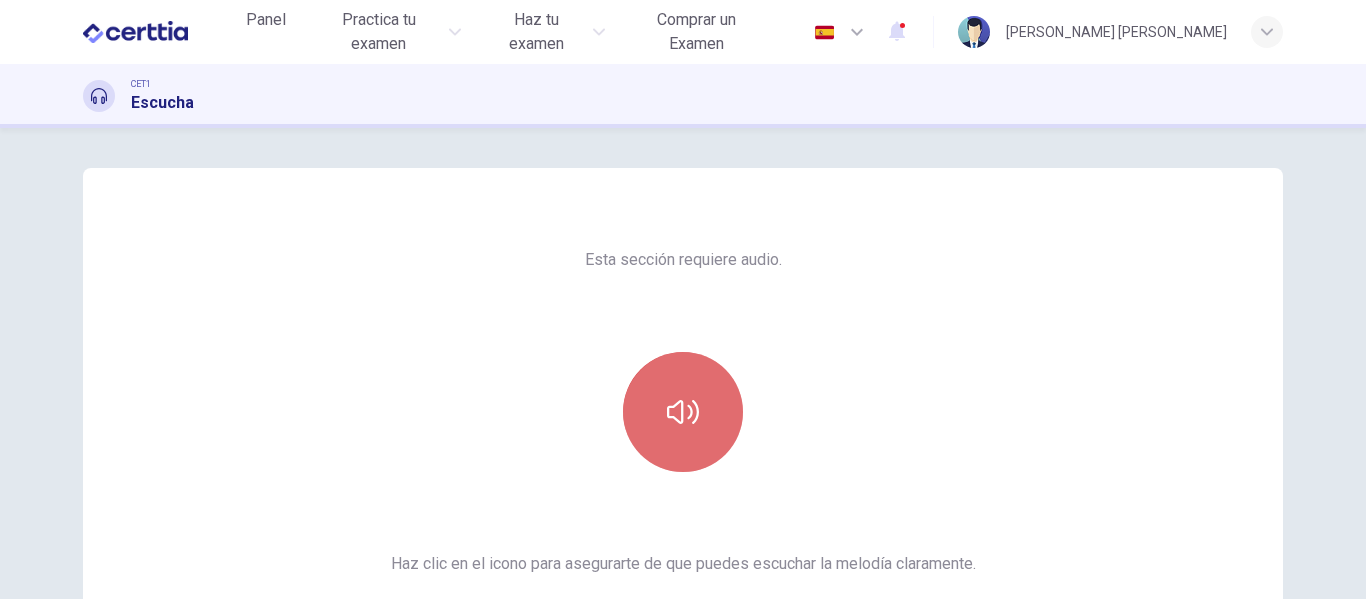 click at bounding box center (683, 412) 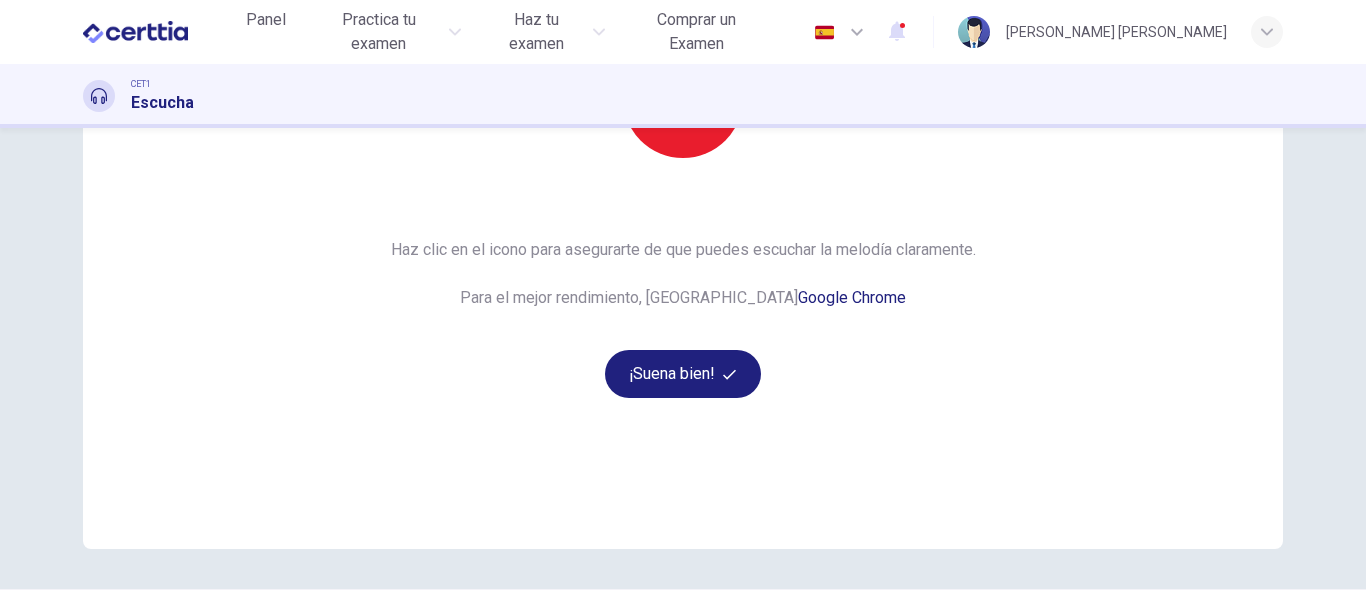 scroll, scrollTop: 368, scrollLeft: 0, axis: vertical 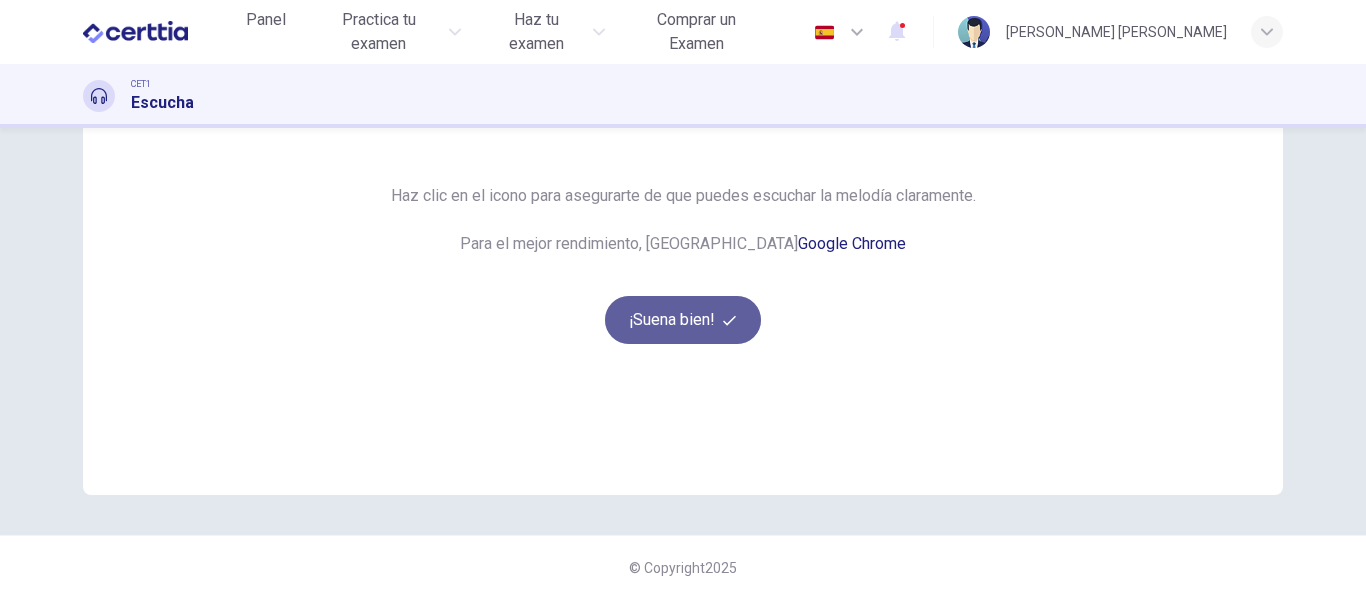 click on "¡Suena bien!" at bounding box center (683, 320) 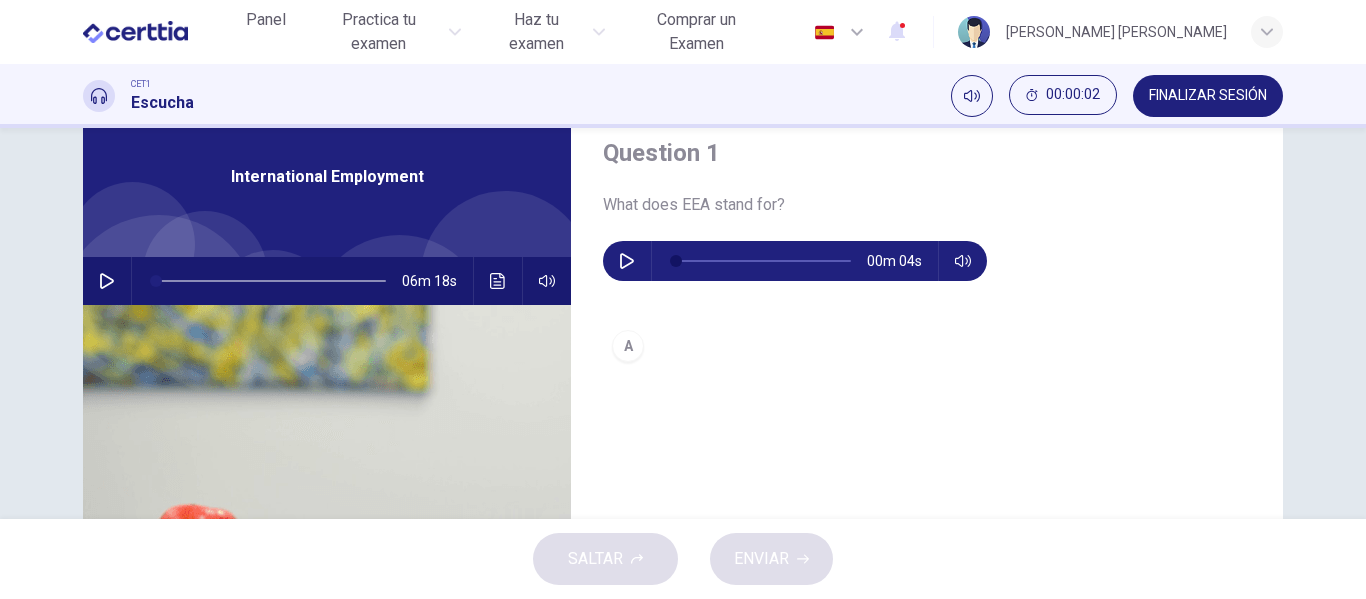 scroll, scrollTop: 66, scrollLeft: 0, axis: vertical 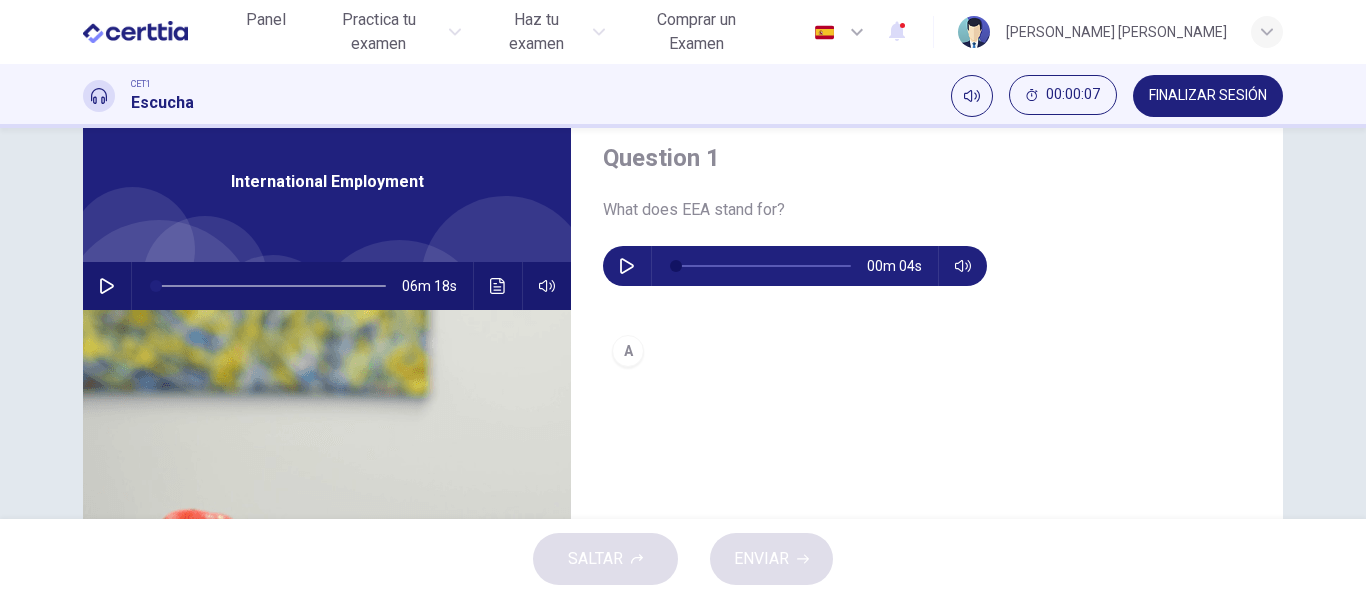 click 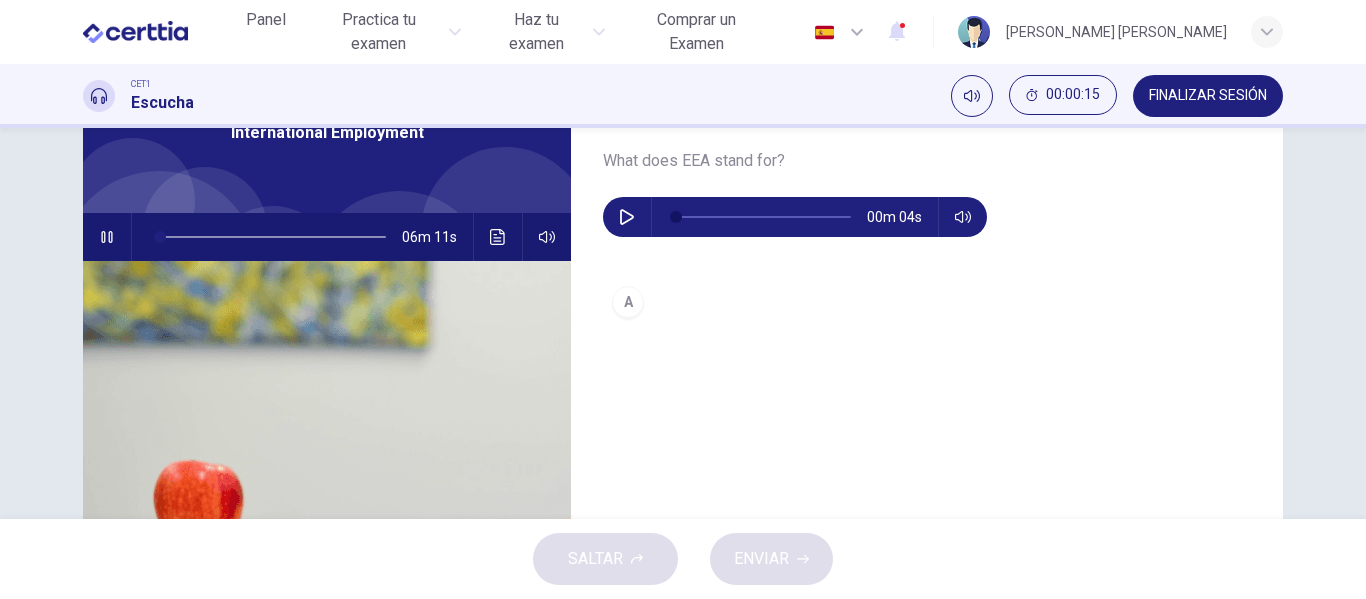 scroll, scrollTop: 66, scrollLeft: 0, axis: vertical 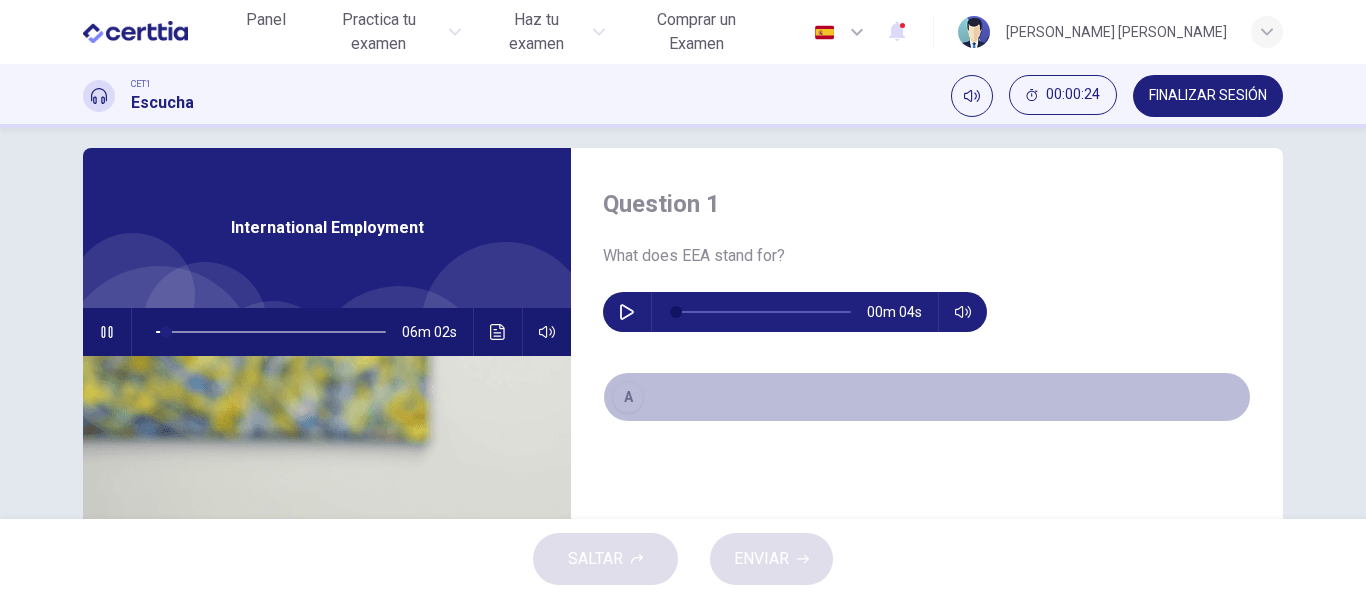 click on "A" at bounding box center (628, 397) 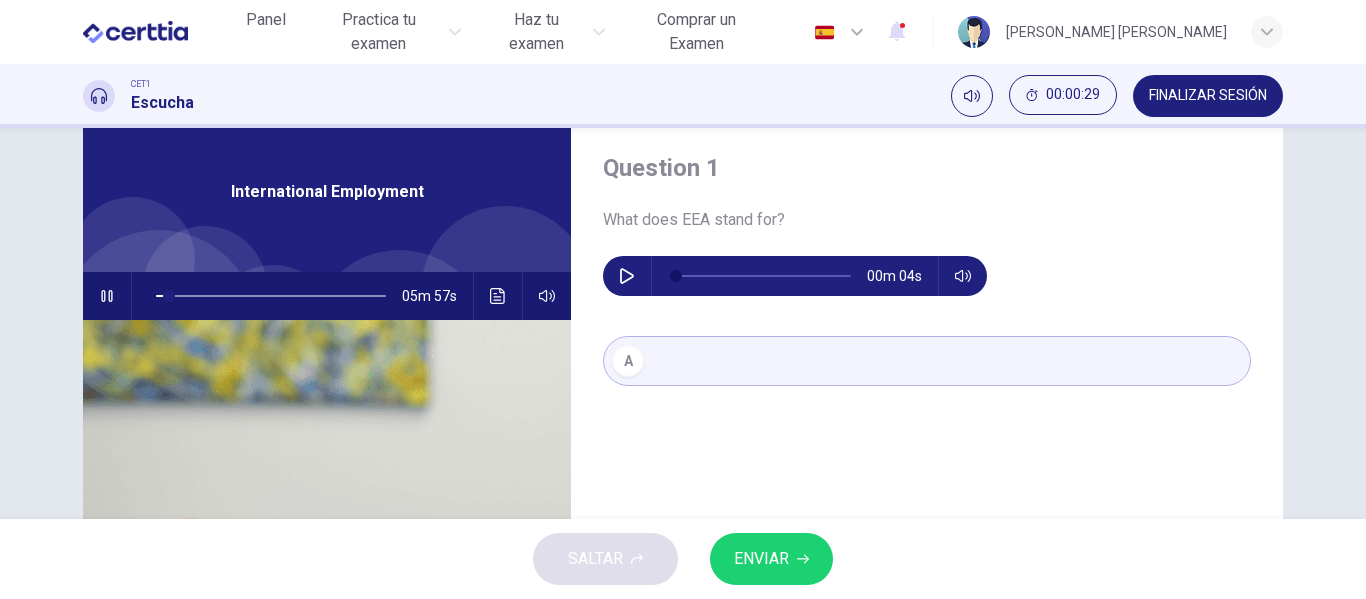 scroll, scrollTop: 0, scrollLeft: 0, axis: both 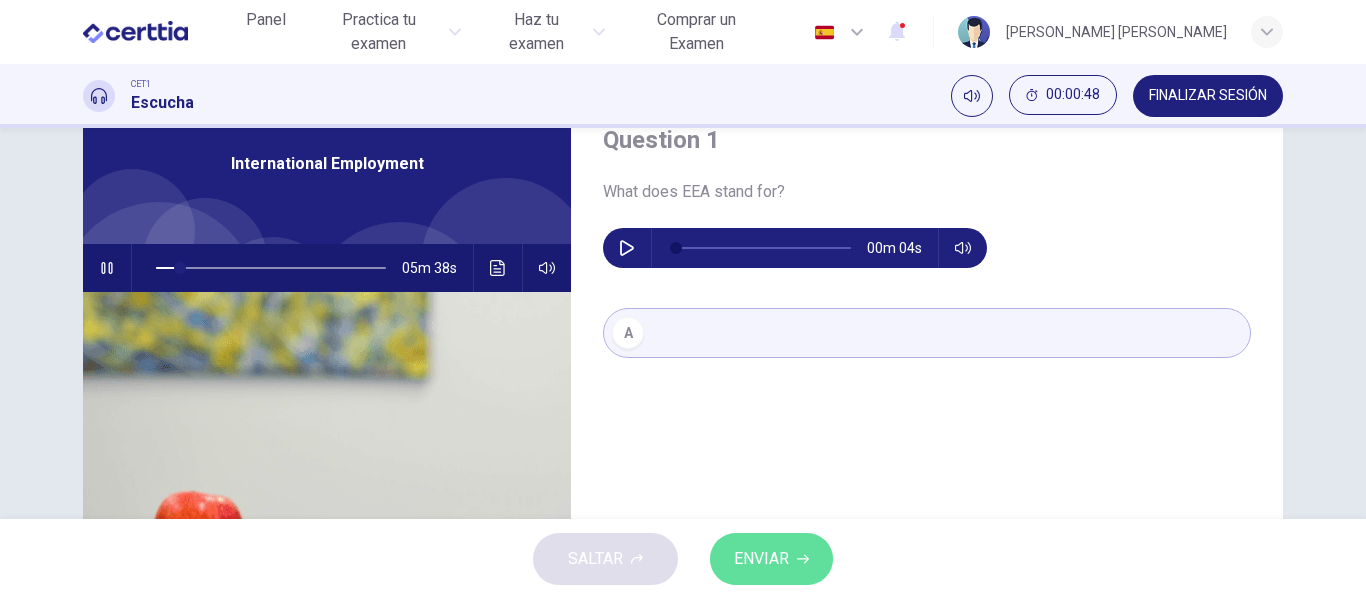 click on "ENVIAR" at bounding box center [761, 559] 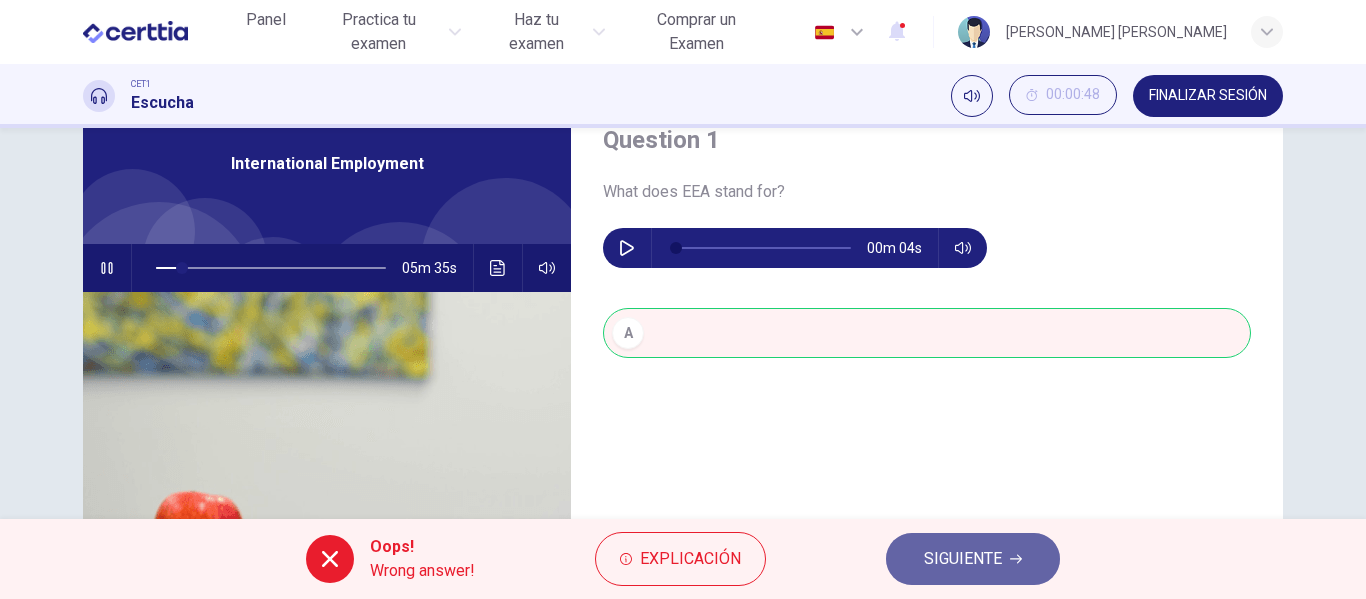 click on "SIGUIENTE" at bounding box center [973, 559] 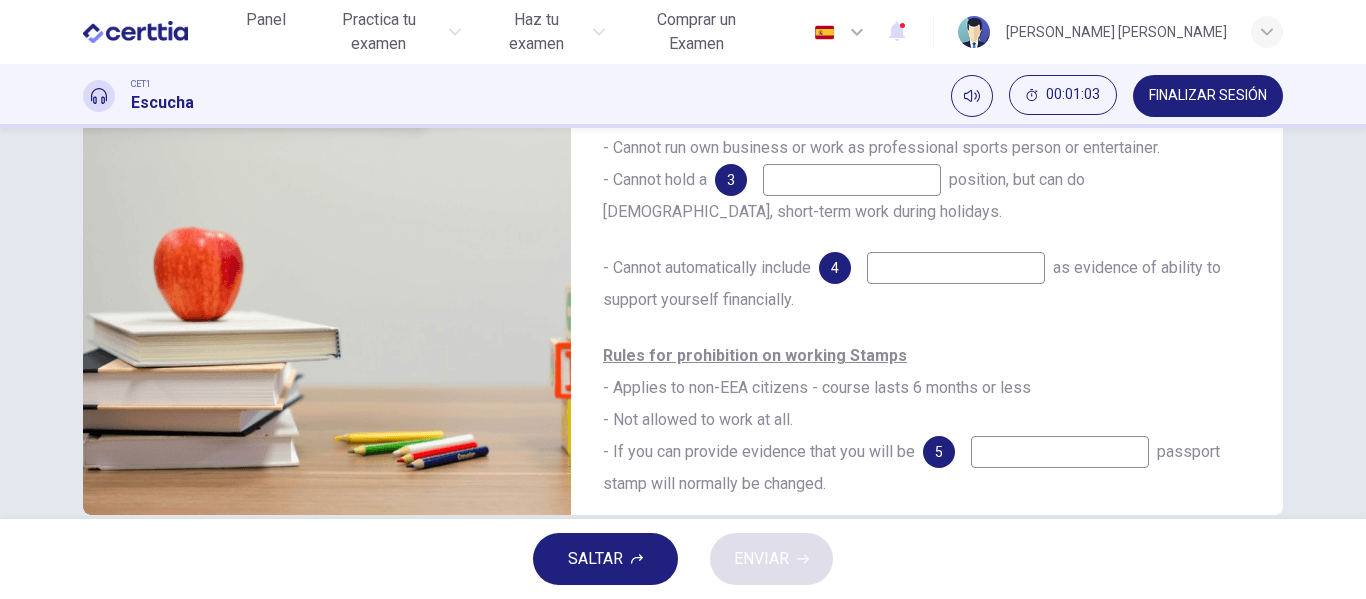 scroll, scrollTop: 384, scrollLeft: 0, axis: vertical 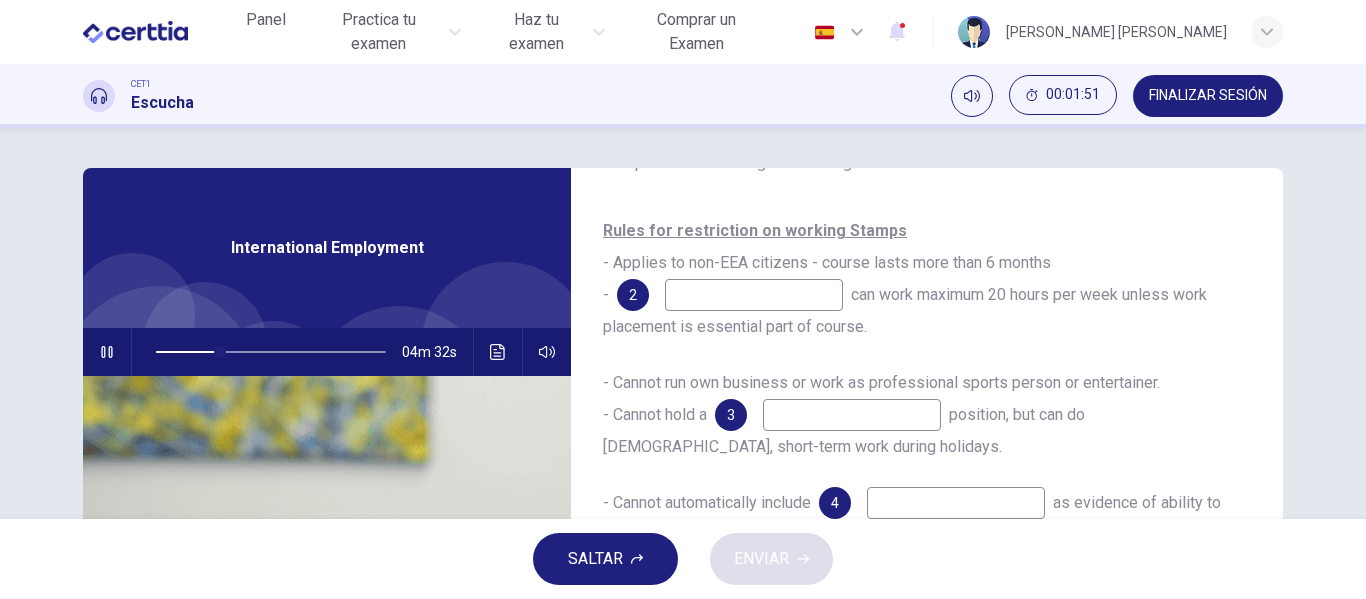 type on "**" 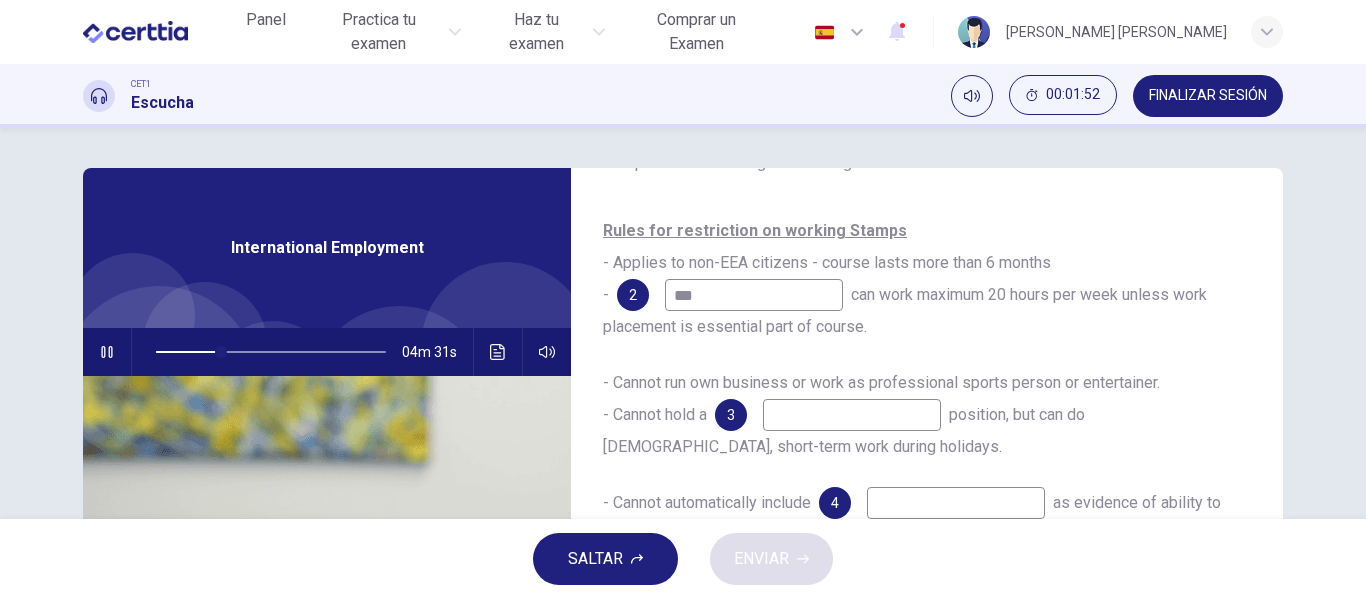 type on "****" 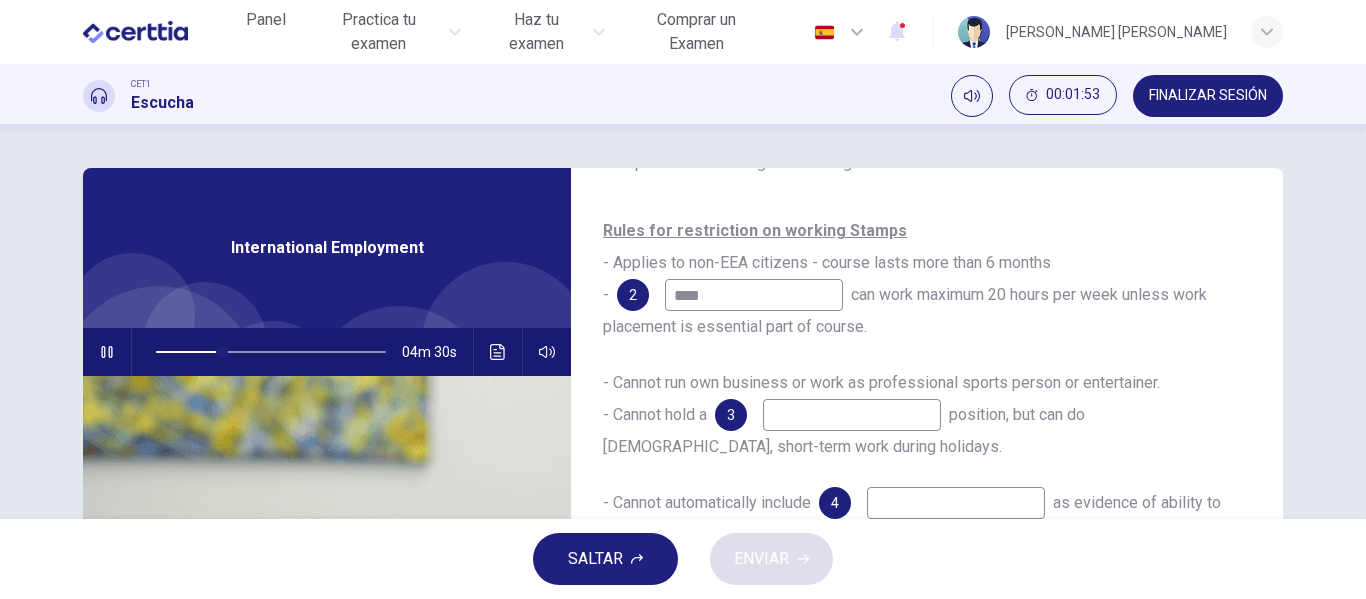 type on "**" 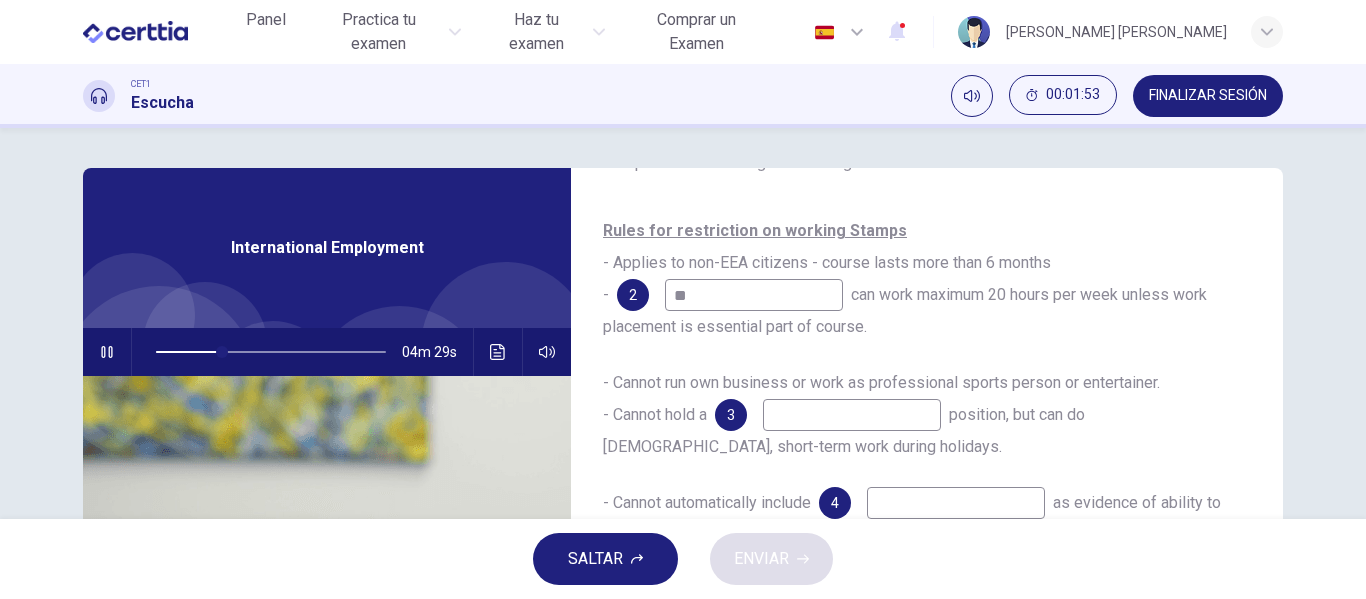 type on "*" 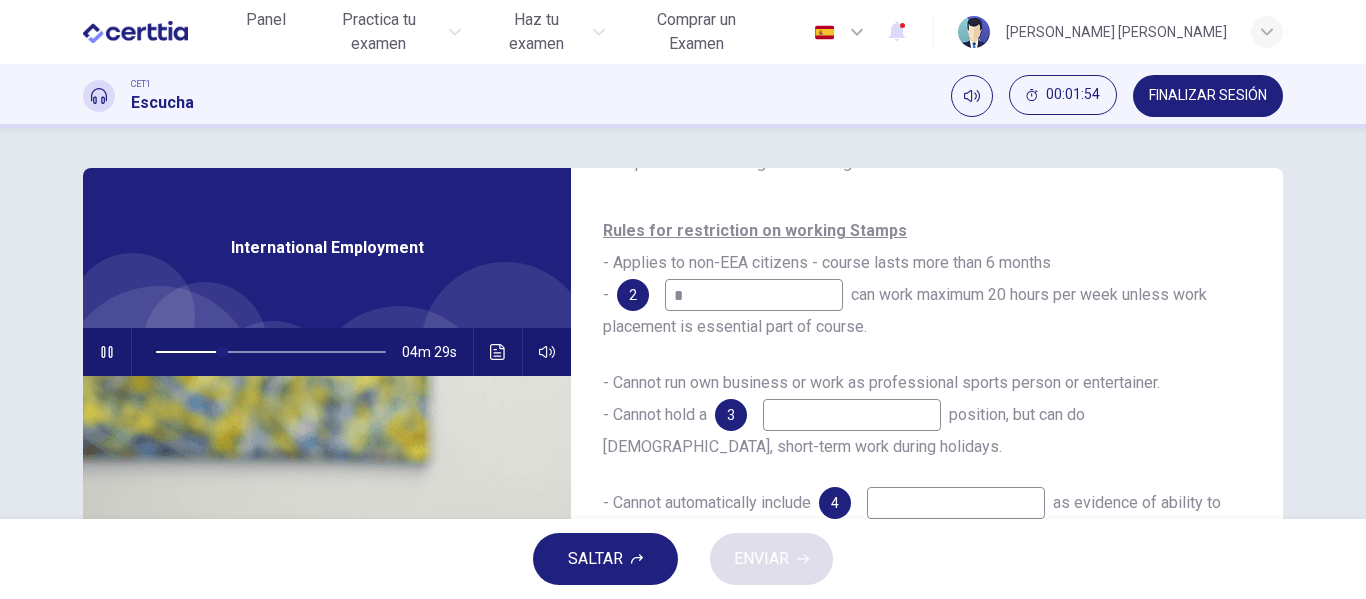type 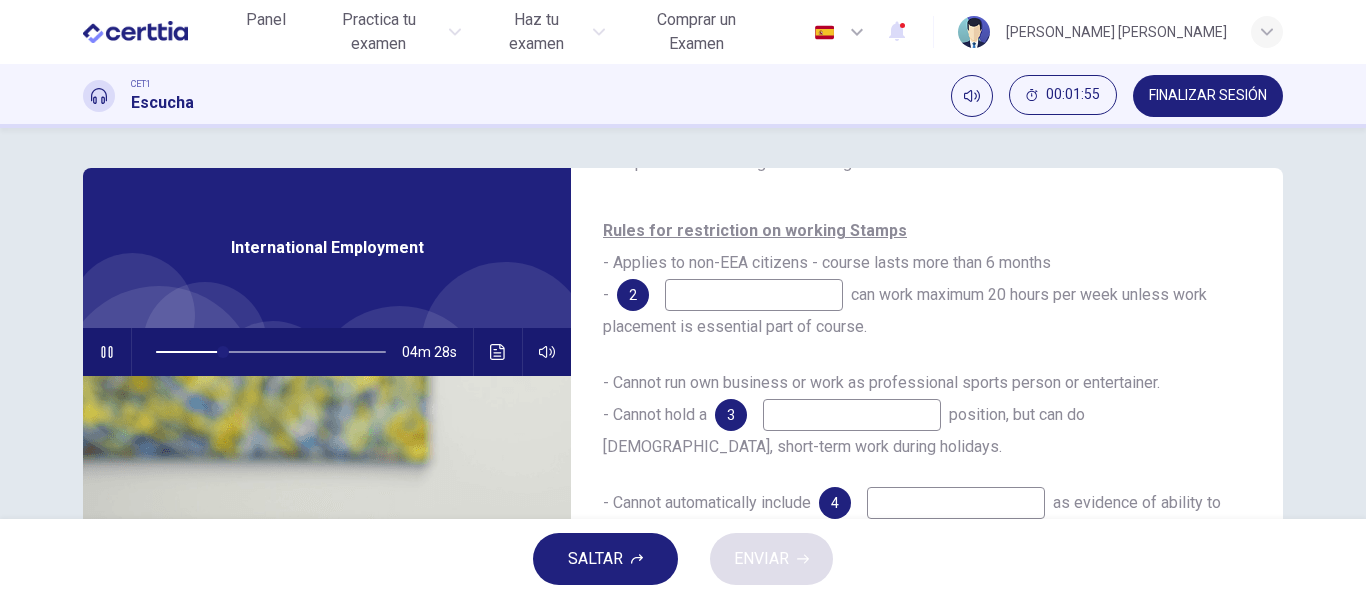 type on "**" 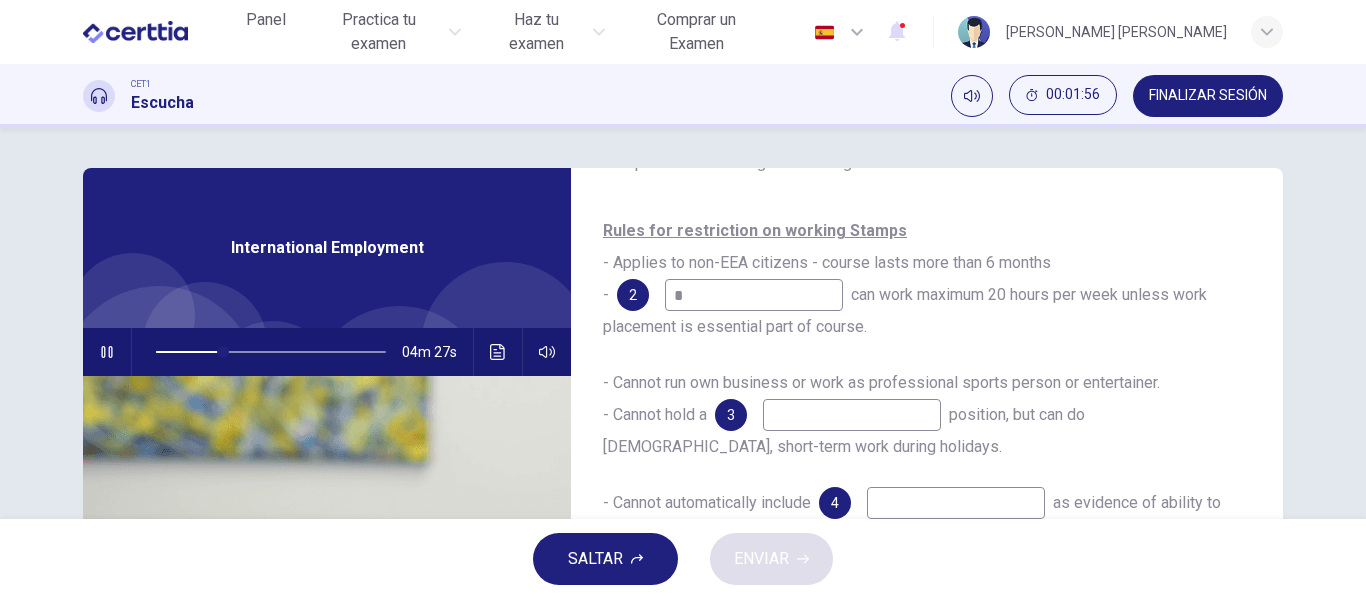 type on "**" 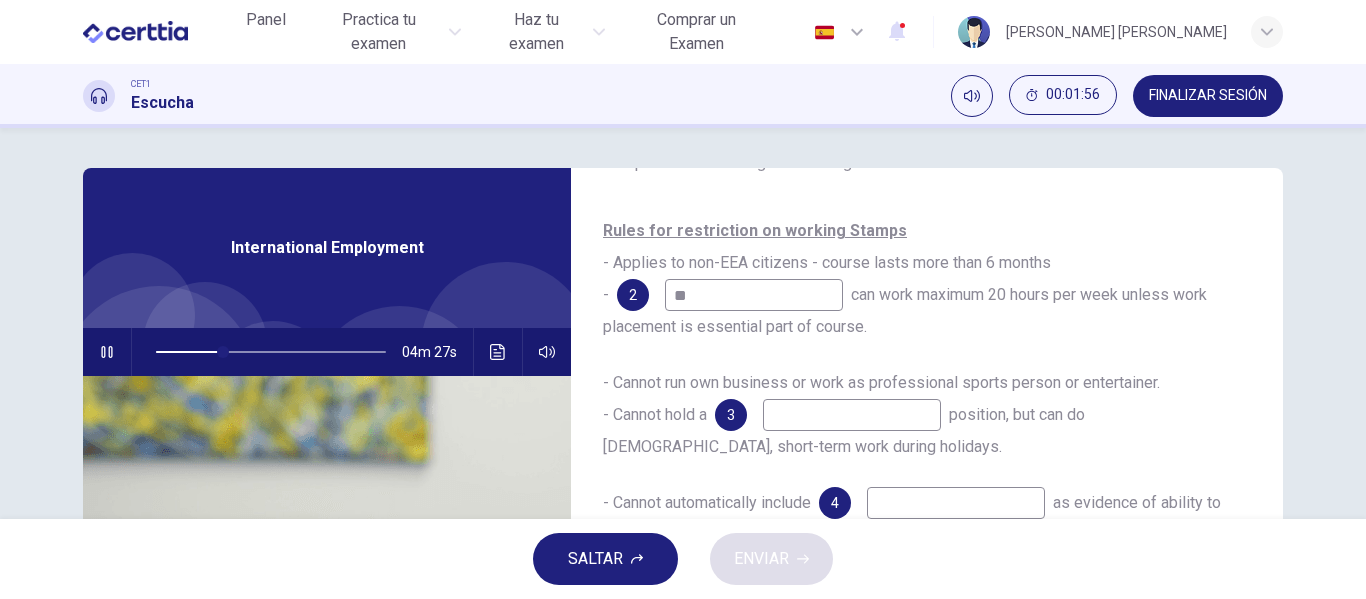 type on "**" 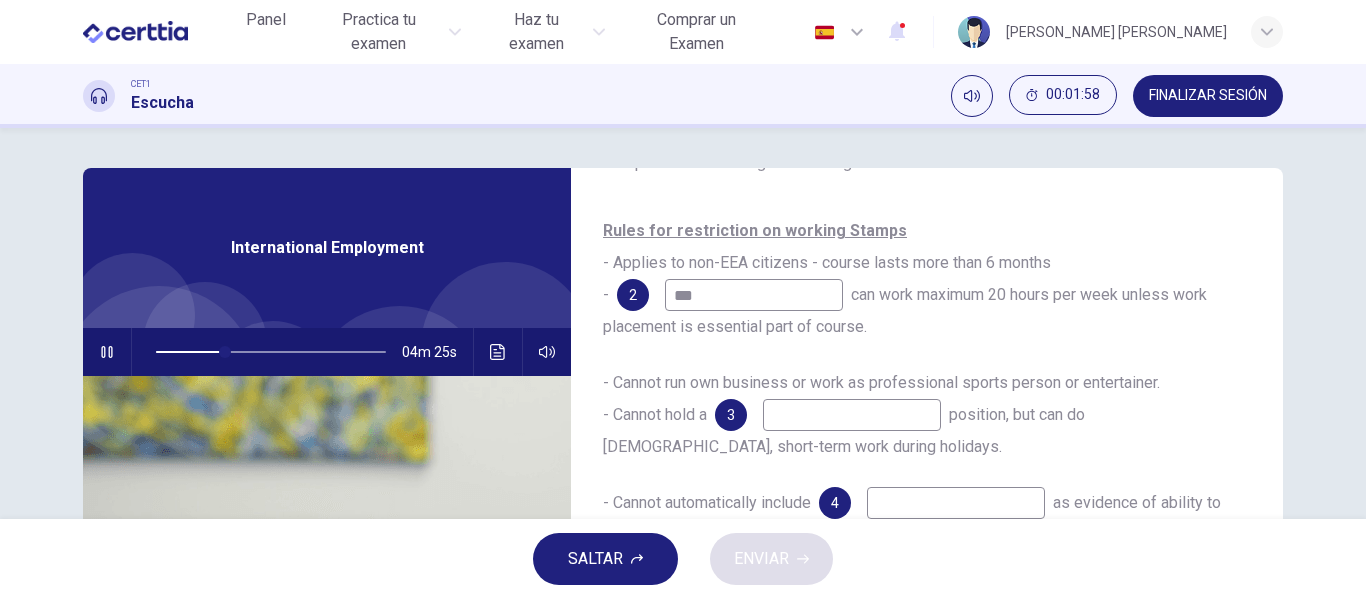 type on "**" 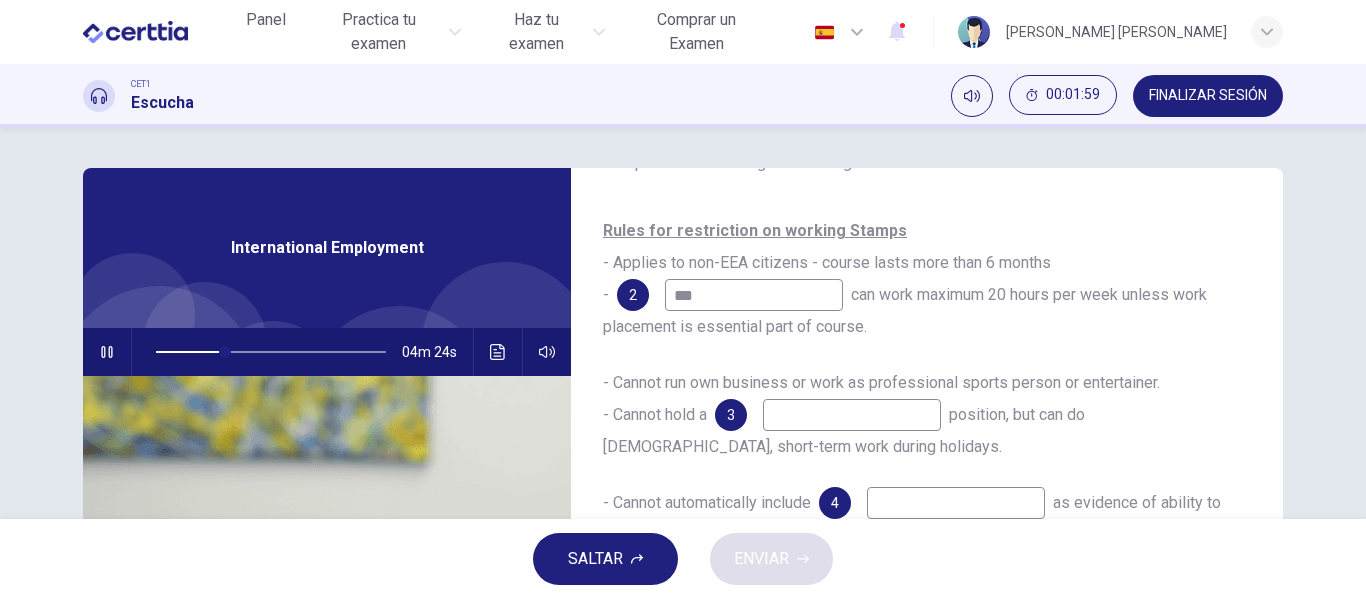 type on "***" 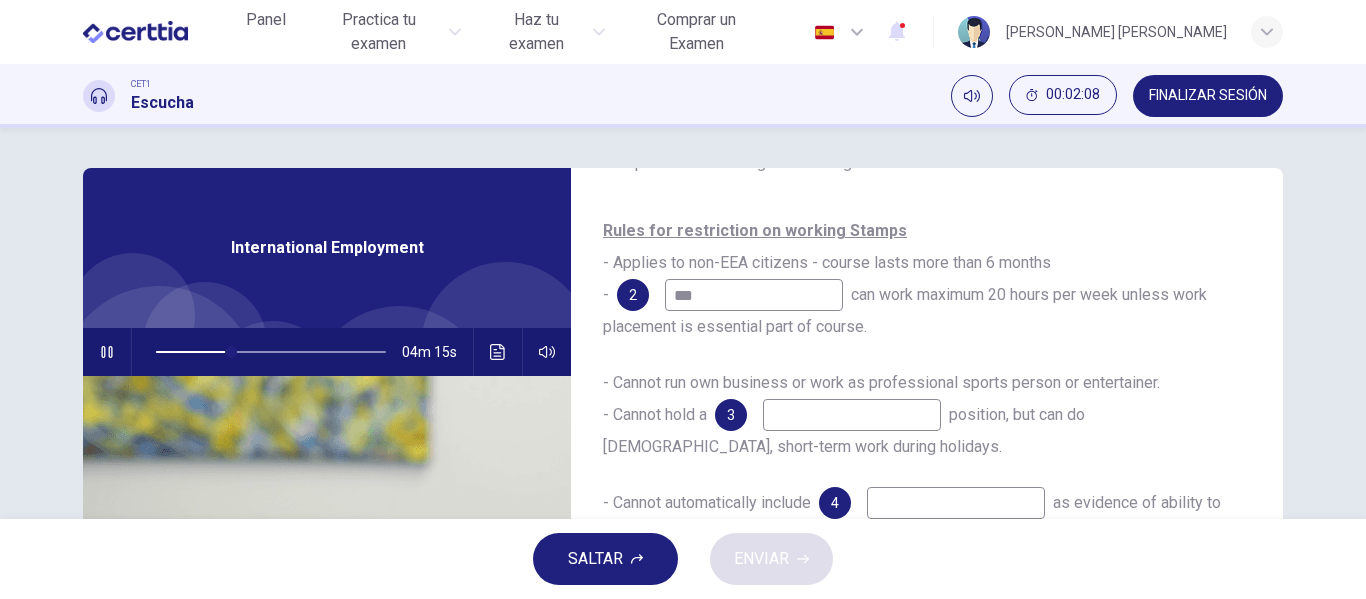 type on "**" 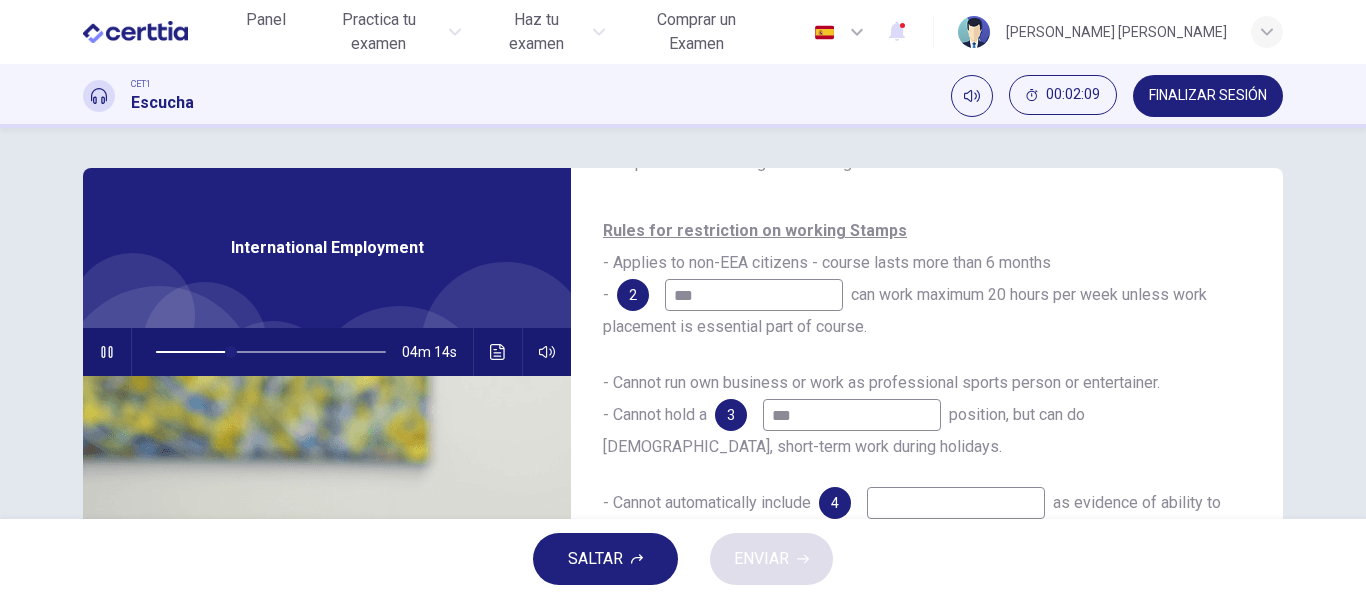 type on "****" 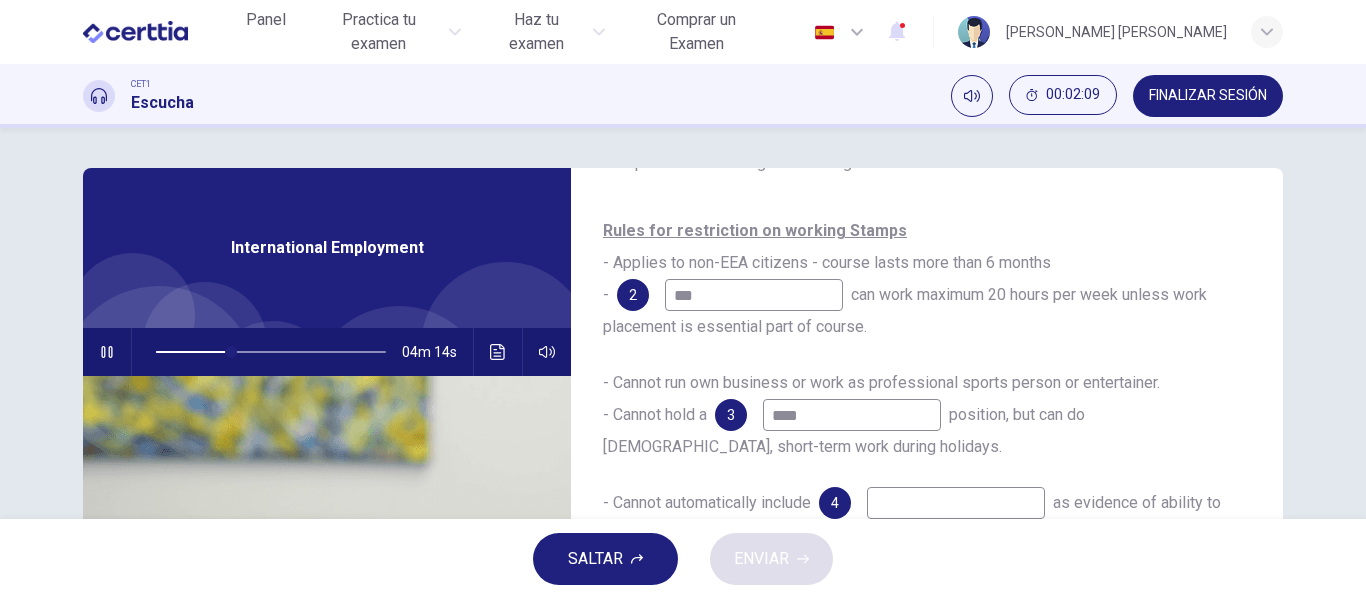 type on "**" 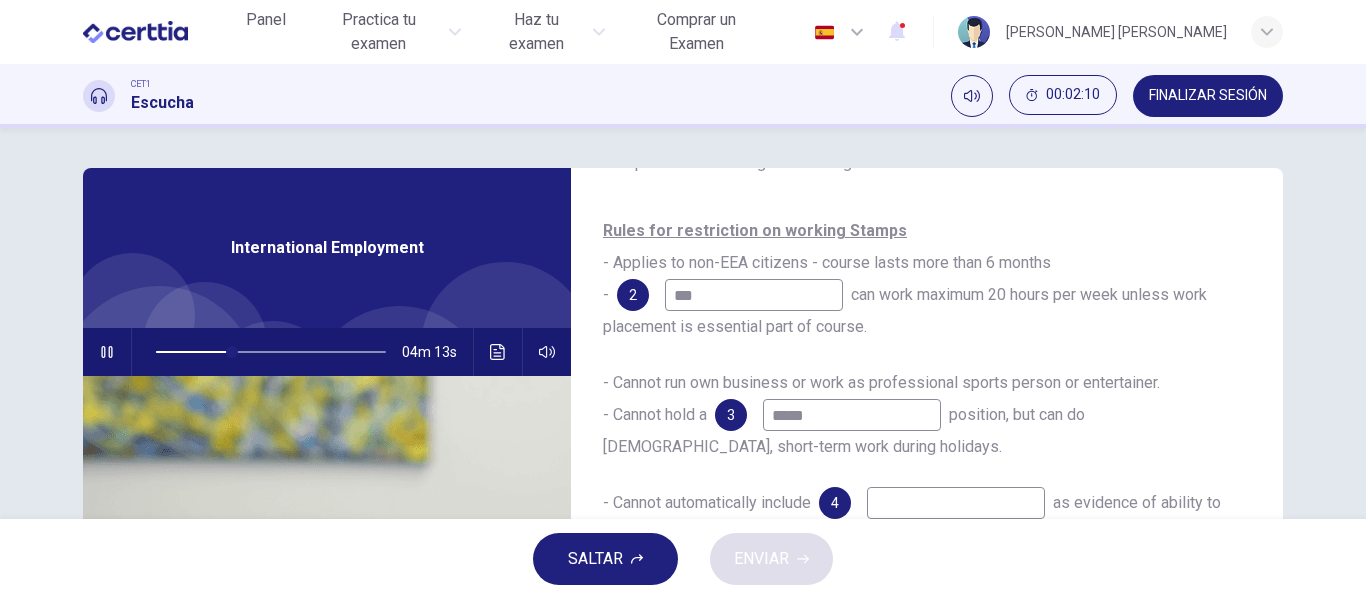 type on "******" 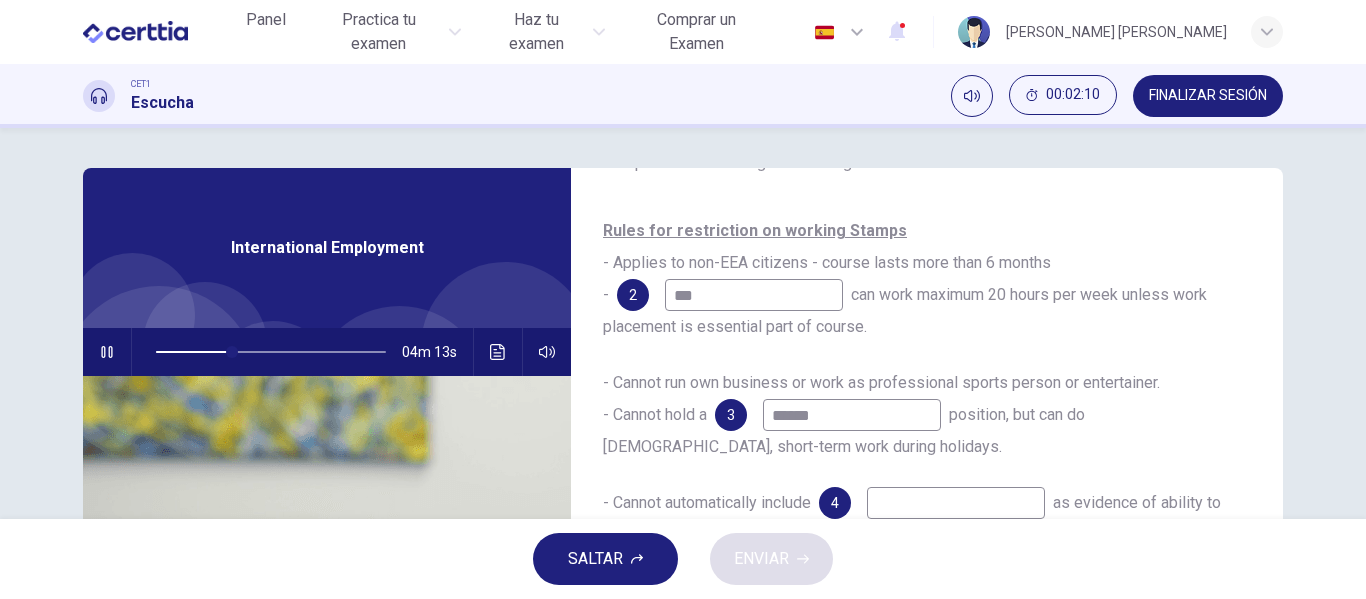 type on "**" 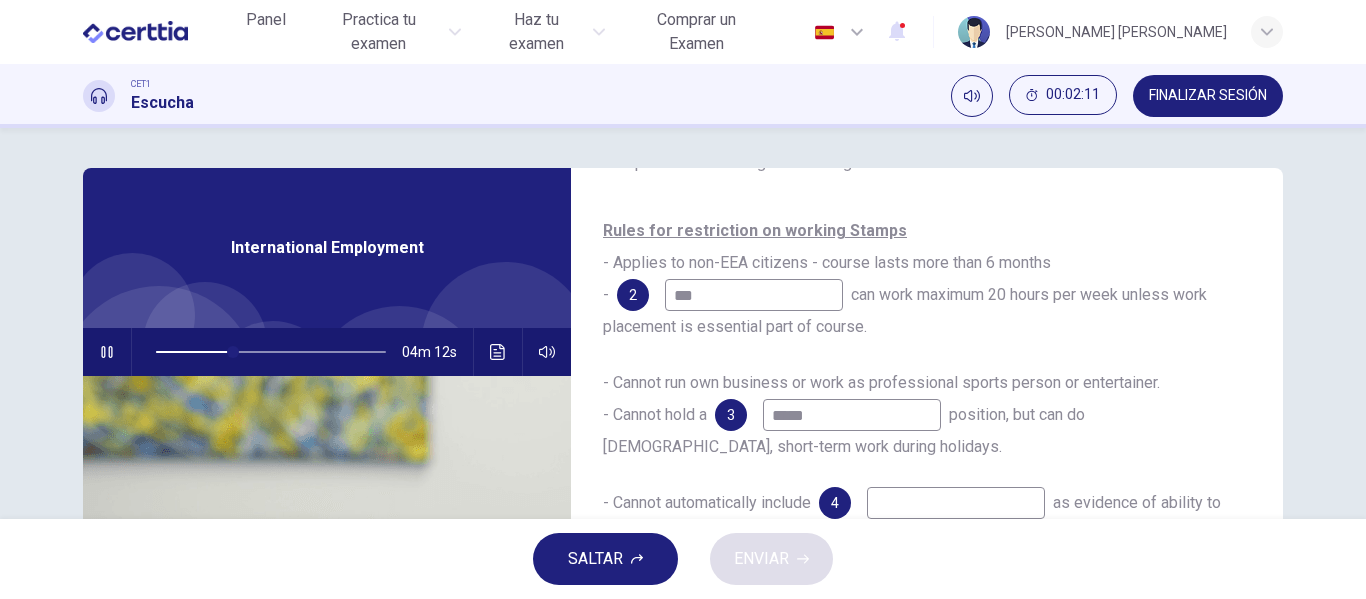 type on "****" 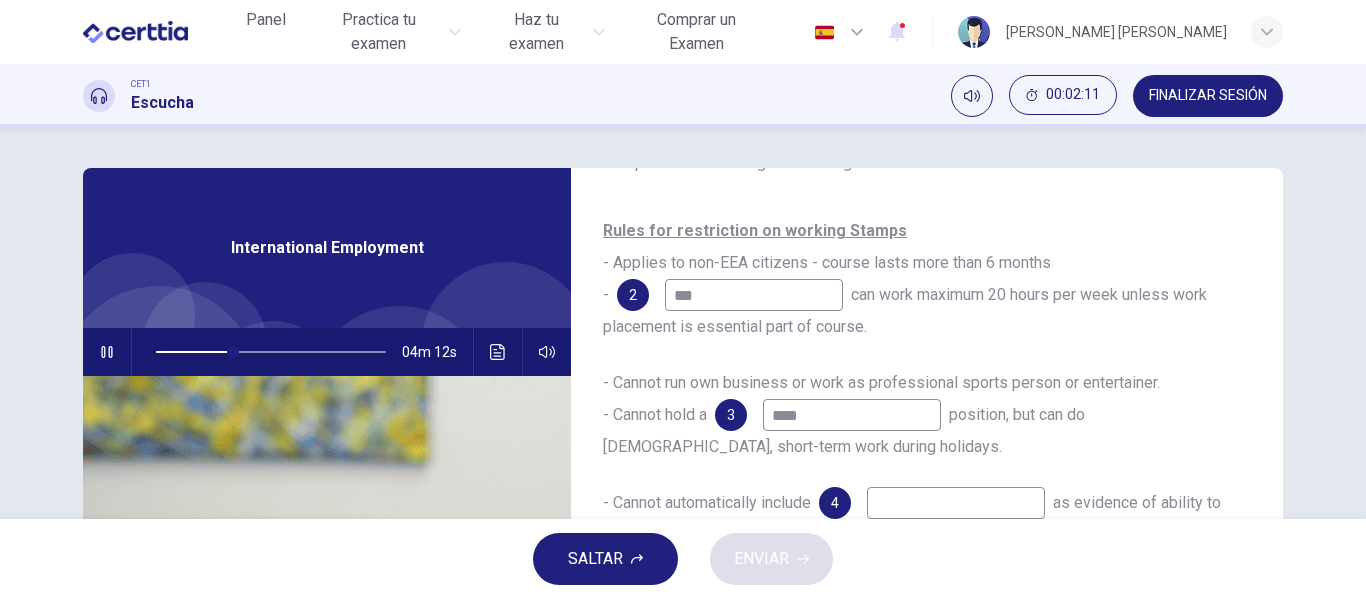 type on "**" 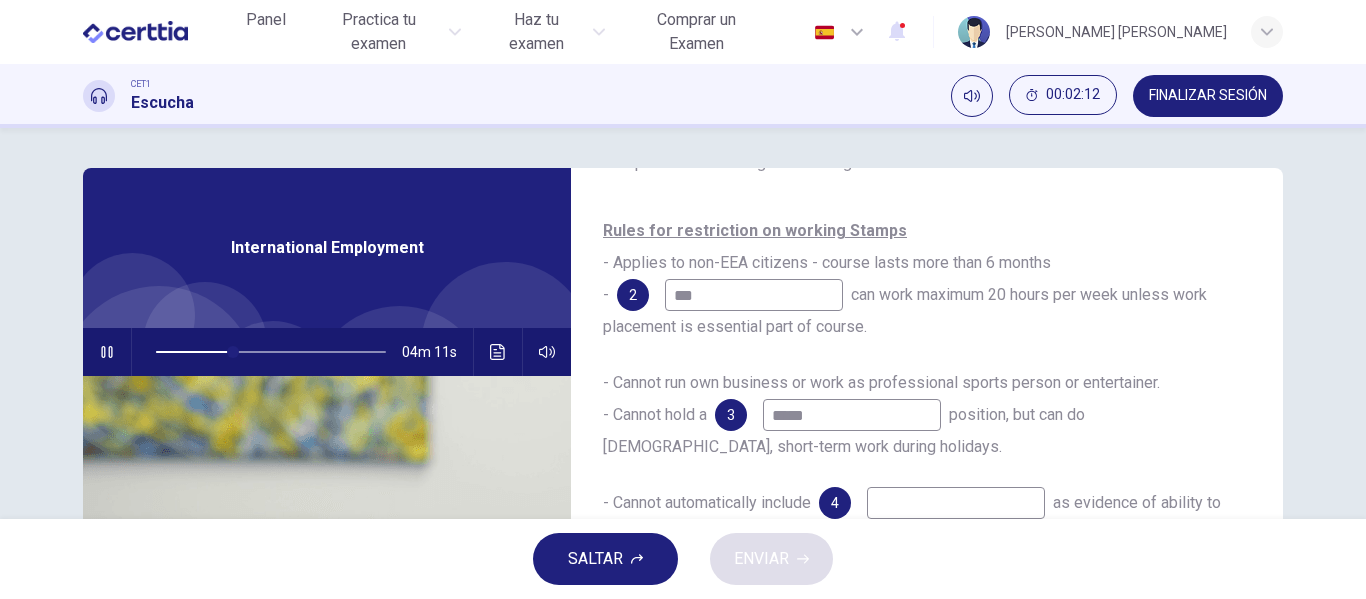 type on "******" 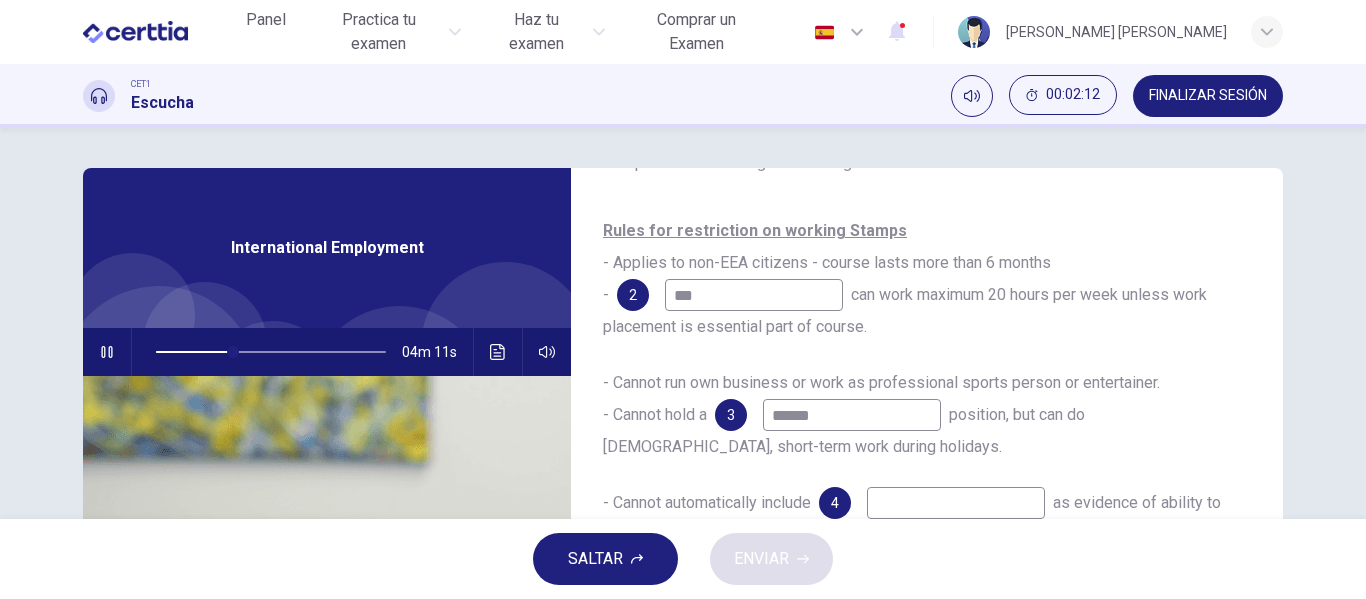 type on "**" 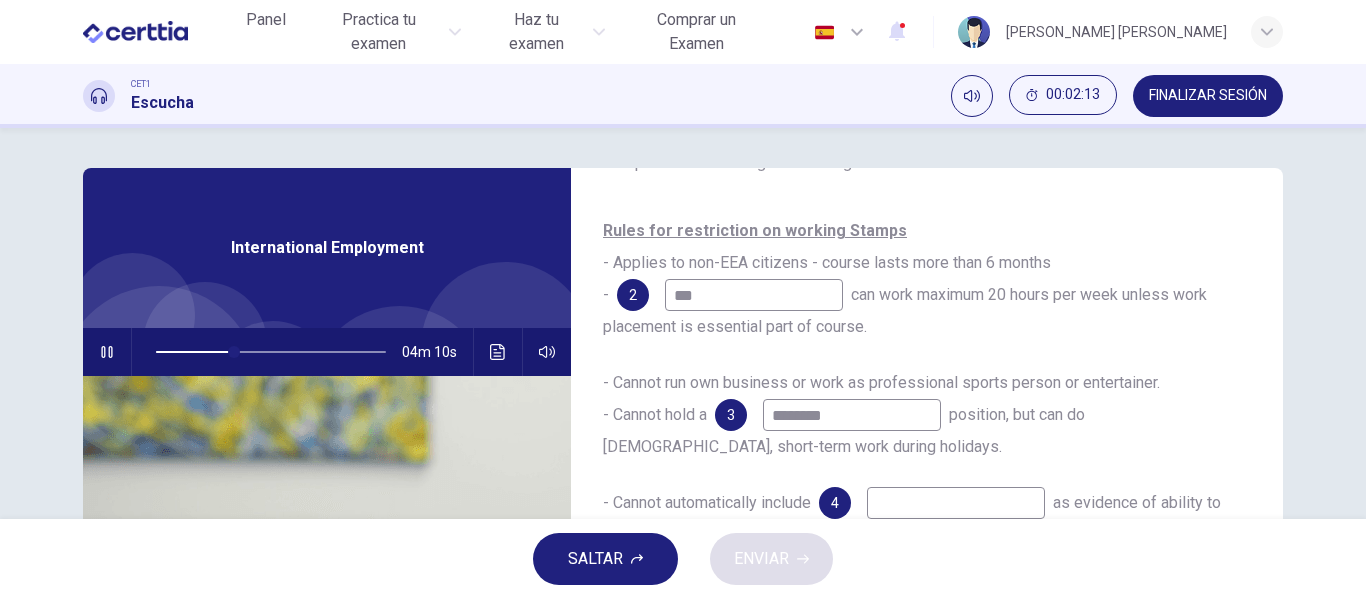 type on "********" 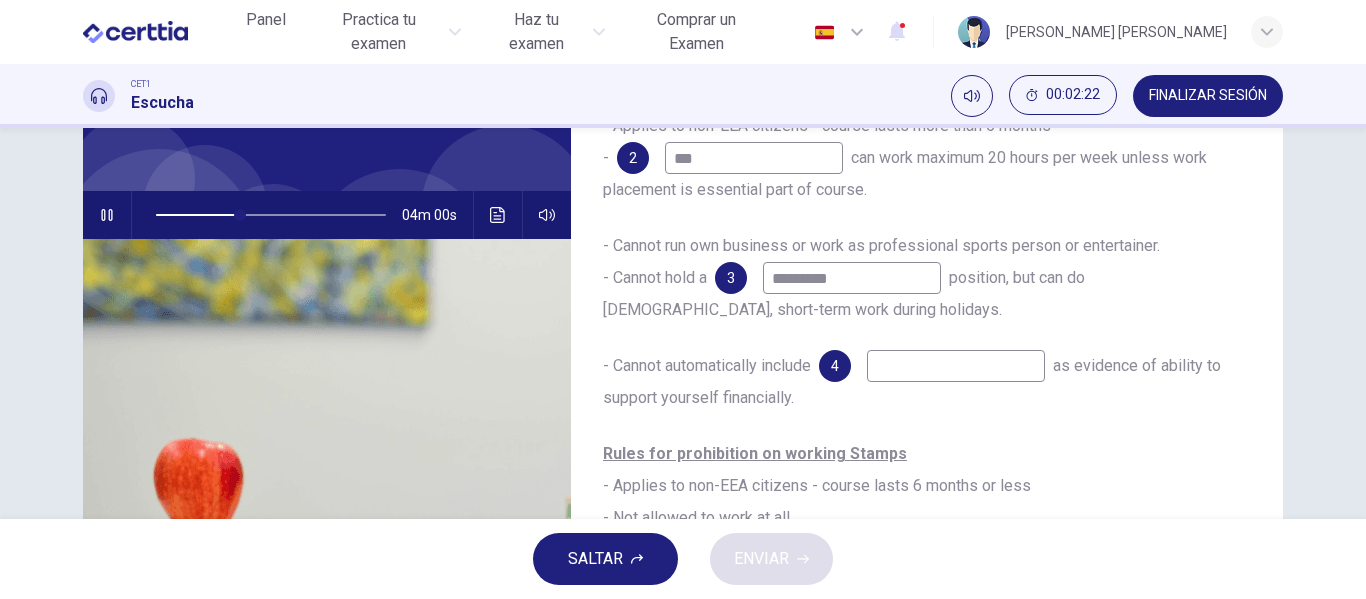 scroll, scrollTop: 135, scrollLeft: 0, axis: vertical 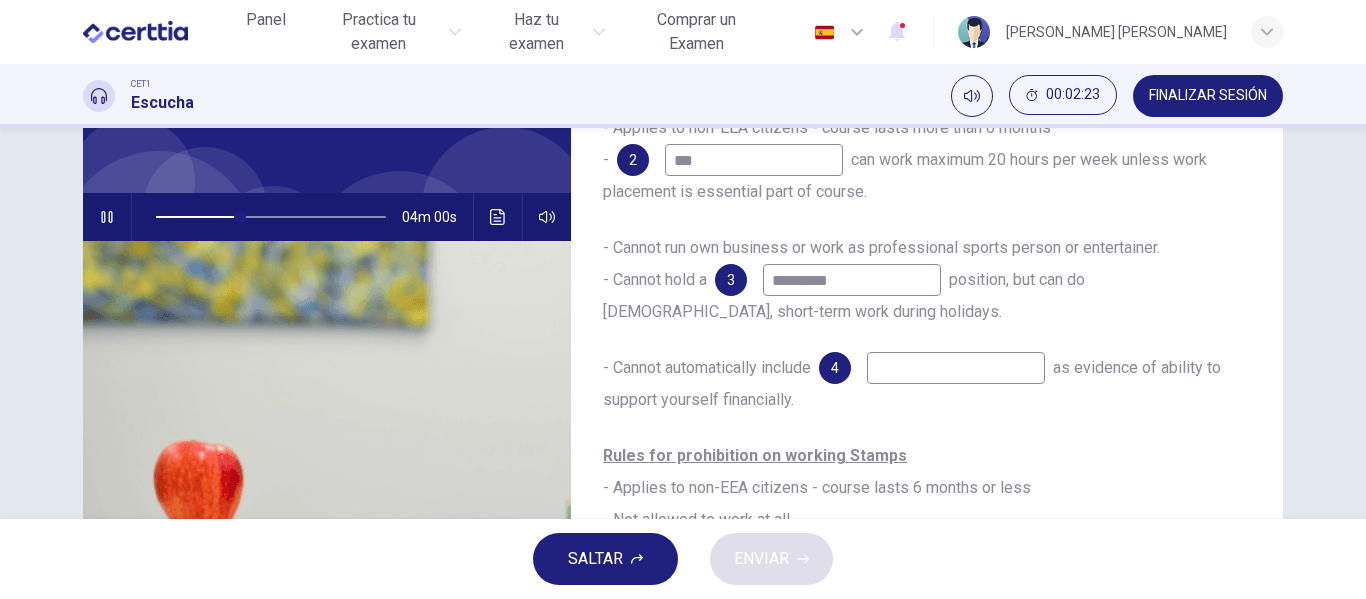 type on "**" 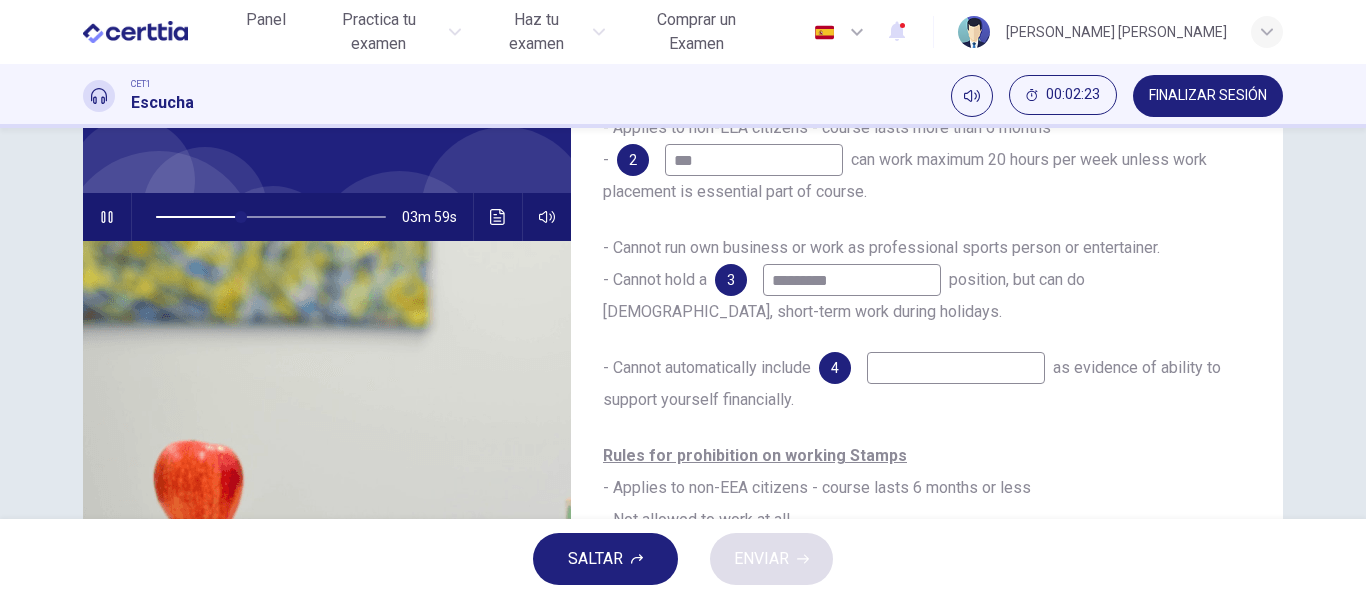 type on "********" 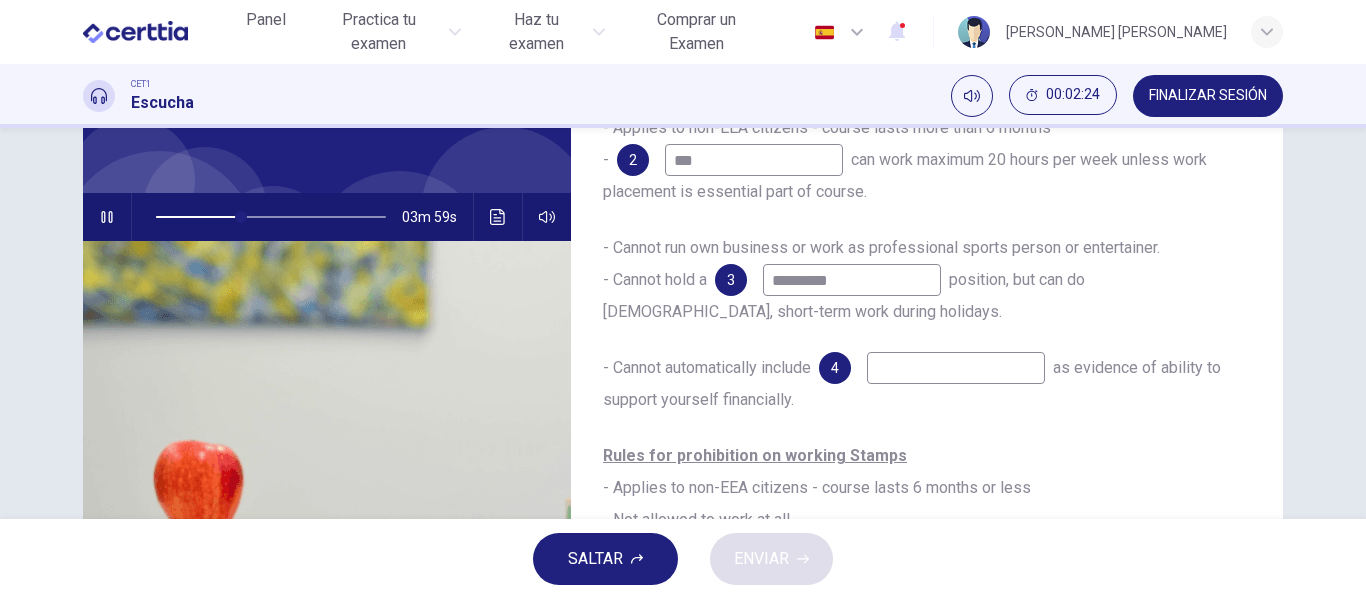 click at bounding box center [956, 368] 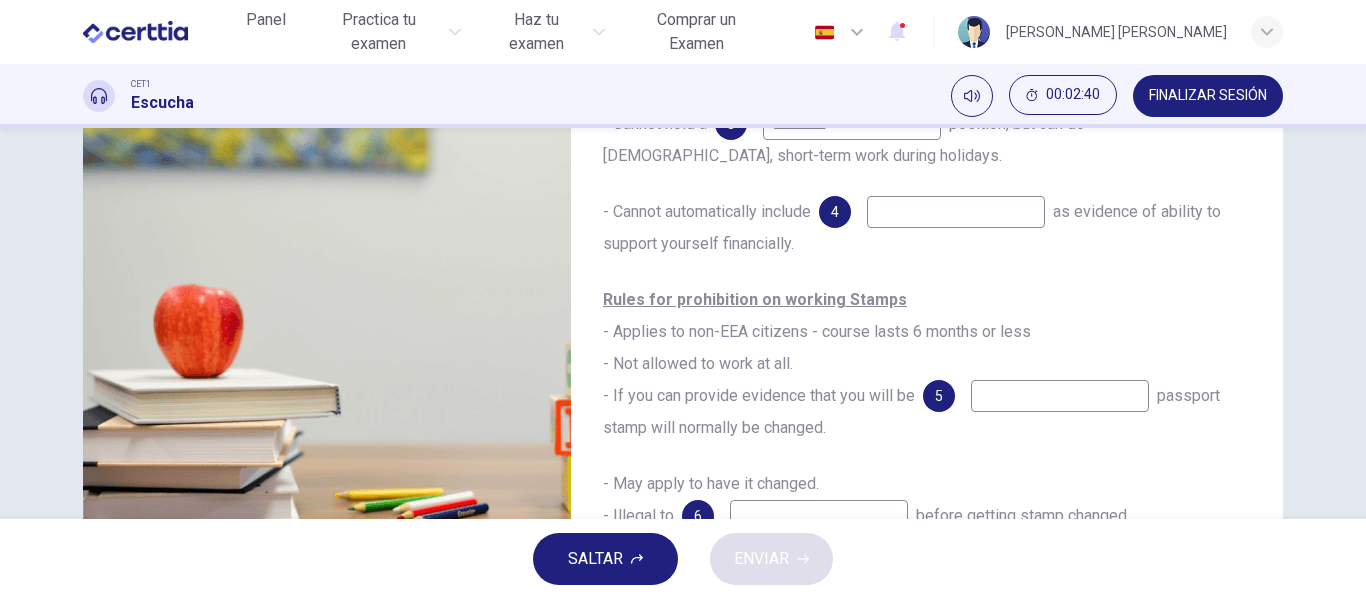 scroll, scrollTop: 285, scrollLeft: 0, axis: vertical 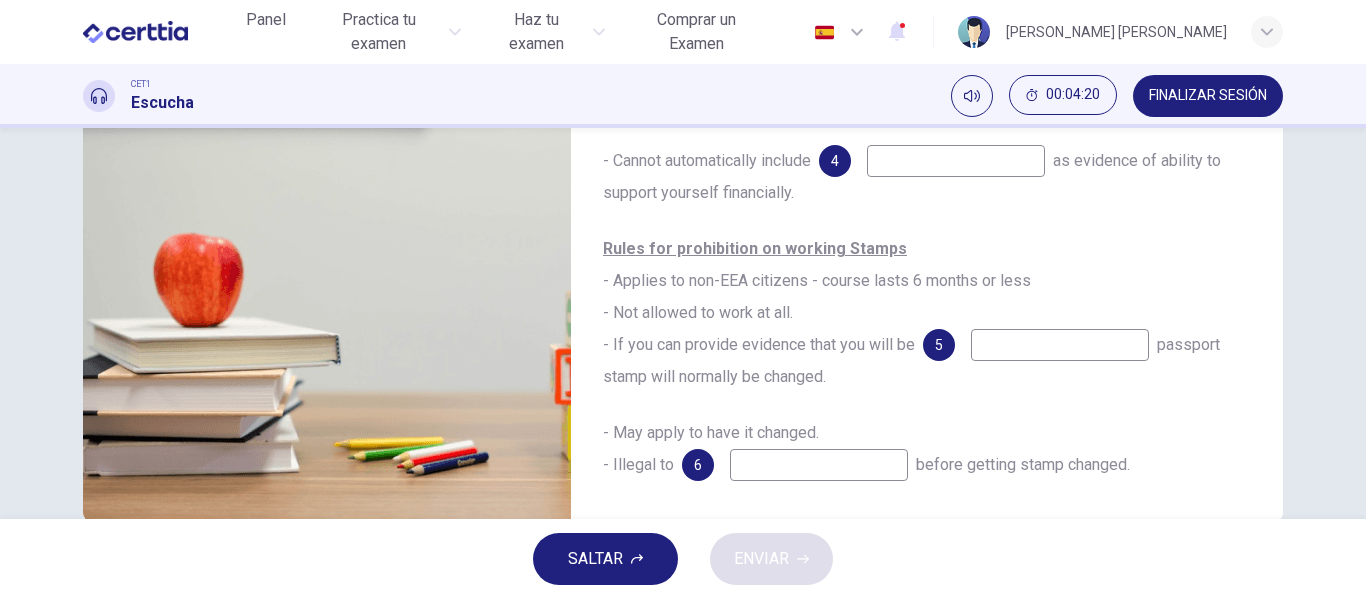 type on "**" 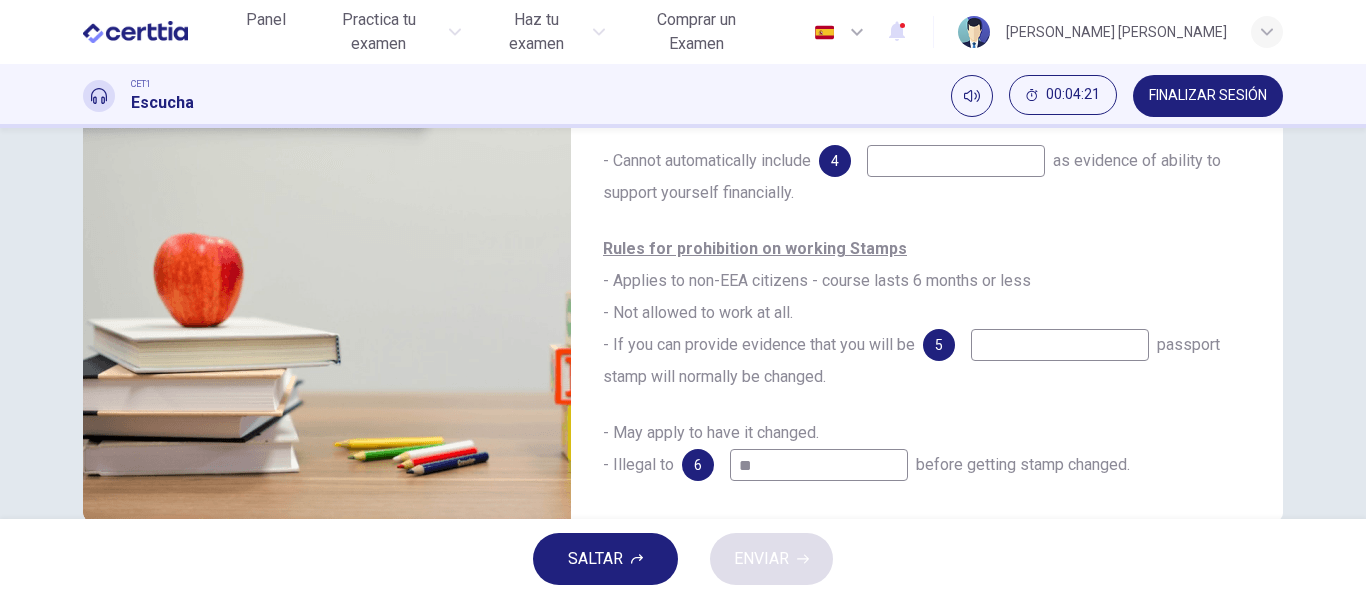 type on "***" 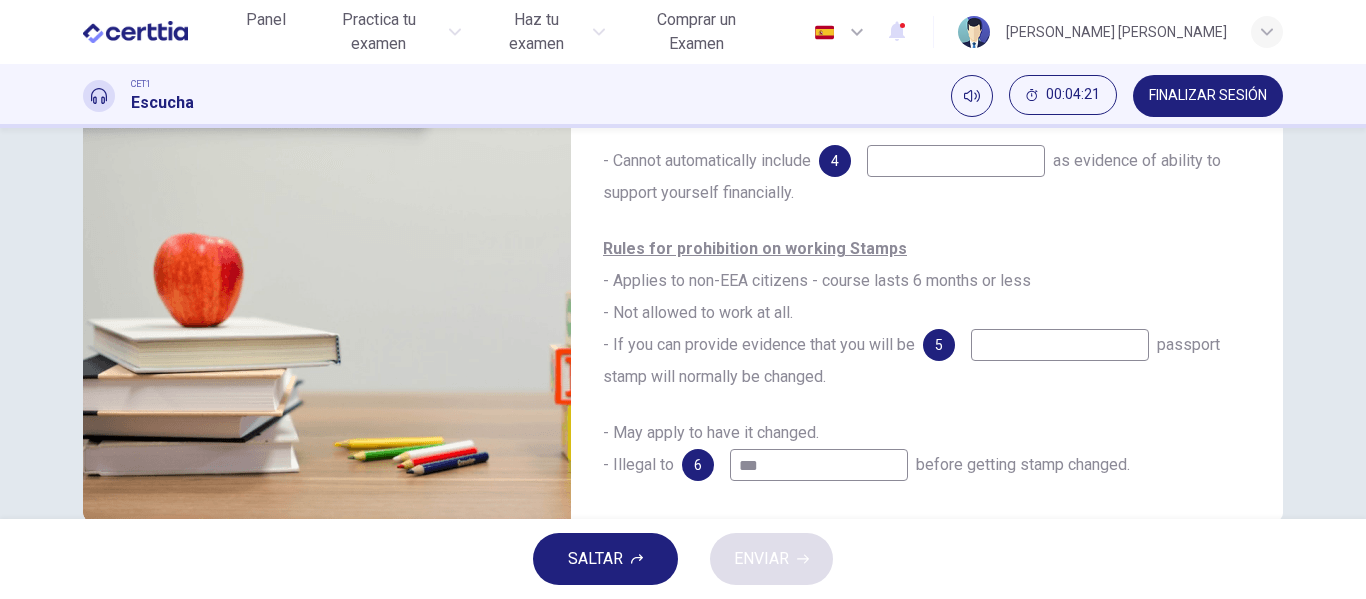 type on "**" 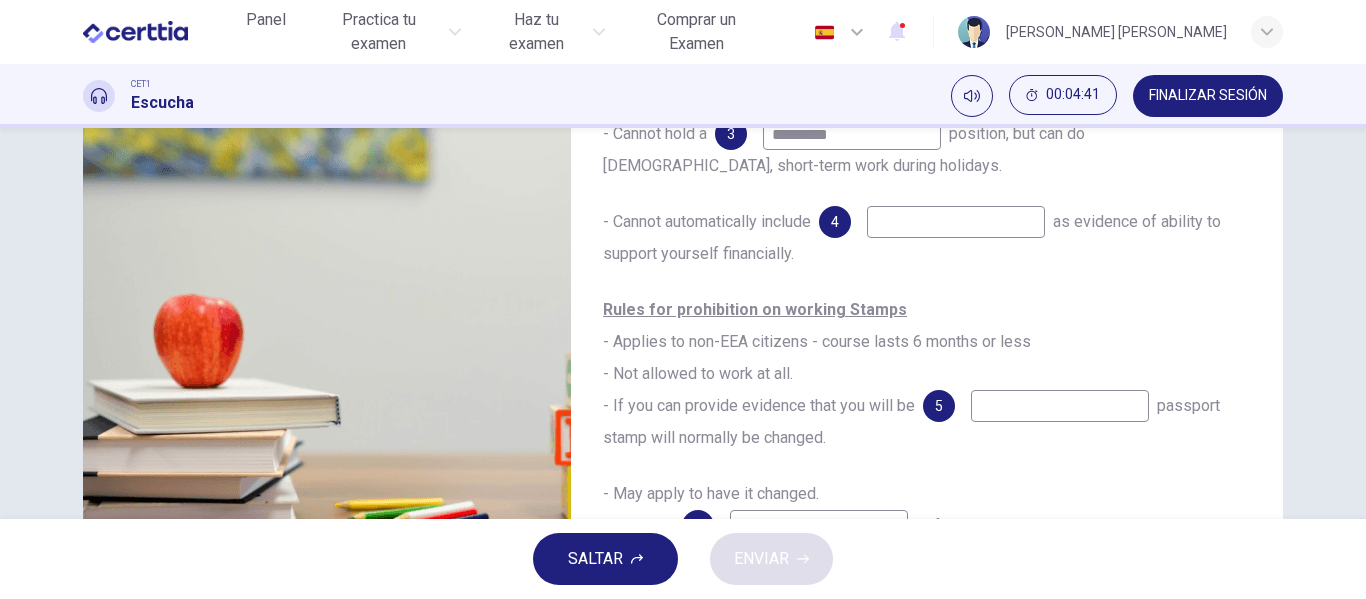 scroll, scrollTop: 279, scrollLeft: 0, axis: vertical 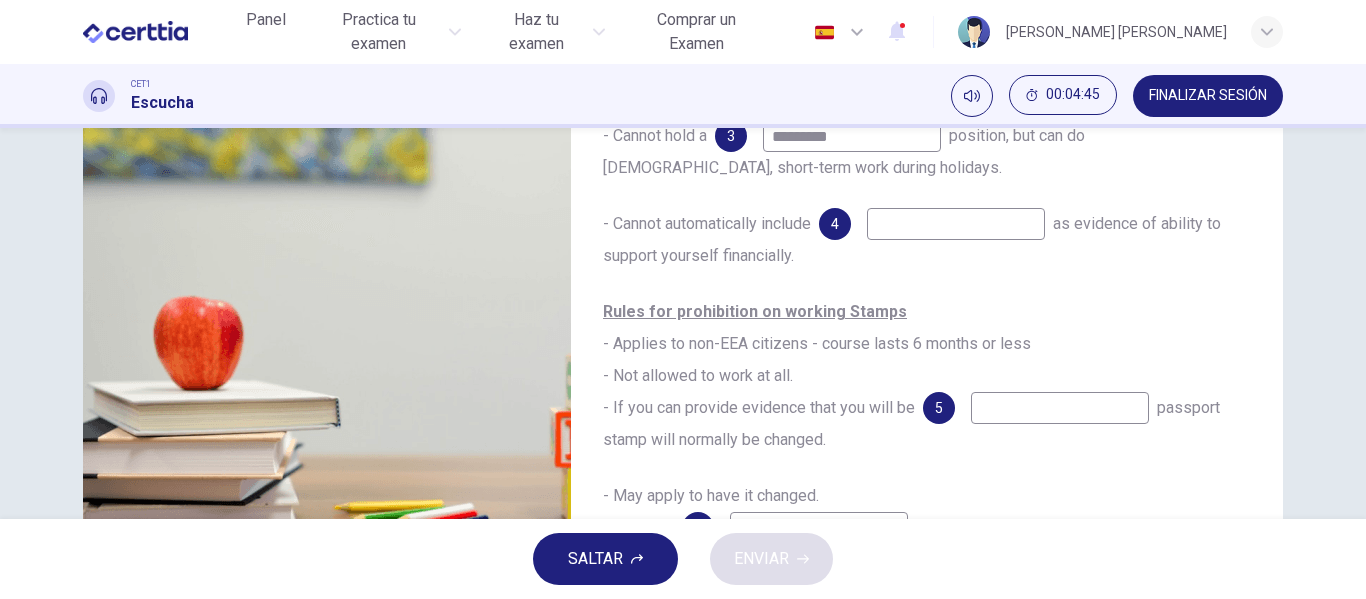 type on "**" 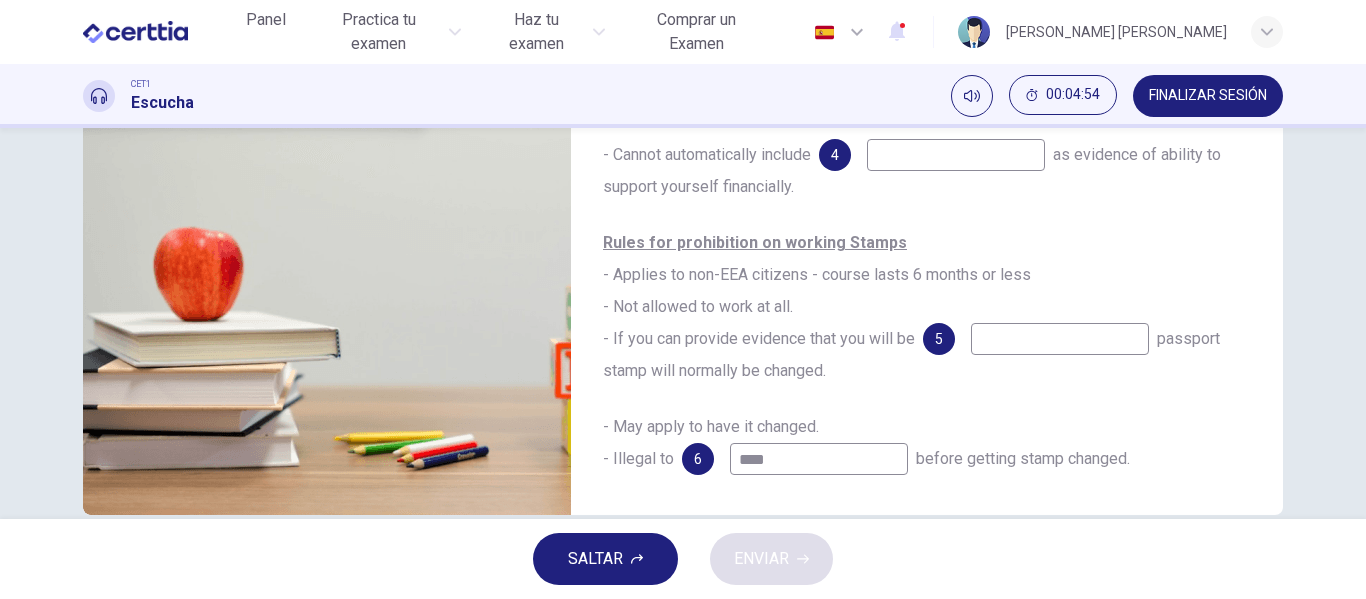 scroll, scrollTop: 359, scrollLeft: 0, axis: vertical 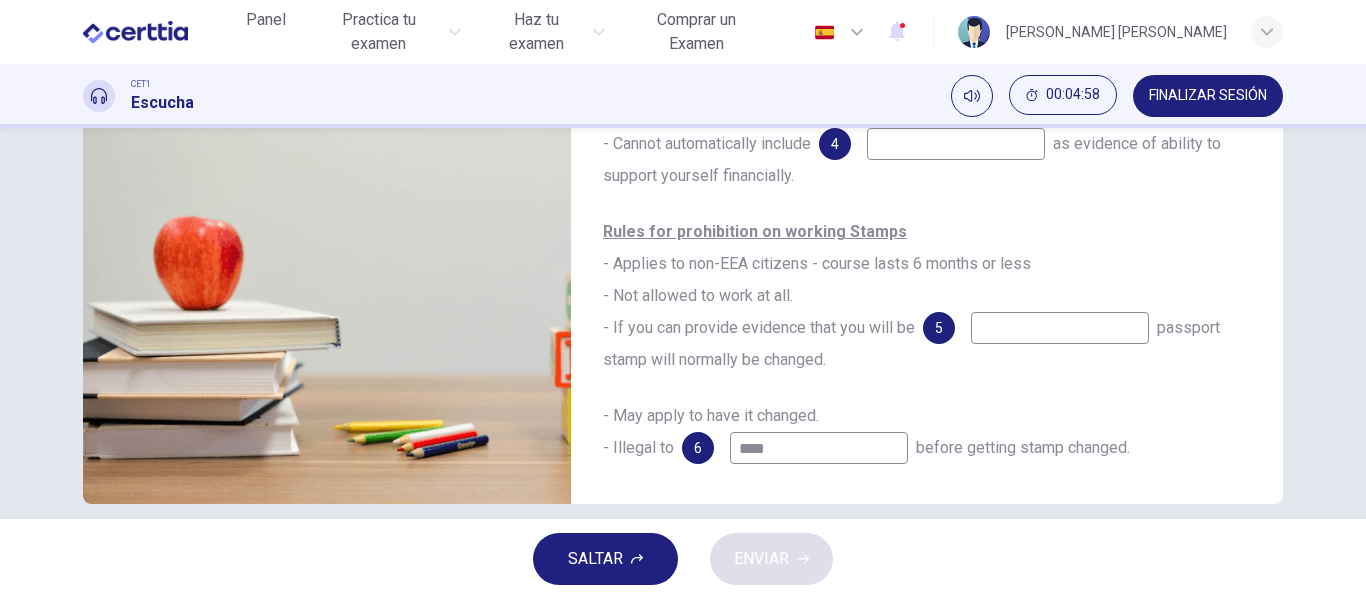 click at bounding box center (1060, 328) 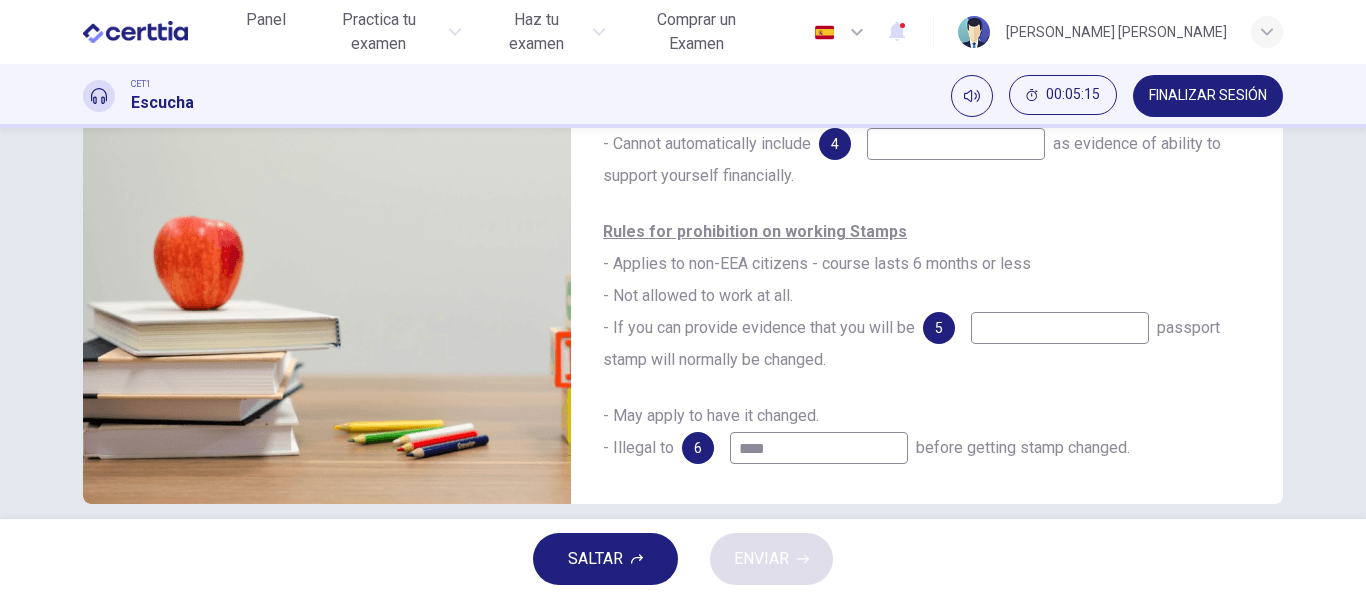 type on "**" 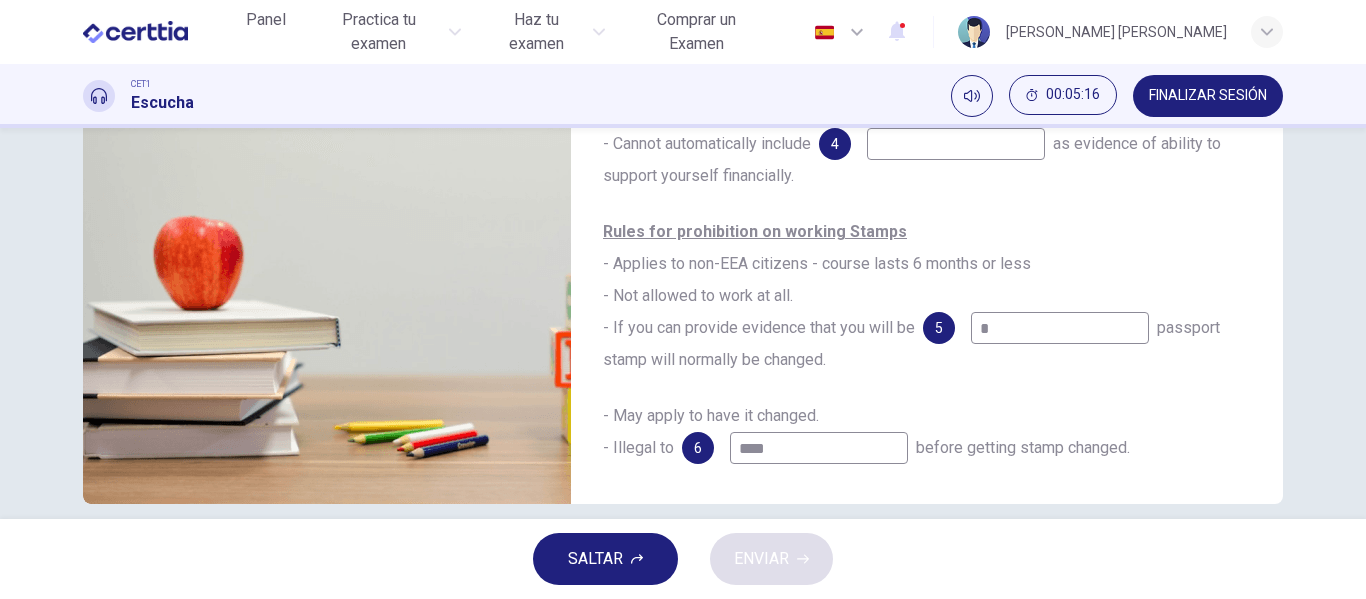 type on "**" 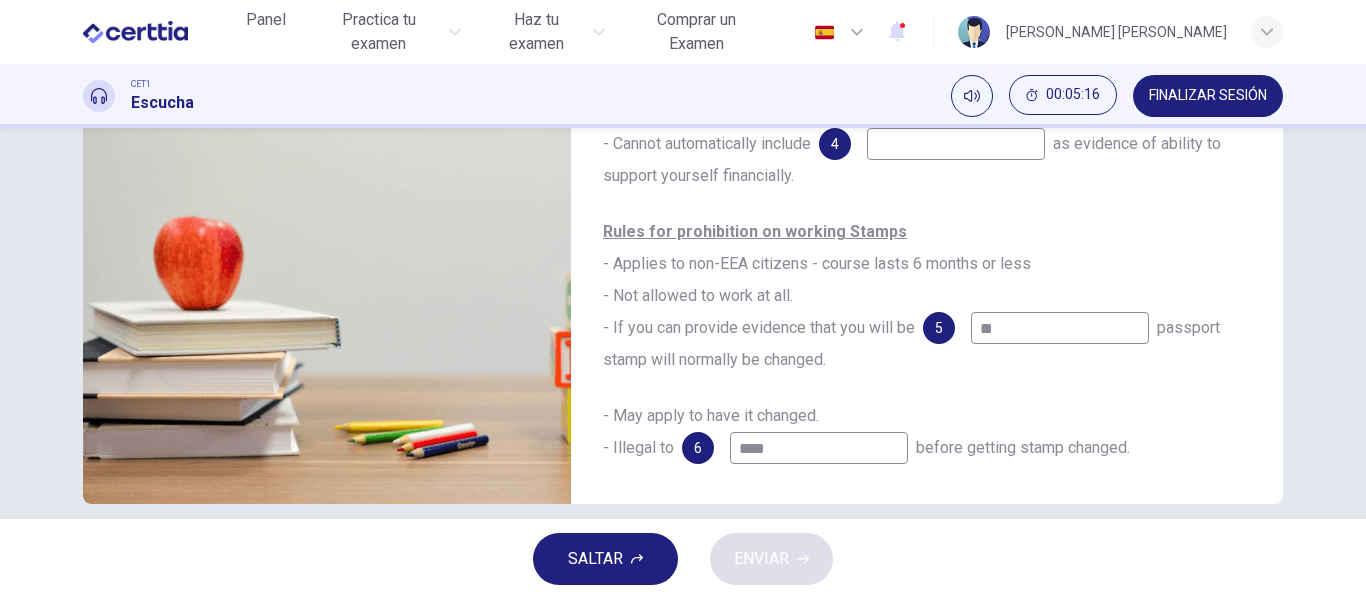 type on "**" 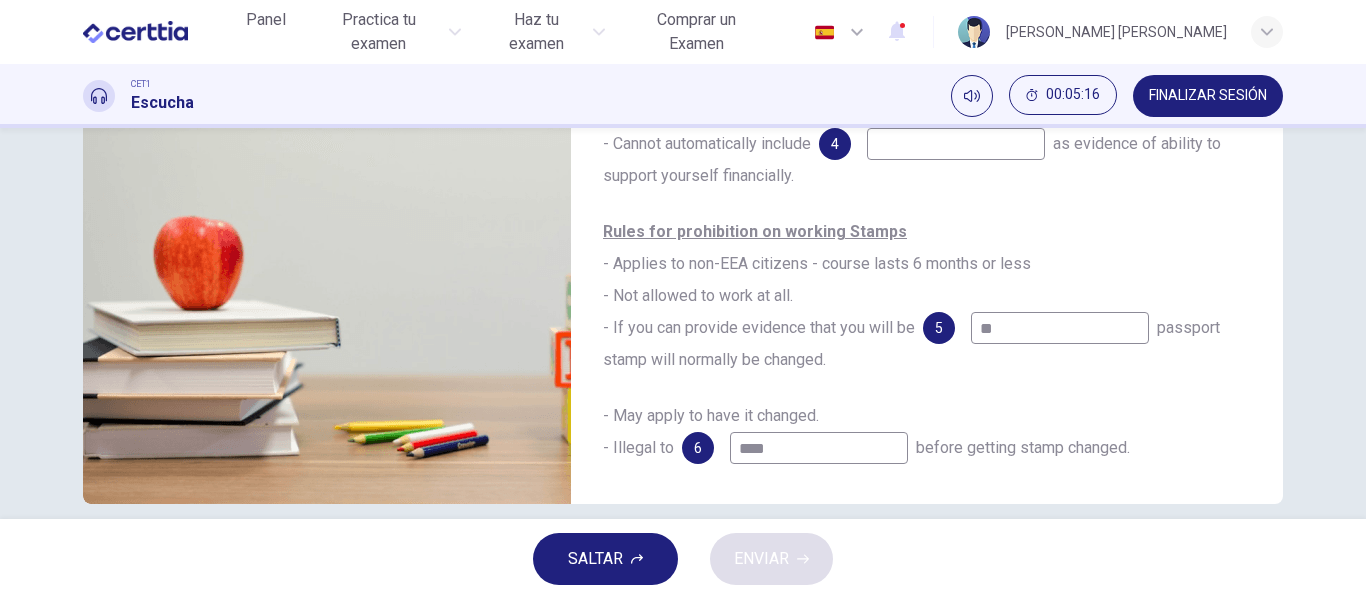 type on "***" 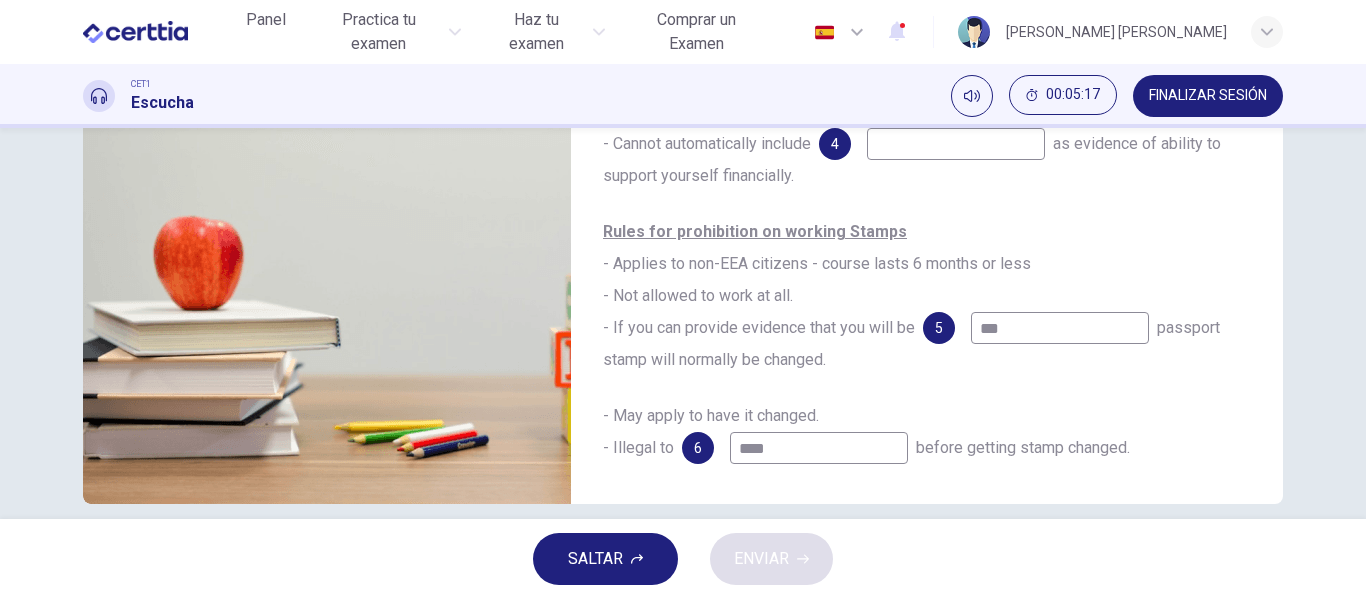 type on "**" 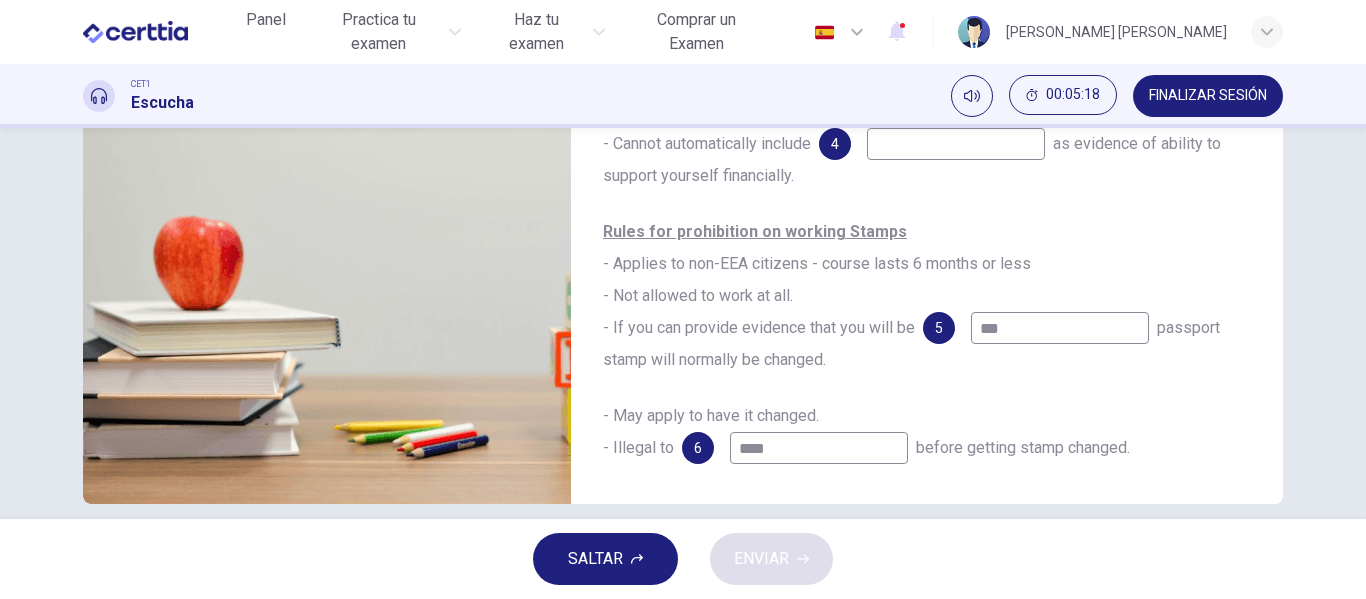 type on "****" 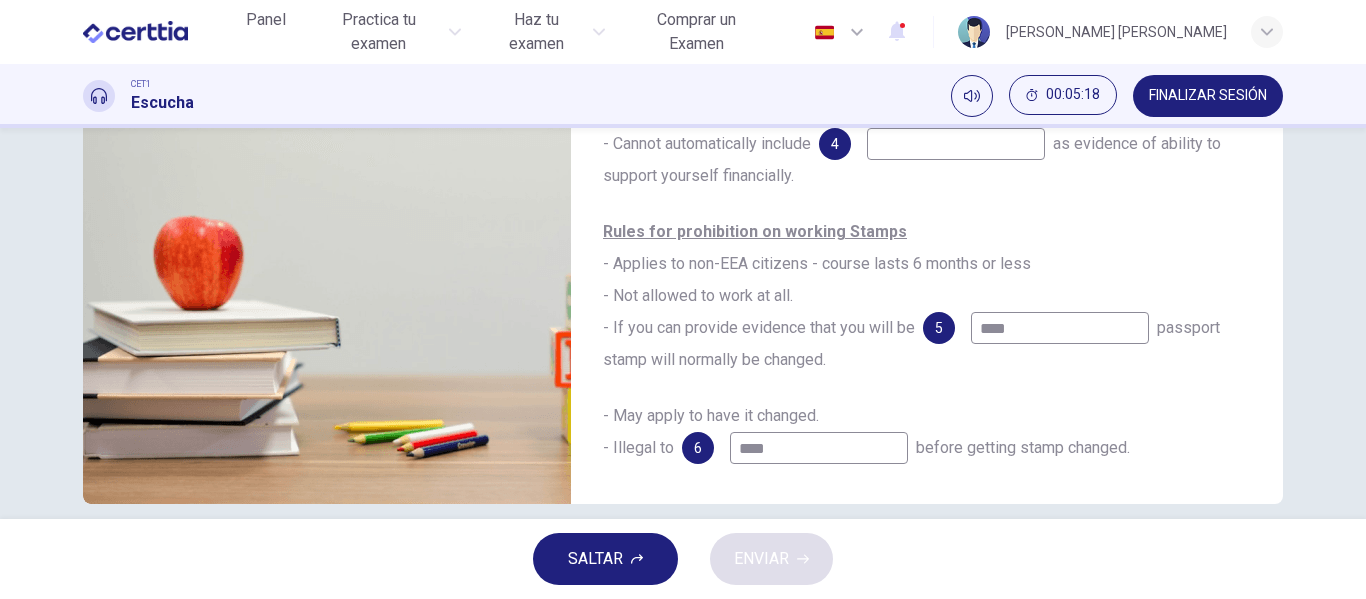 type on "**" 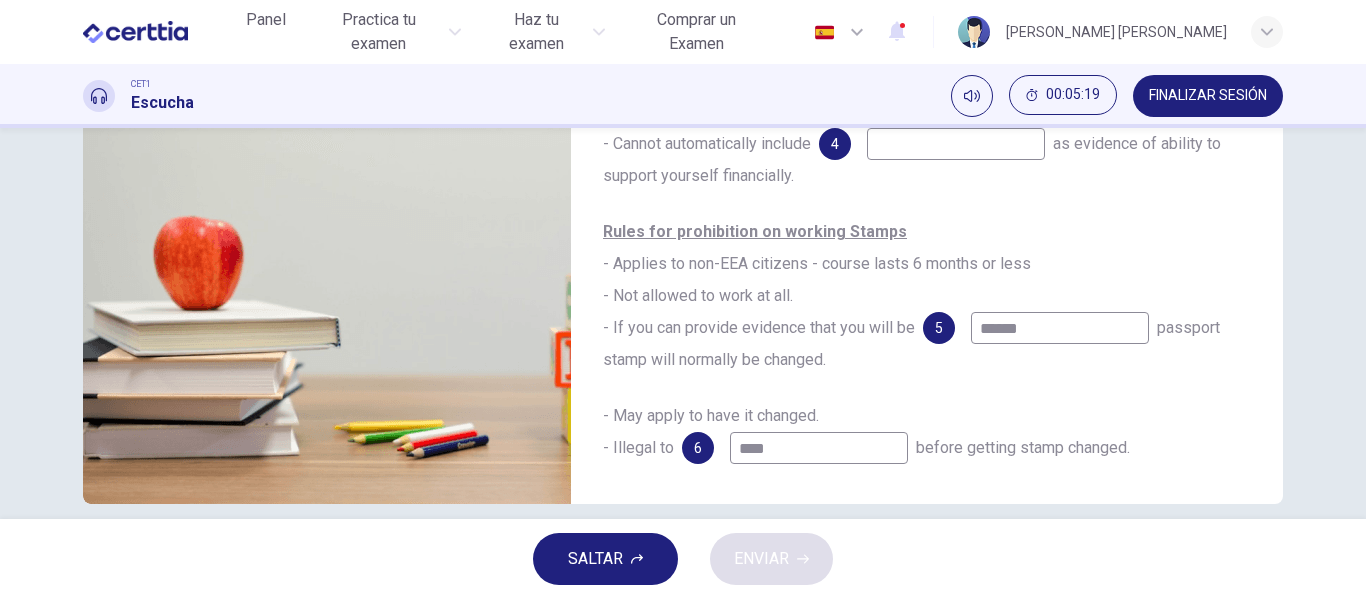 type on "*******" 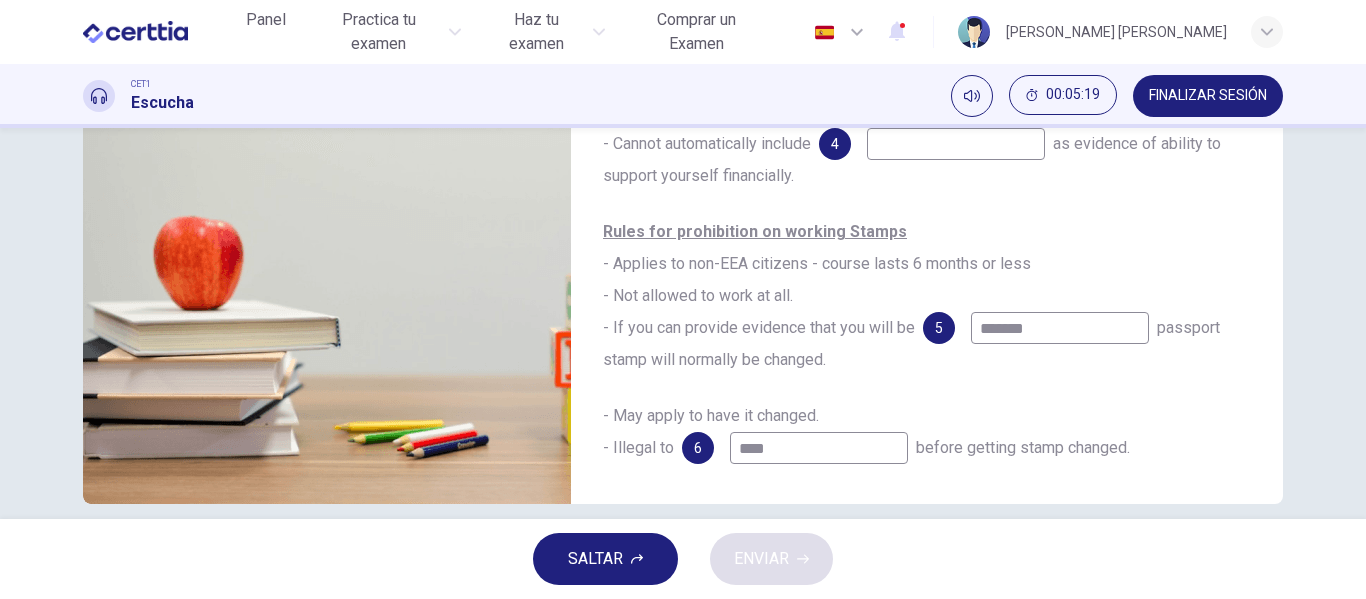 type on "**" 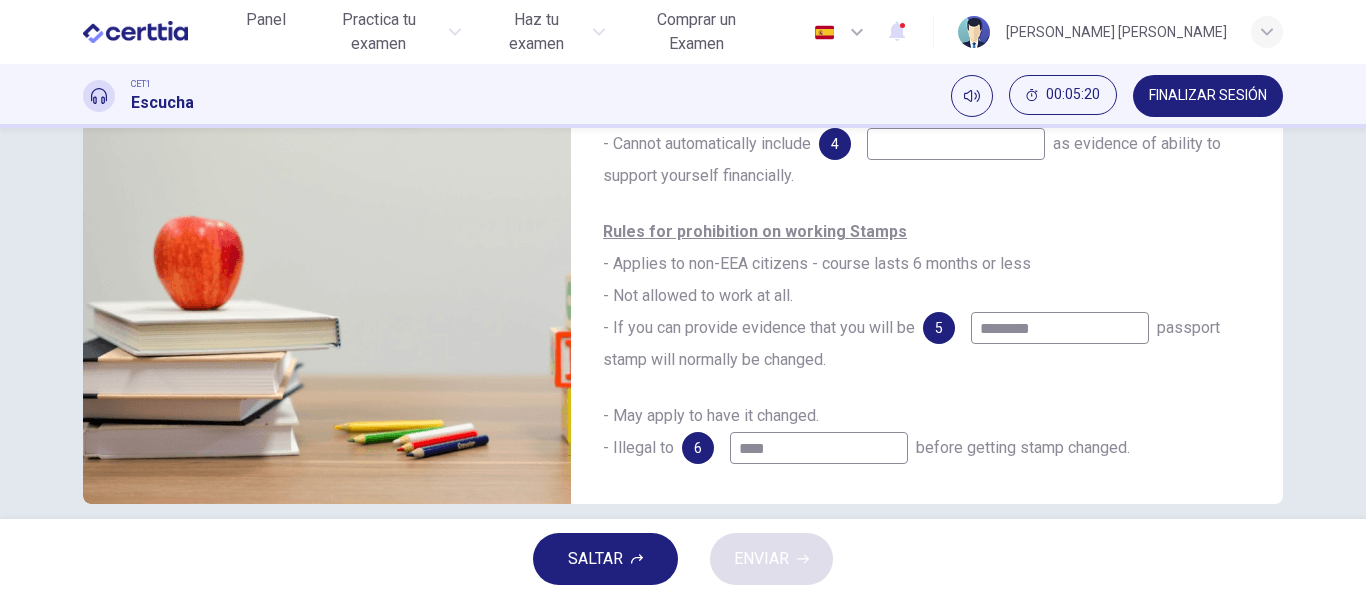 type on "********" 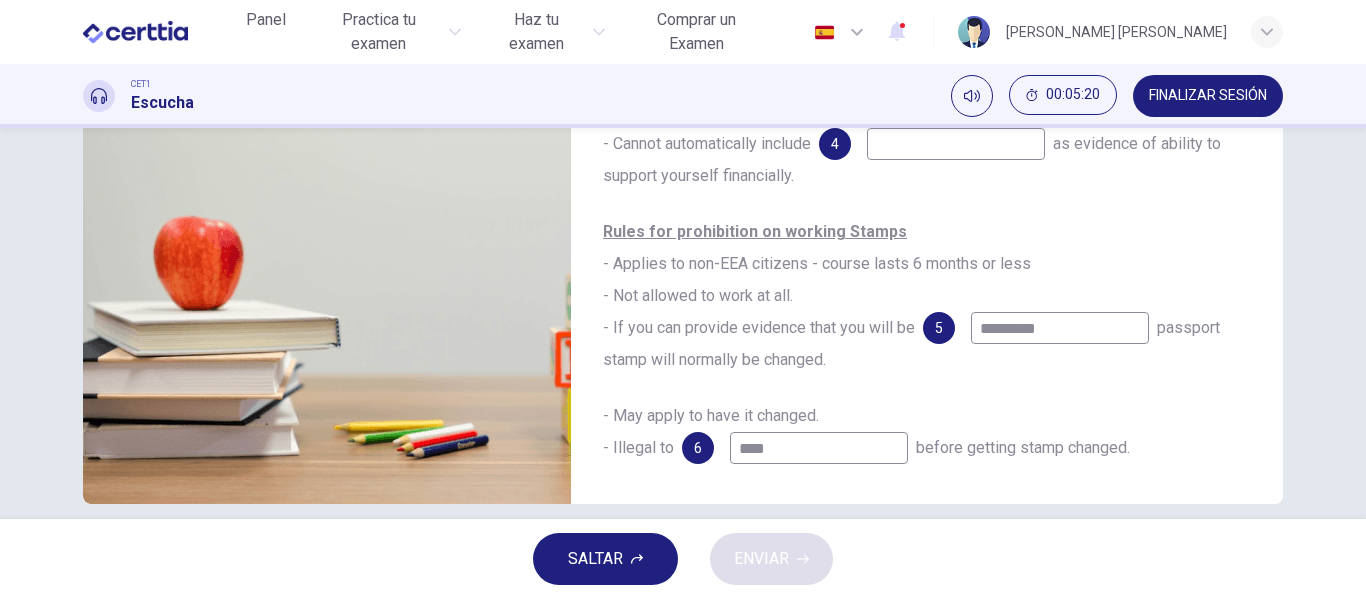 type on "**" 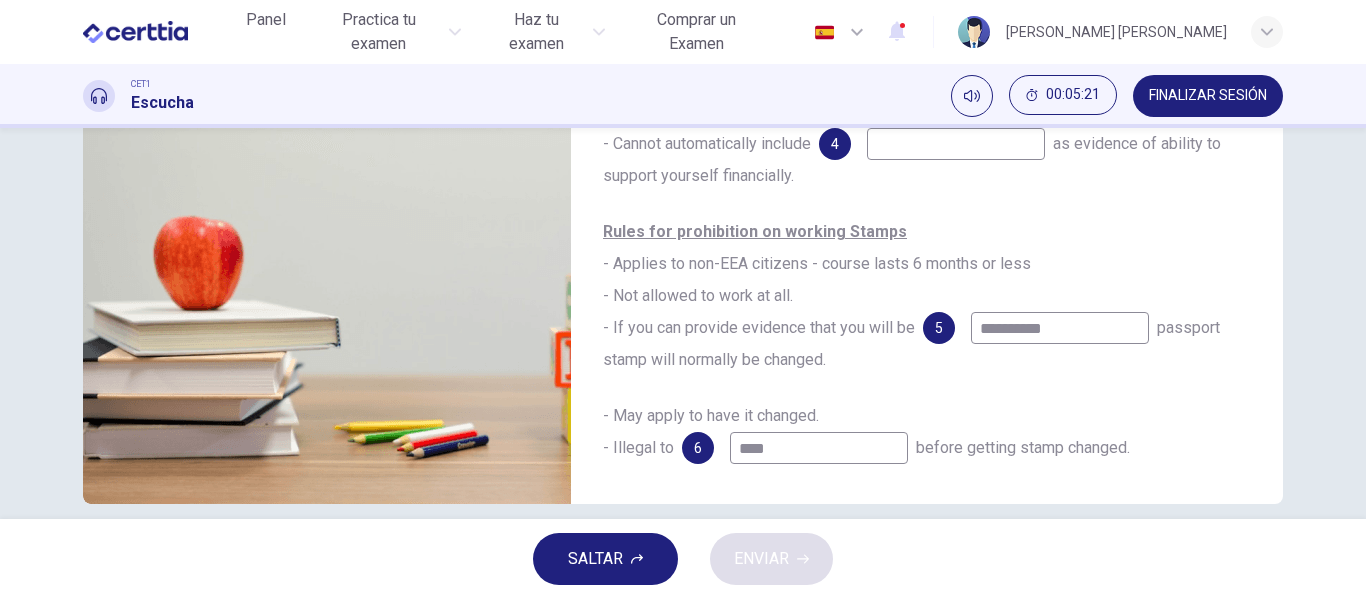 type on "**********" 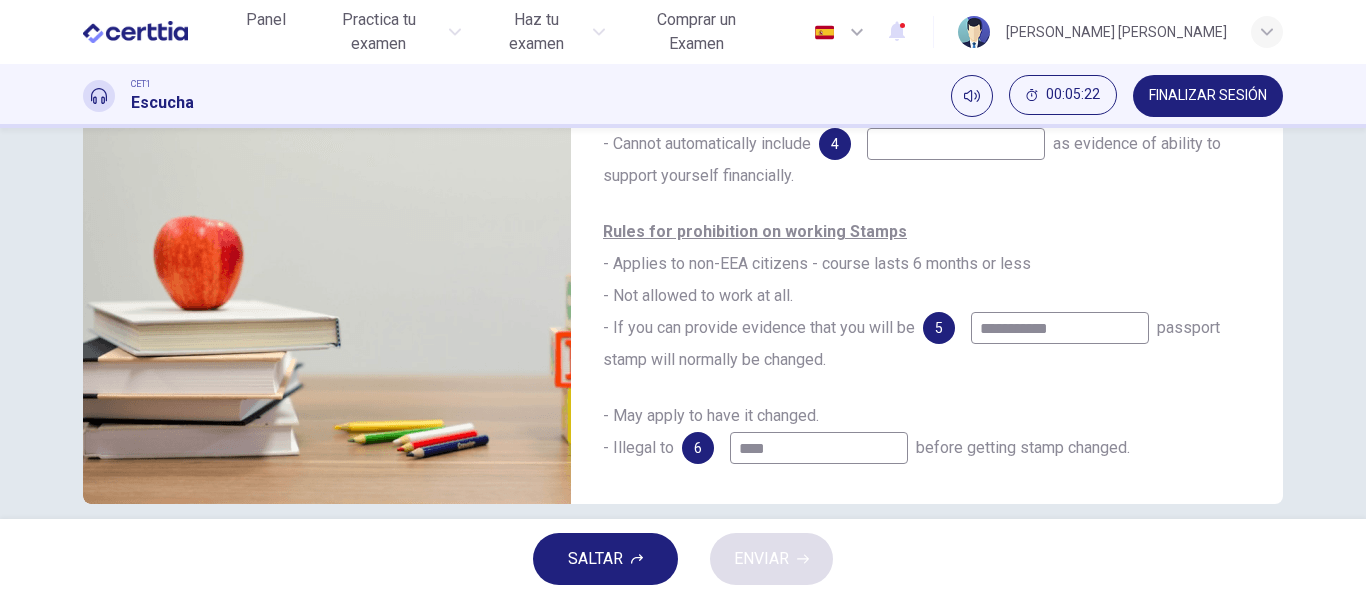 type on "**" 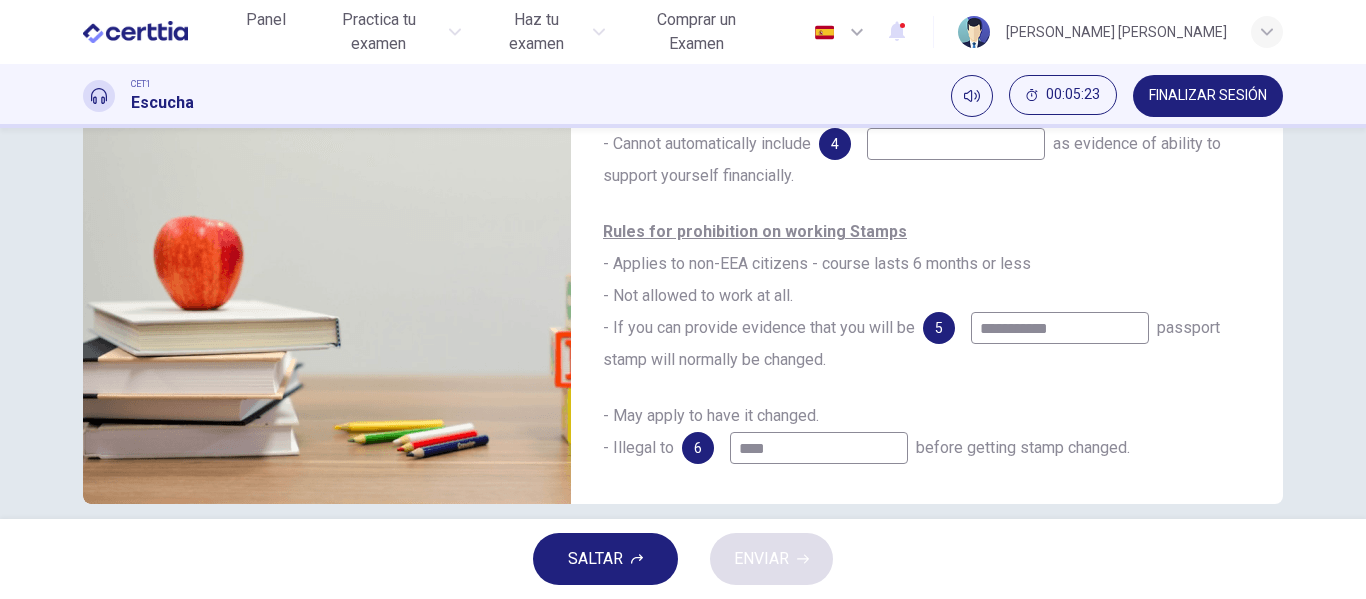 type on "**********" 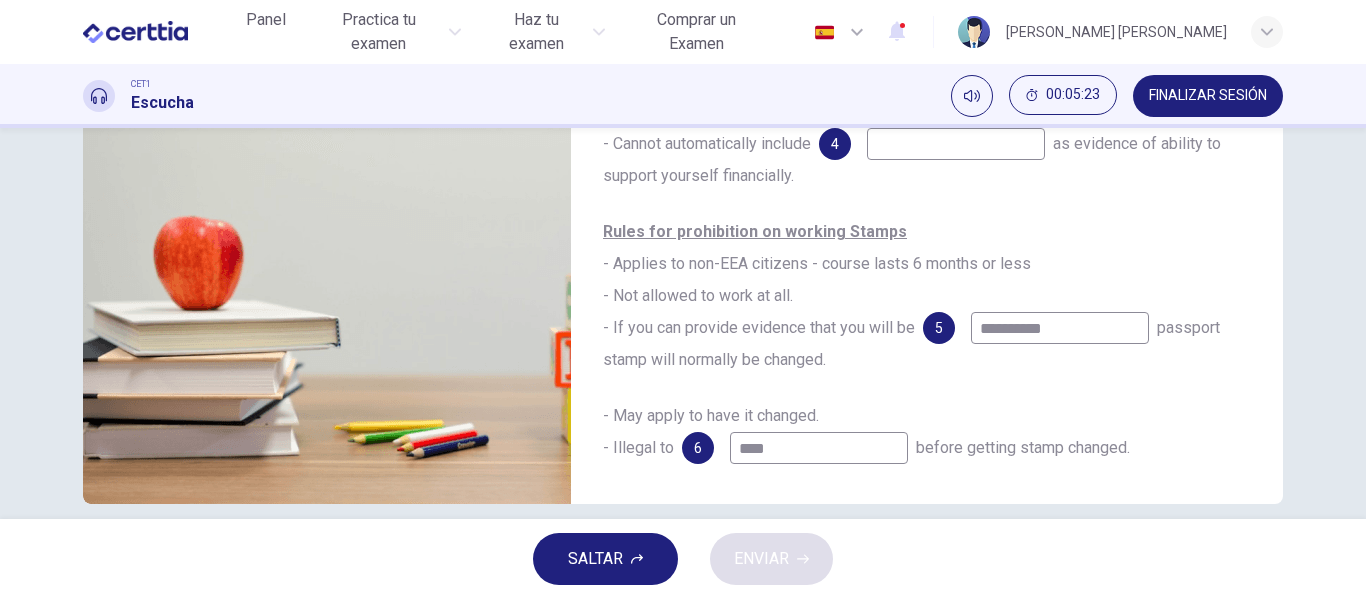 type on "**" 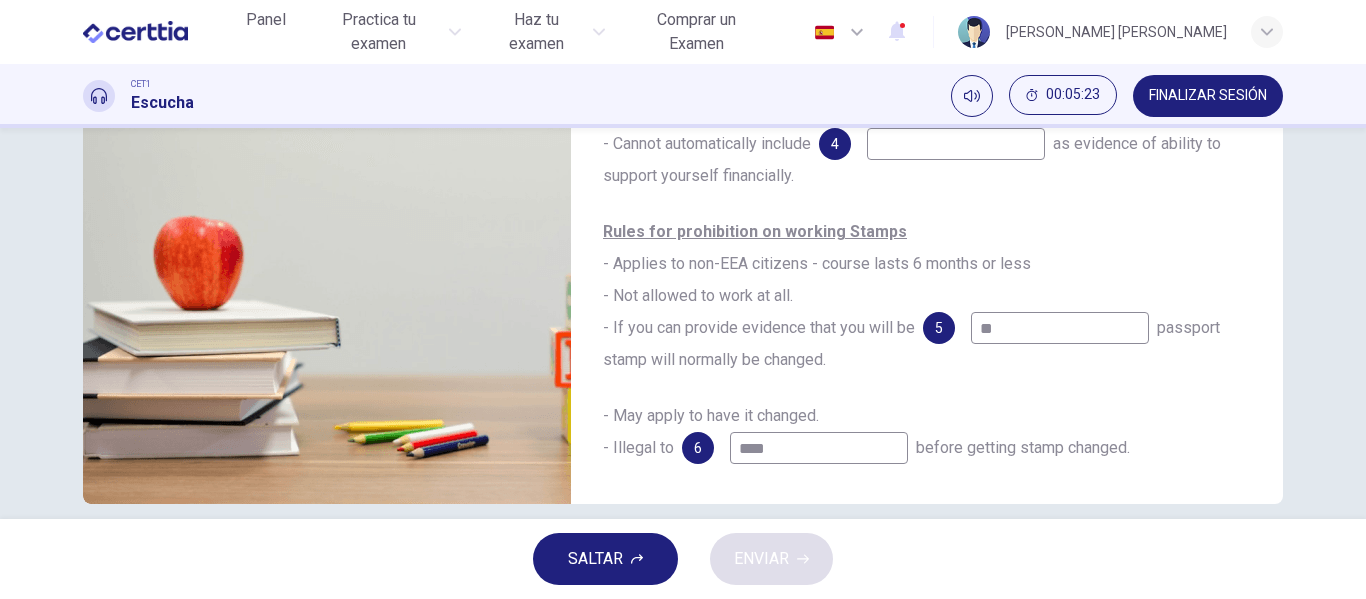 type on "*" 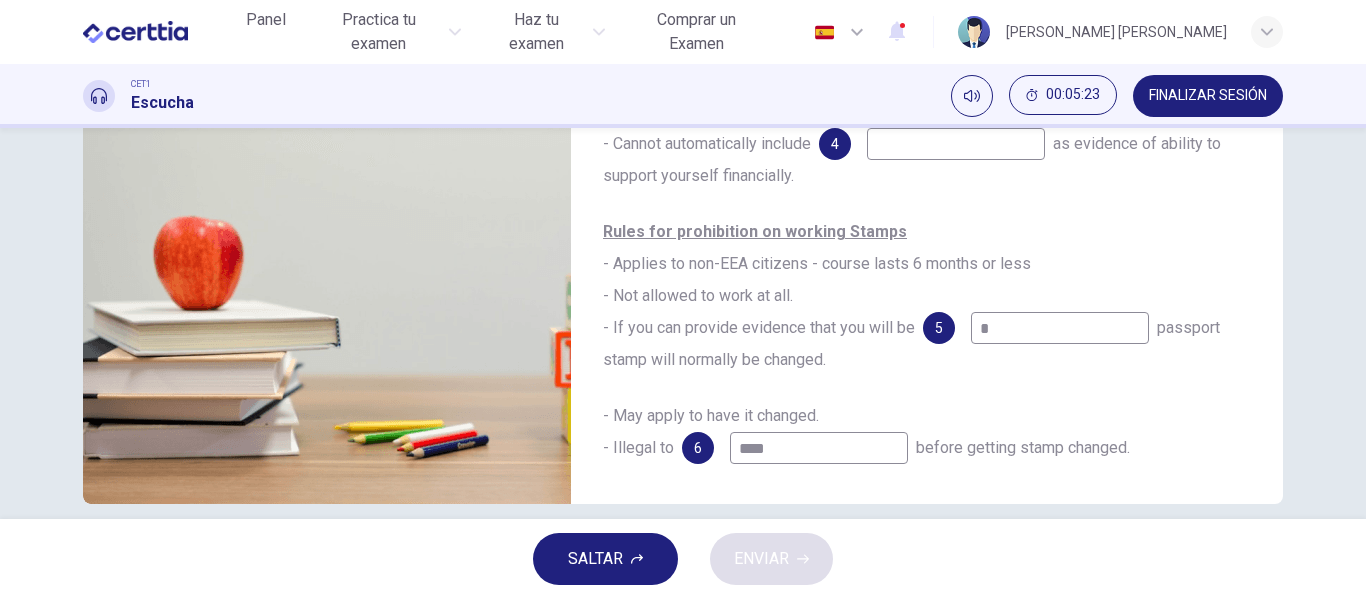 type 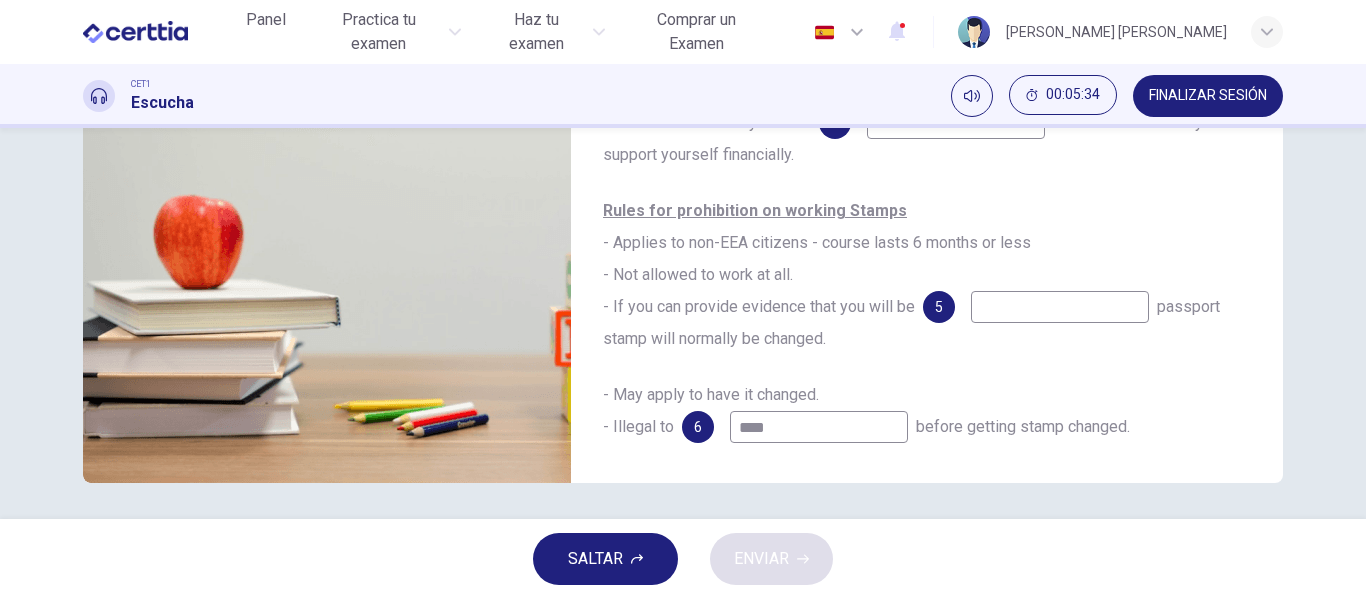 scroll, scrollTop: 384, scrollLeft: 0, axis: vertical 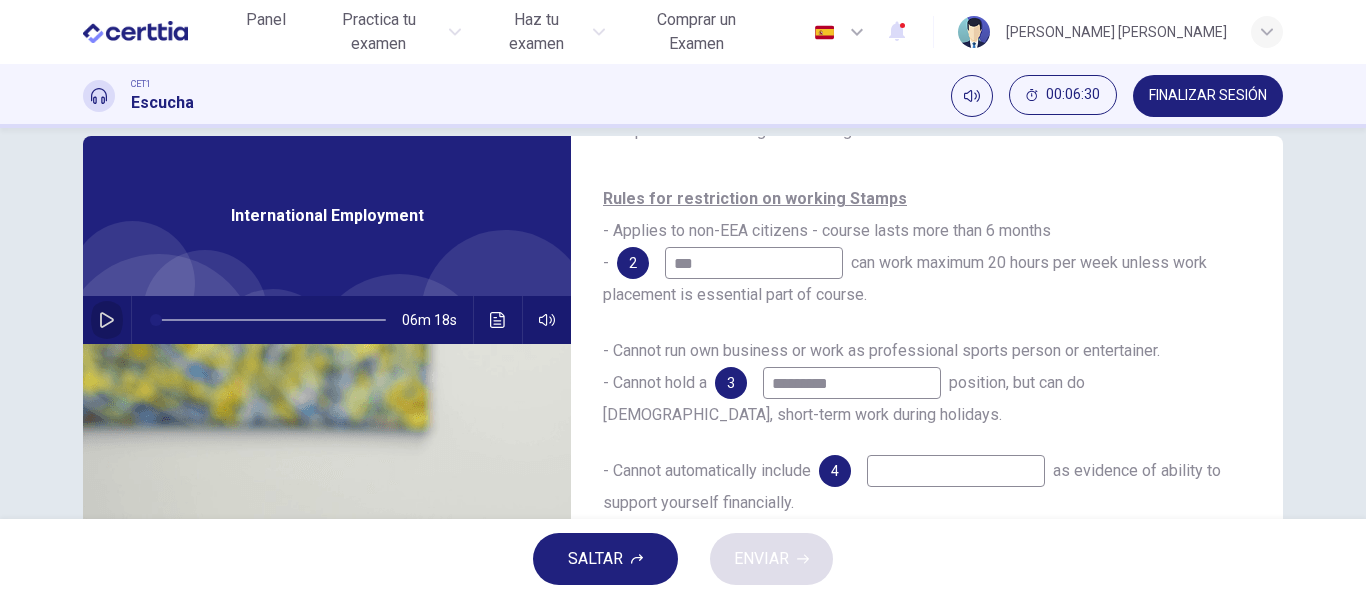 click at bounding box center (107, 320) 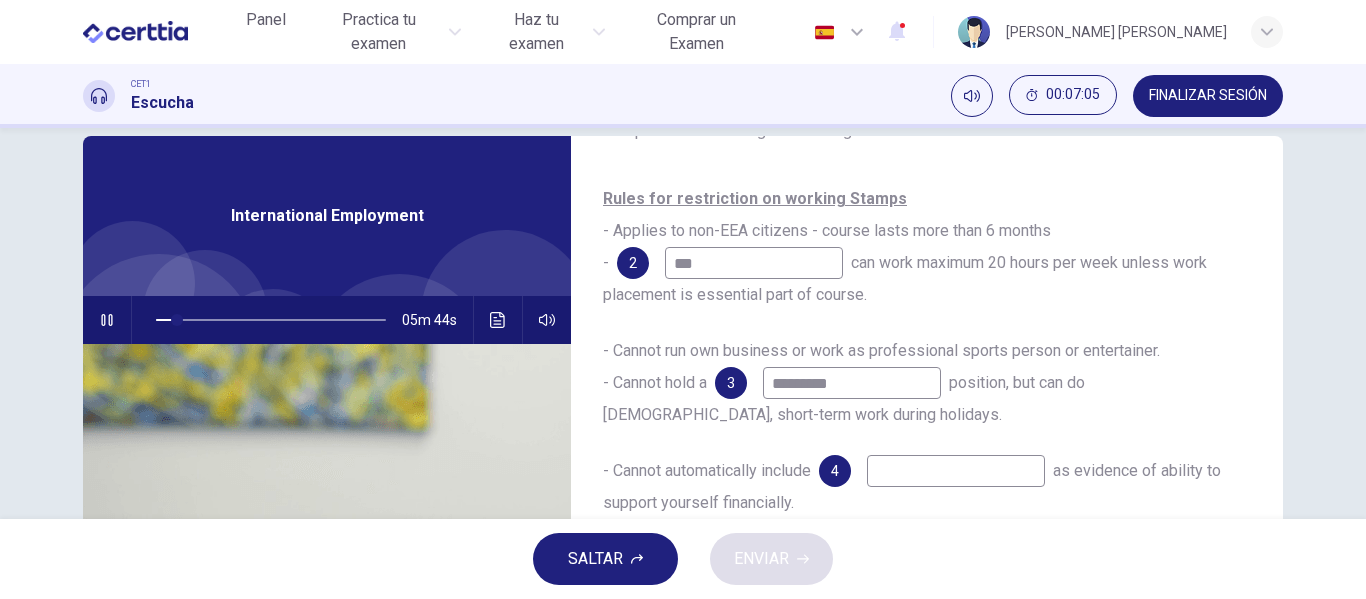 type on "*" 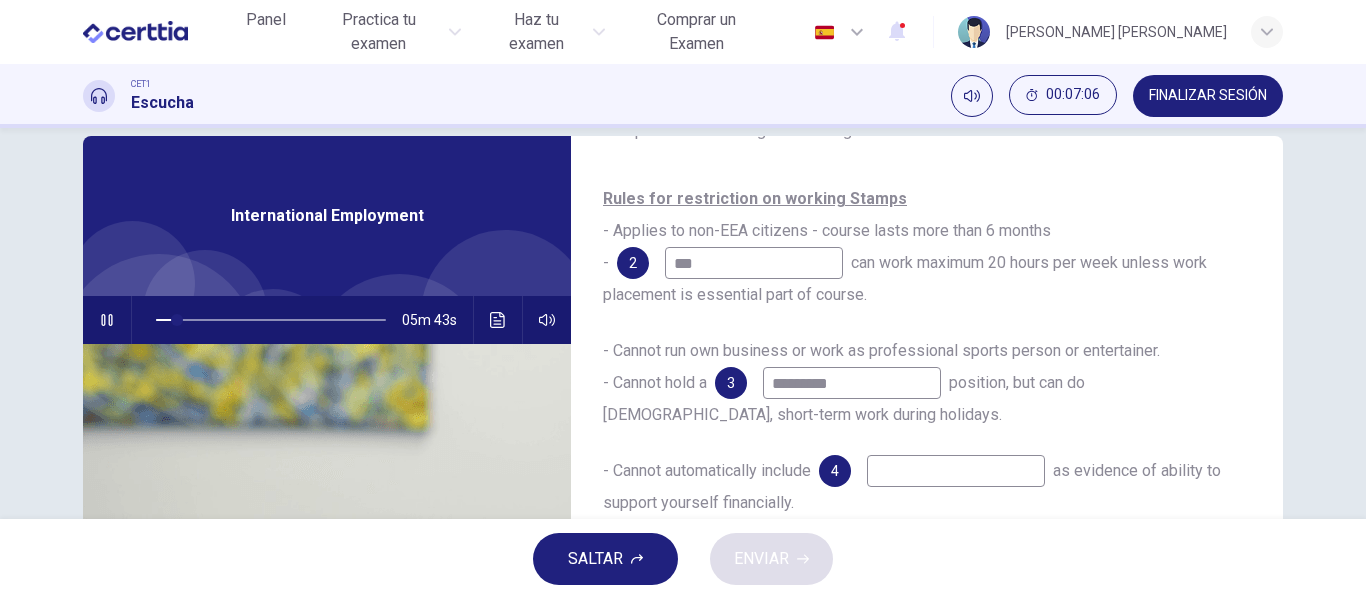 type on "**" 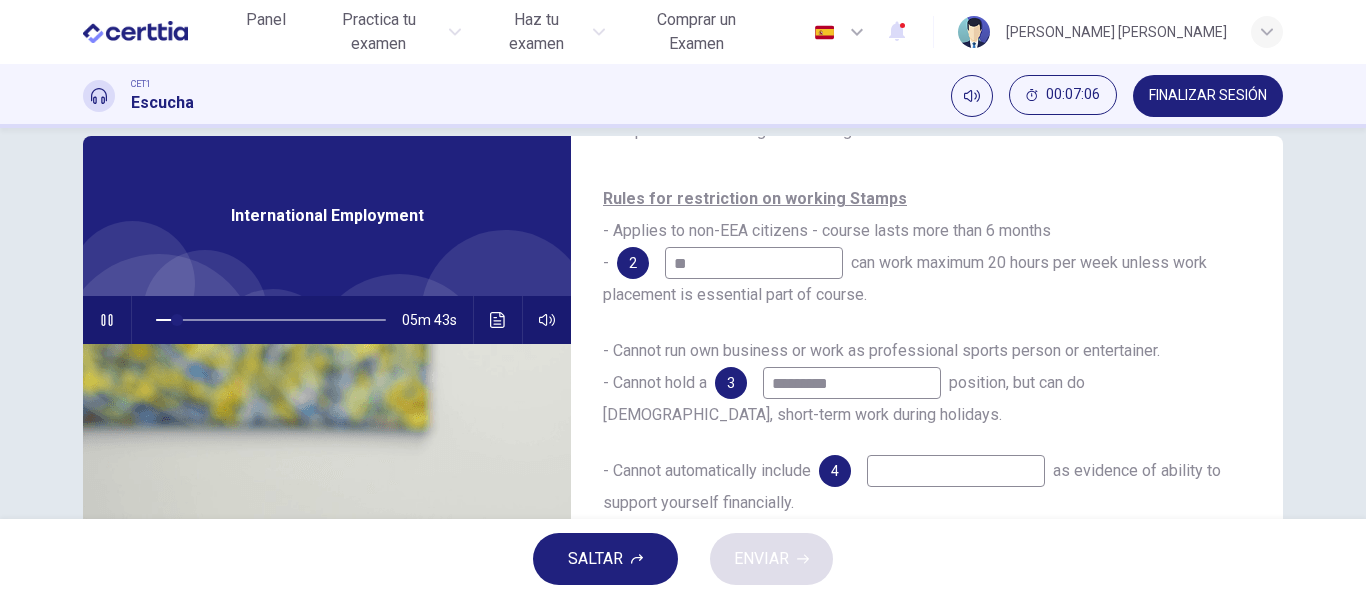 type on "**" 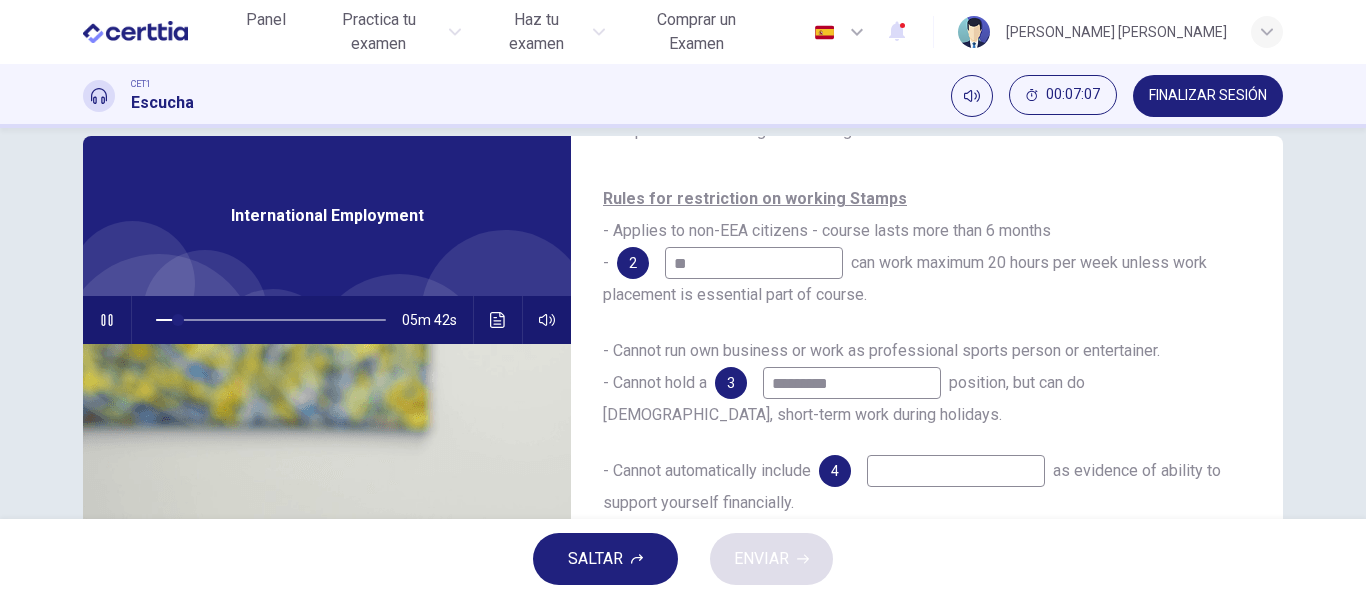 type on "*" 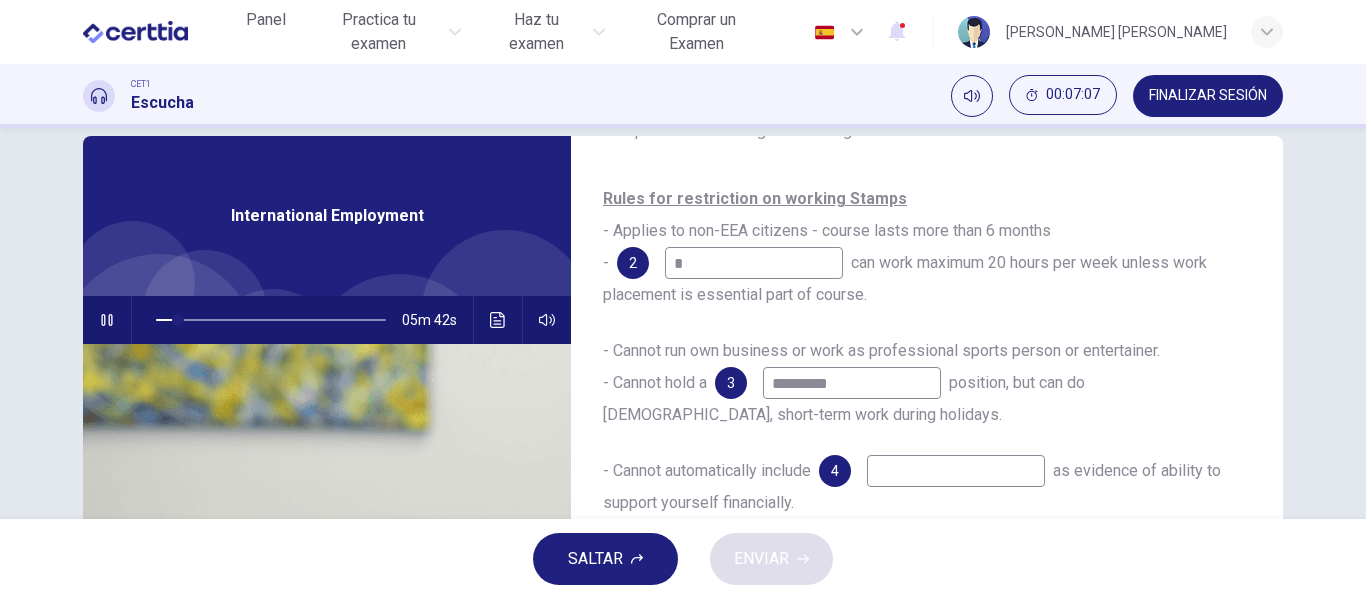 type 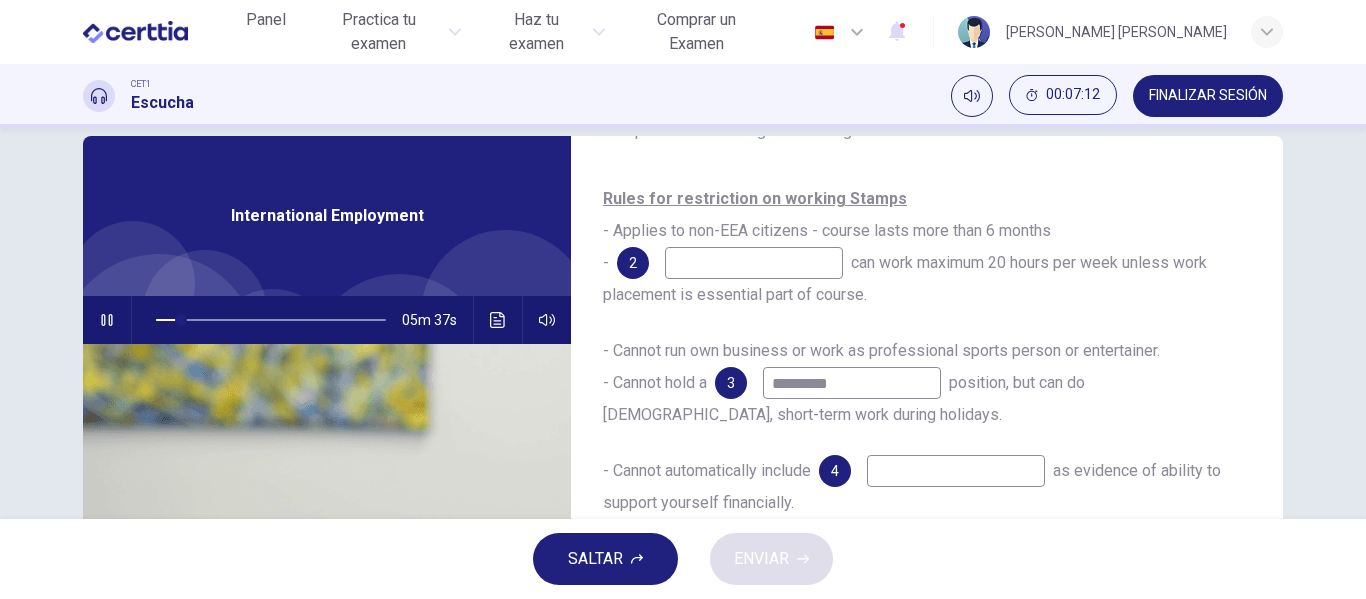 type on "**" 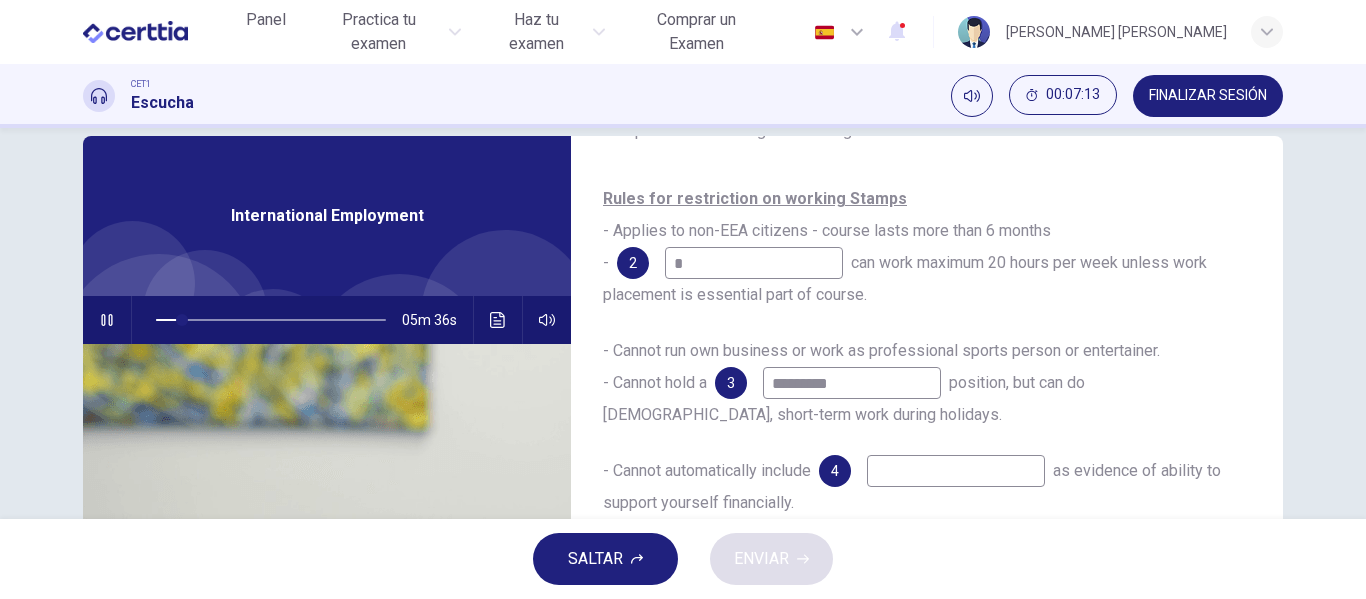 type on "**" 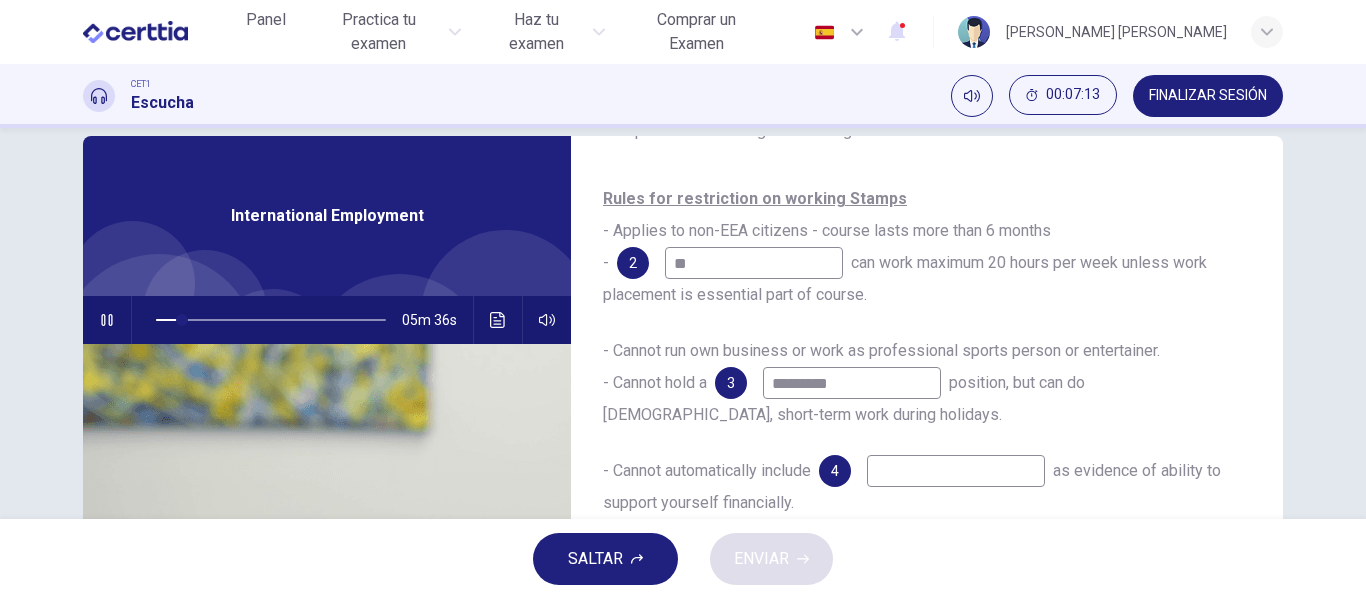 type on "**" 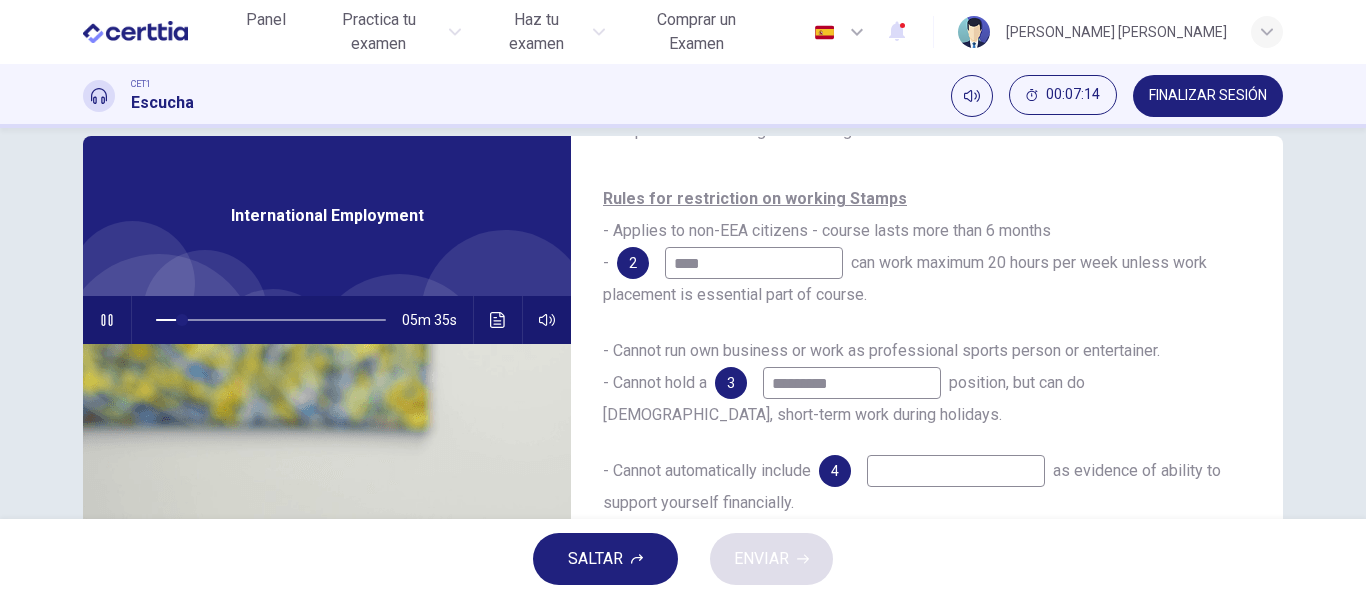 type on "*****" 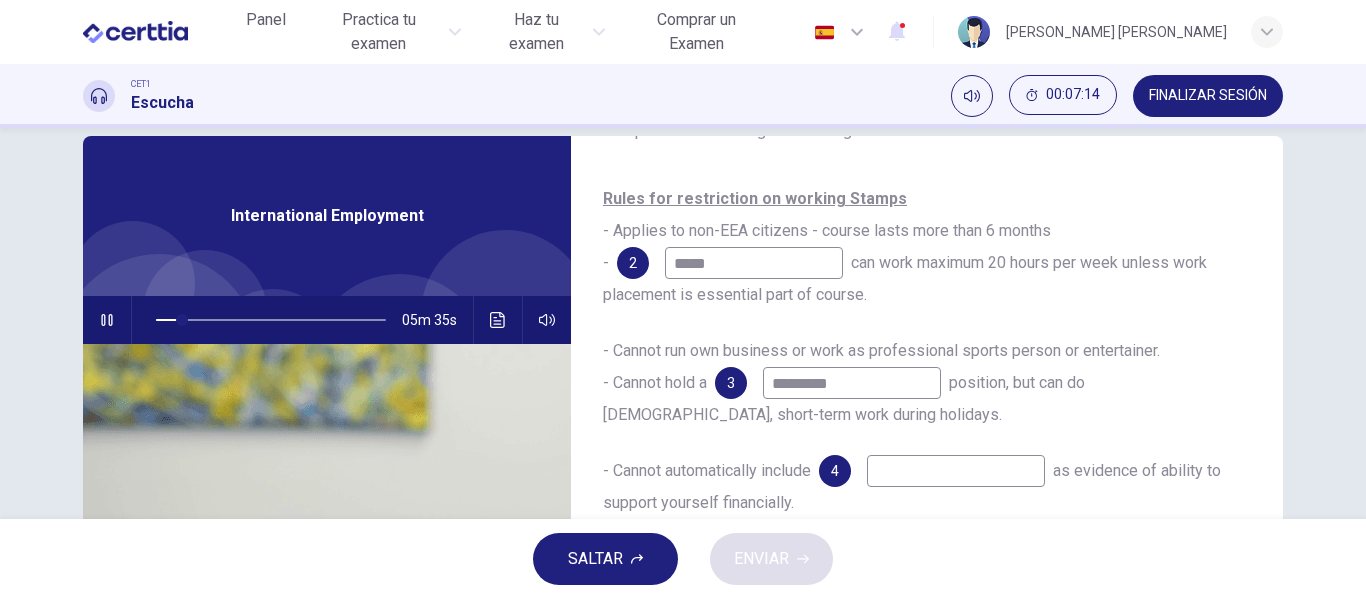 type on "**" 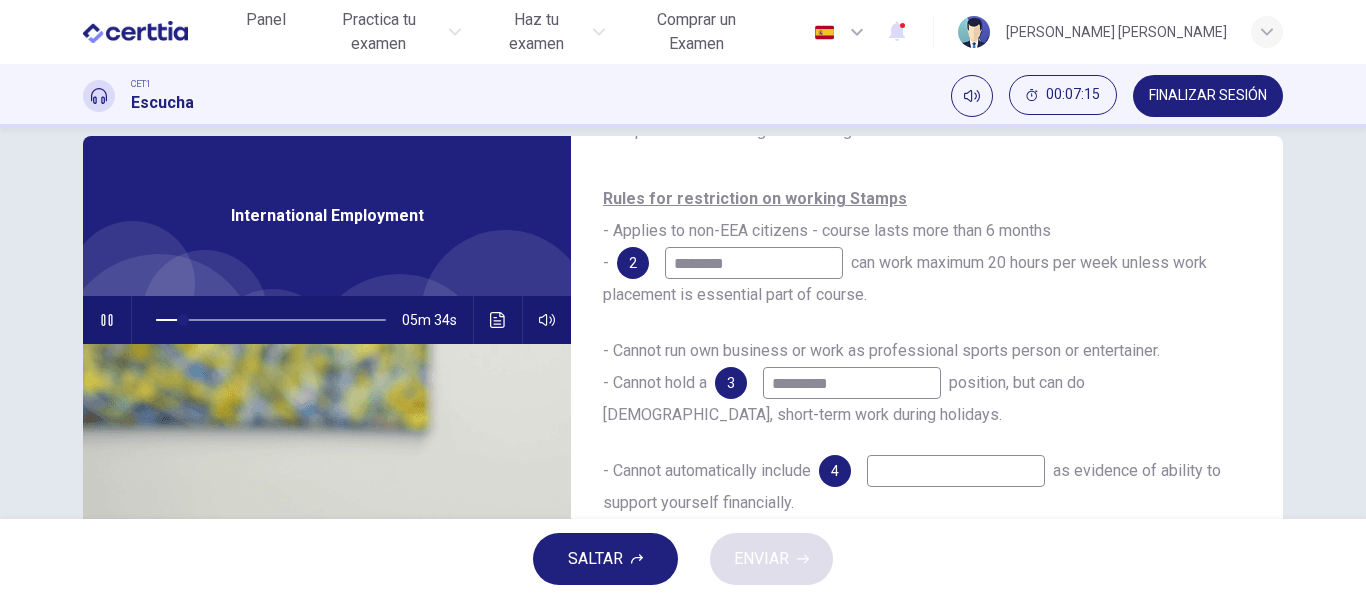 type on "*********" 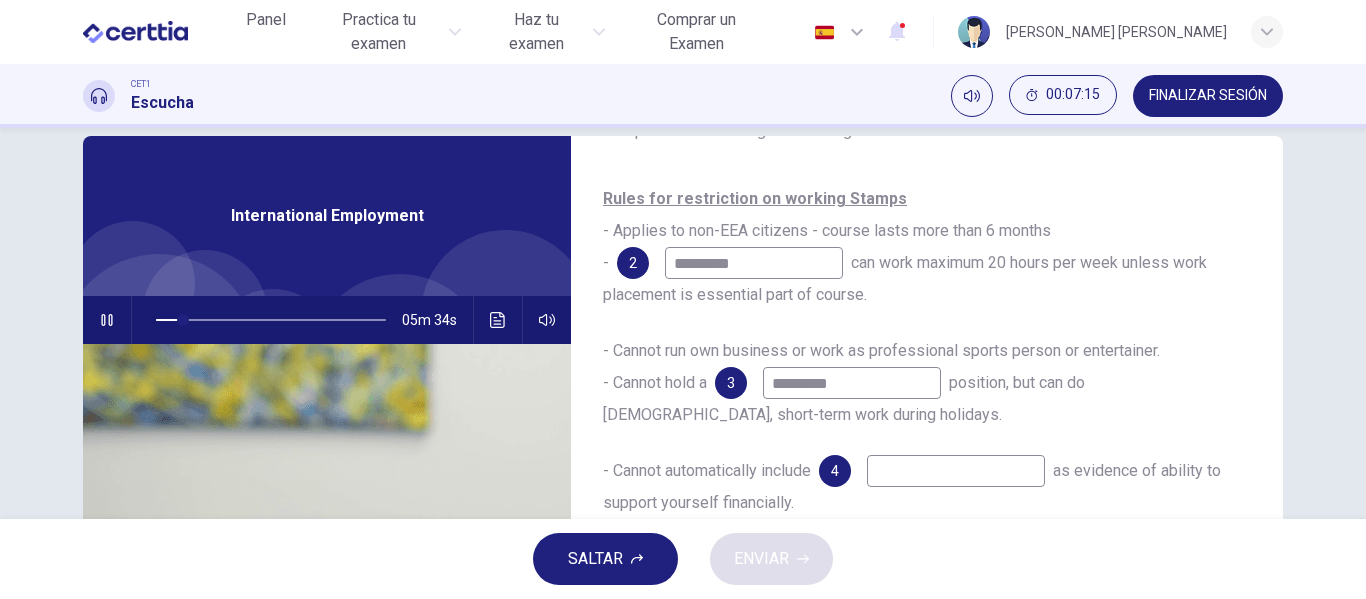 type on "**" 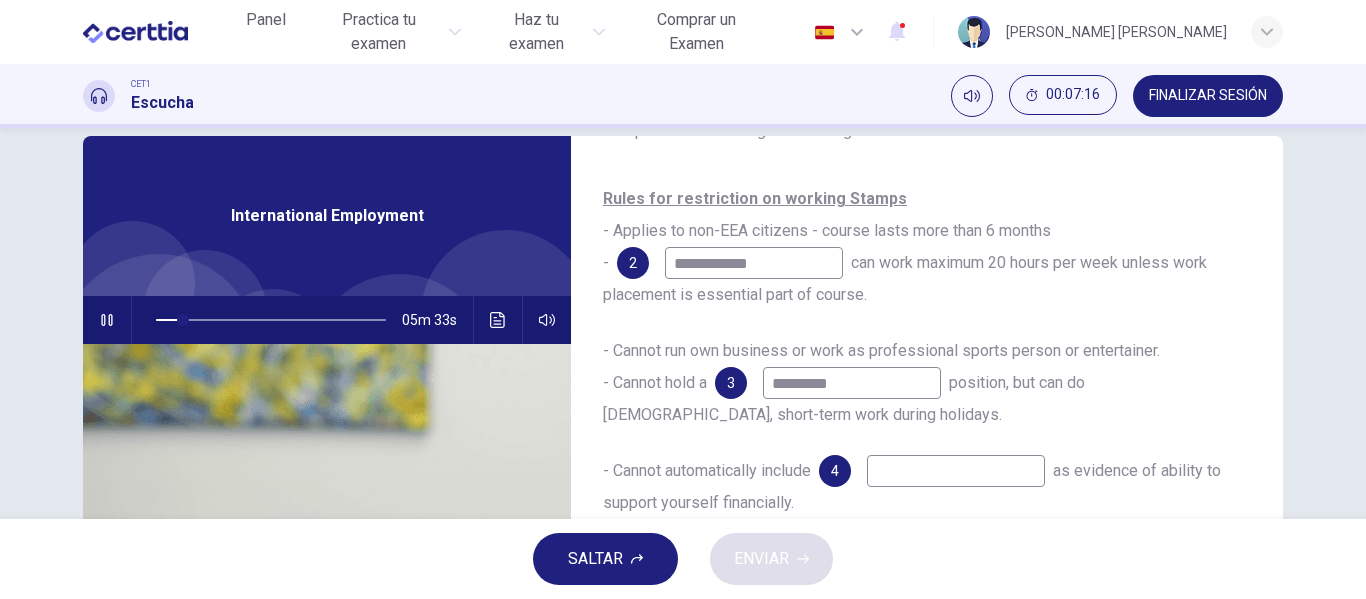 type on "**********" 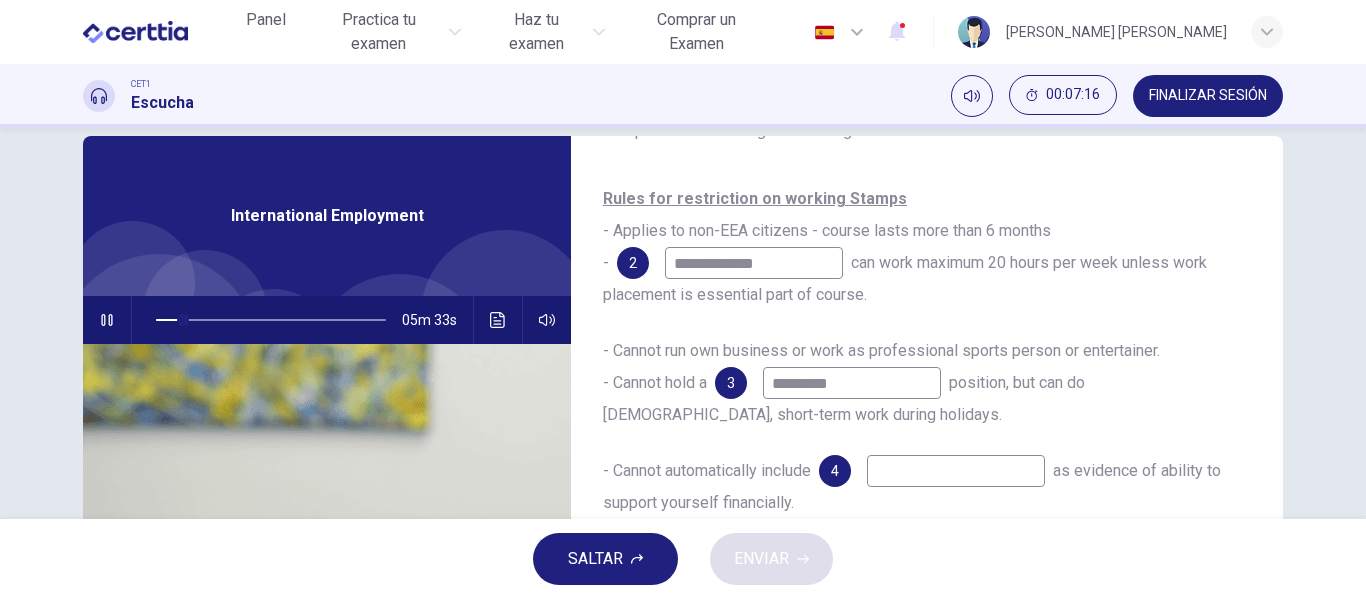 type on "**" 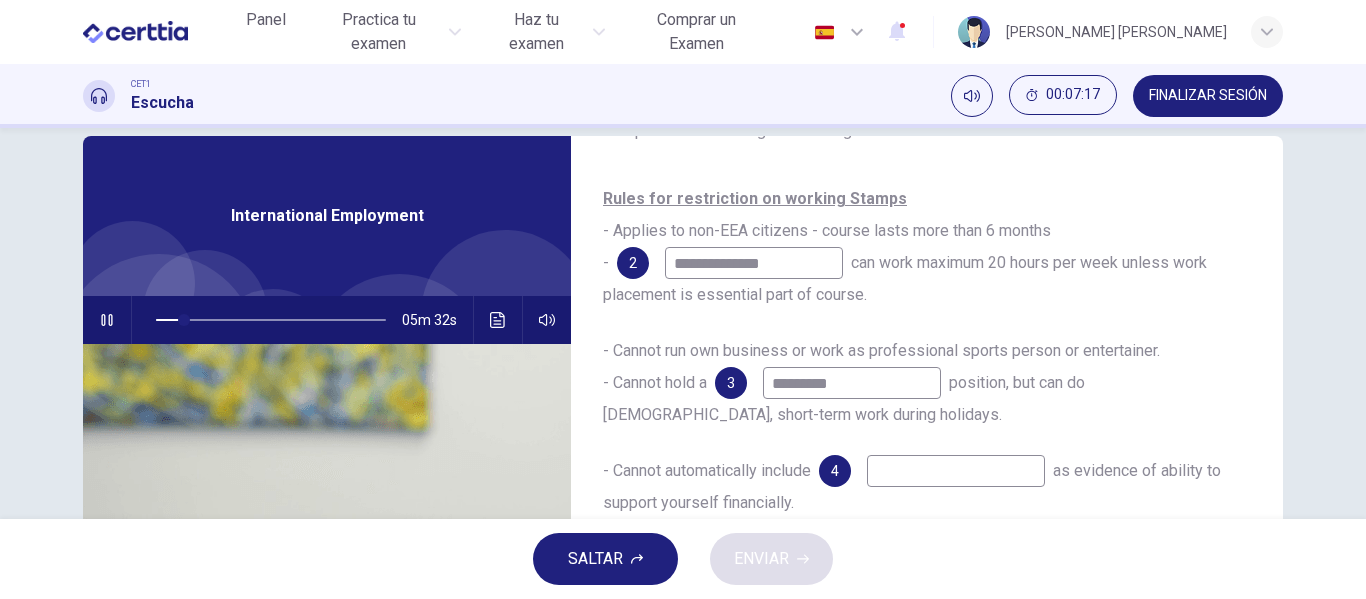 type on "**" 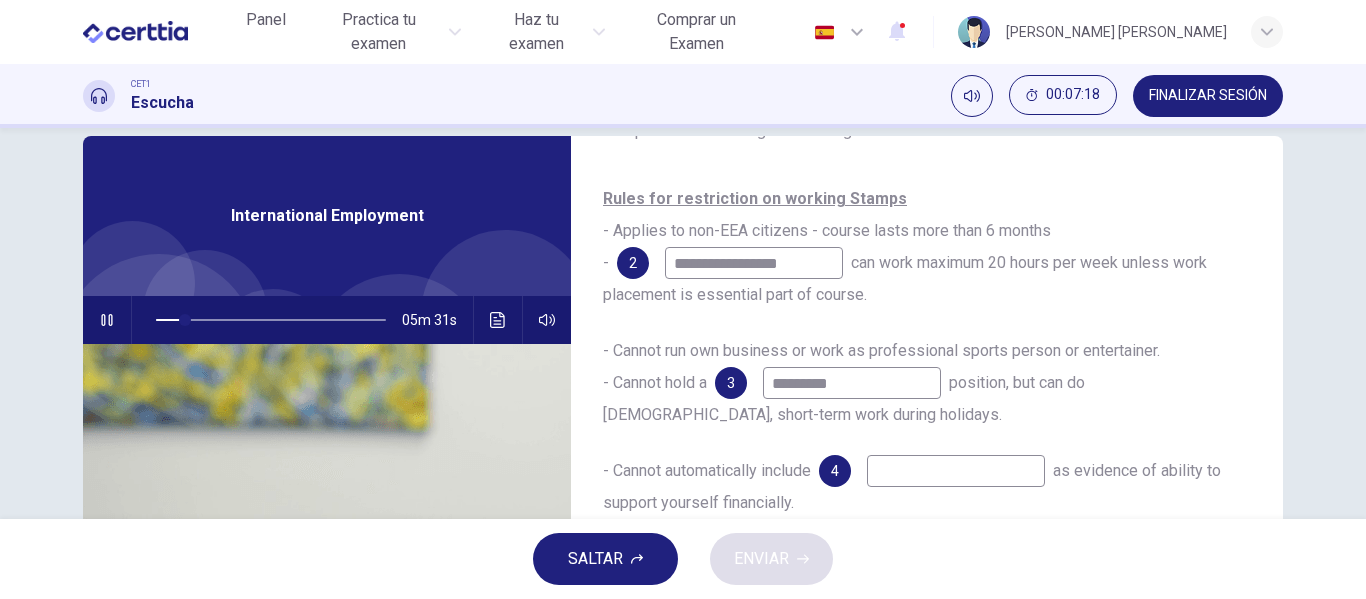 type on "**********" 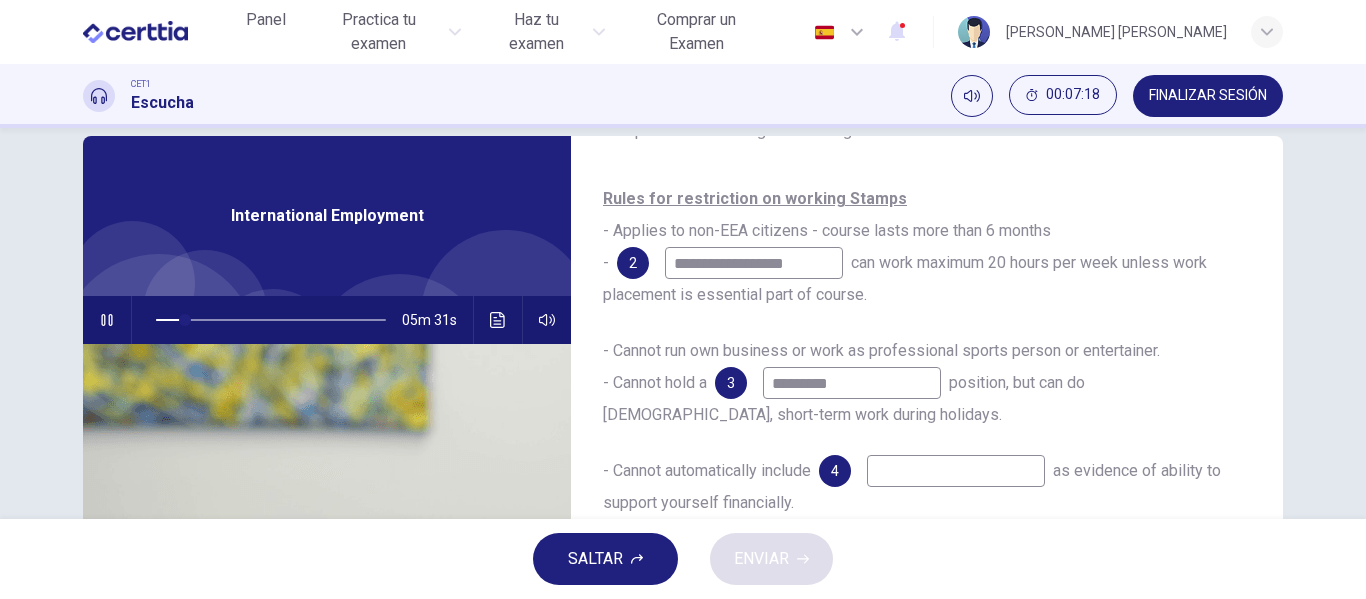 type on "**" 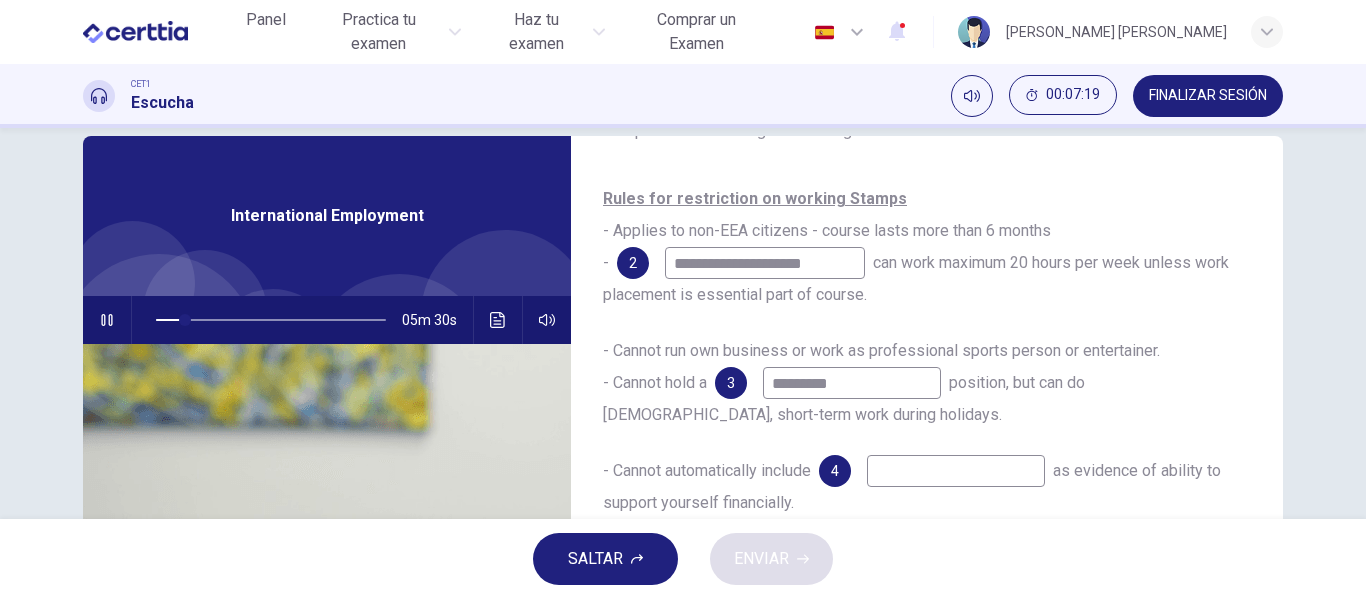 type on "**********" 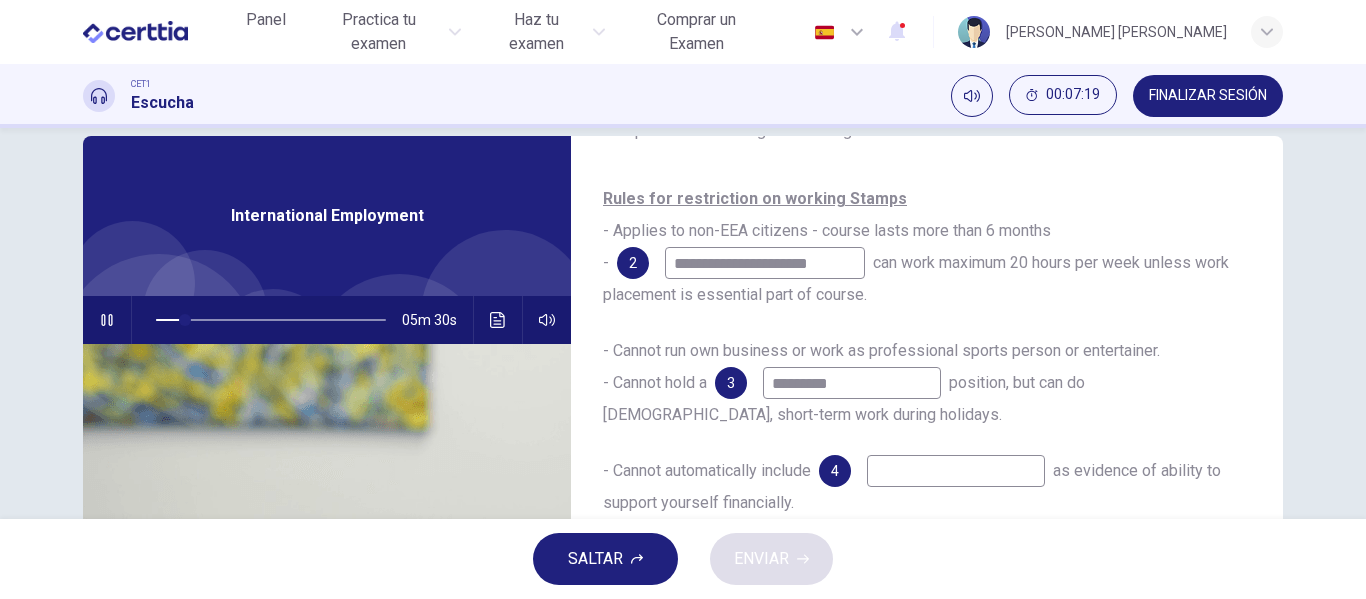 scroll, scrollTop: 0, scrollLeft: 35, axis: horizontal 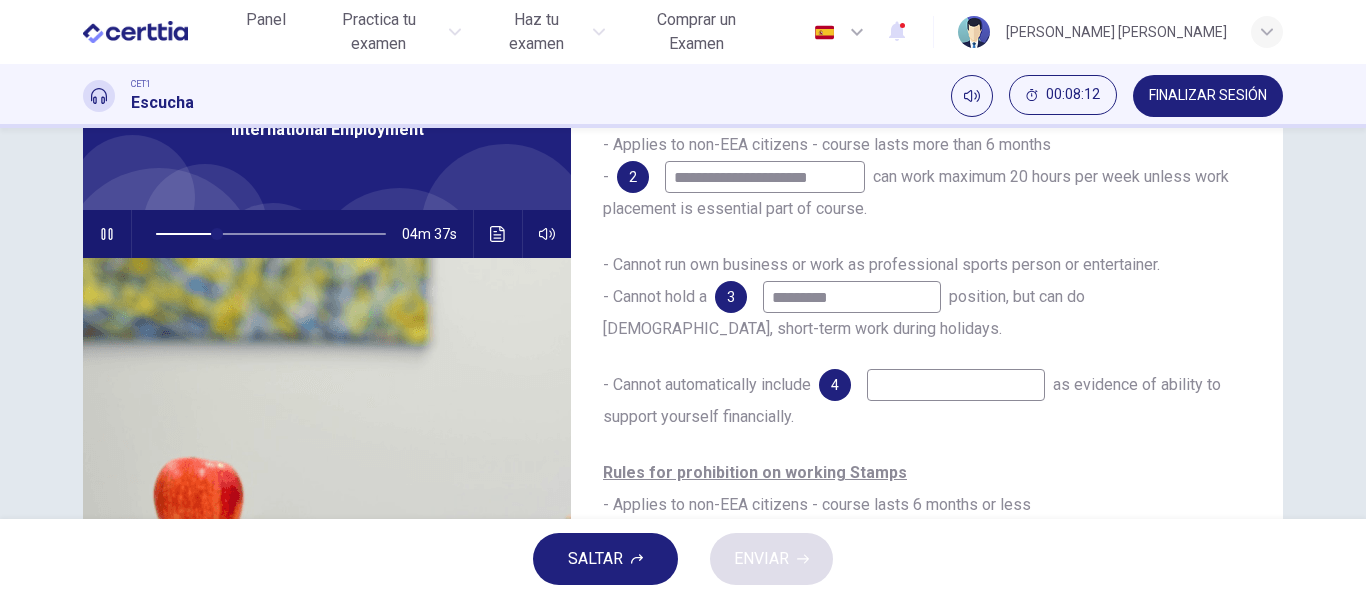 type on "**" 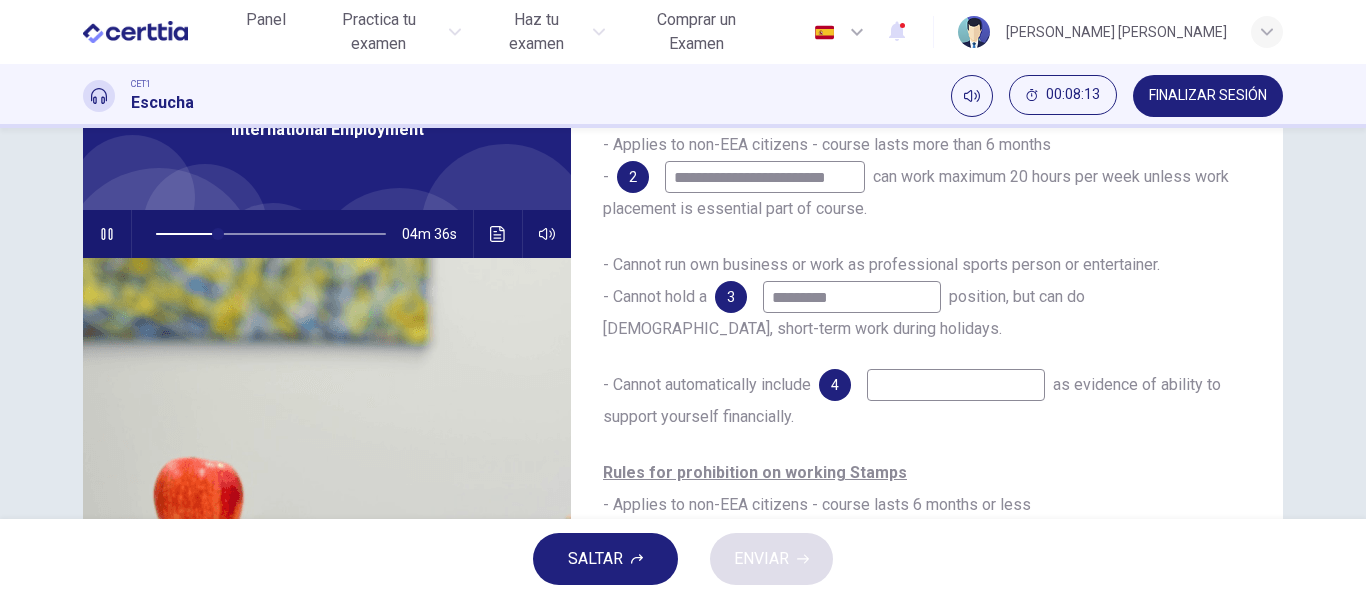 type on "**********" 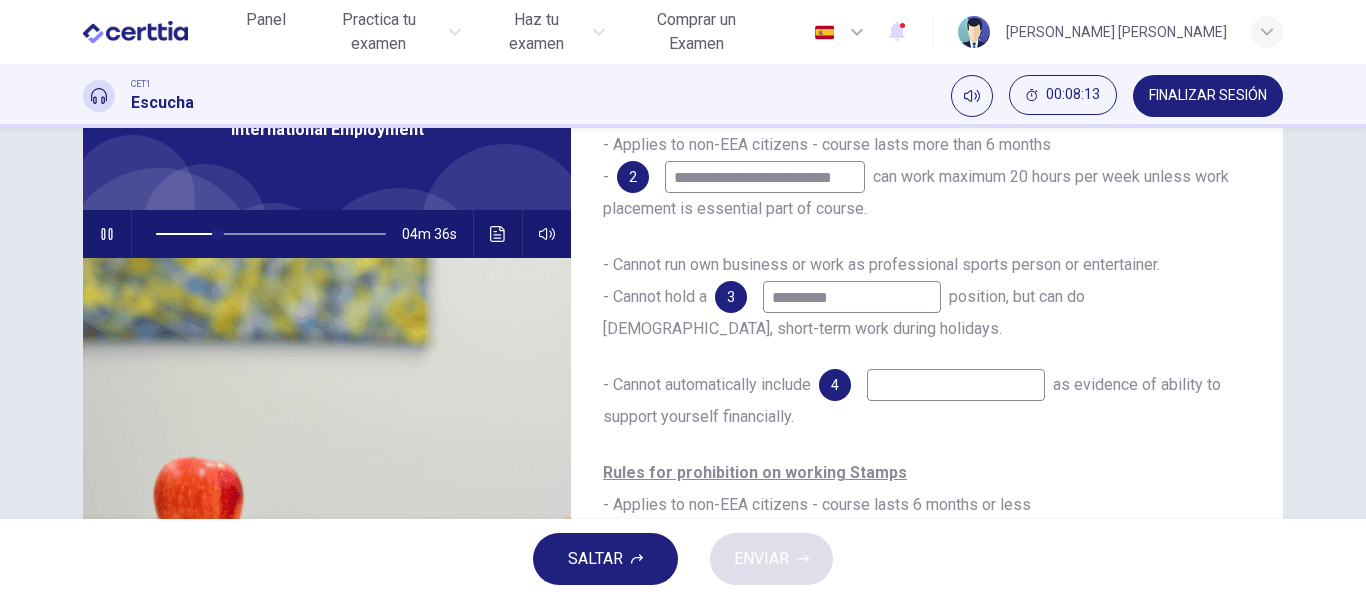 type on "**" 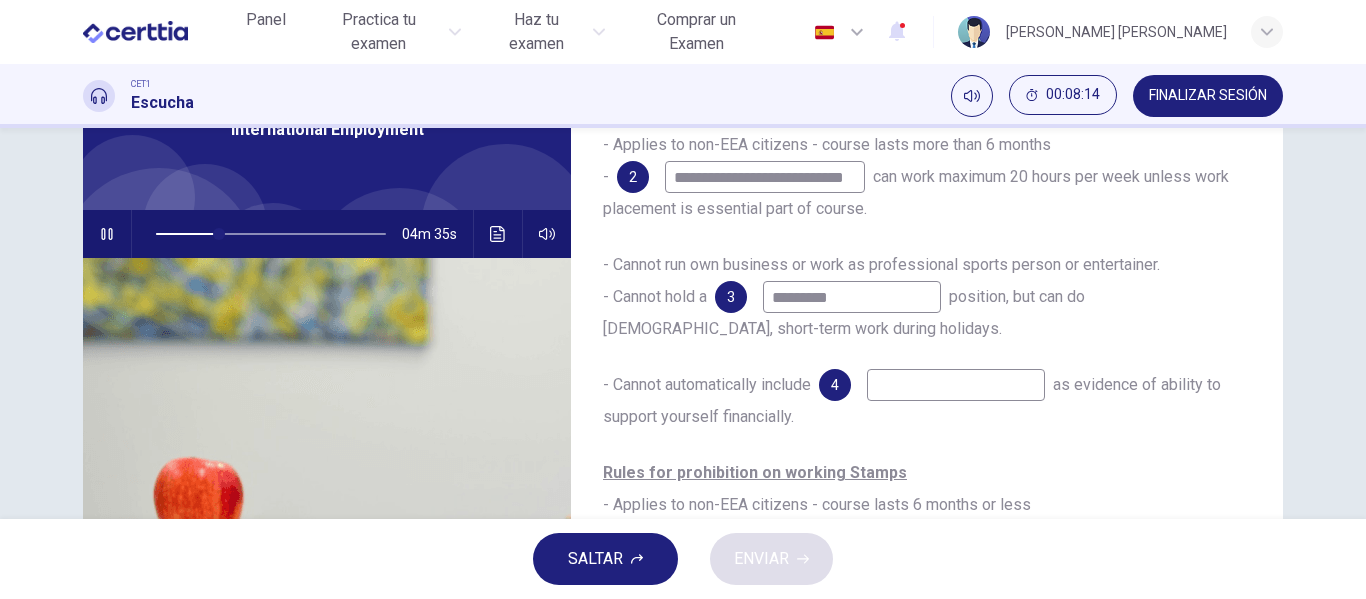 type on "**********" 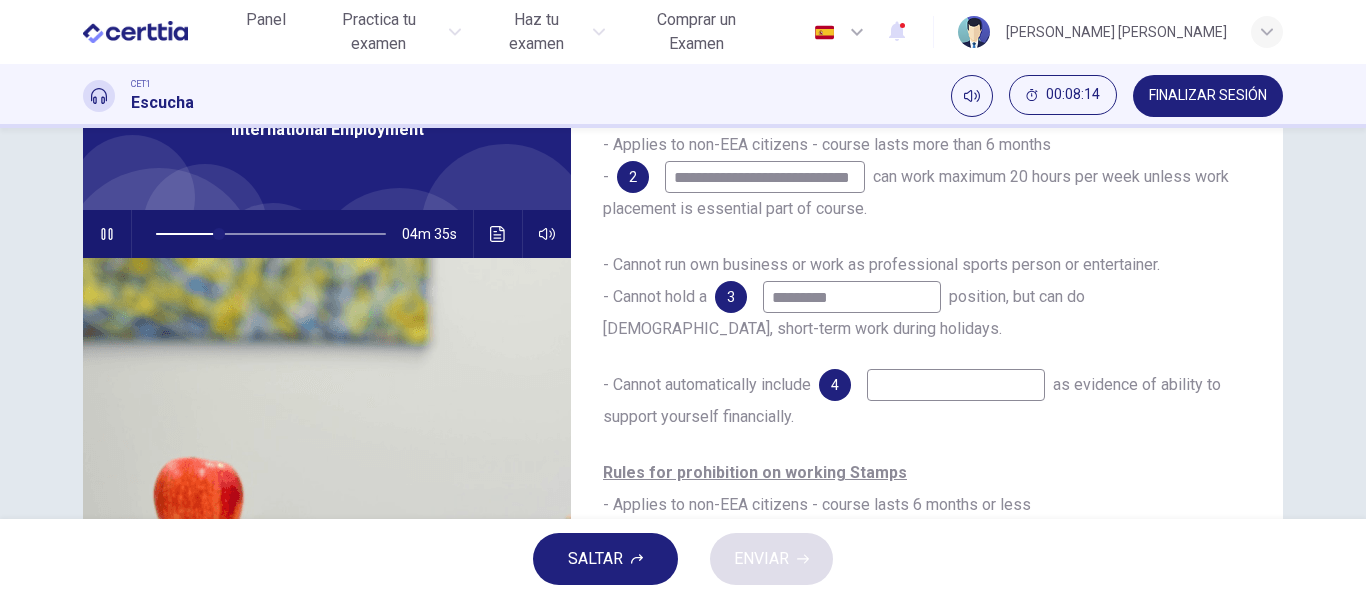 type on "**" 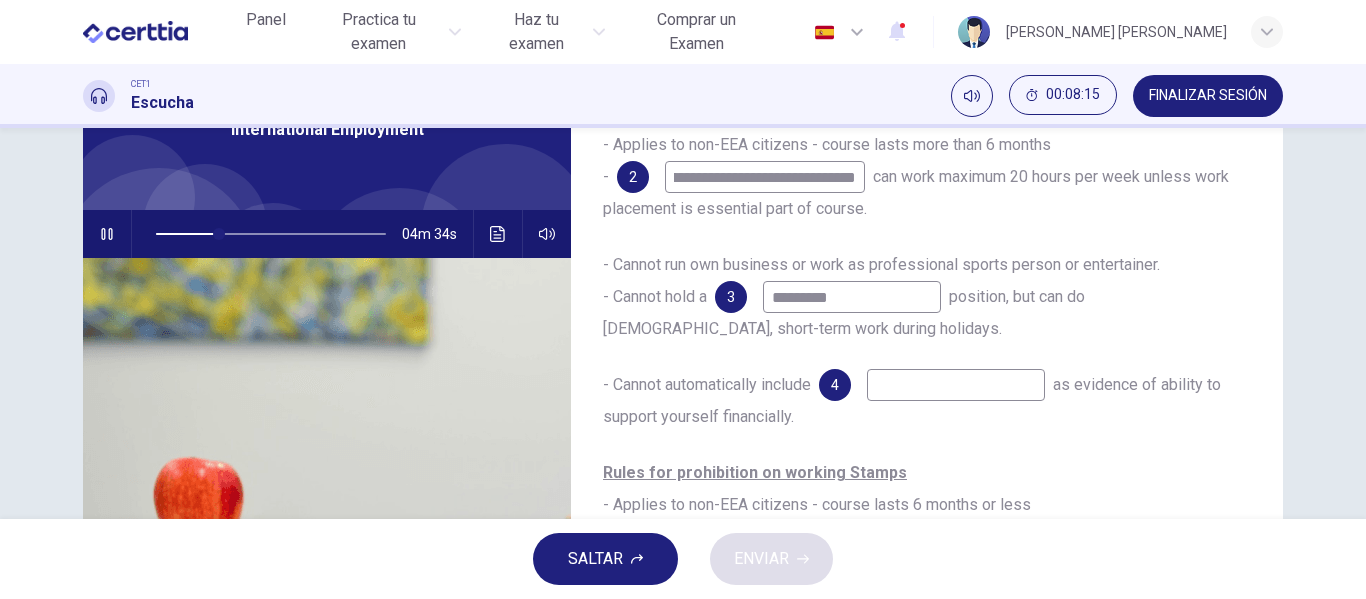 type on "**********" 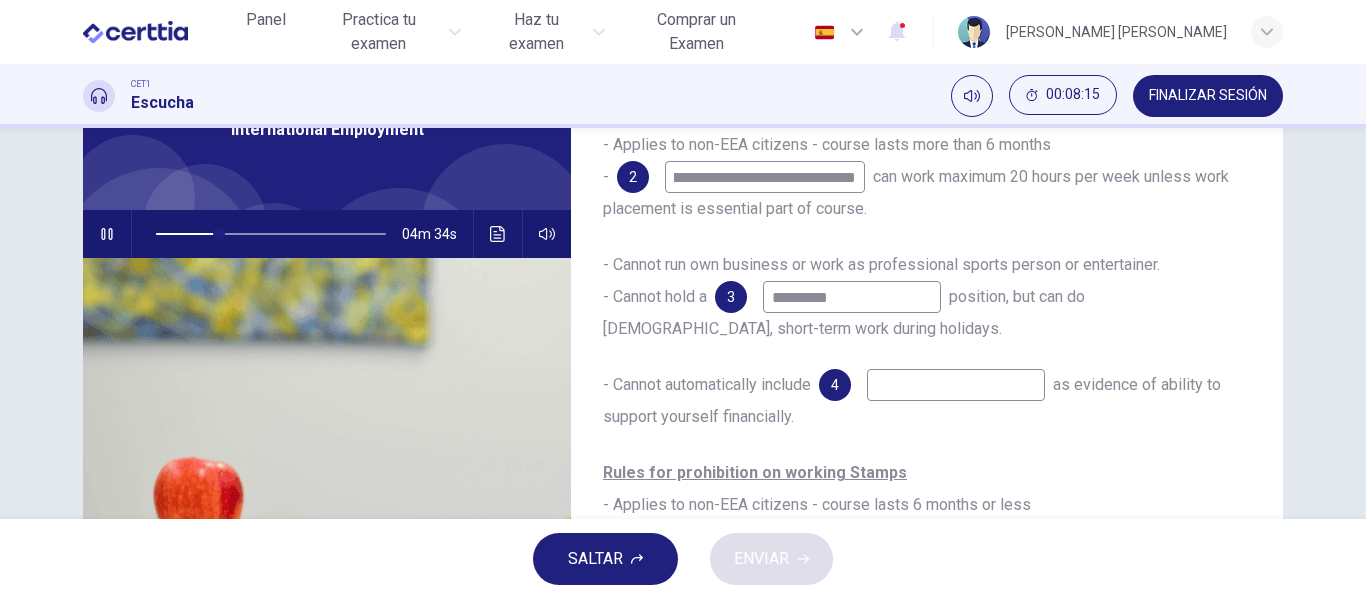 scroll, scrollTop: 0, scrollLeft: 143, axis: horizontal 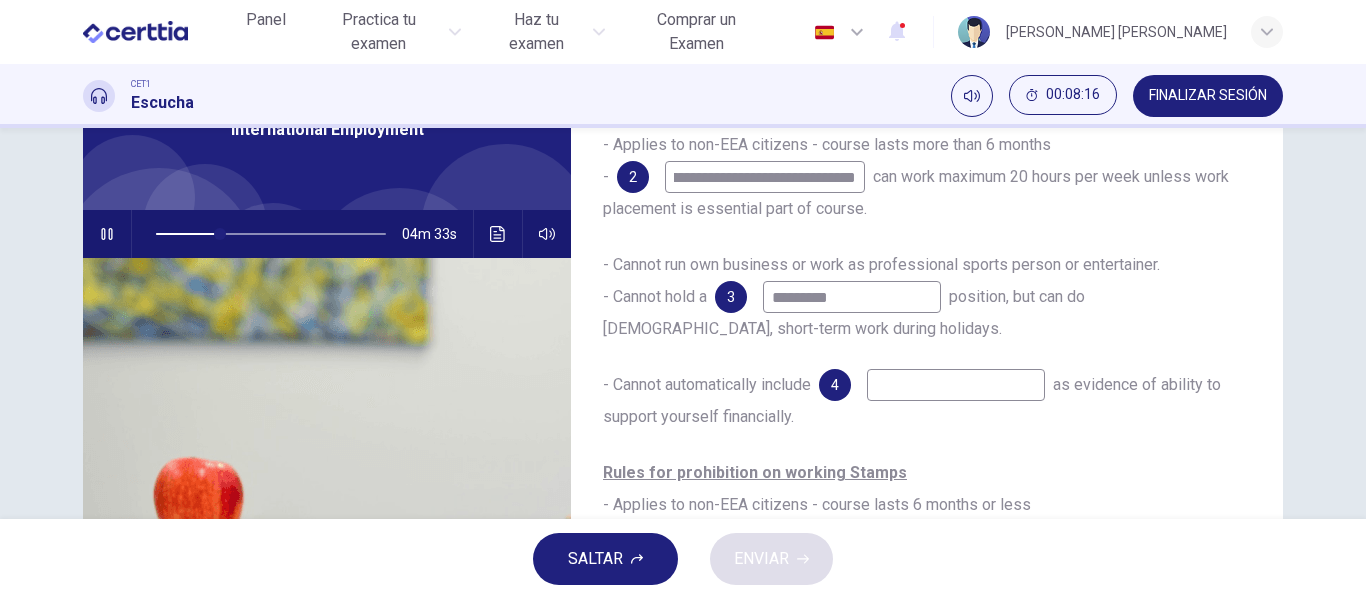 type on "**" 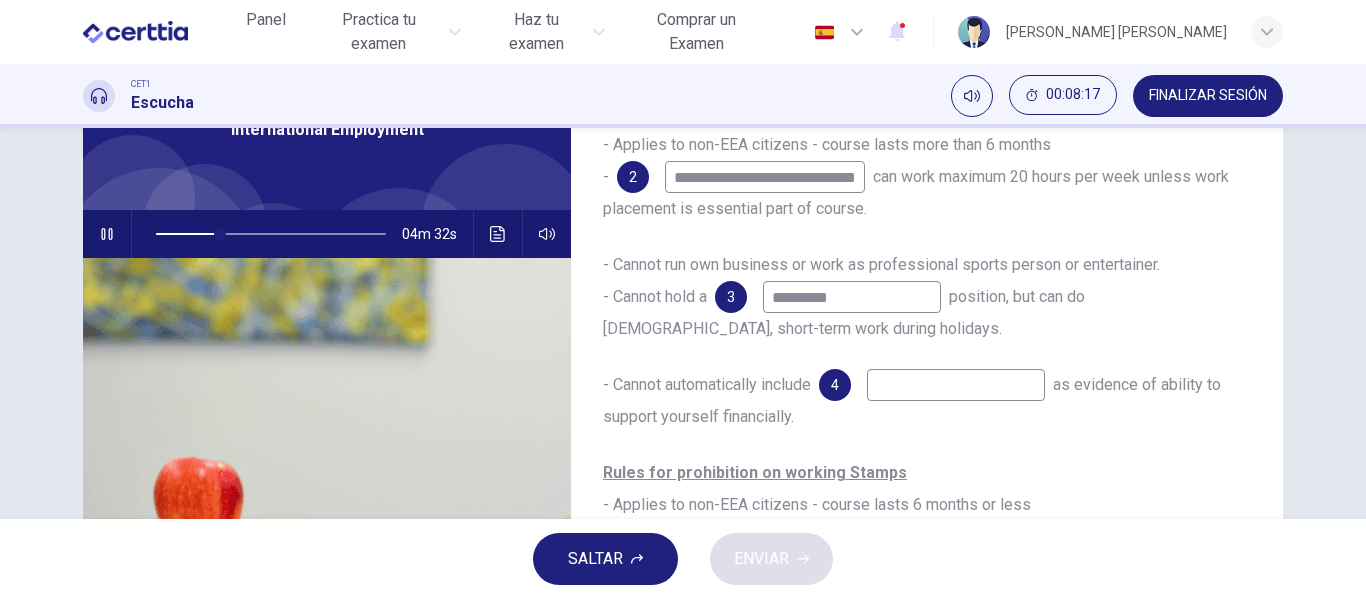 type on "**********" 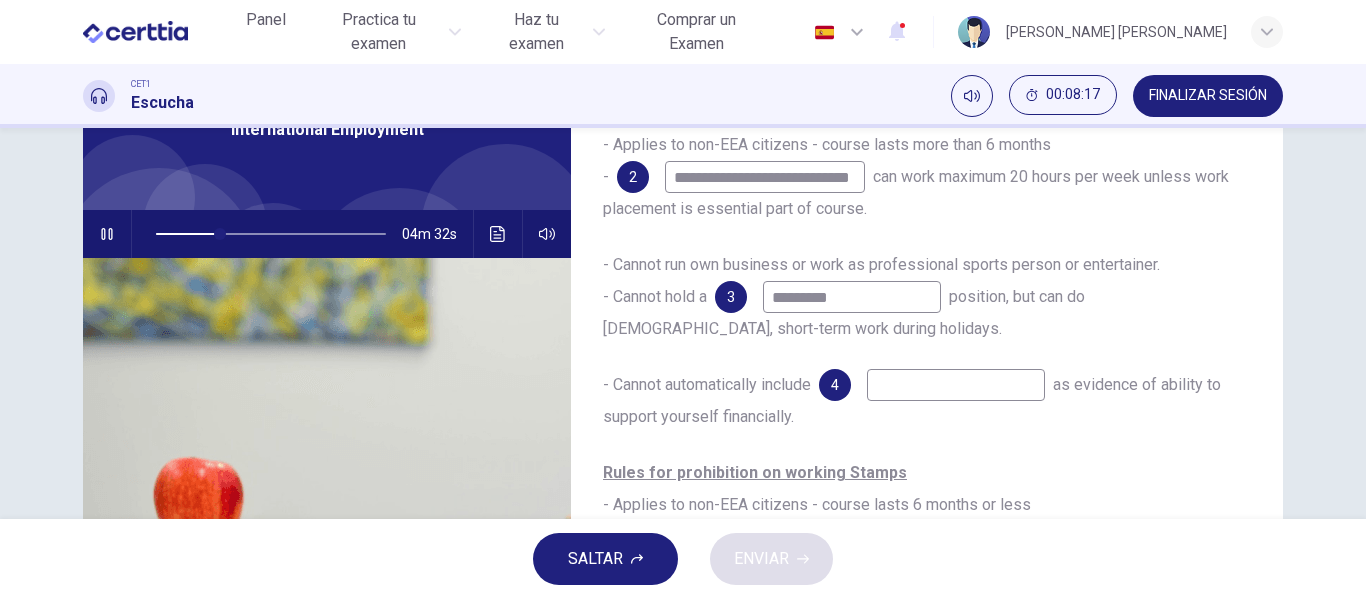 type on "**" 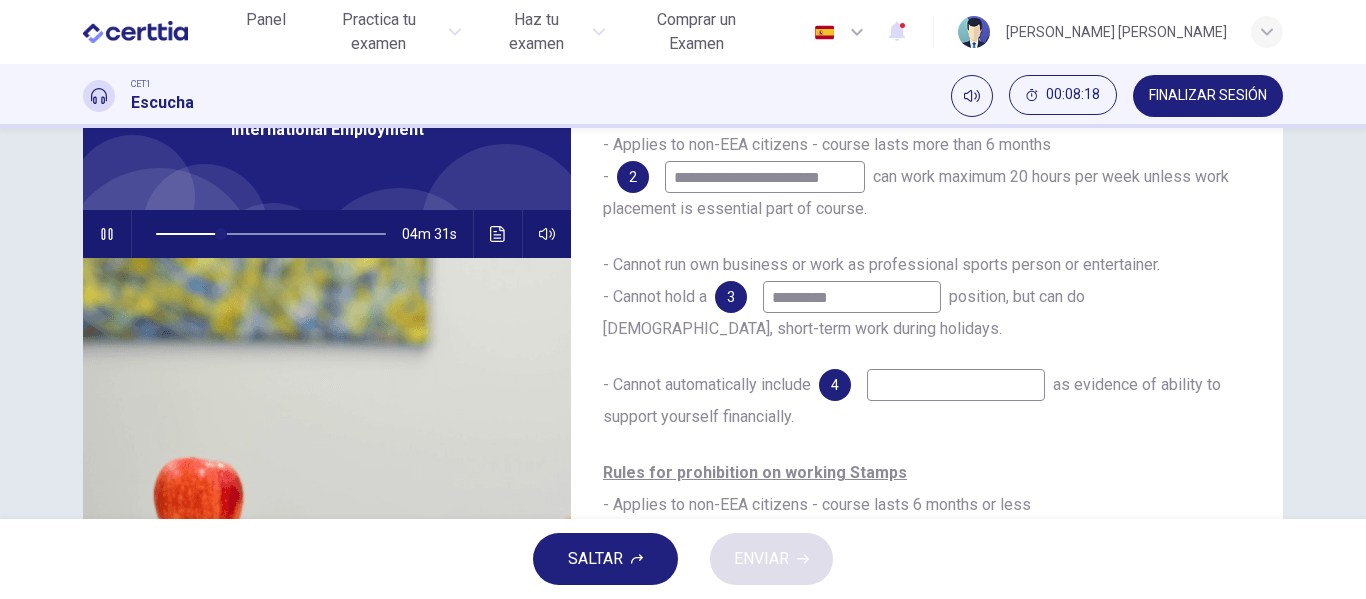 type on "**********" 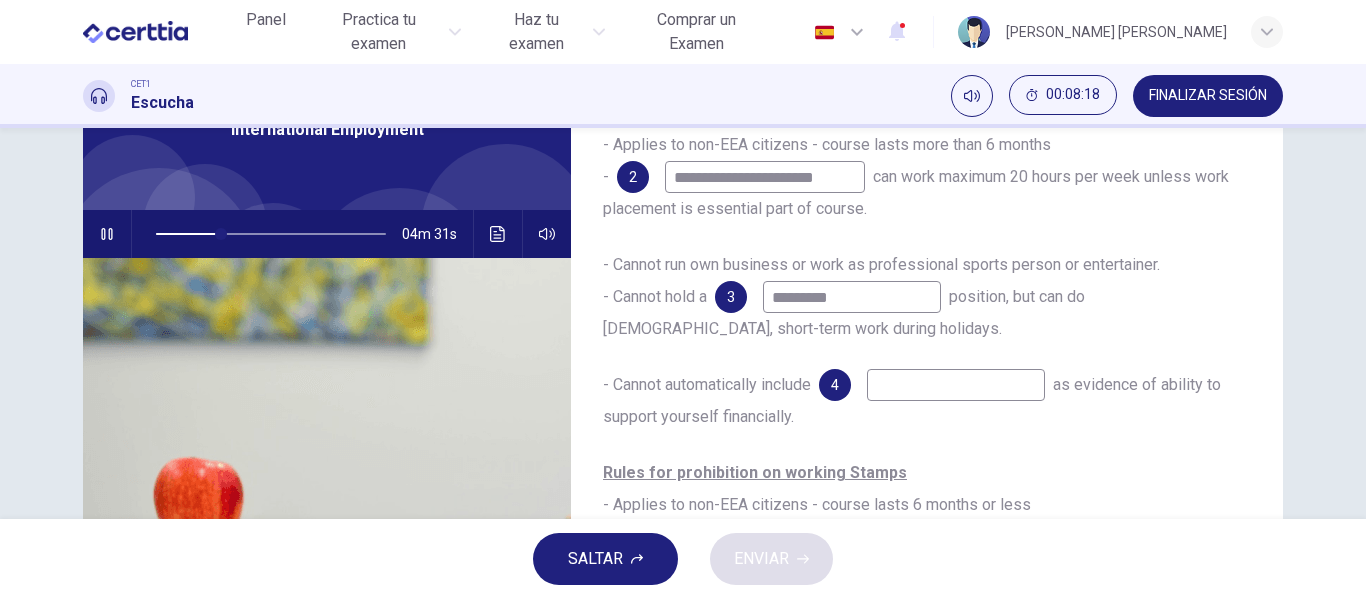 type on "**" 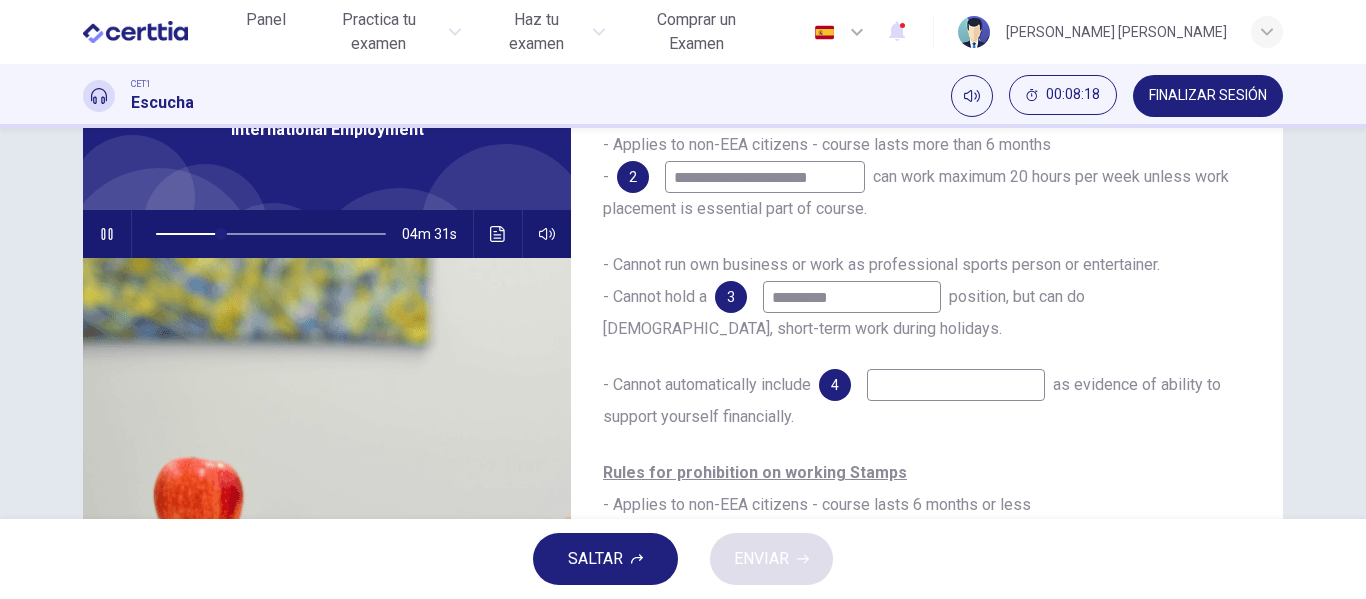 scroll, scrollTop: 0, scrollLeft: 35, axis: horizontal 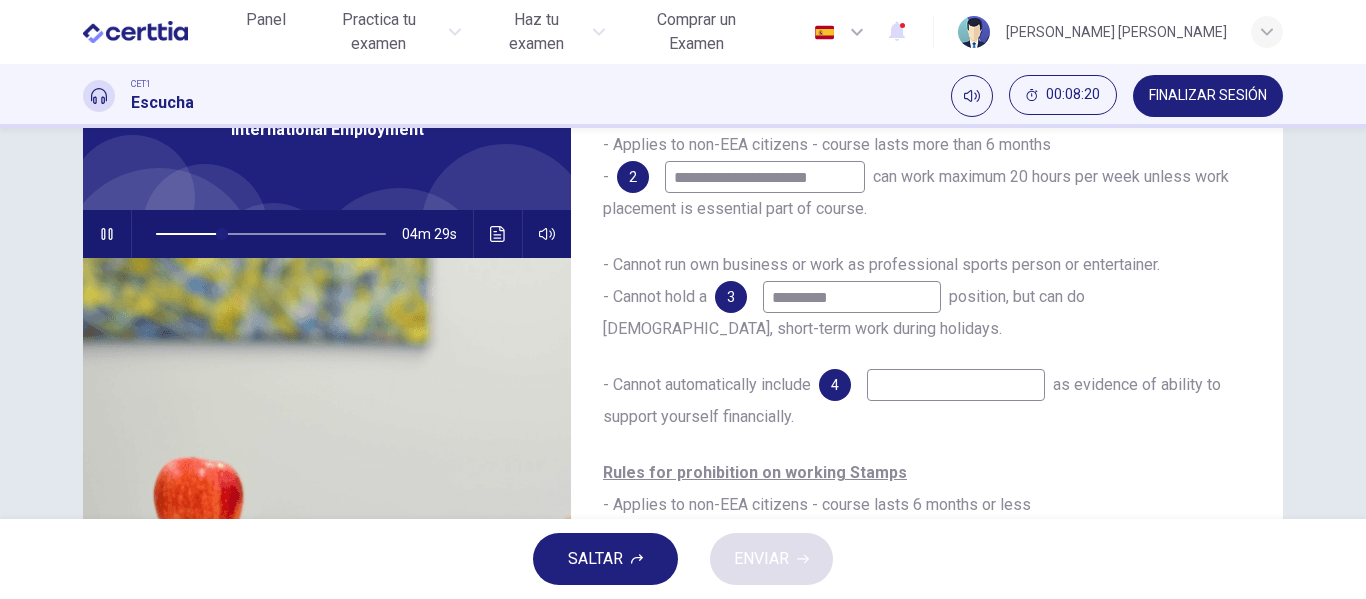 type on "**" 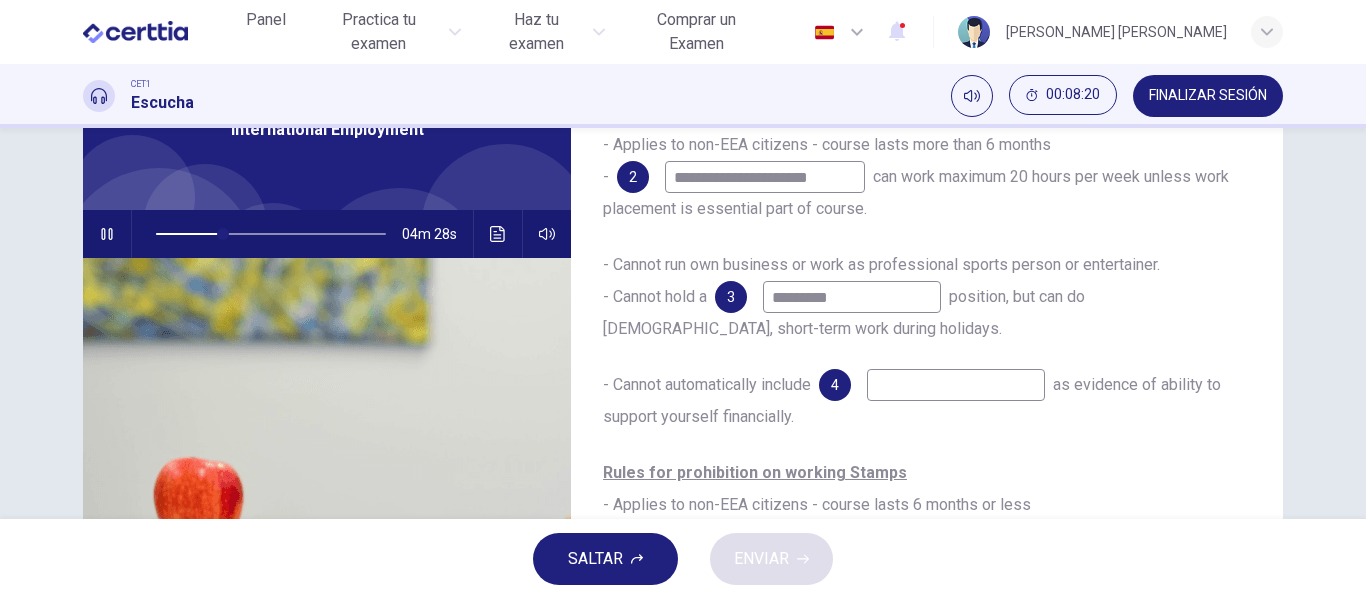 type on "**********" 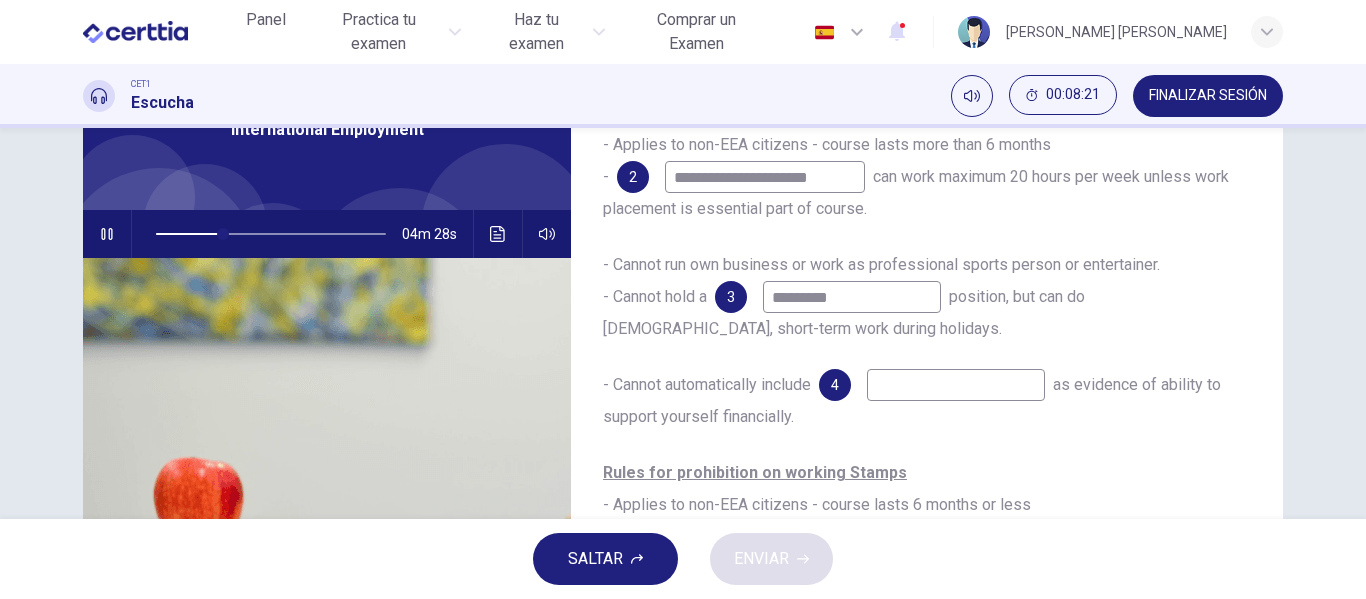 click at bounding box center [956, 385] 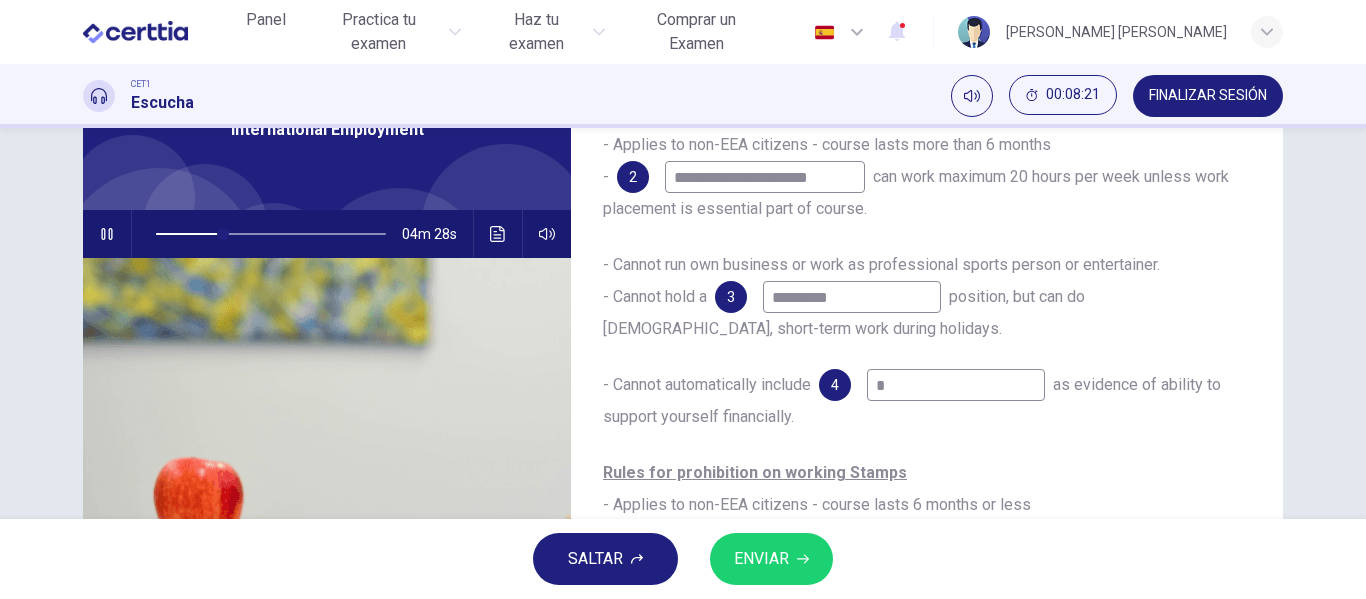 type on "**" 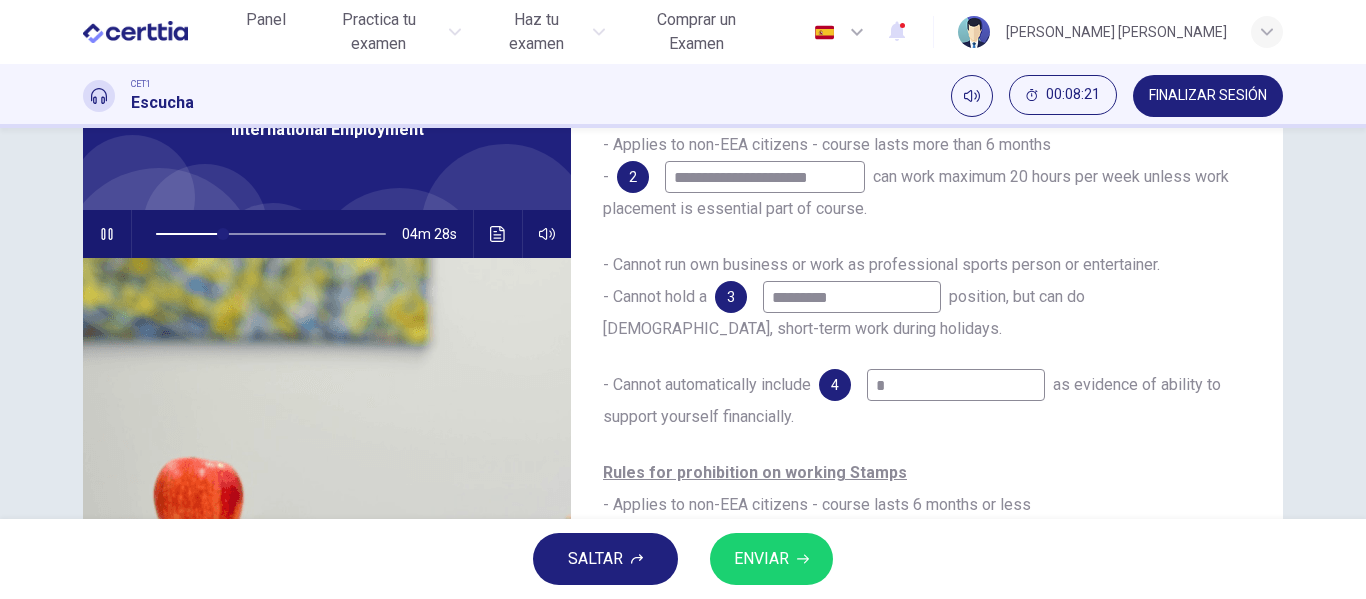 type on "**" 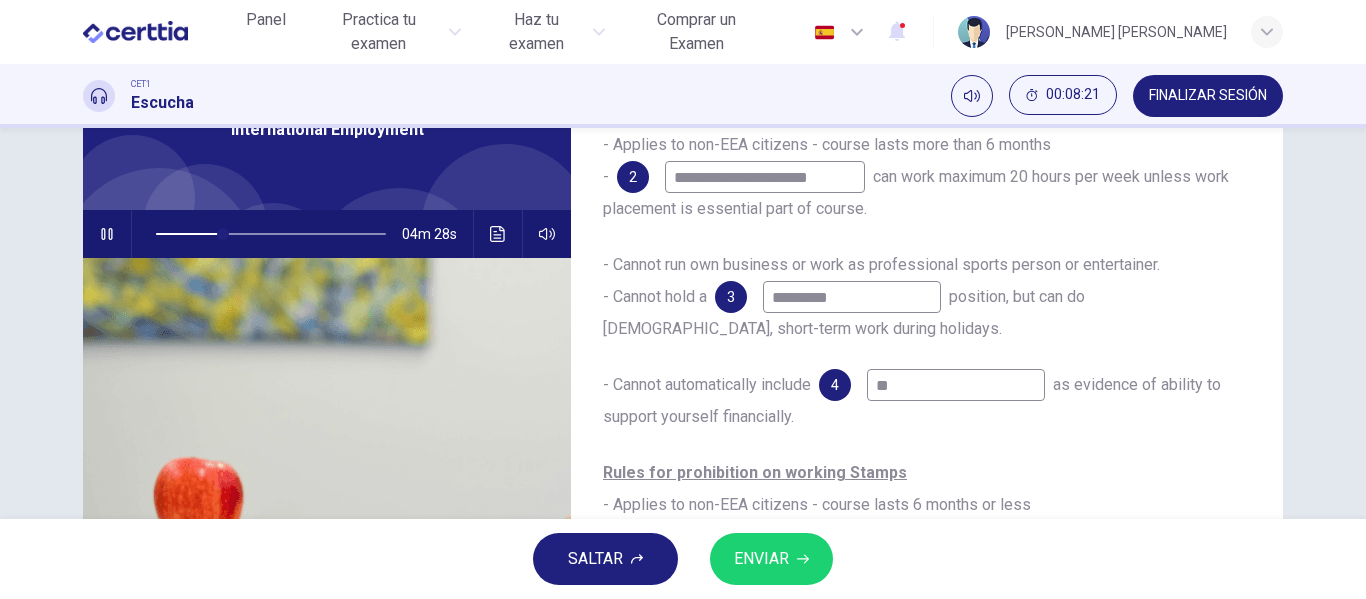 type on "**" 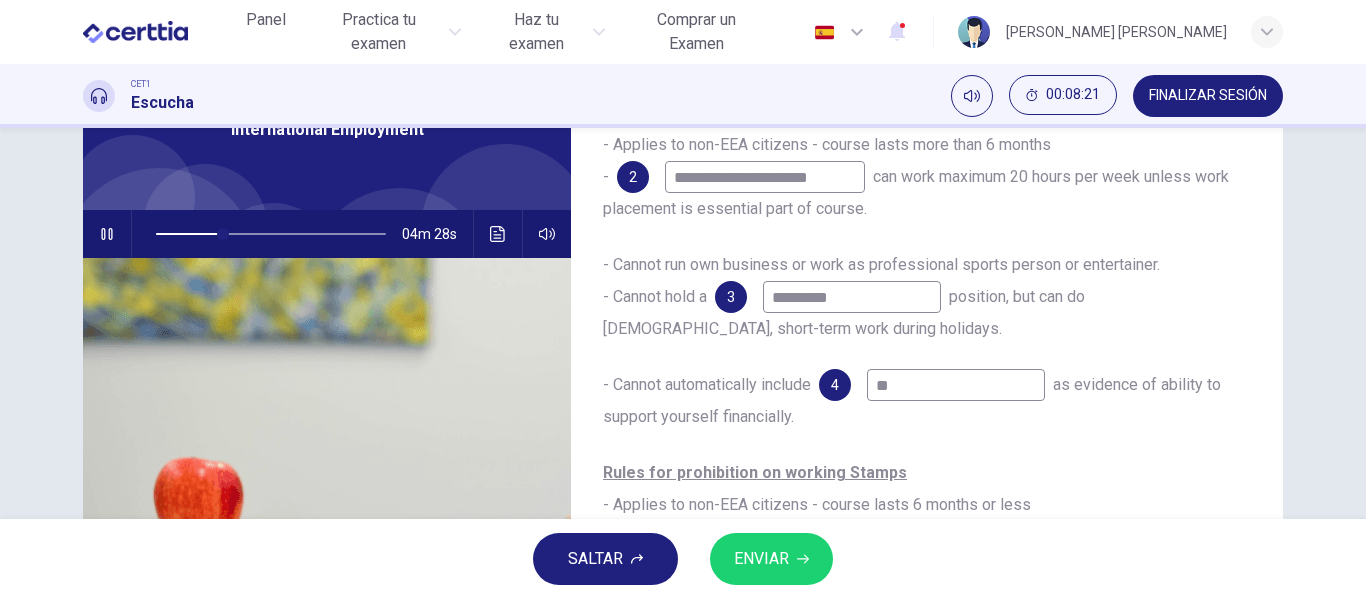 type on "***" 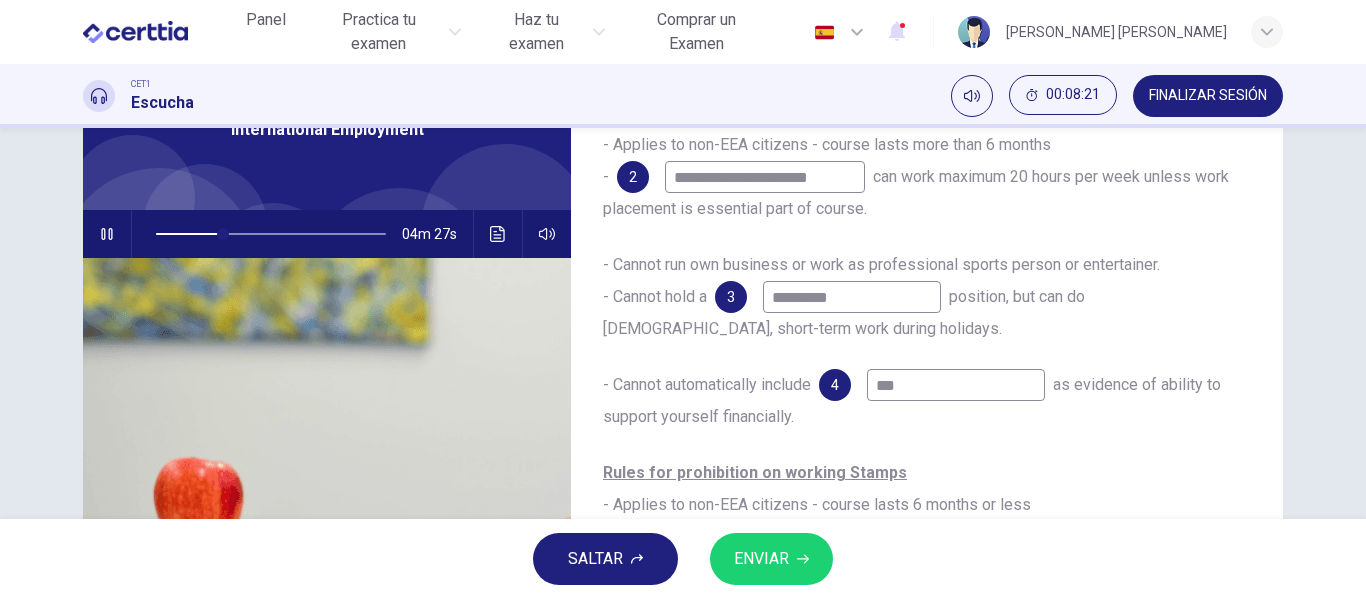 type on "**" 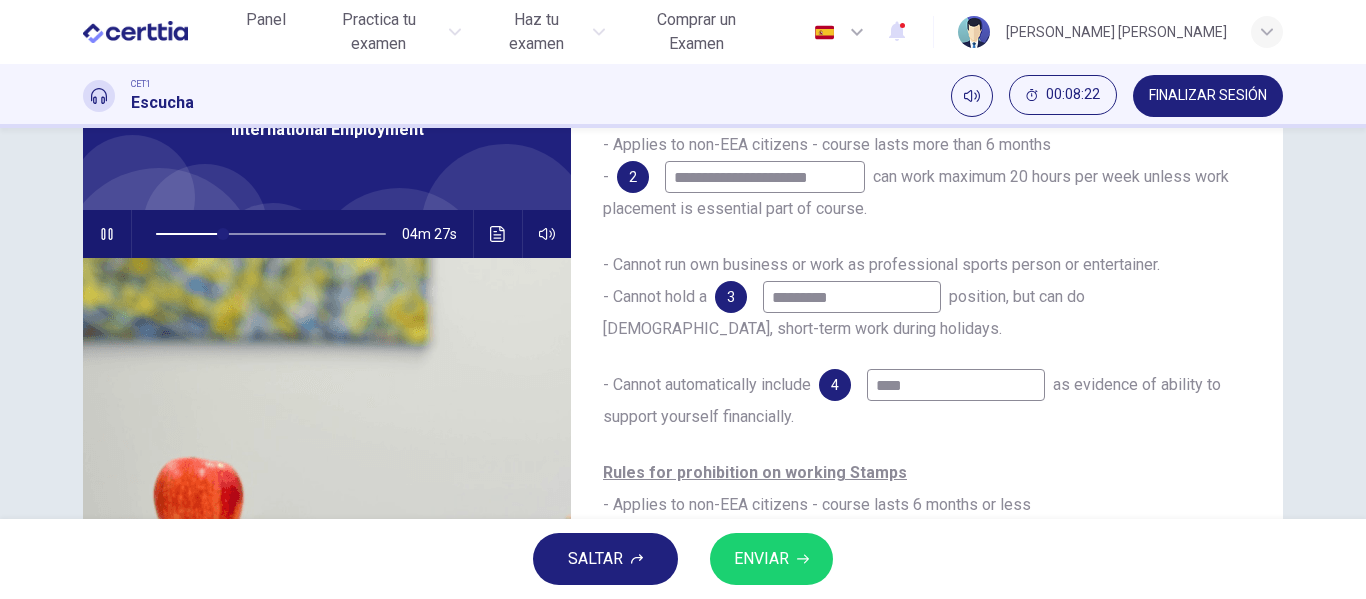 type on "*****" 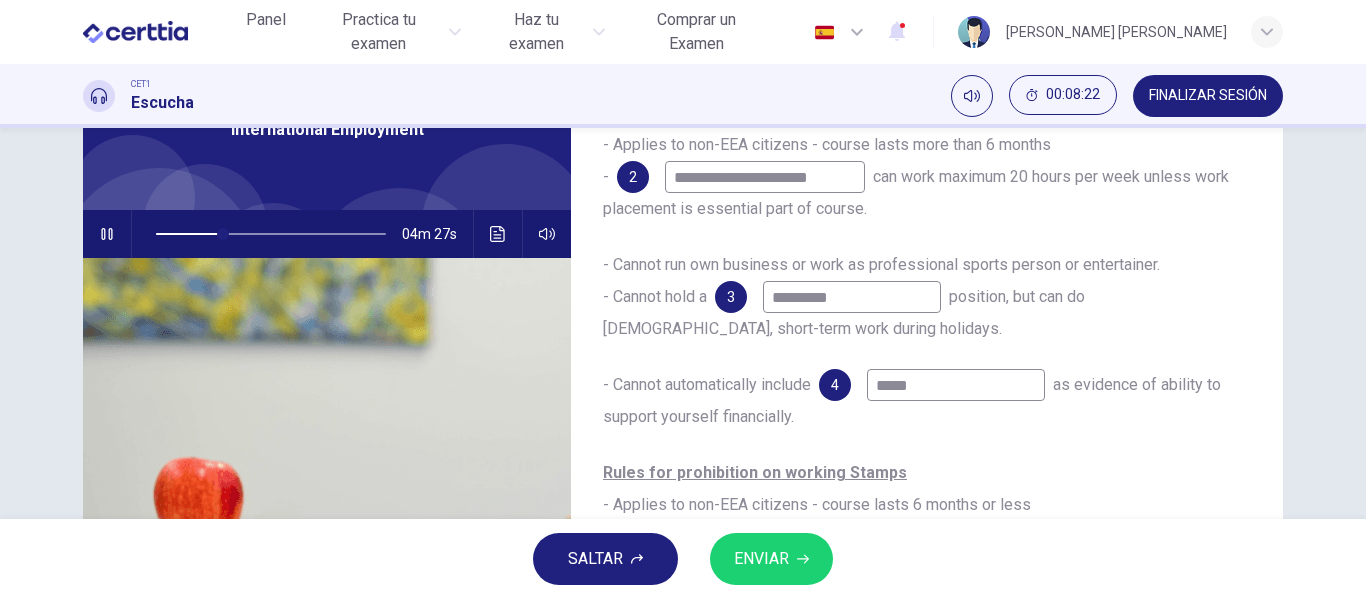 type on "**" 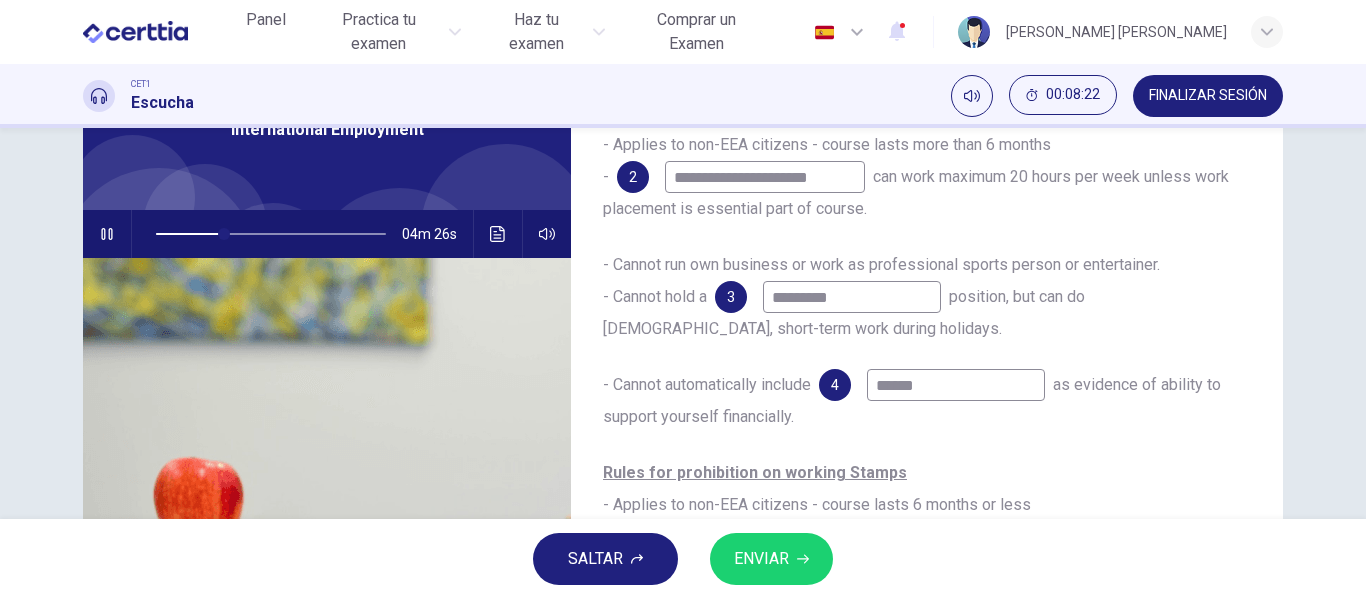 type on "*******" 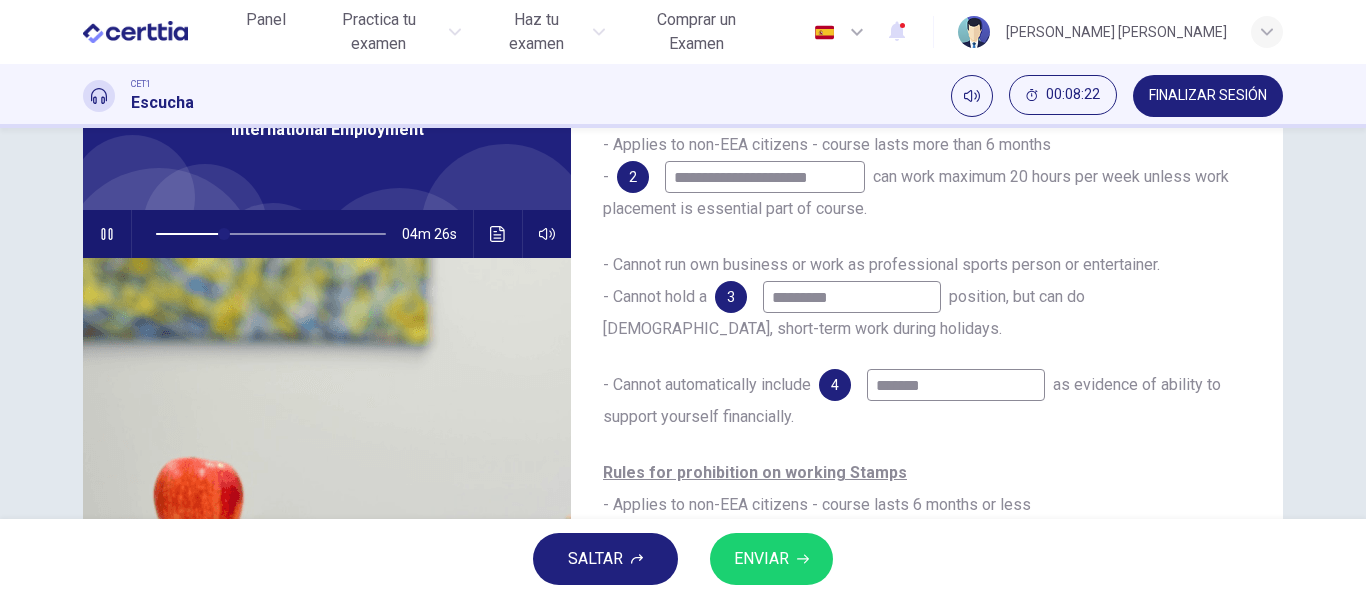 type on "**" 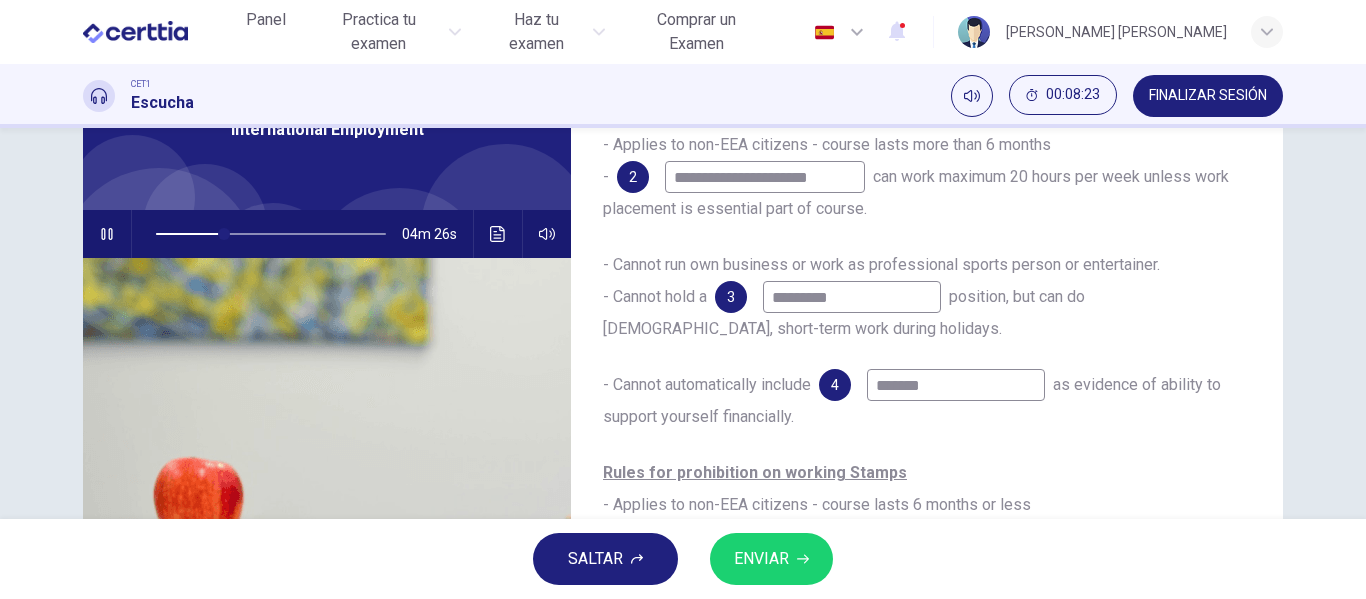 type on "********" 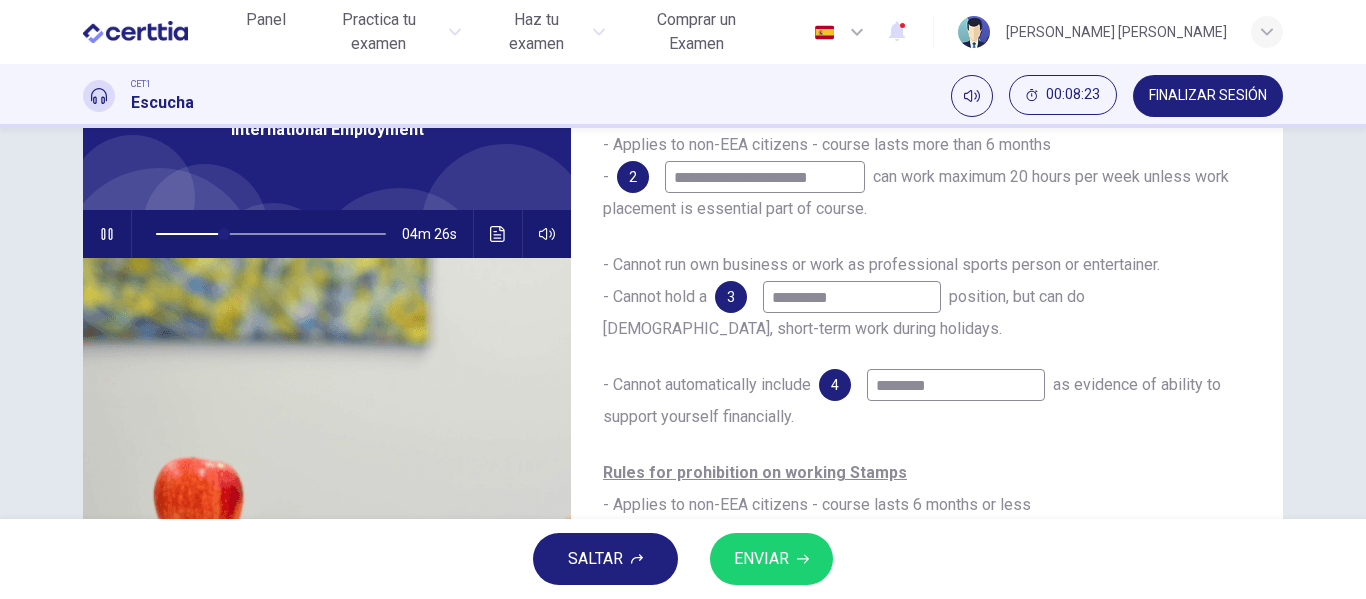 type on "**" 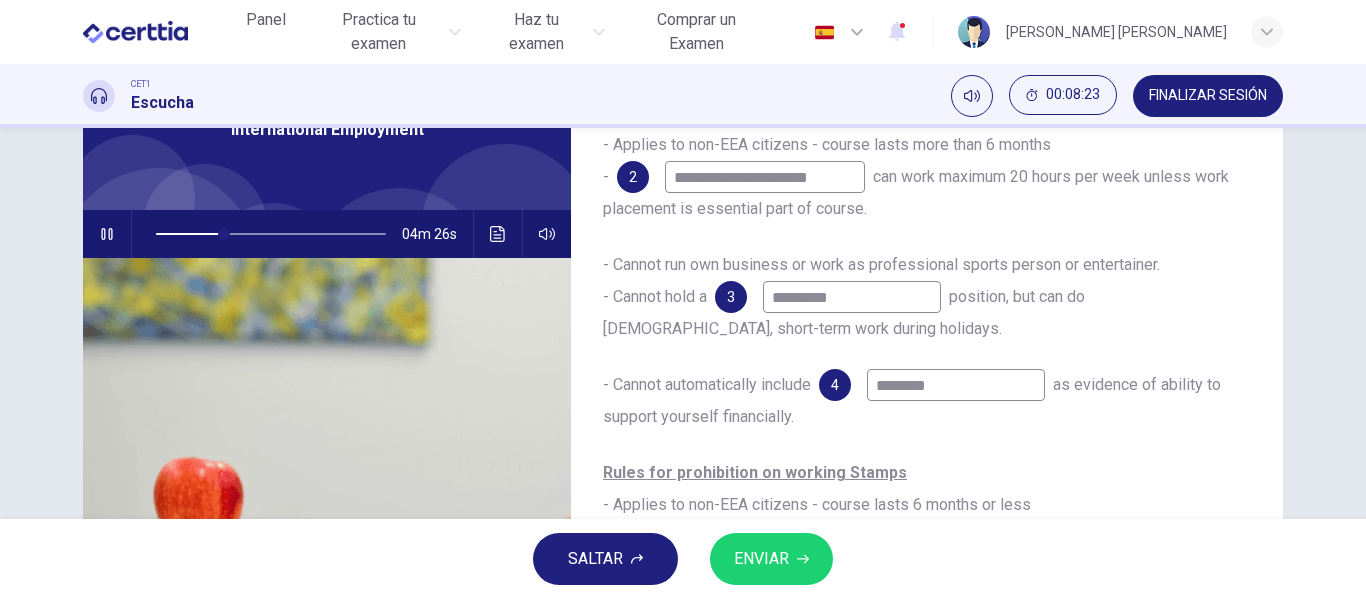type on "*********" 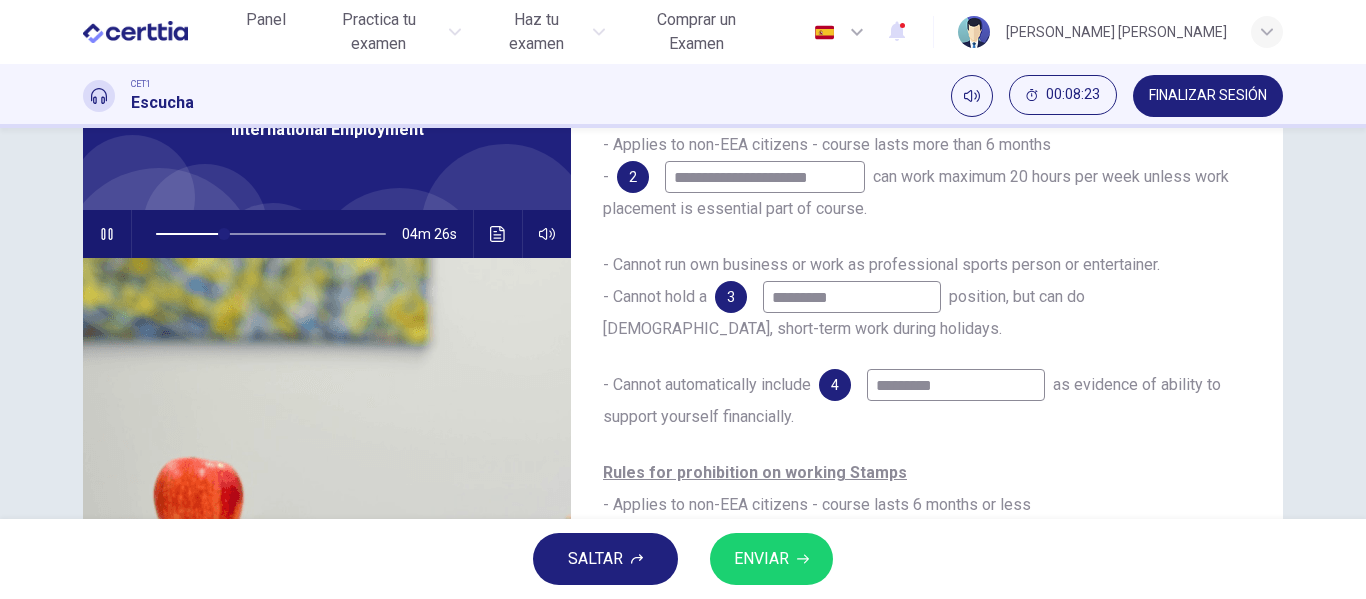 type on "**" 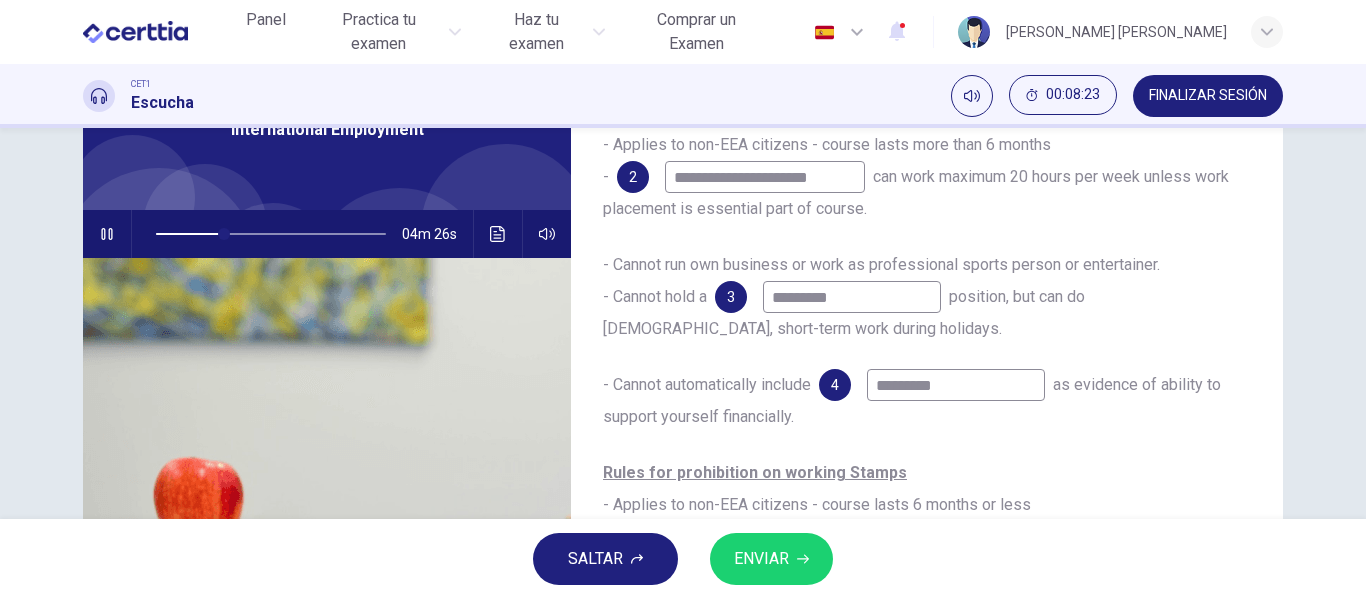 type on "**********" 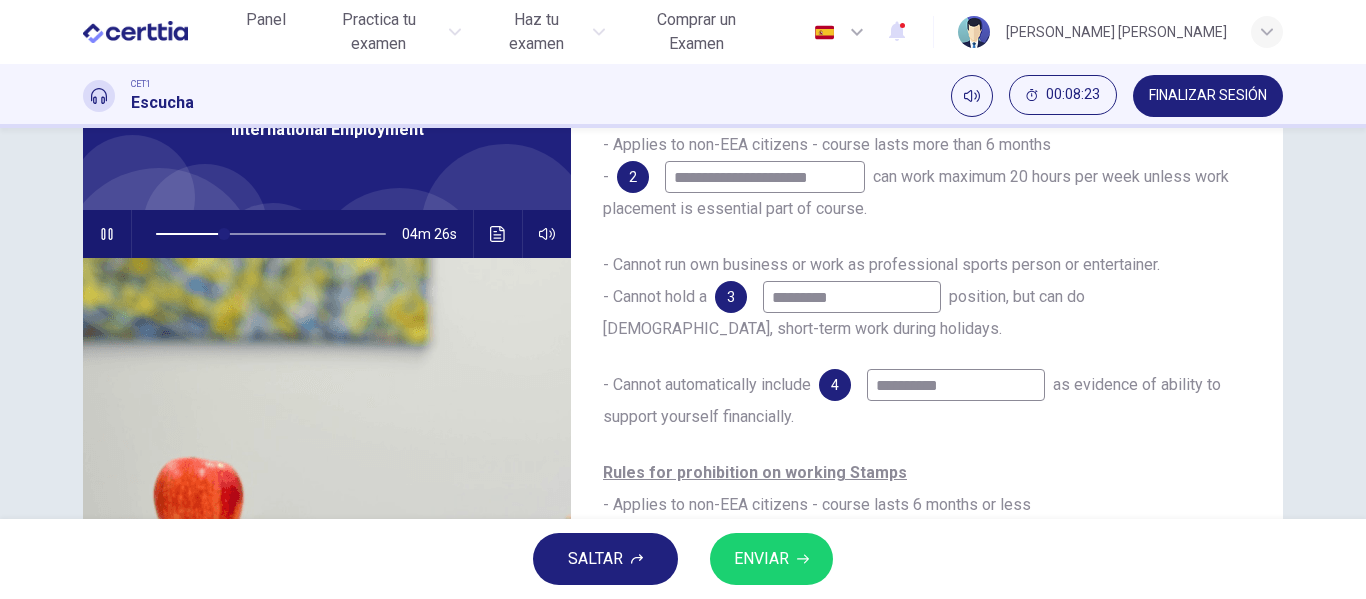 type on "**" 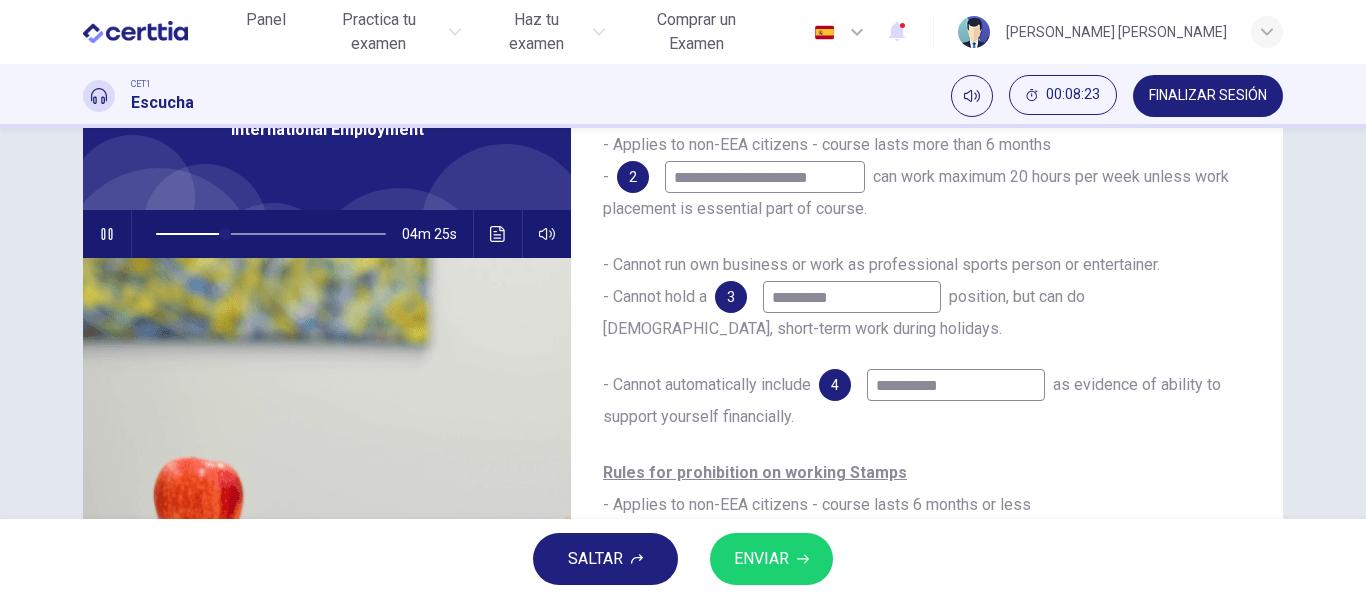 type on "**********" 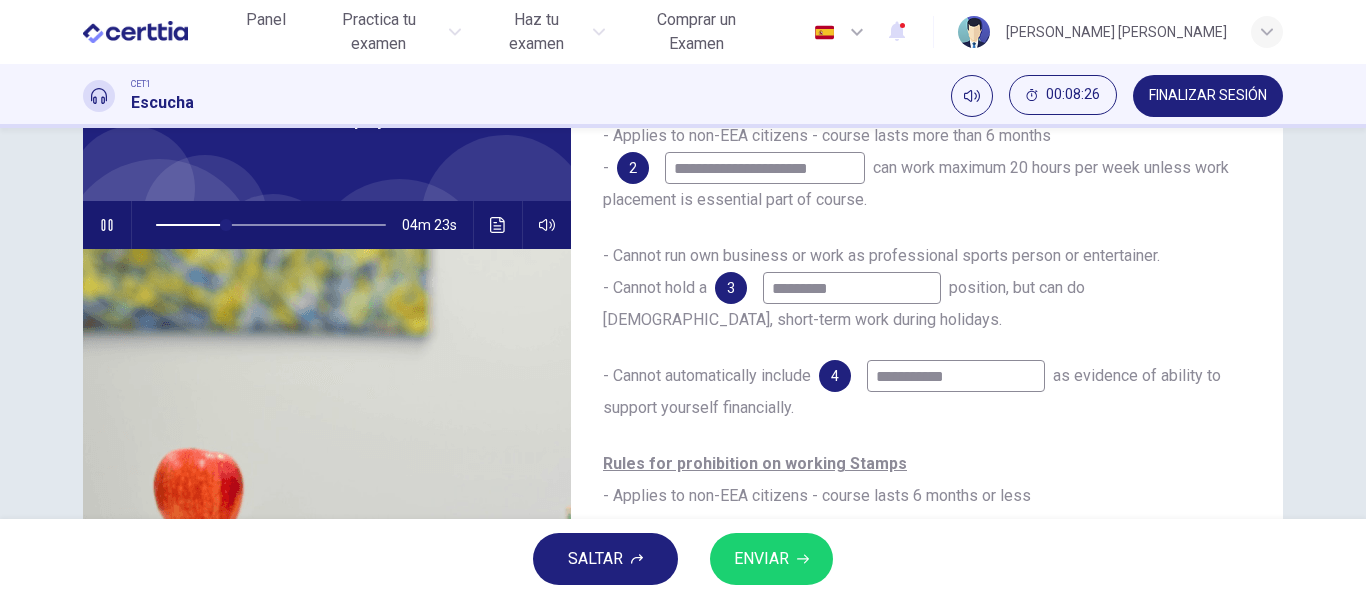 scroll, scrollTop: 124, scrollLeft: 0, axis: vertical 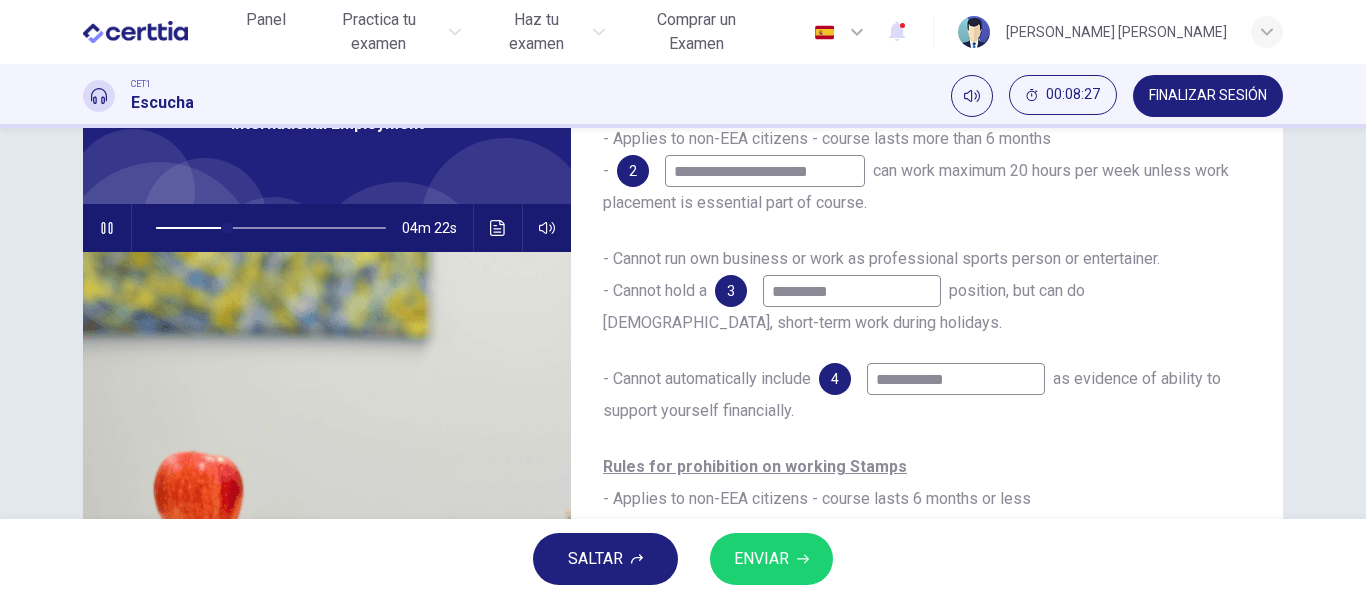 type on "**" 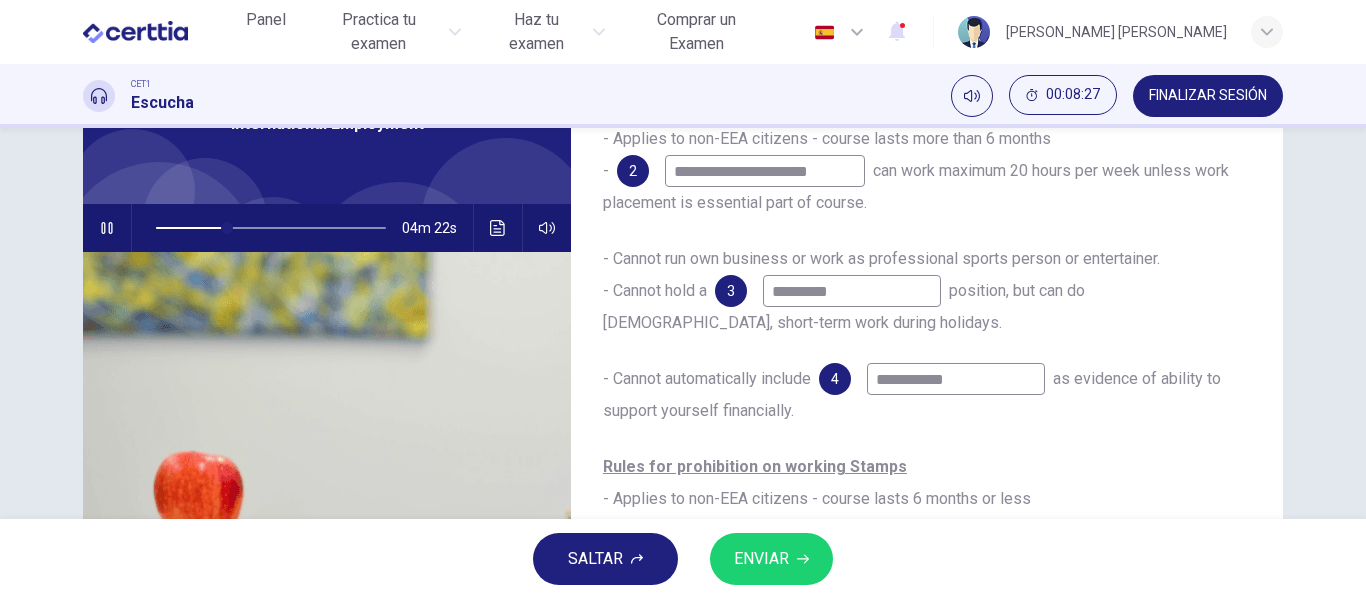 type on "**********" 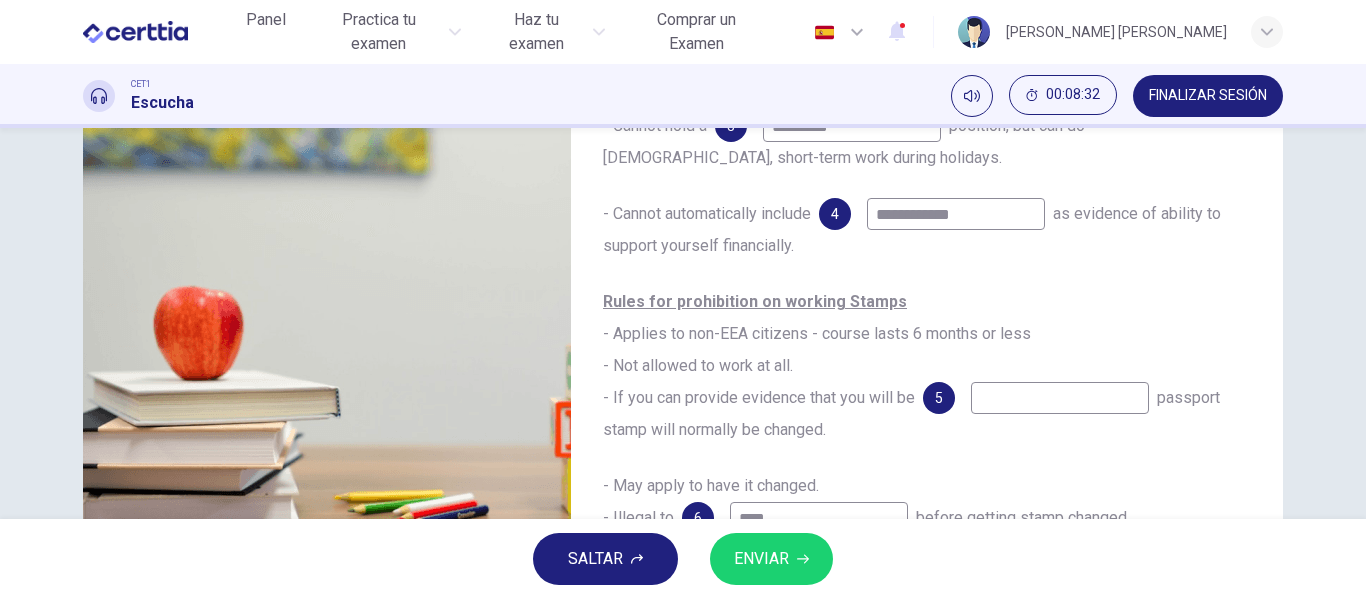 scroll, scrollTop: 249, scrollLeft: 0, axis: vertical 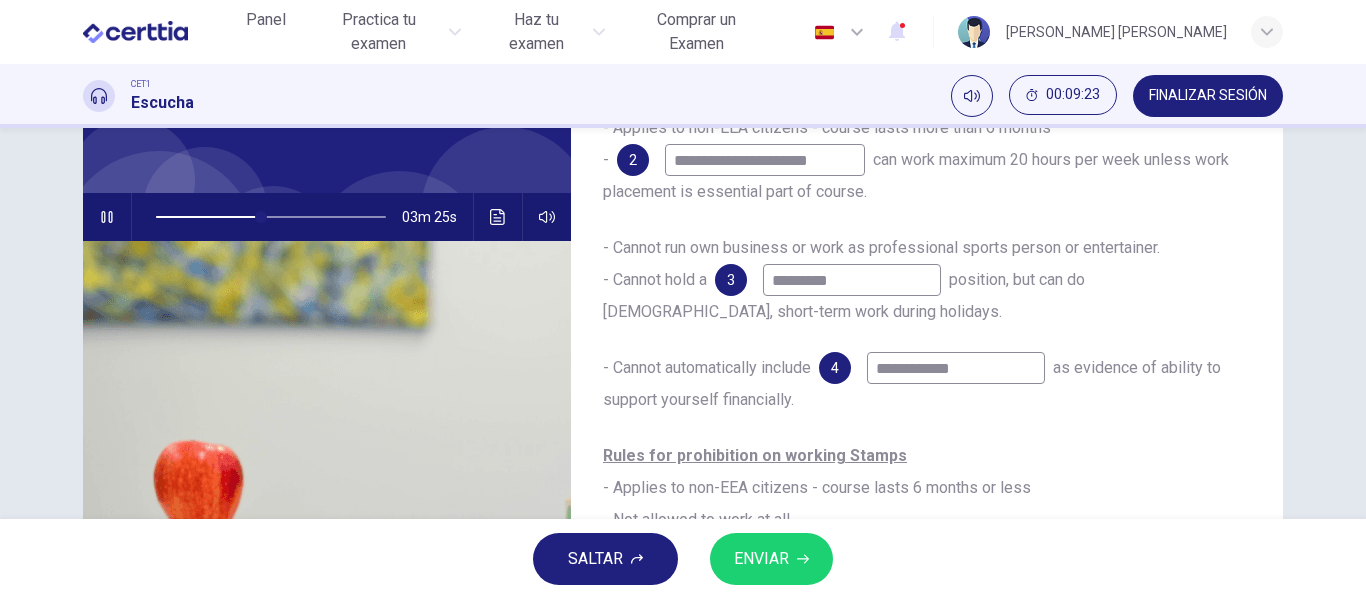 click on "**********" at bounding box center [956, 368] 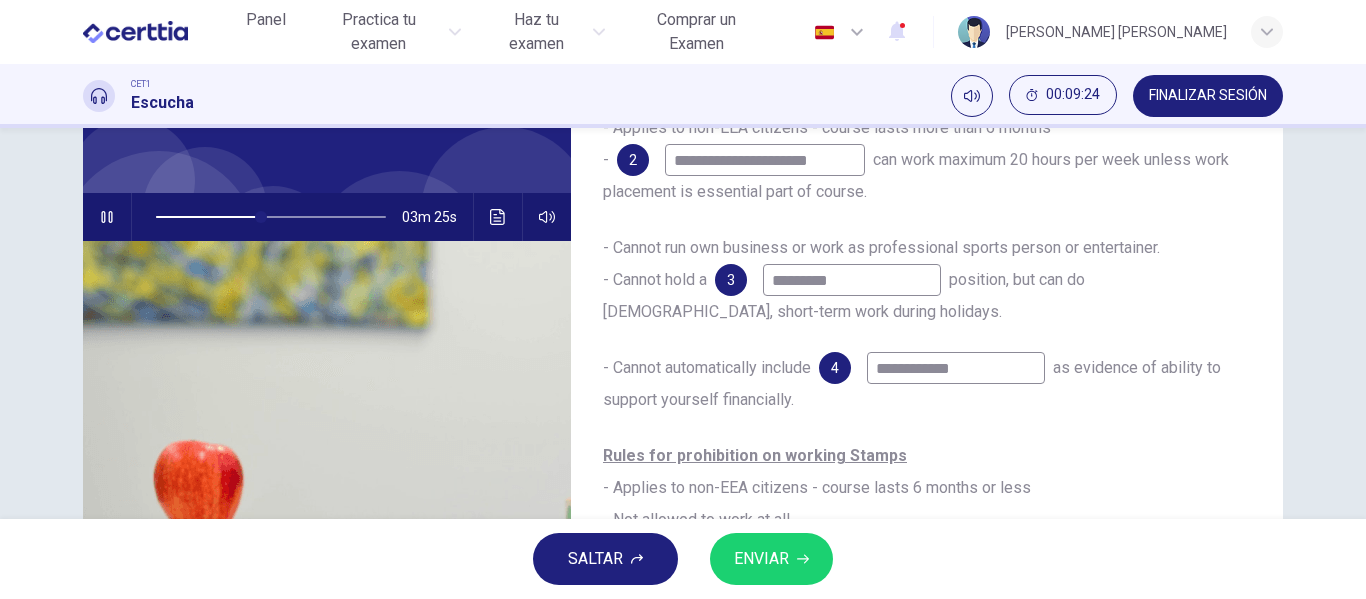 type on "**" 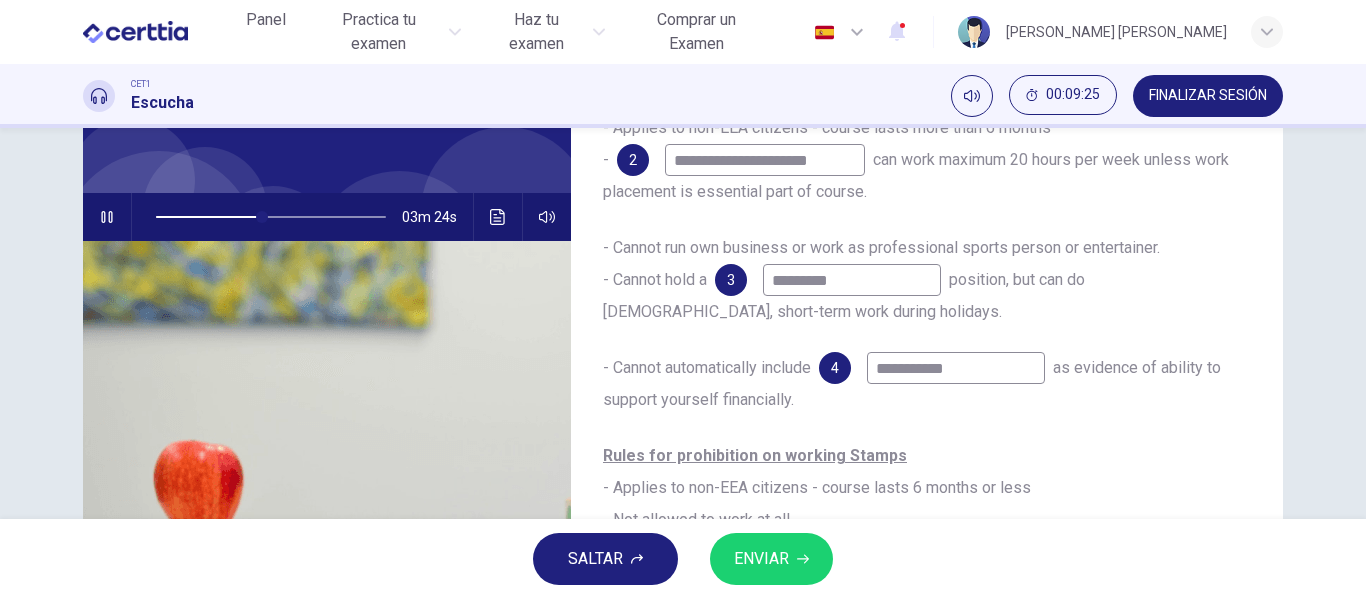 type on "**********" 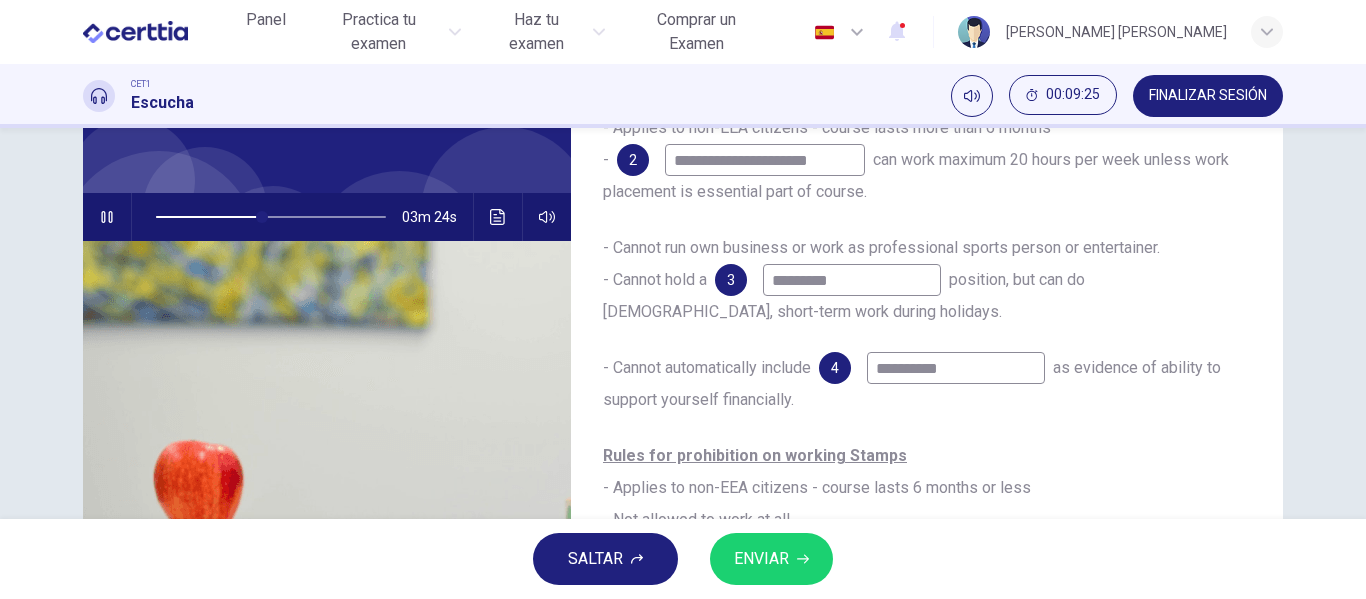 type on "**" 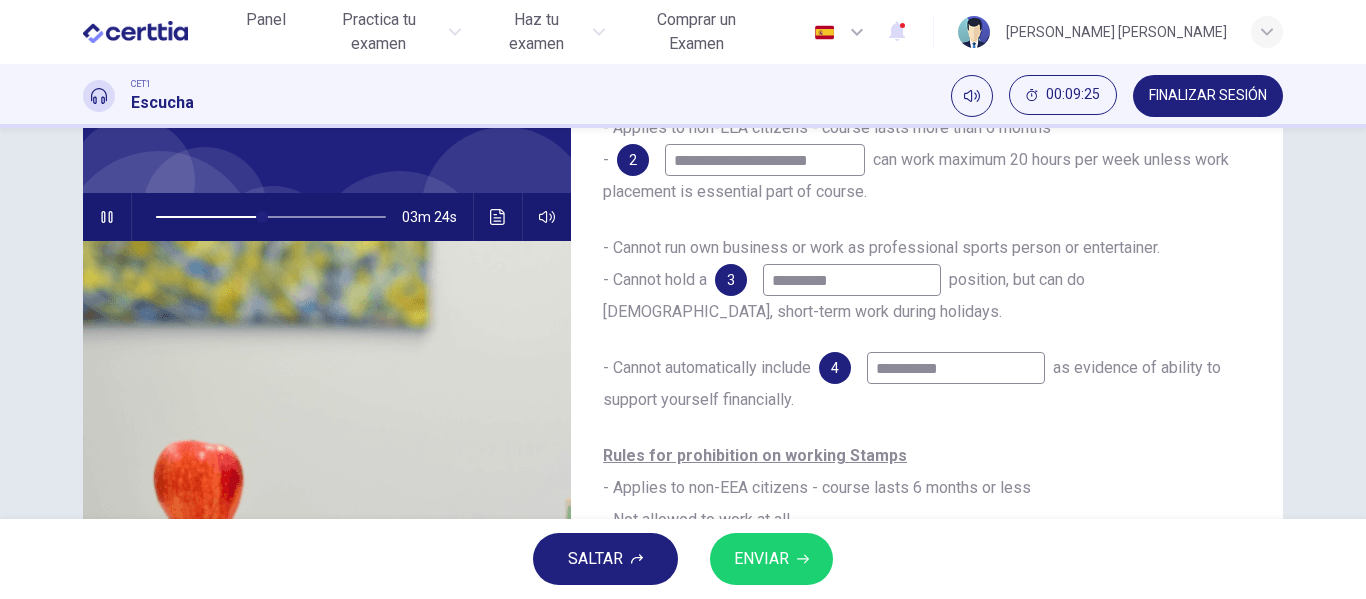 type on "*********" 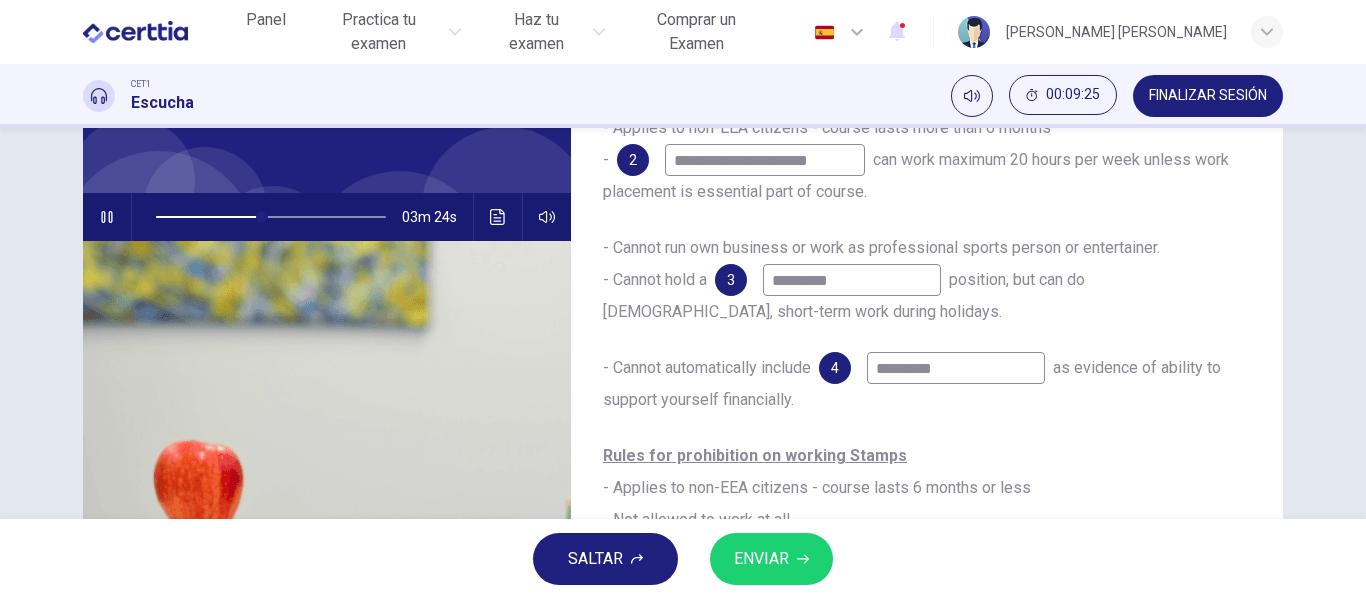 type on "**" 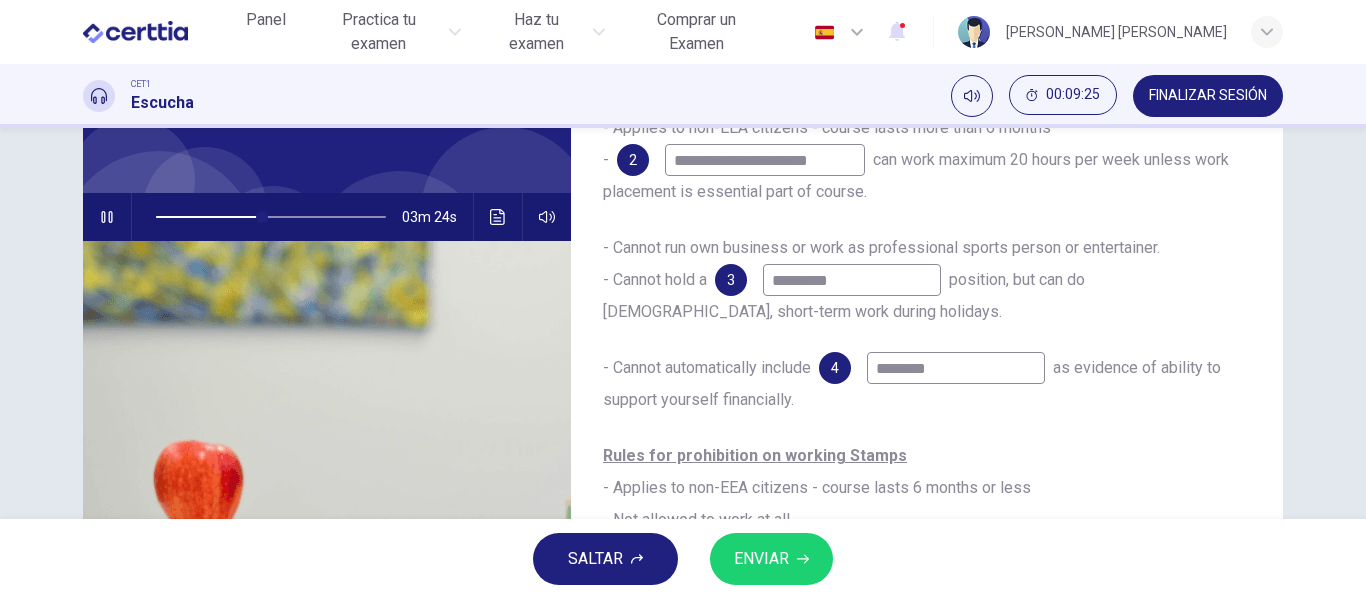 type on "*******" 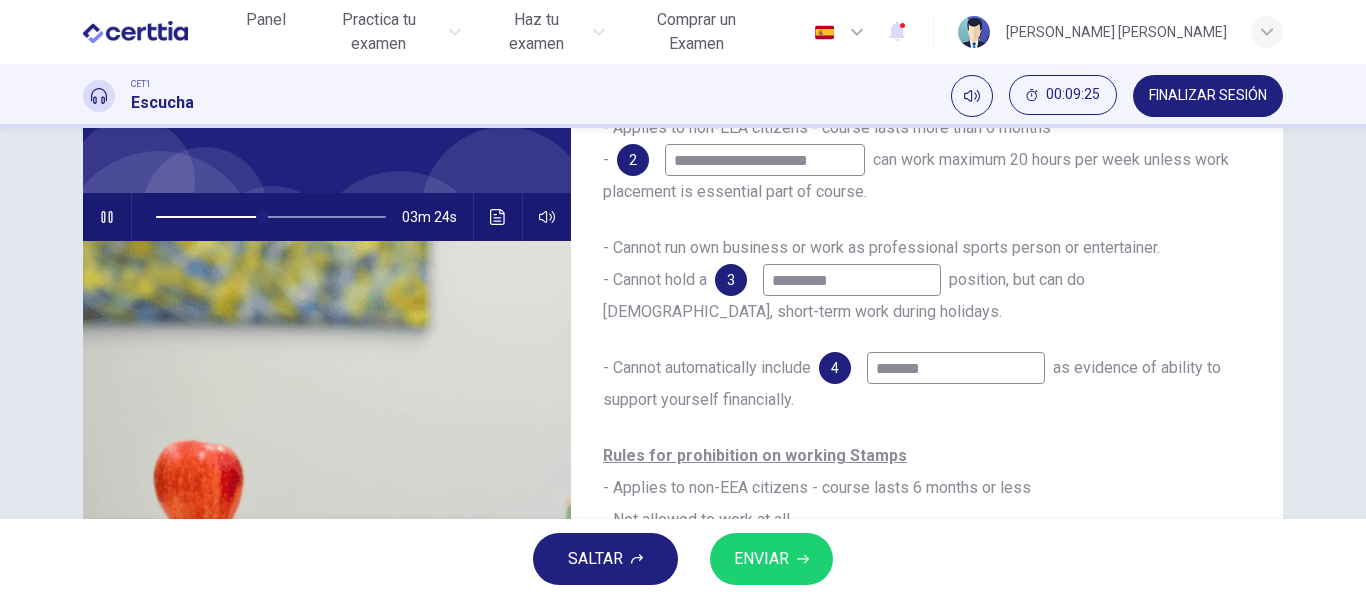 type on "**" 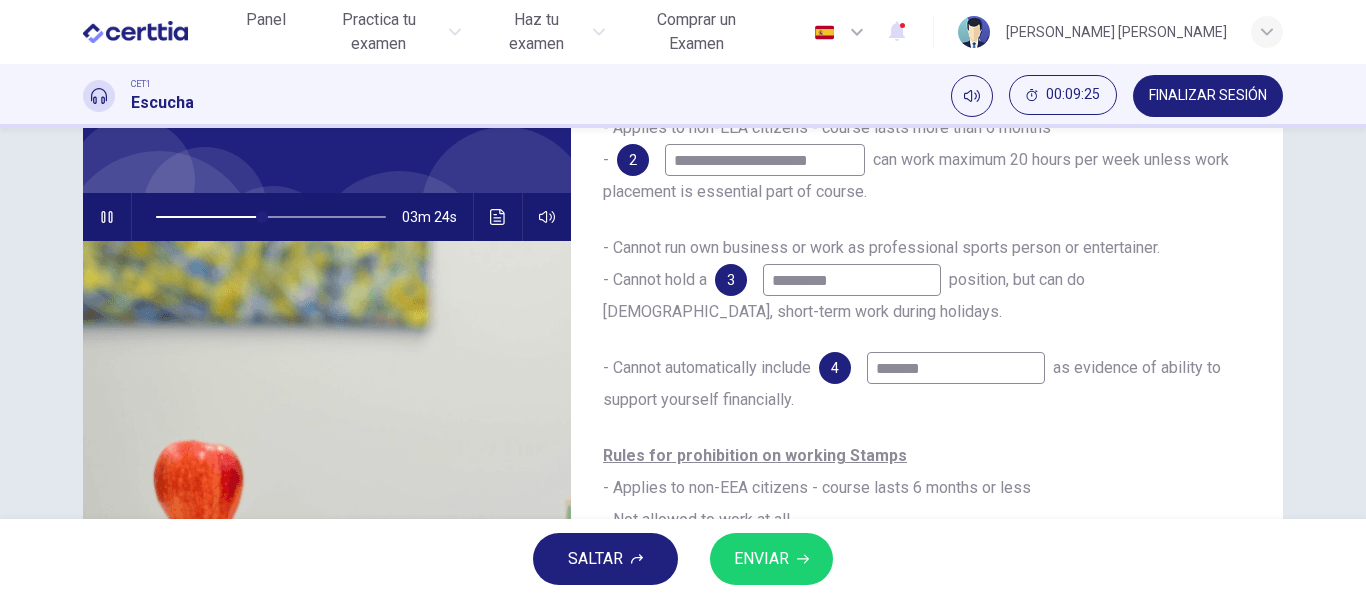 type on "******" 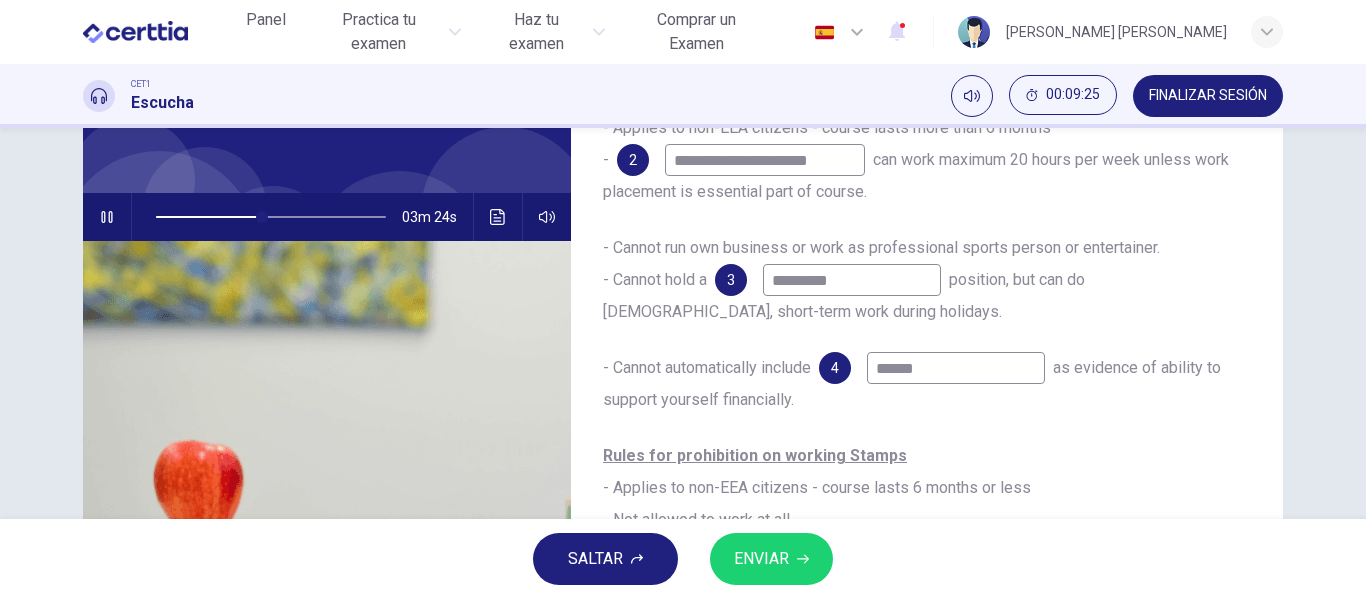 type on "**" 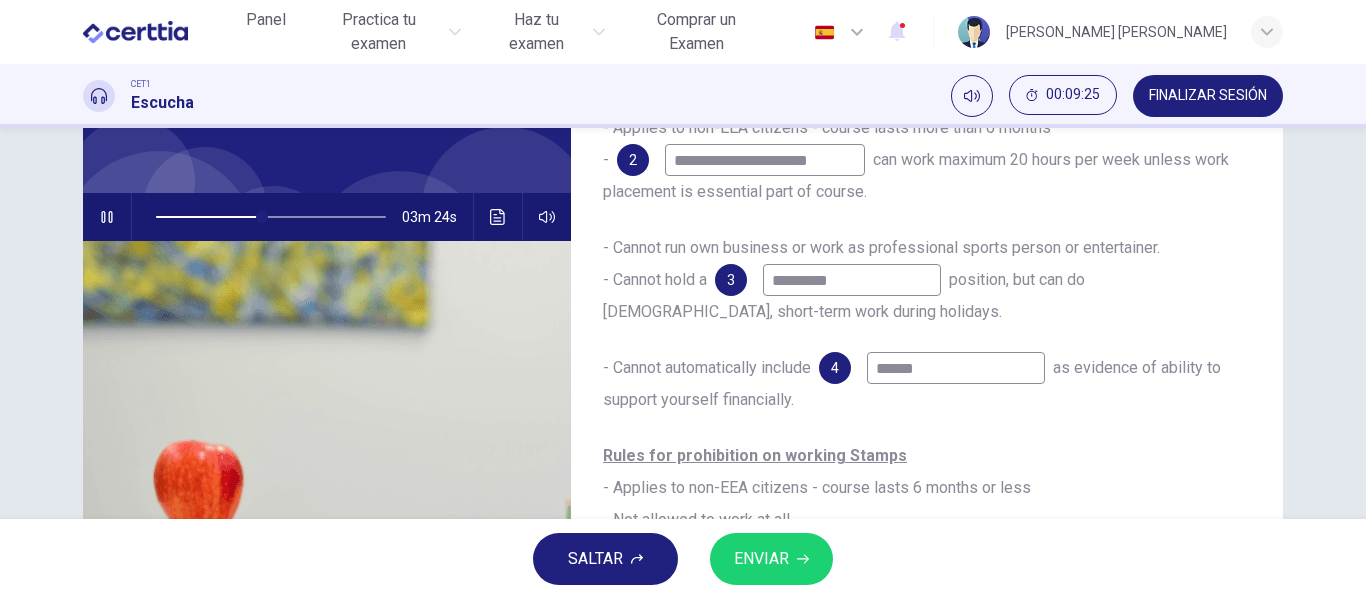 type on "*****" 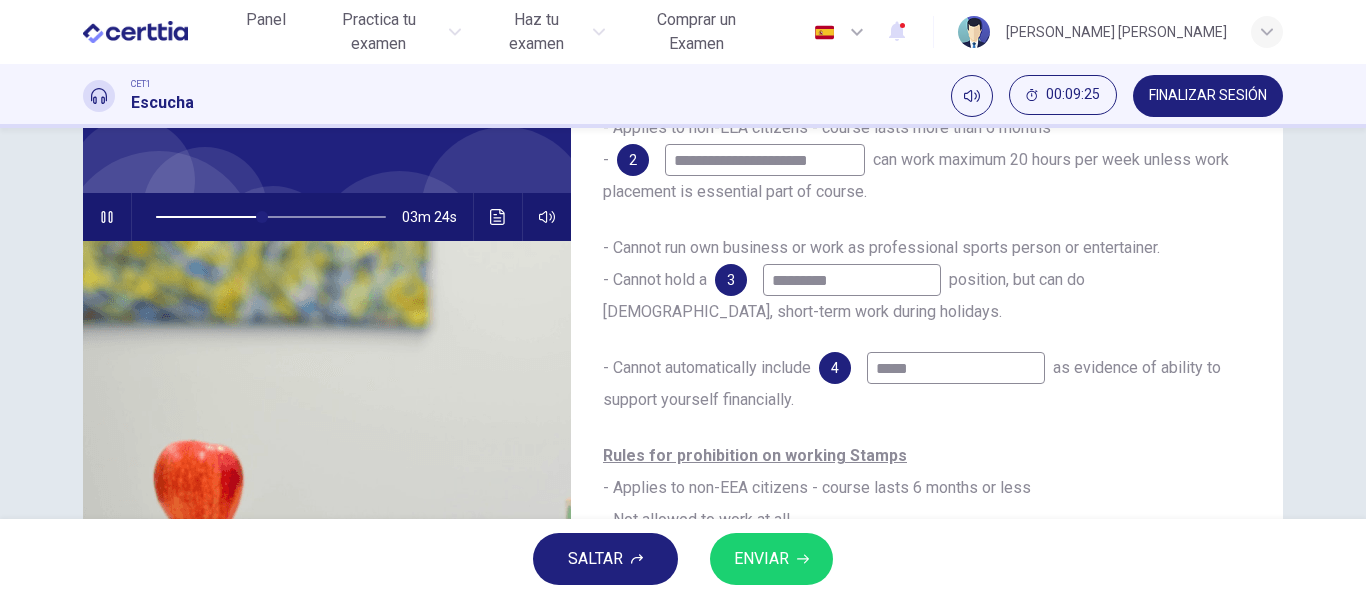 type on "**" 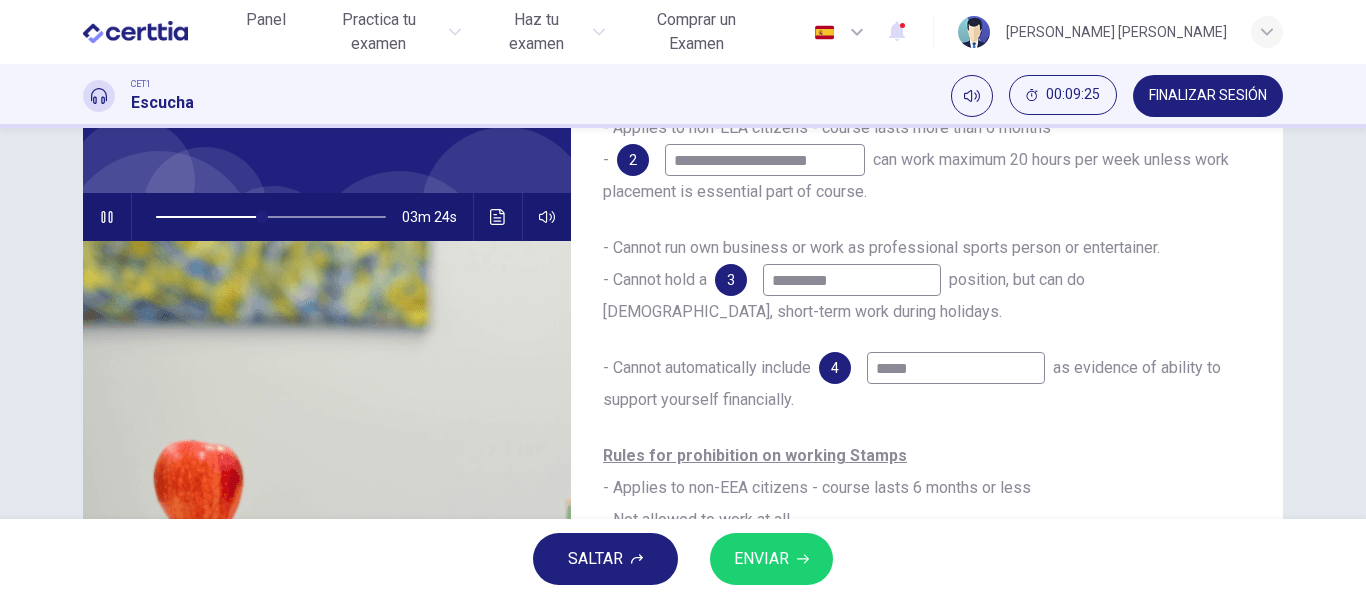 type on "****" 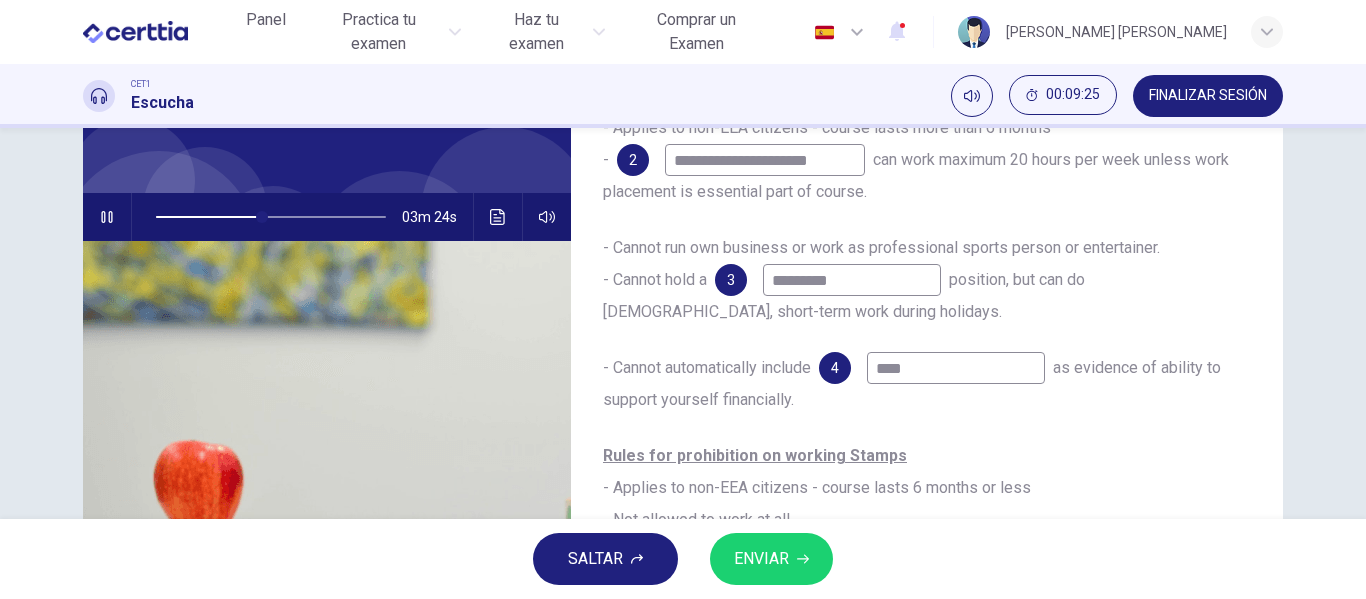 type on "**" 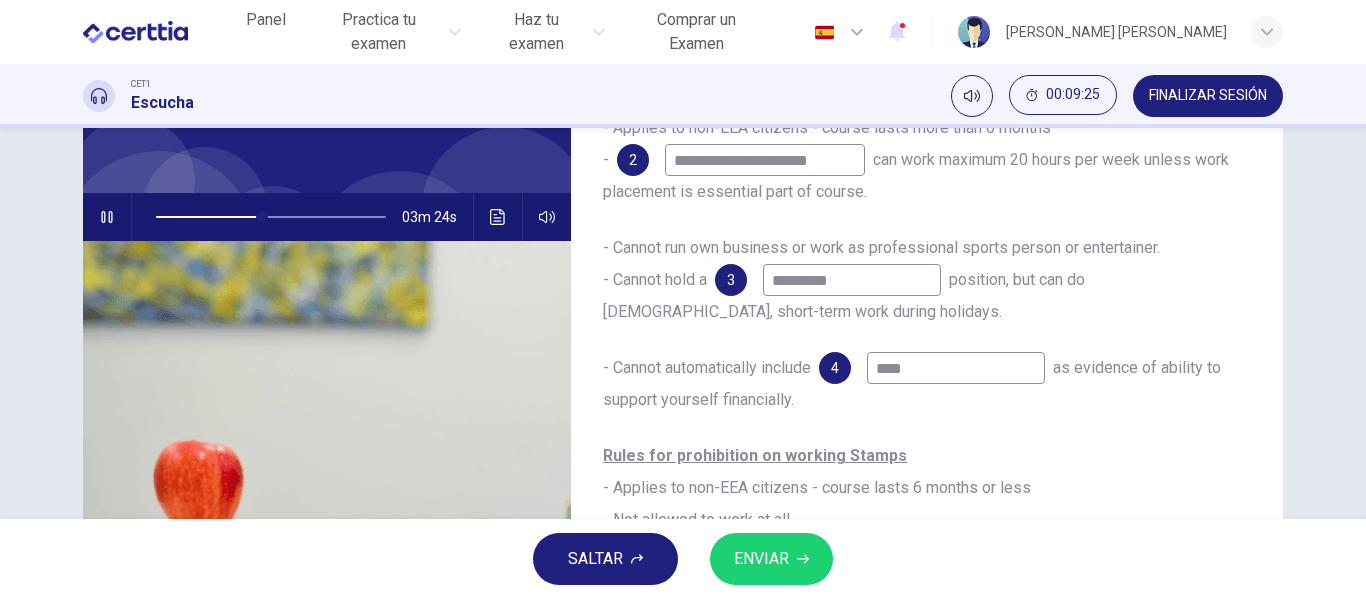 type on "***" 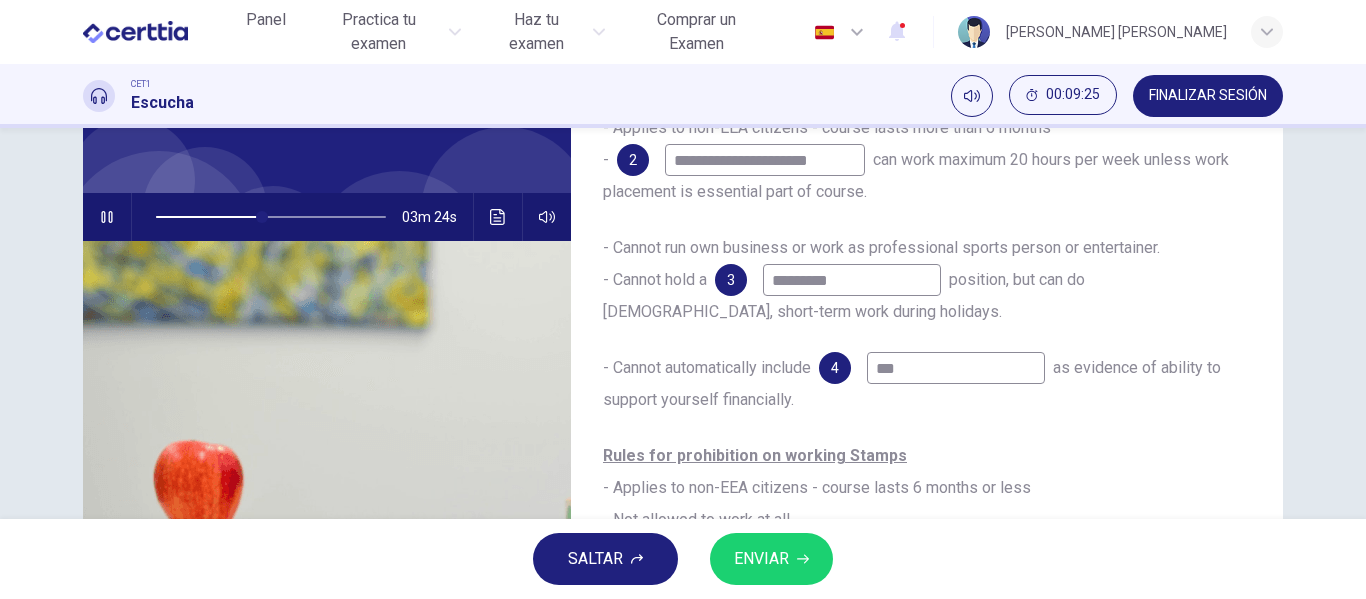 type on "**" 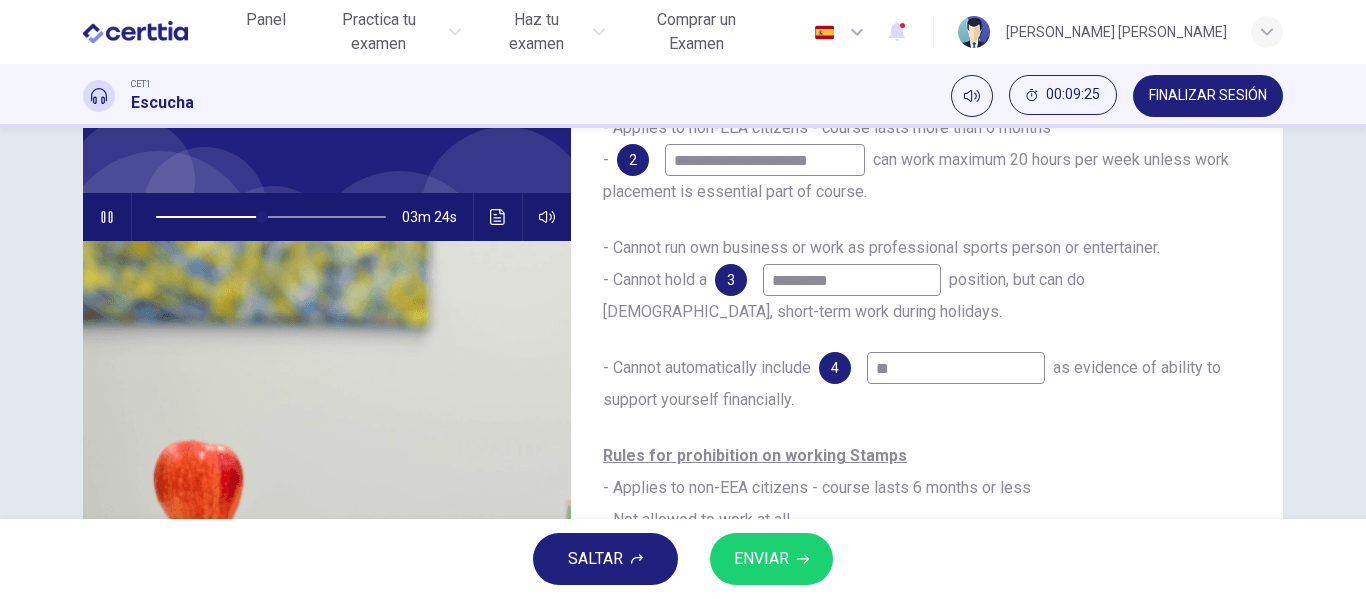 type on "*" 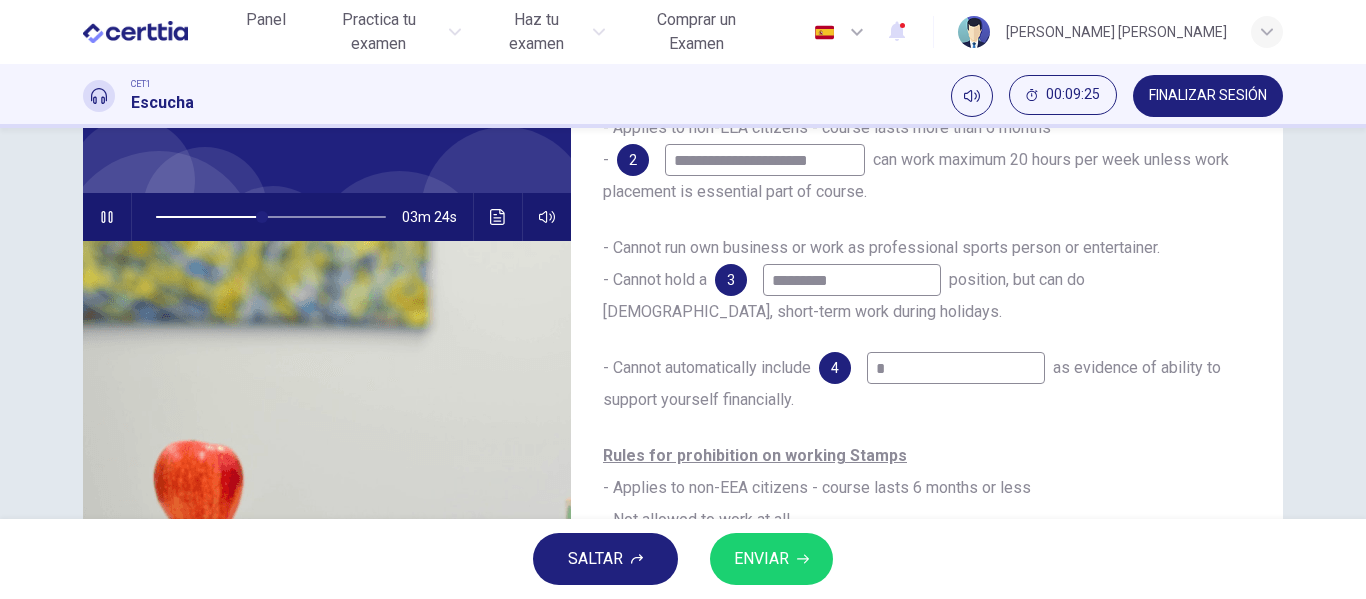 type 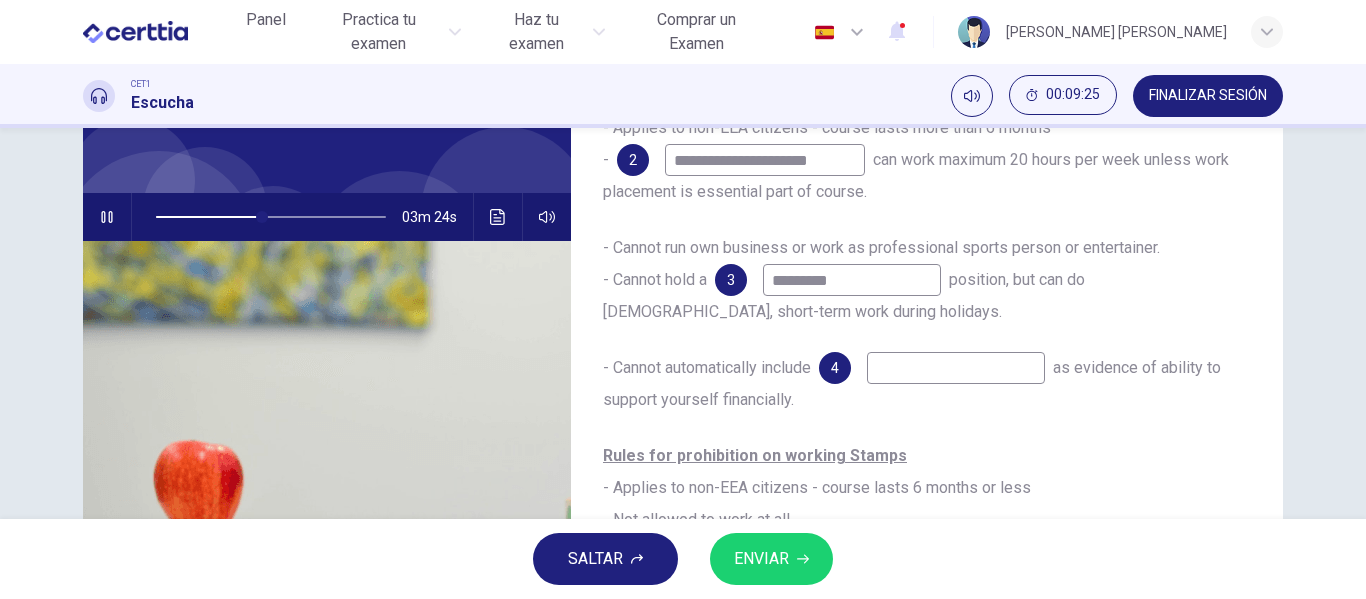type on "**" 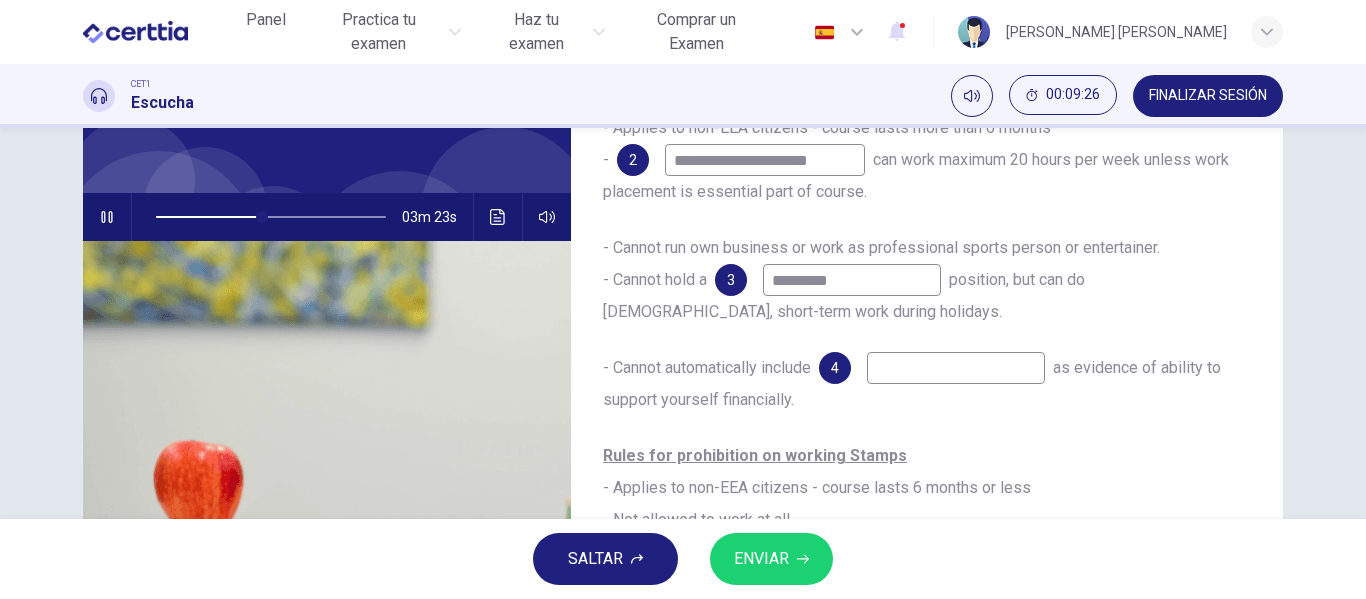 type on "*" 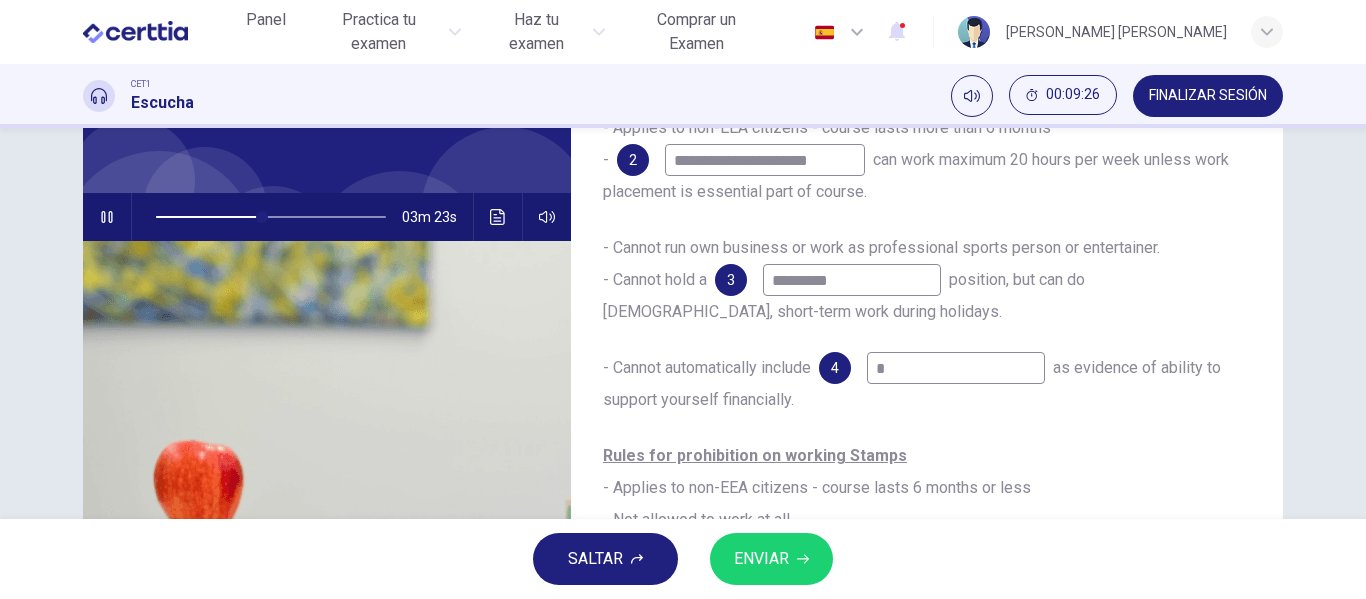 type on "**" 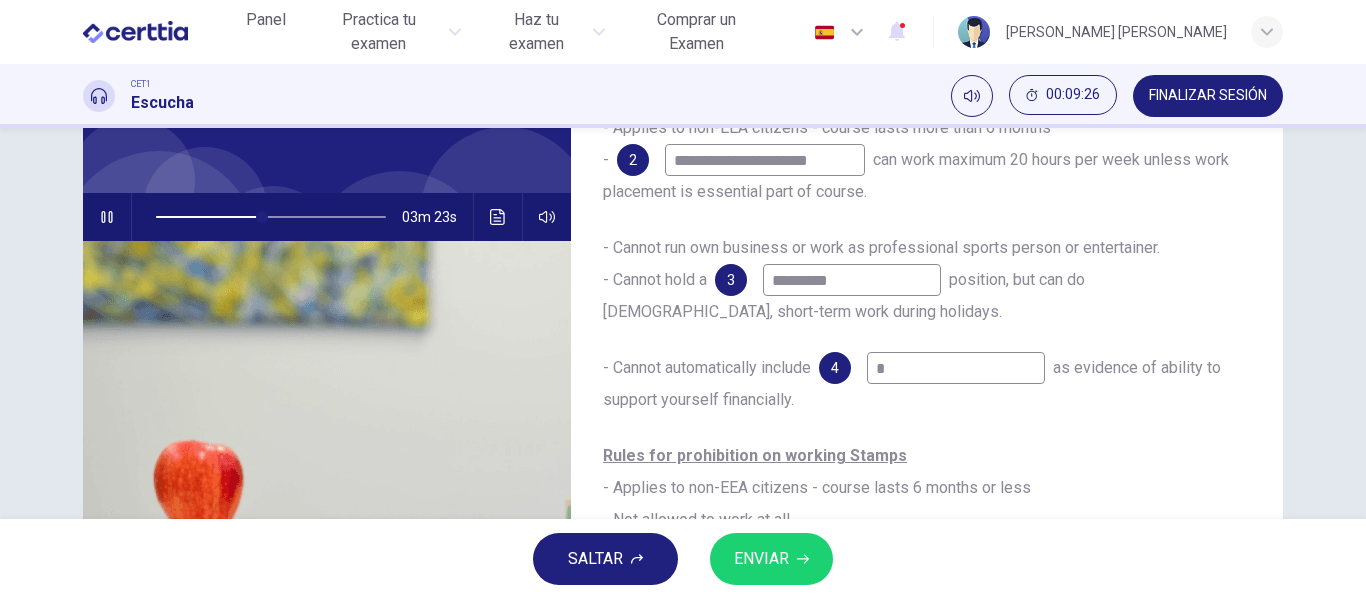 type on "**" 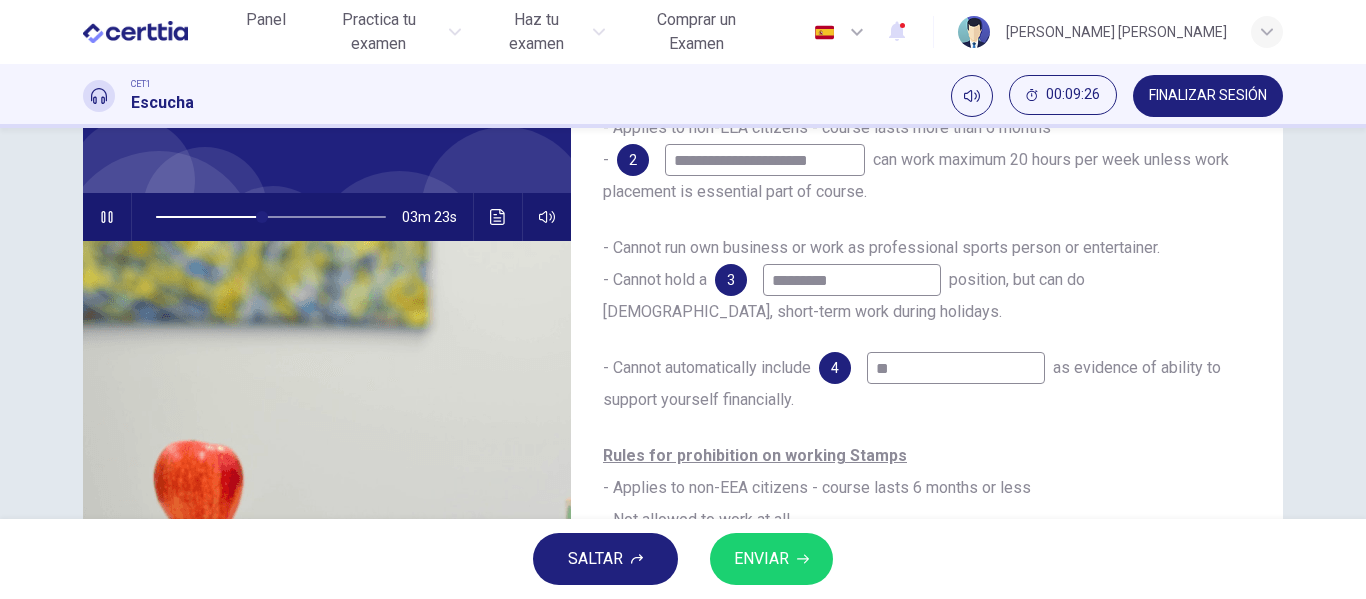 type on "**" 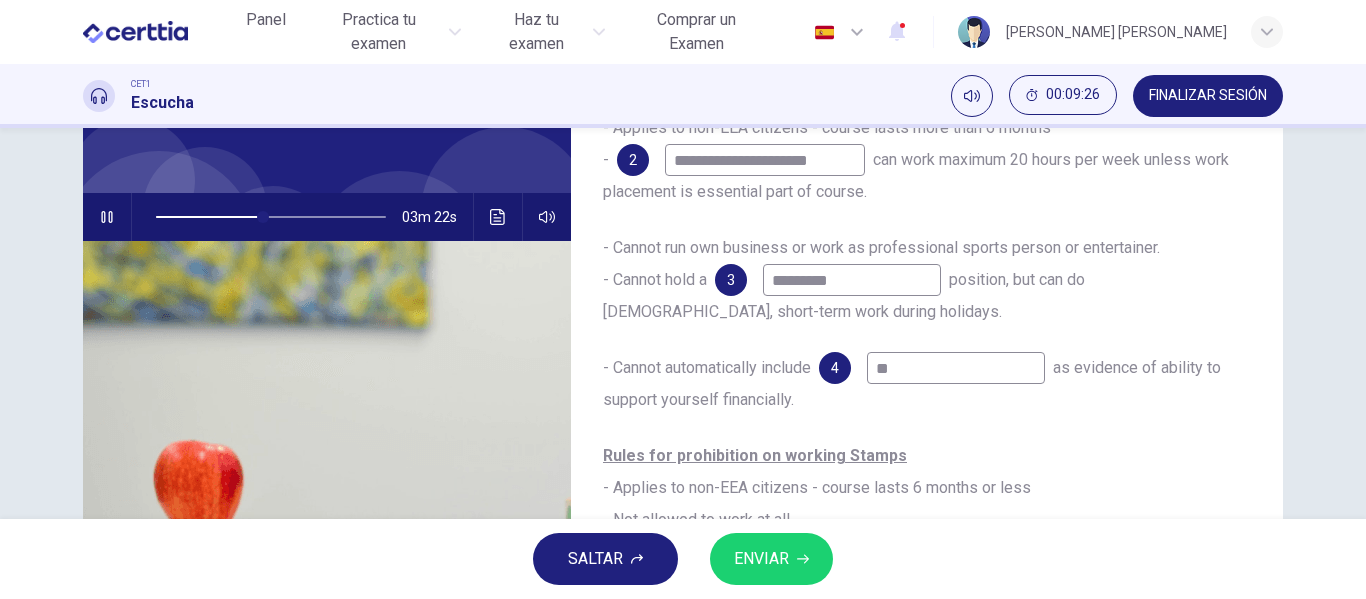 type on "***" 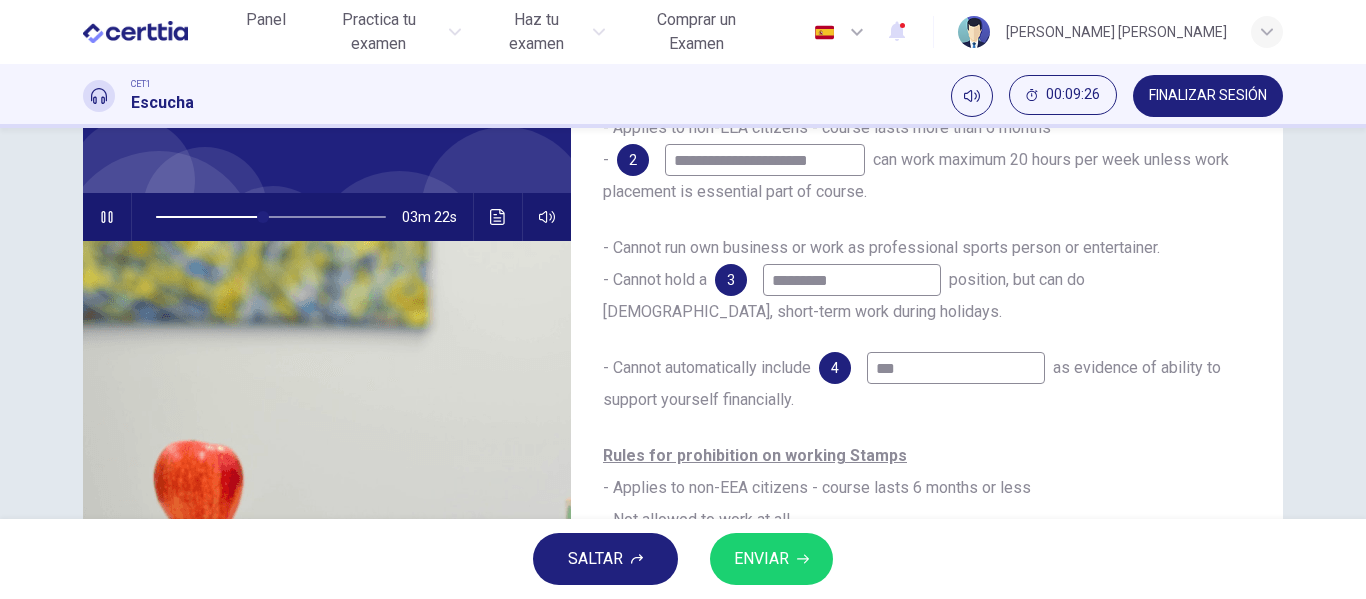 type on "**" 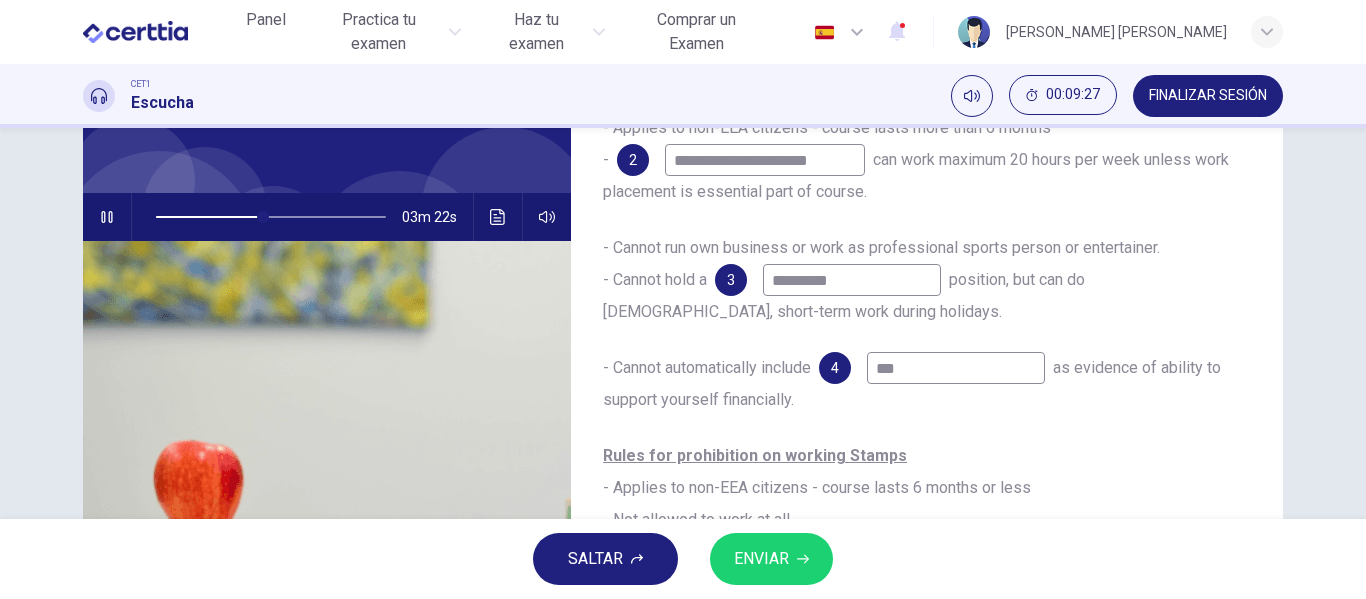 type on "****" 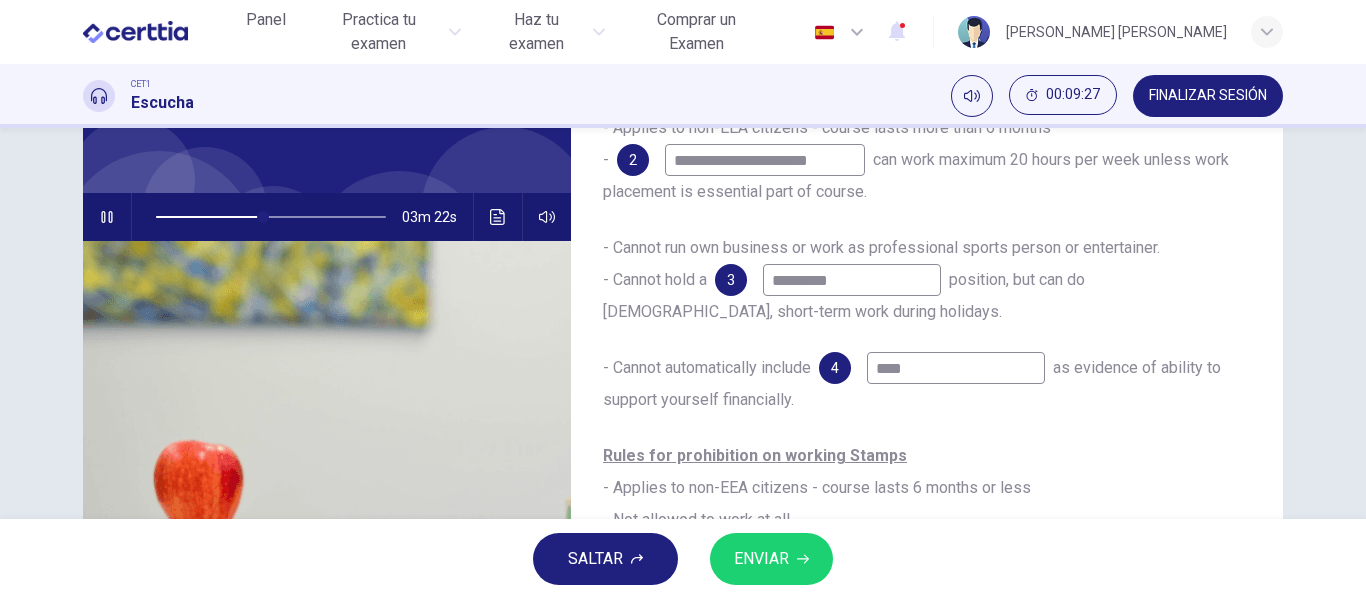 type on "**" 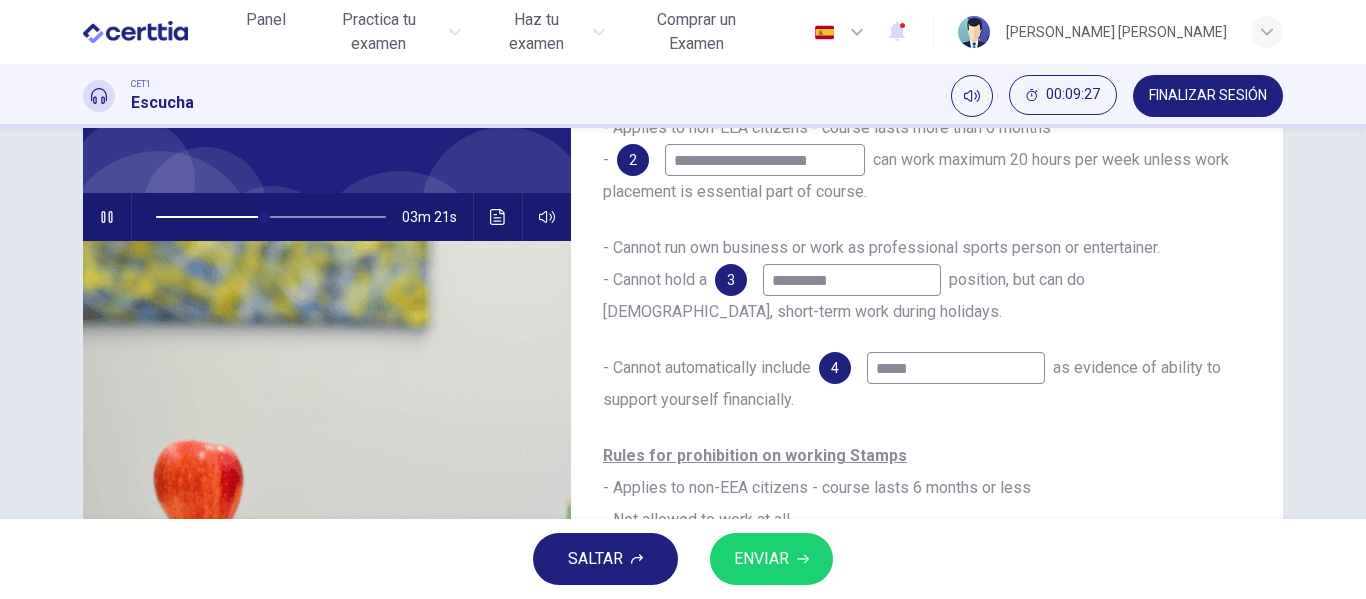 type on "******" 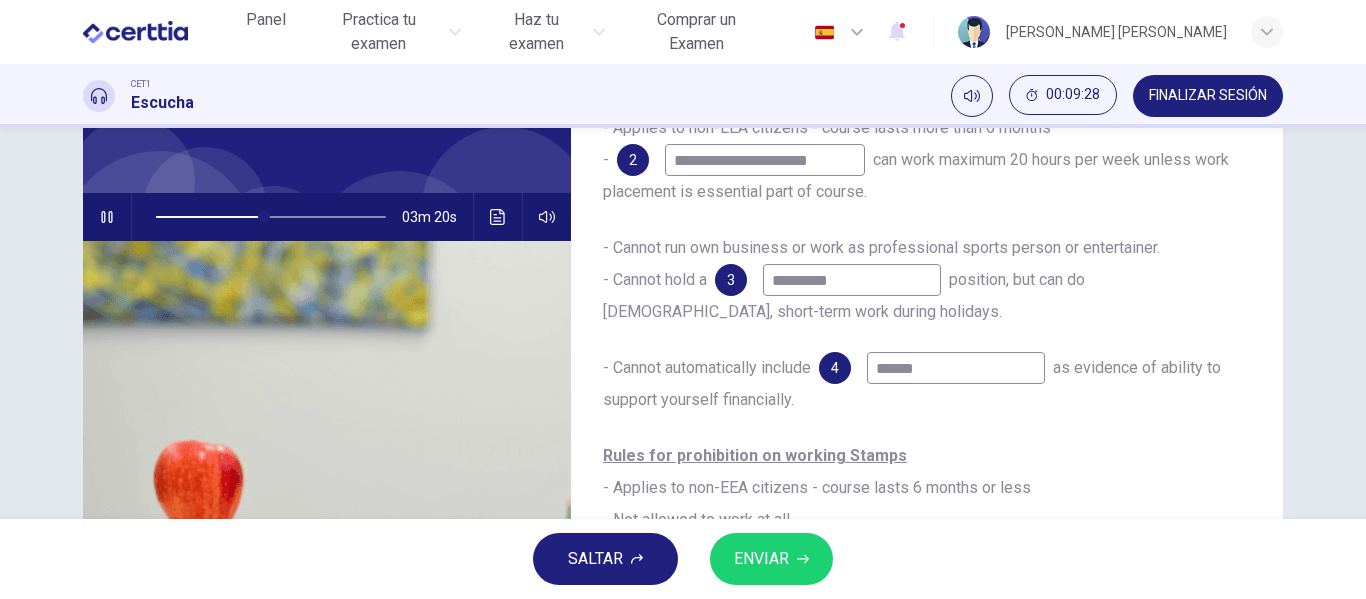 type on "**" 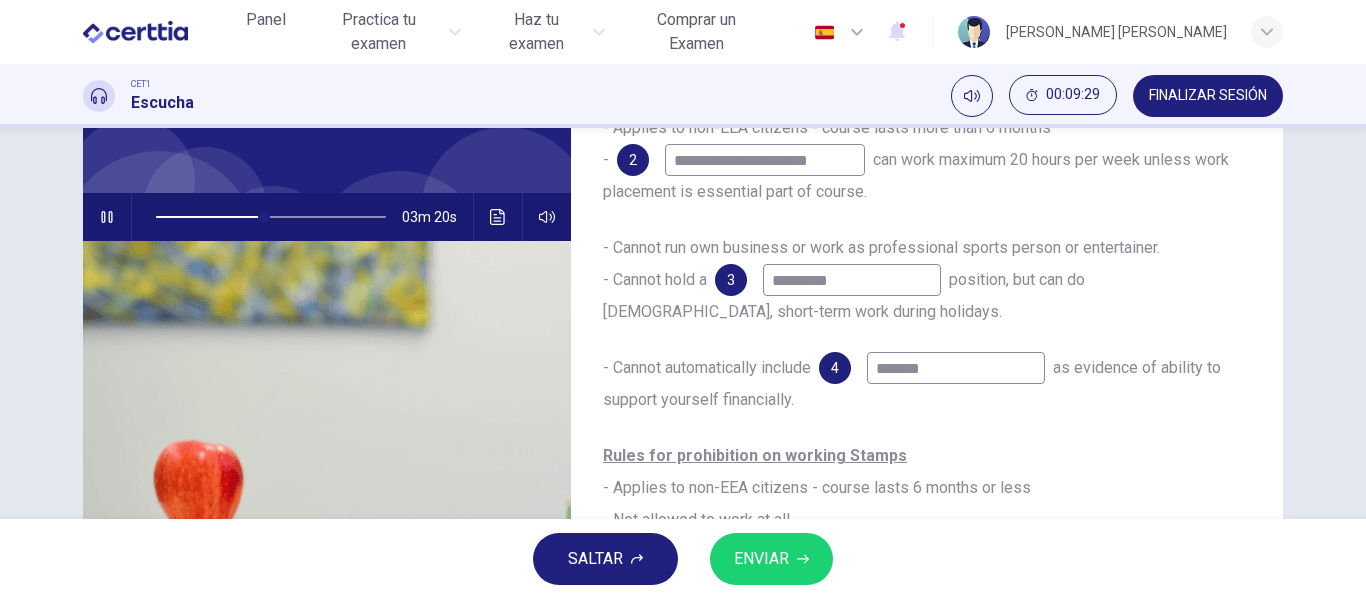 type on "********" 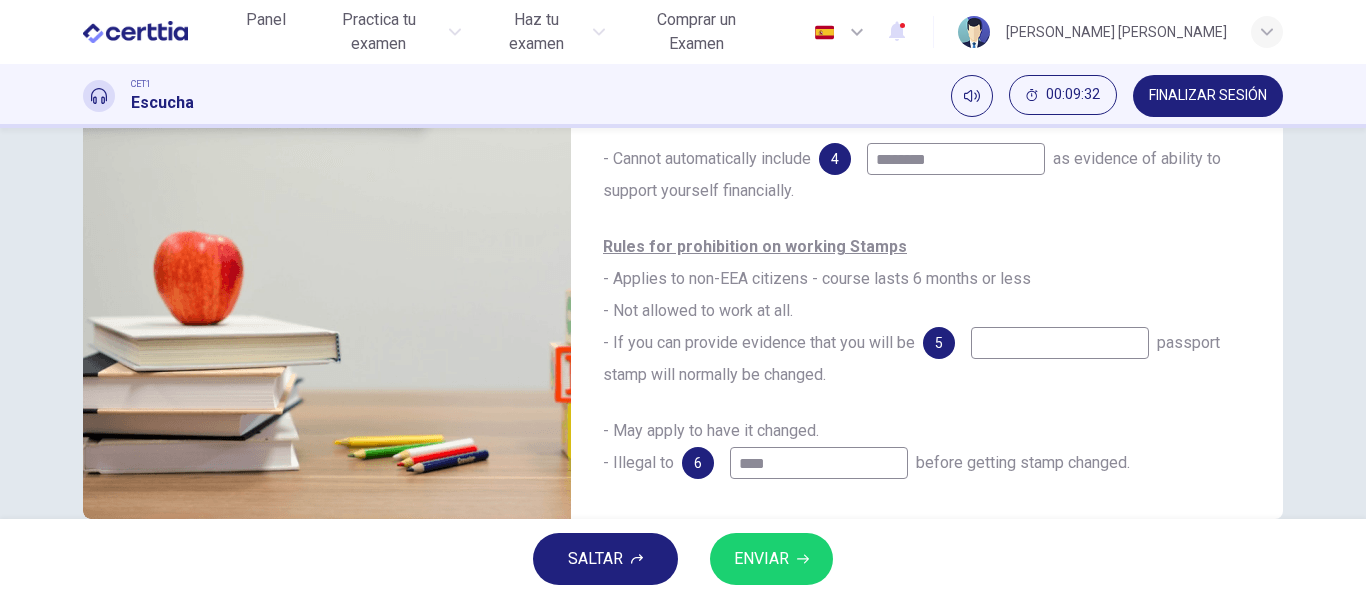 scroll, scrollTop: 342, scrollLeft: 0, axis: vertical 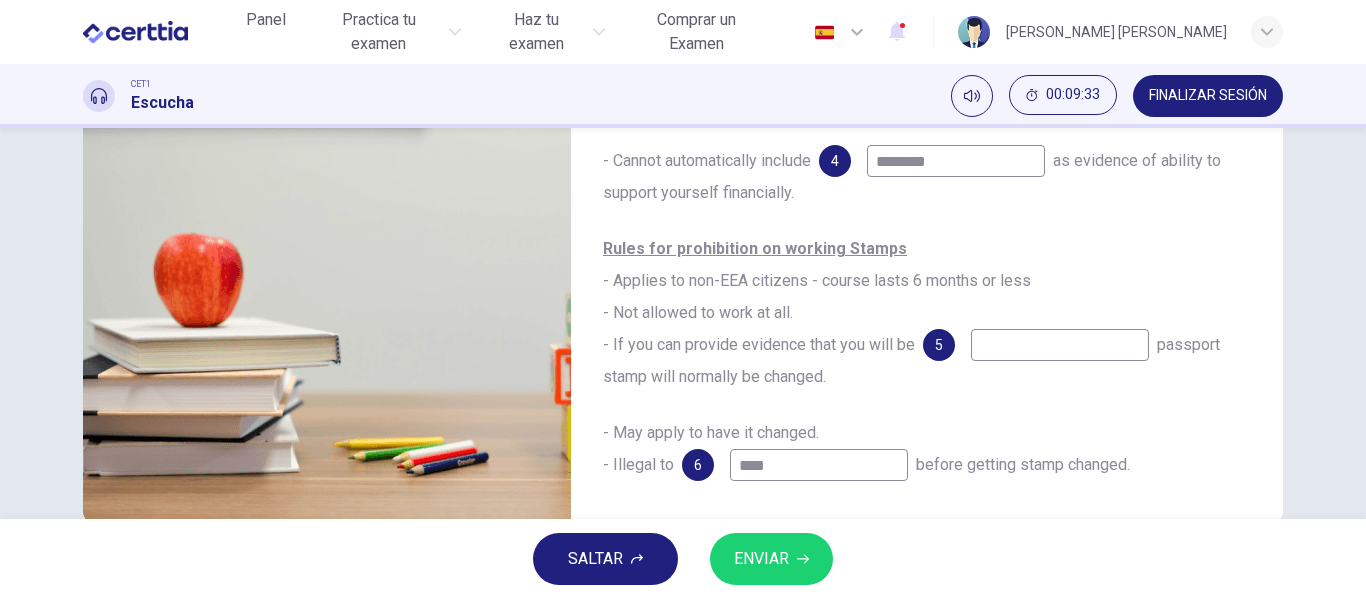 type on "**" 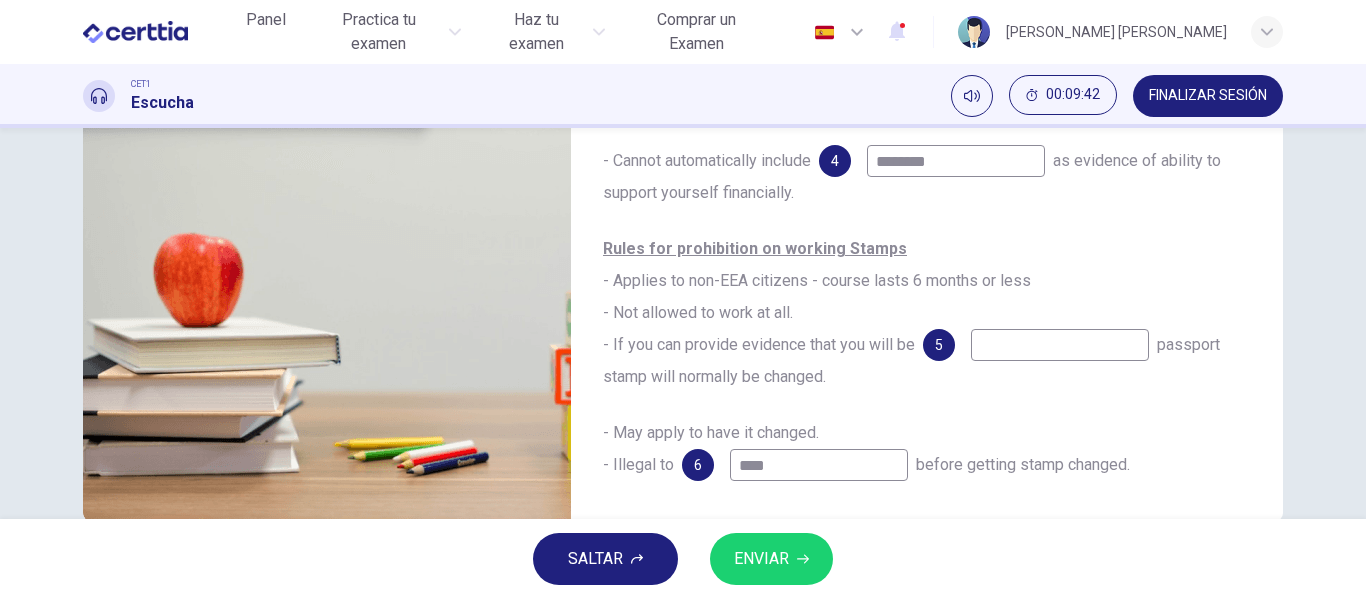 scroll, scrollTop: 384, scrollLeft: 0, axis: vertical 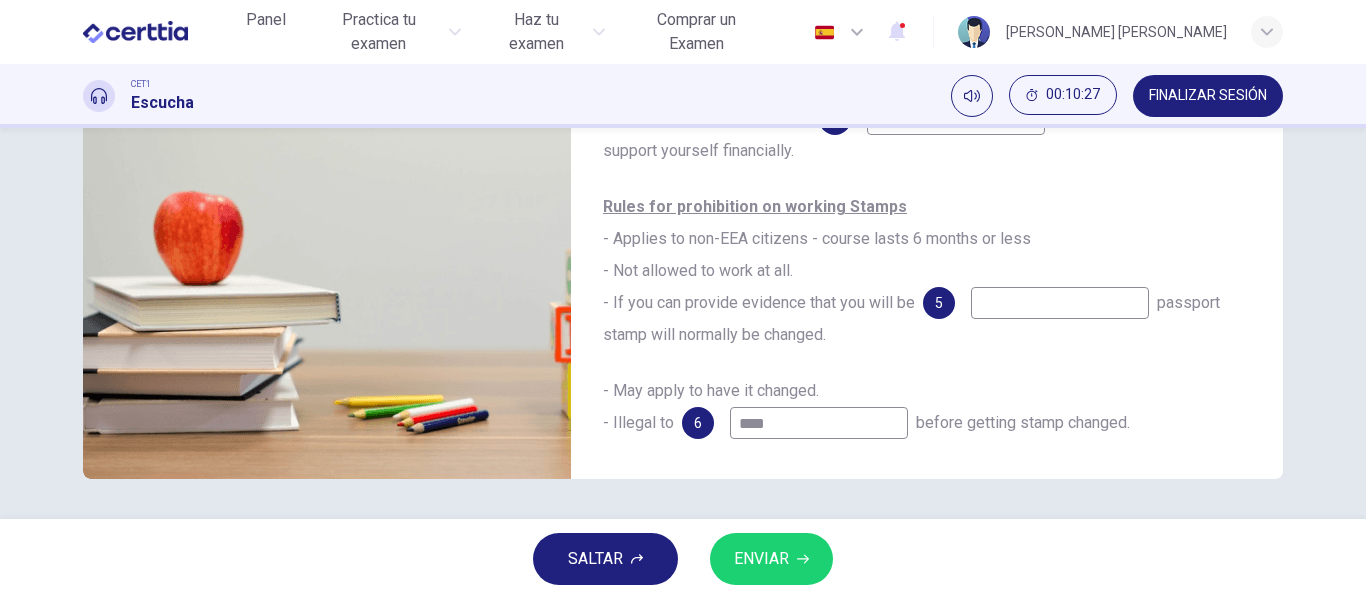 drag, startPoint x: 1065, startPoint y: 316, endPoint x: 1070, endPoint y: 329, distance: 13.928389 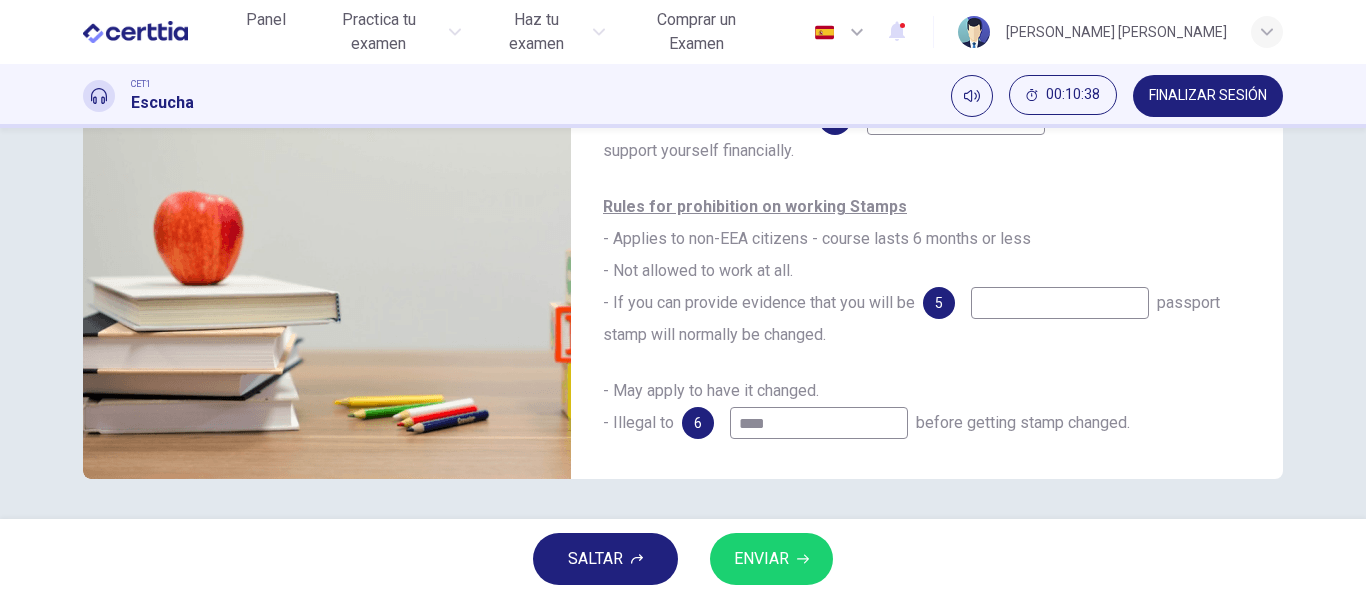 type on "**" 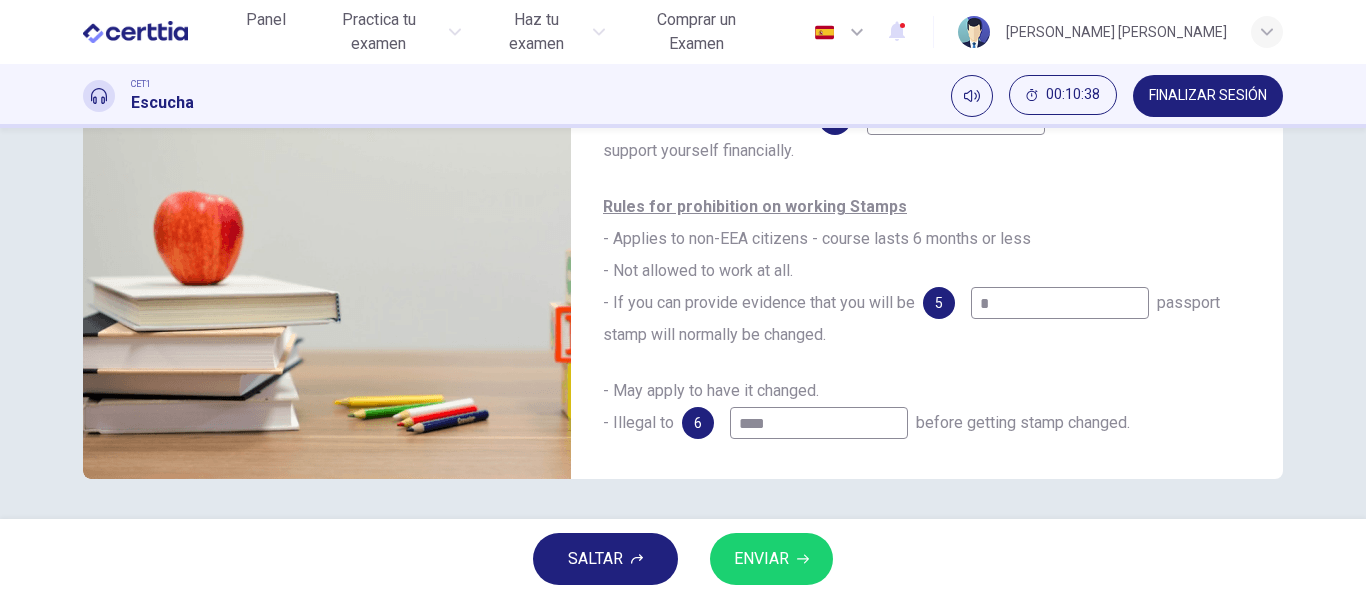 type on "**" 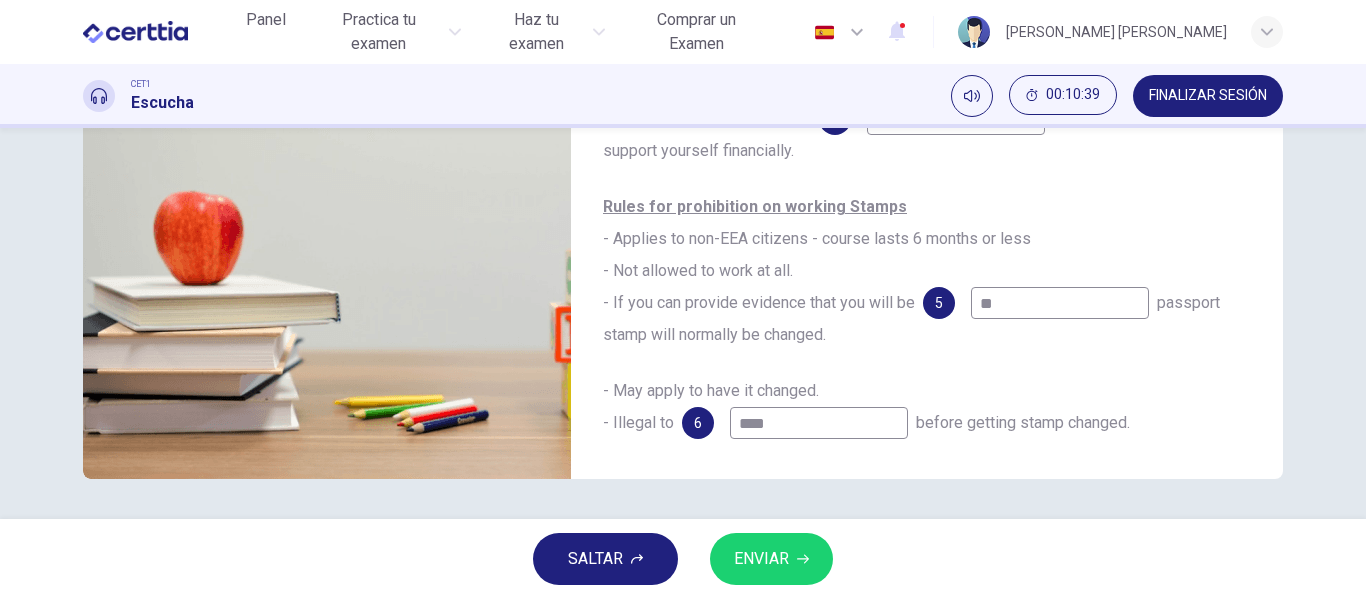 type on "***" 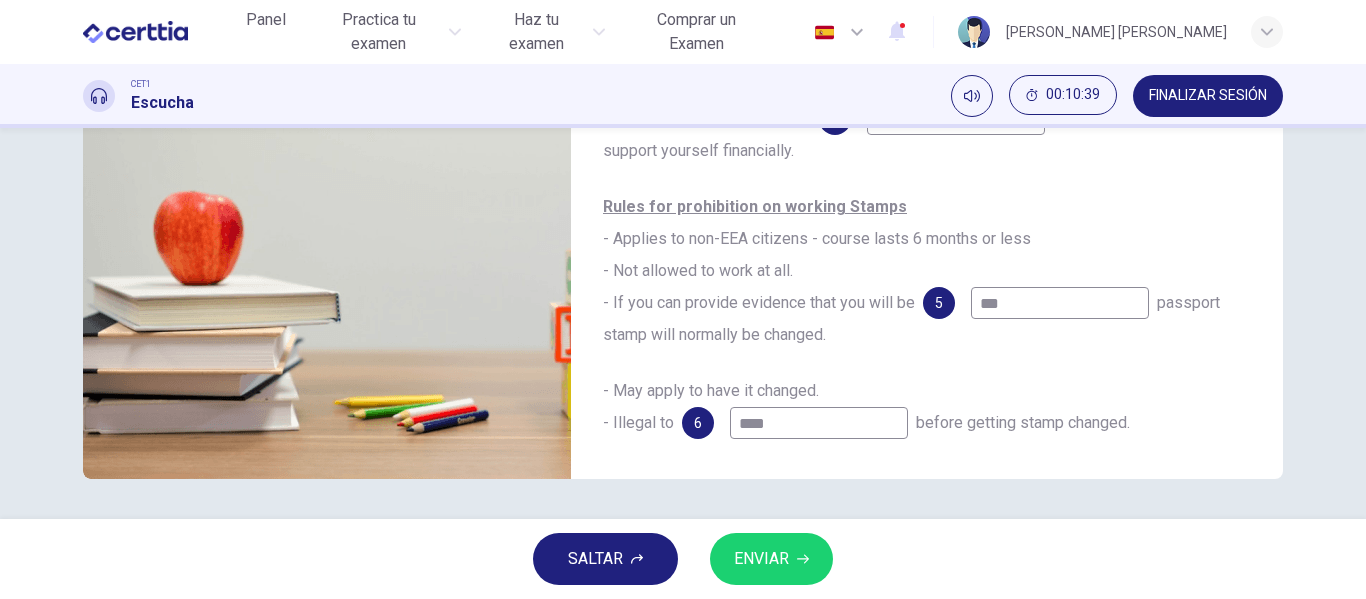 type on "**" 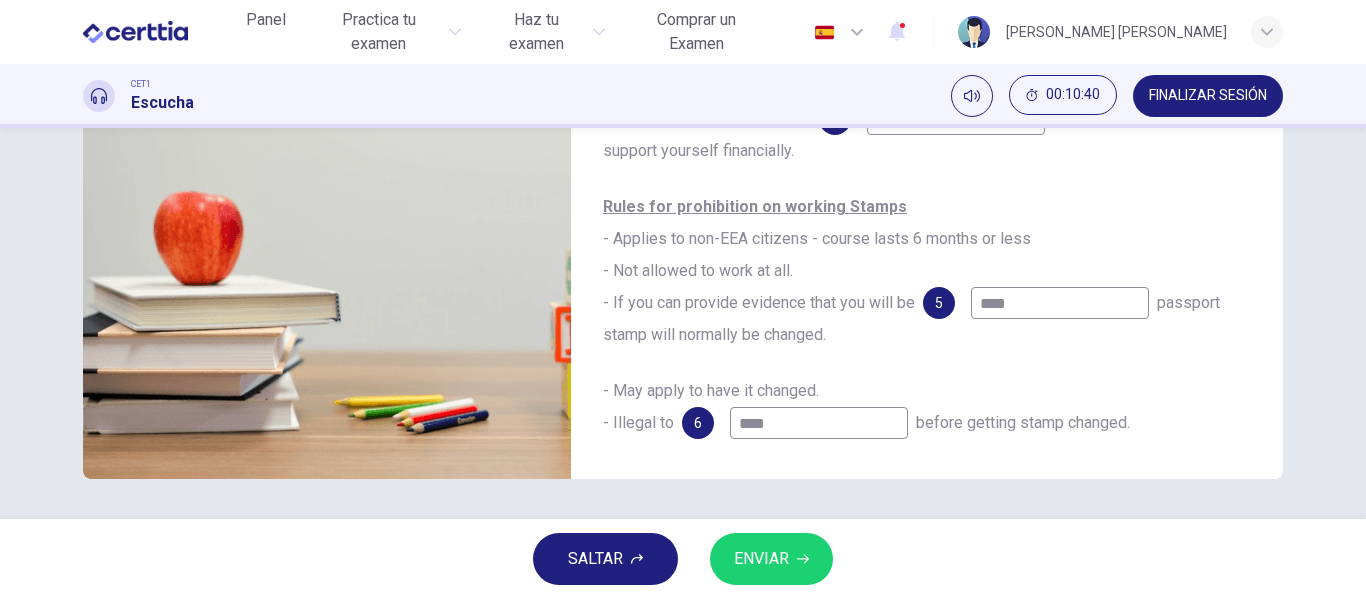 type on "*****" 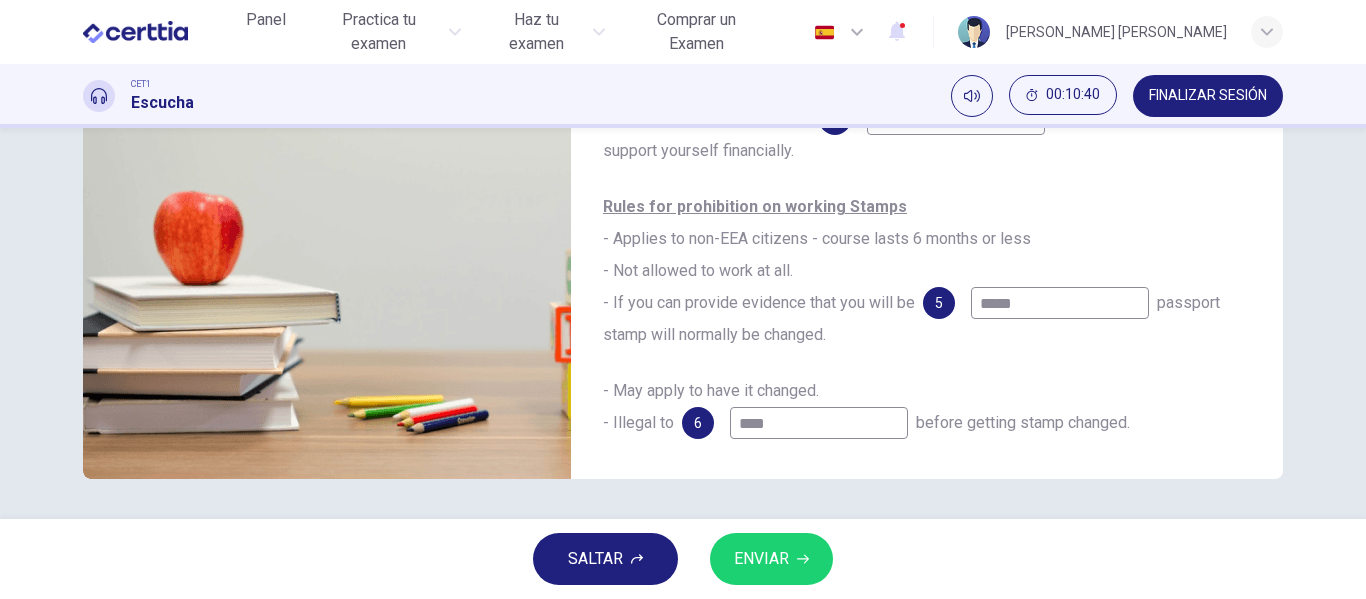 type on "**" 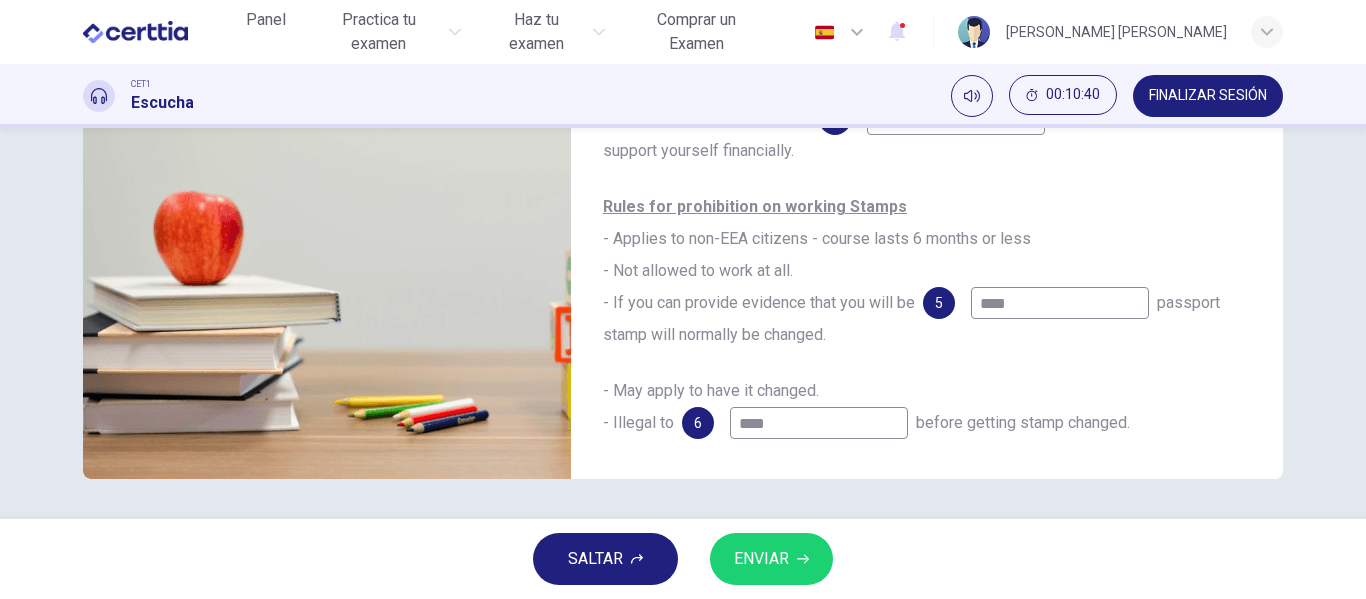 type on "*****" 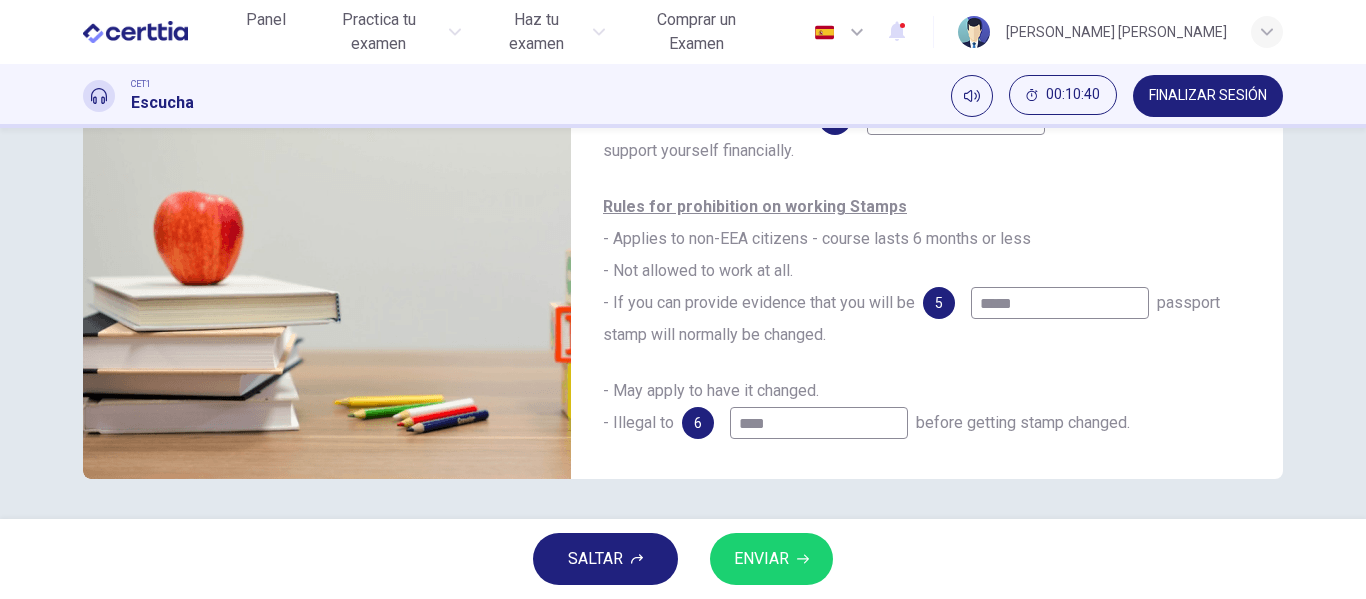 type on "**" 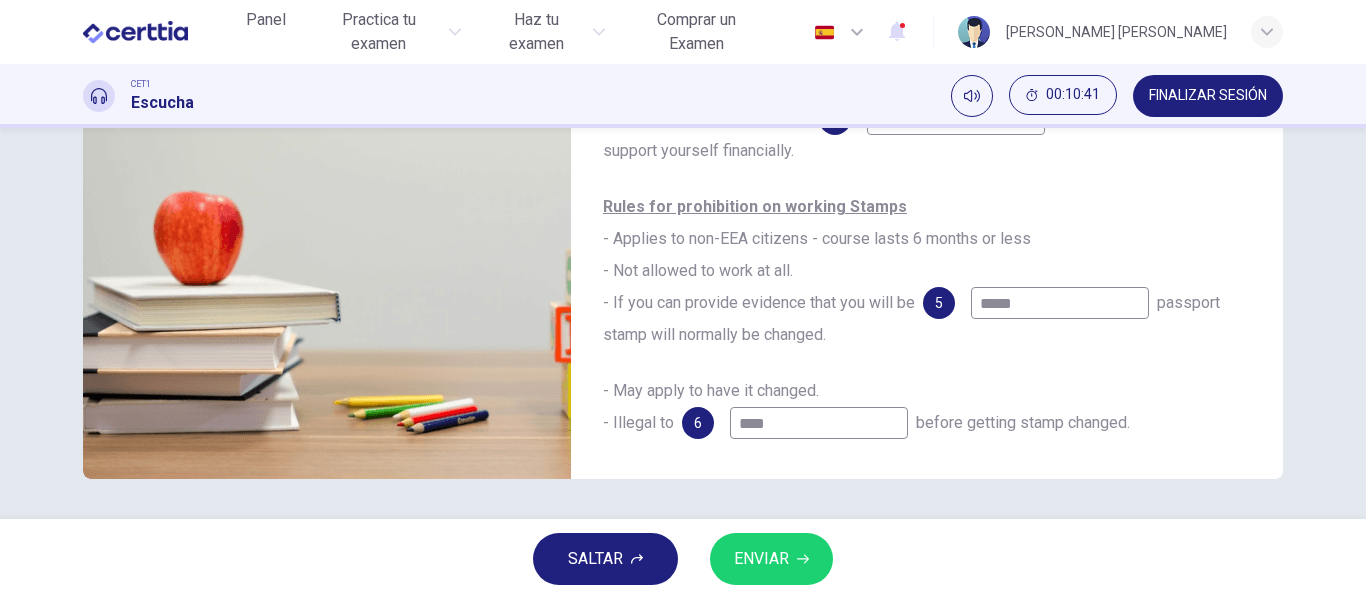 type on "******" 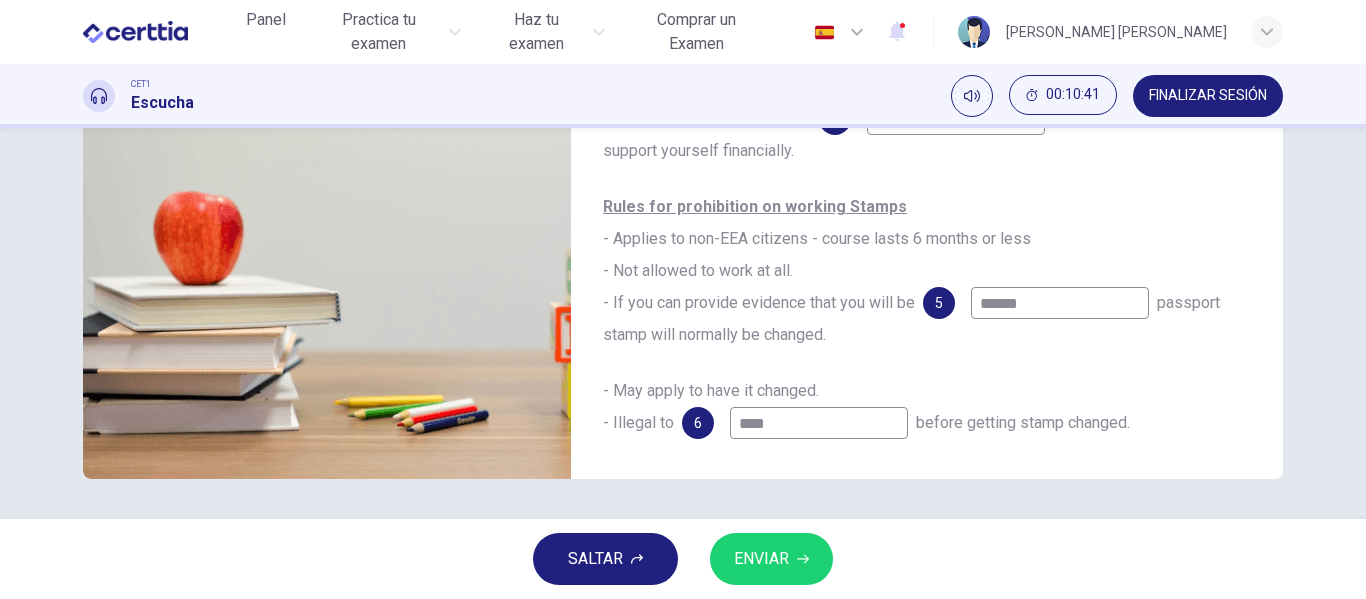 type on "**" 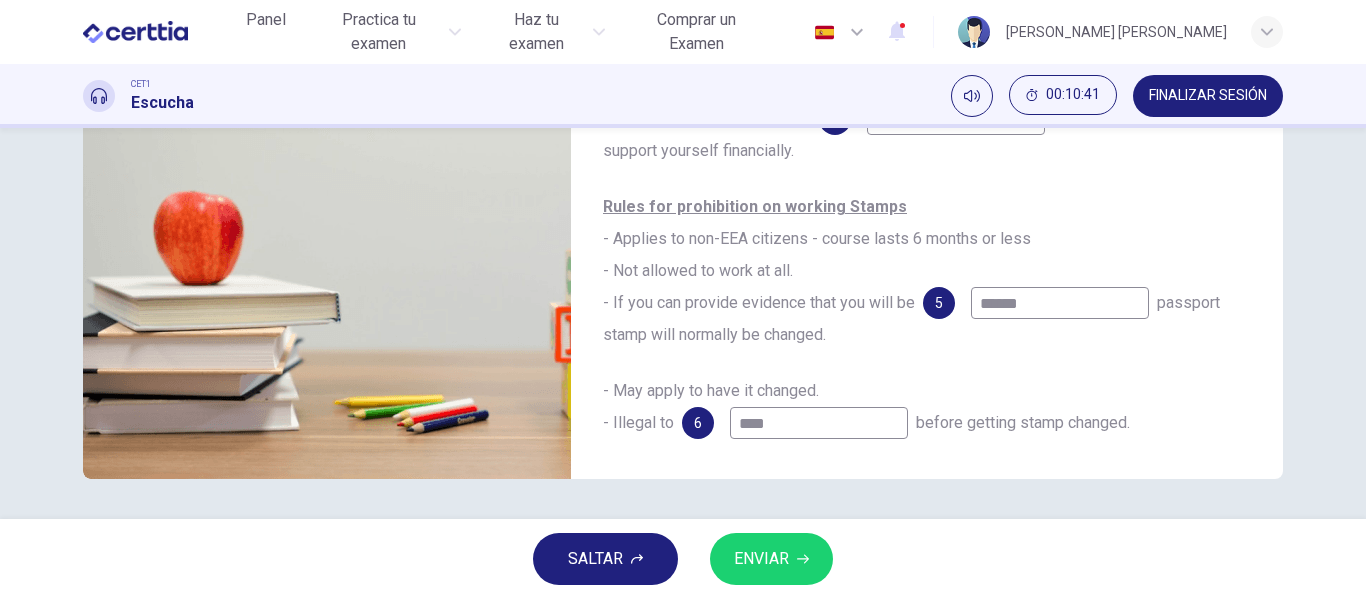 type on "*******" 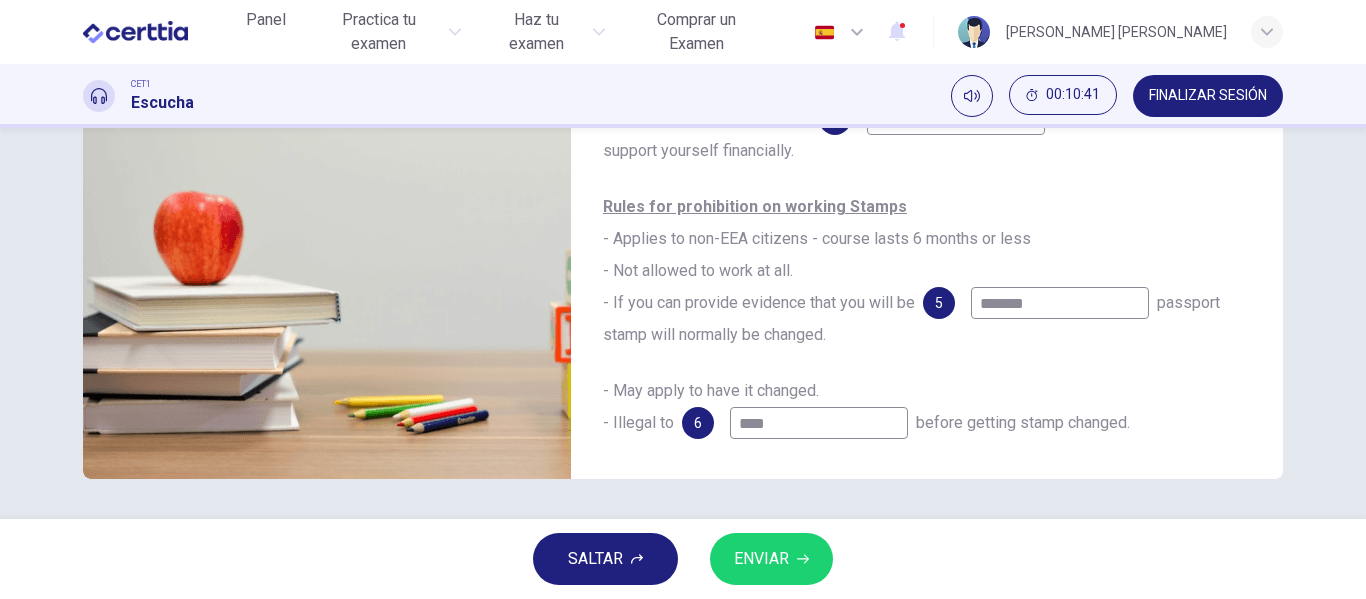 type on "**" 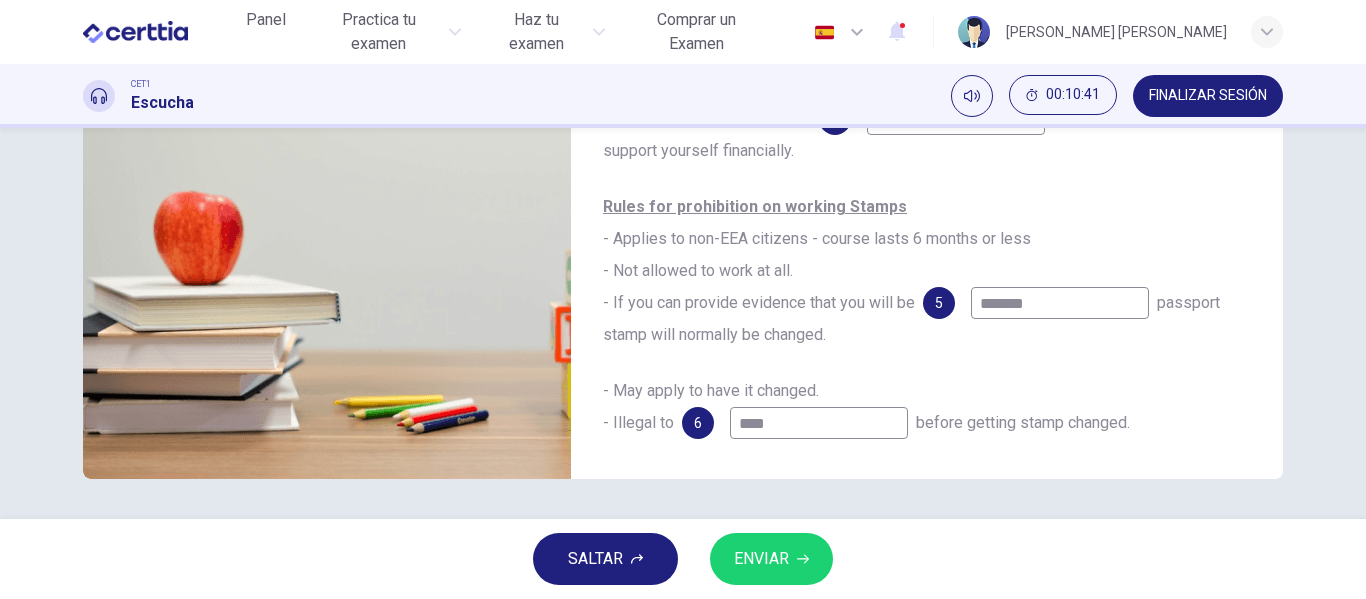 type on "********" 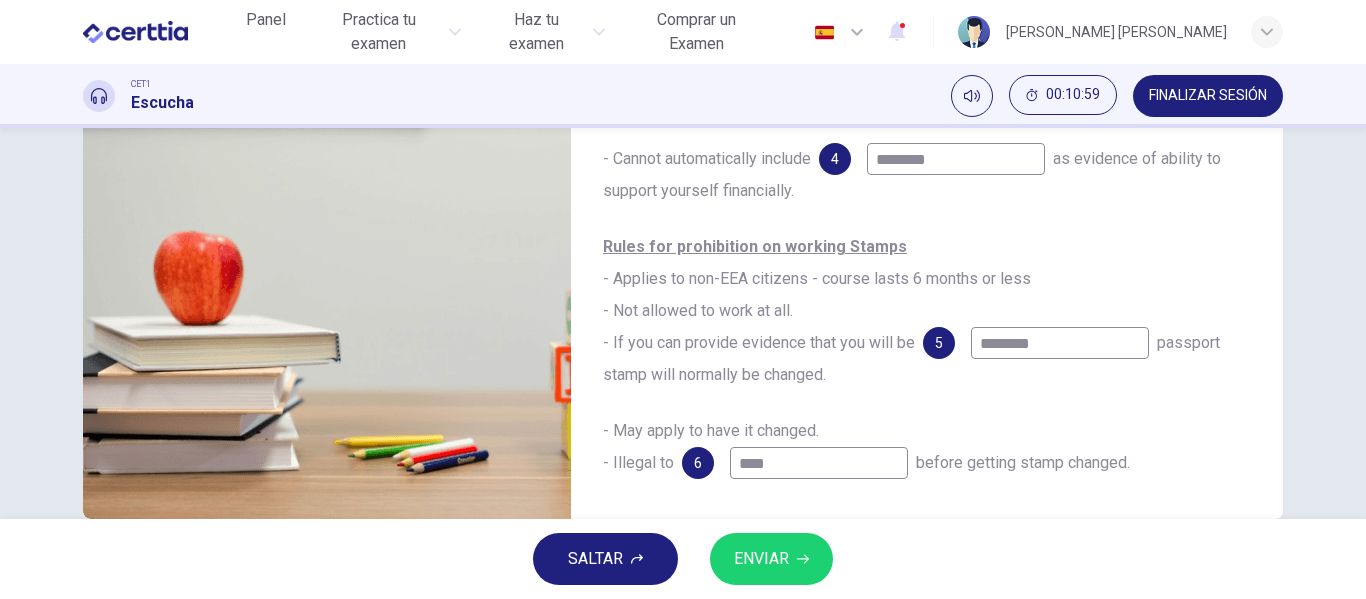 scroll, scrollTop: 346, scrollLeft: 0, axis: vertical 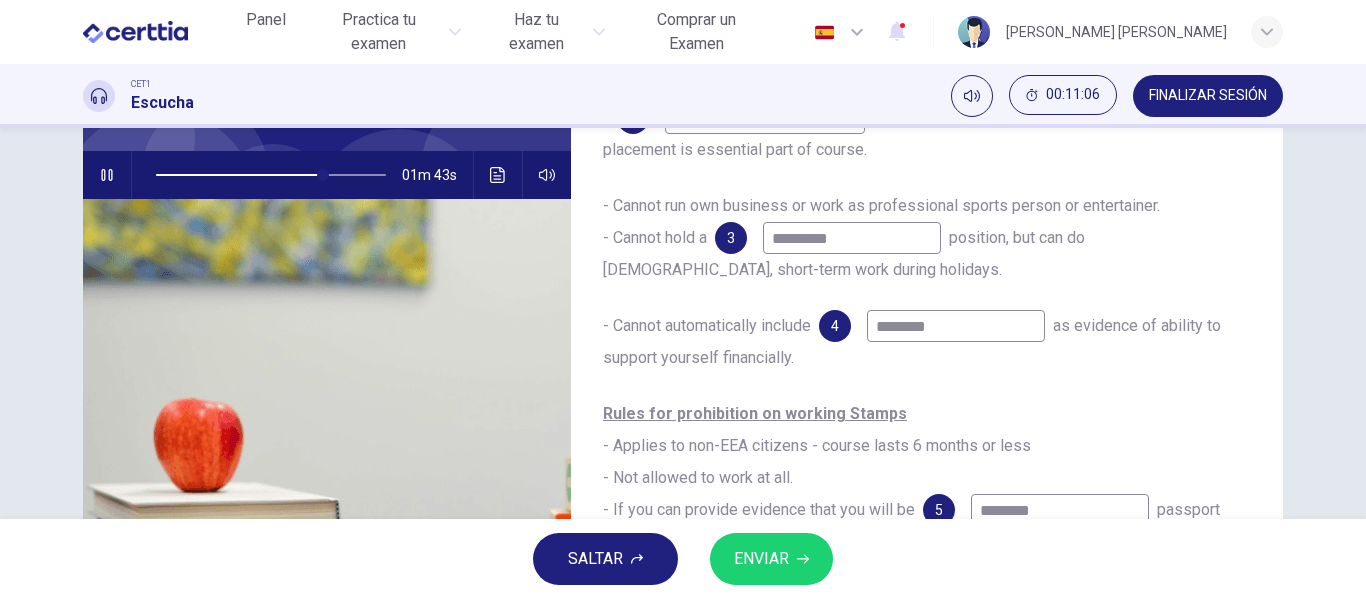 type on "**" 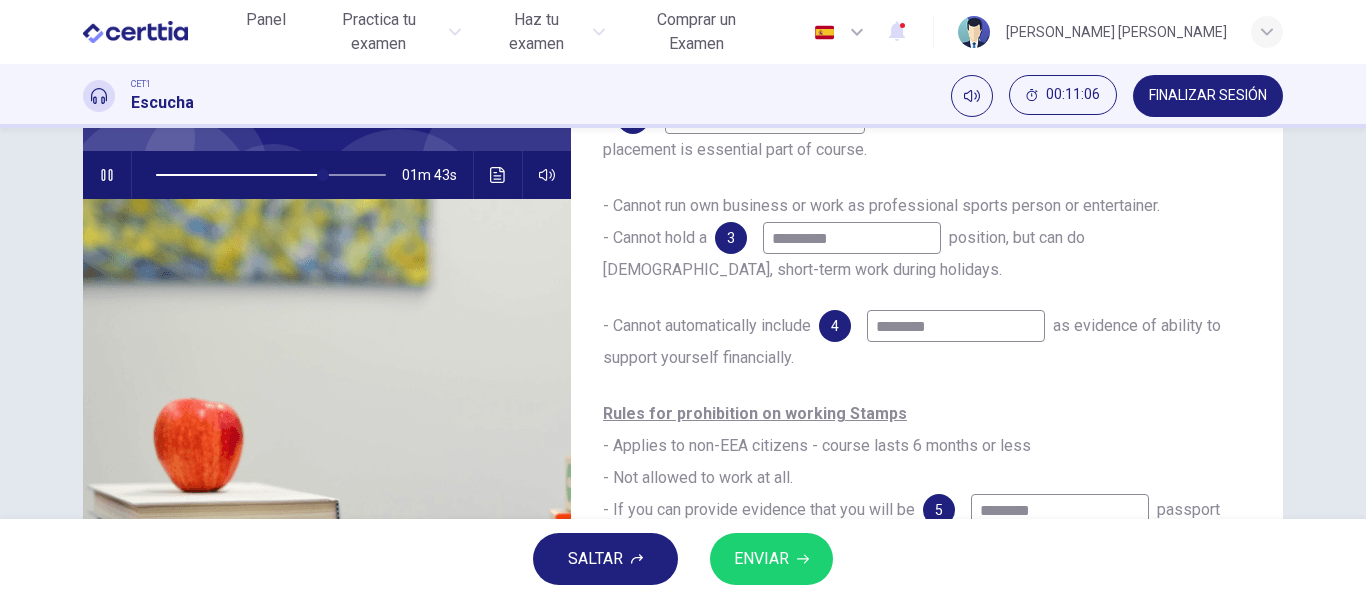 type on "********" 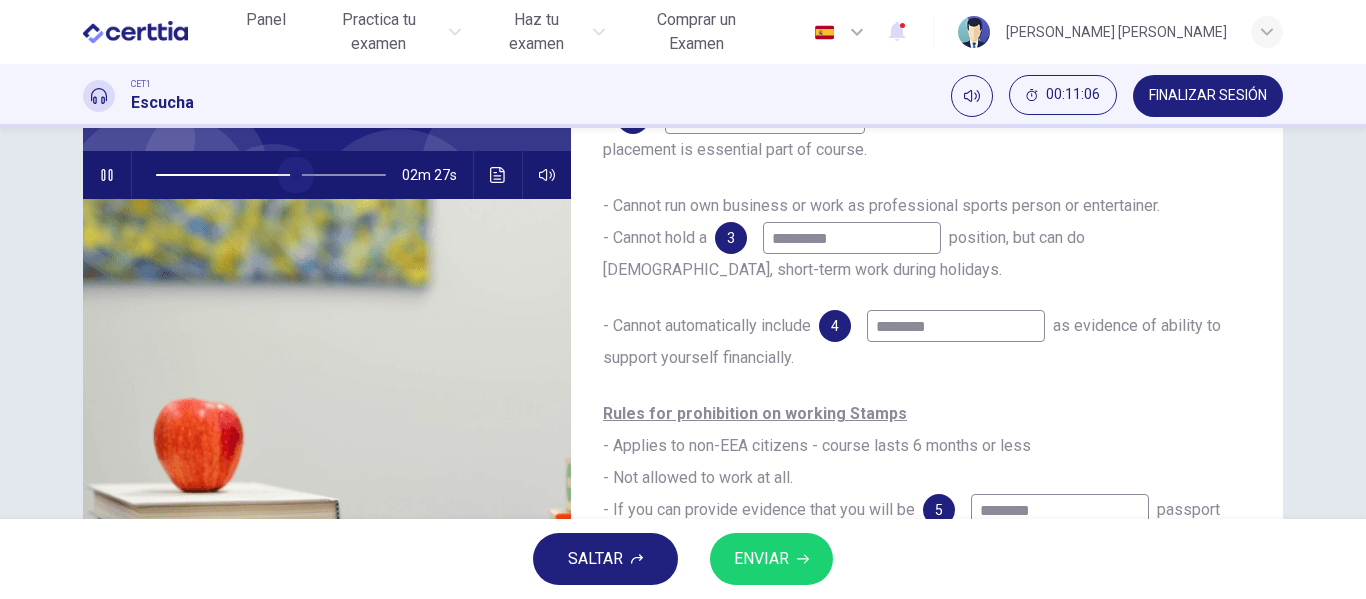 click at bounding box center [271, 175] 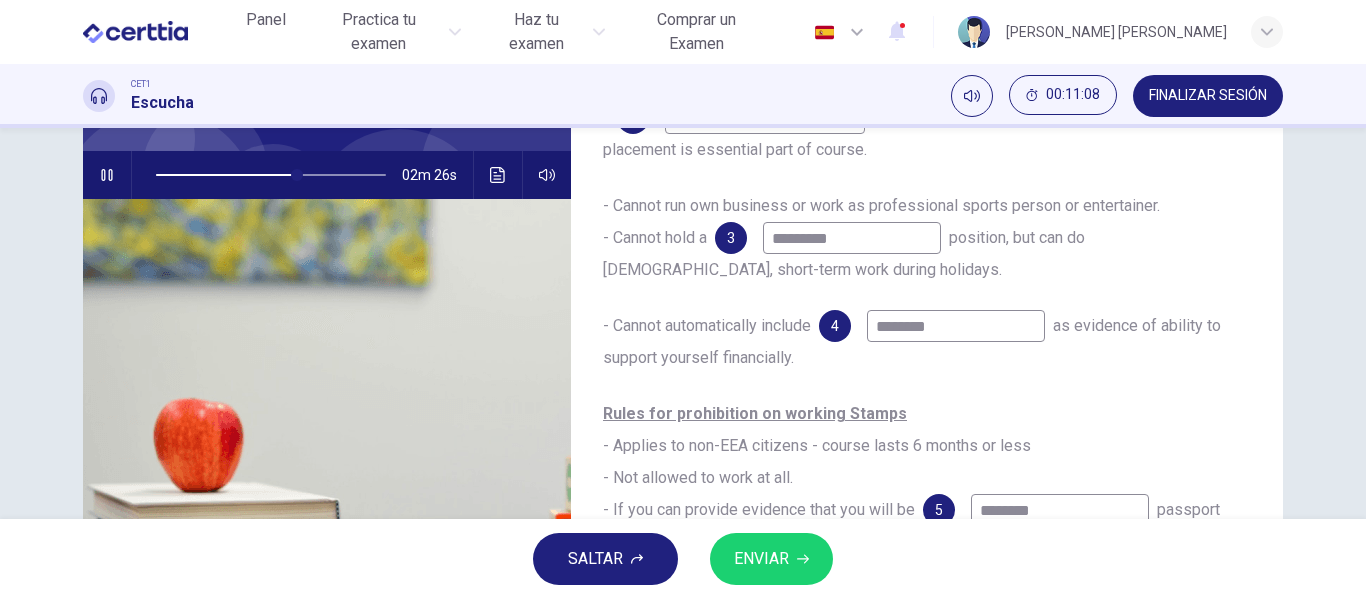 scroll, scrollTop: 0, scrollLeft: 0, axis: both 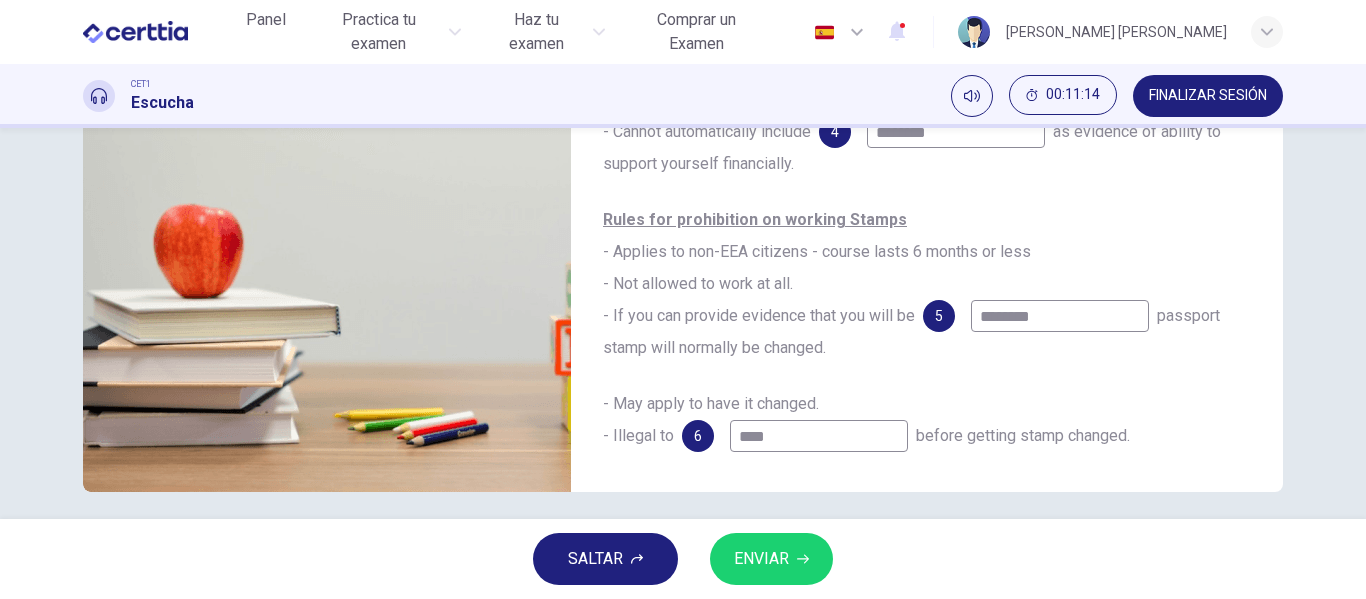 click on "********" at bounding box center (1060, 316) 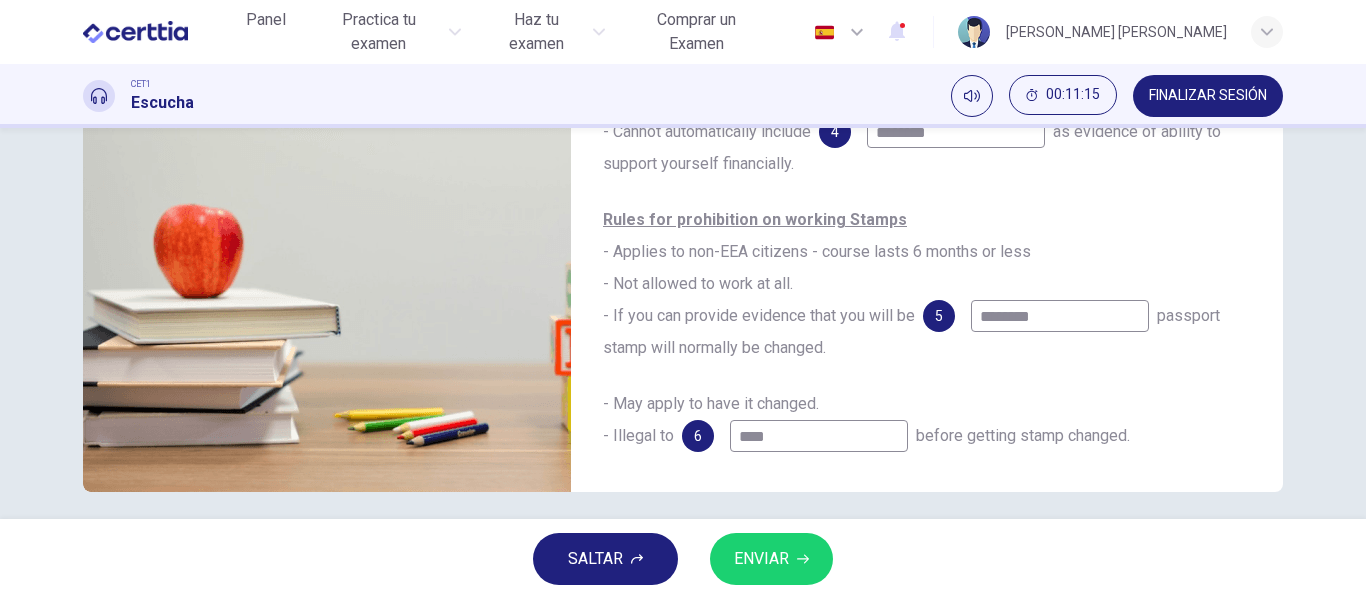 type on "**" 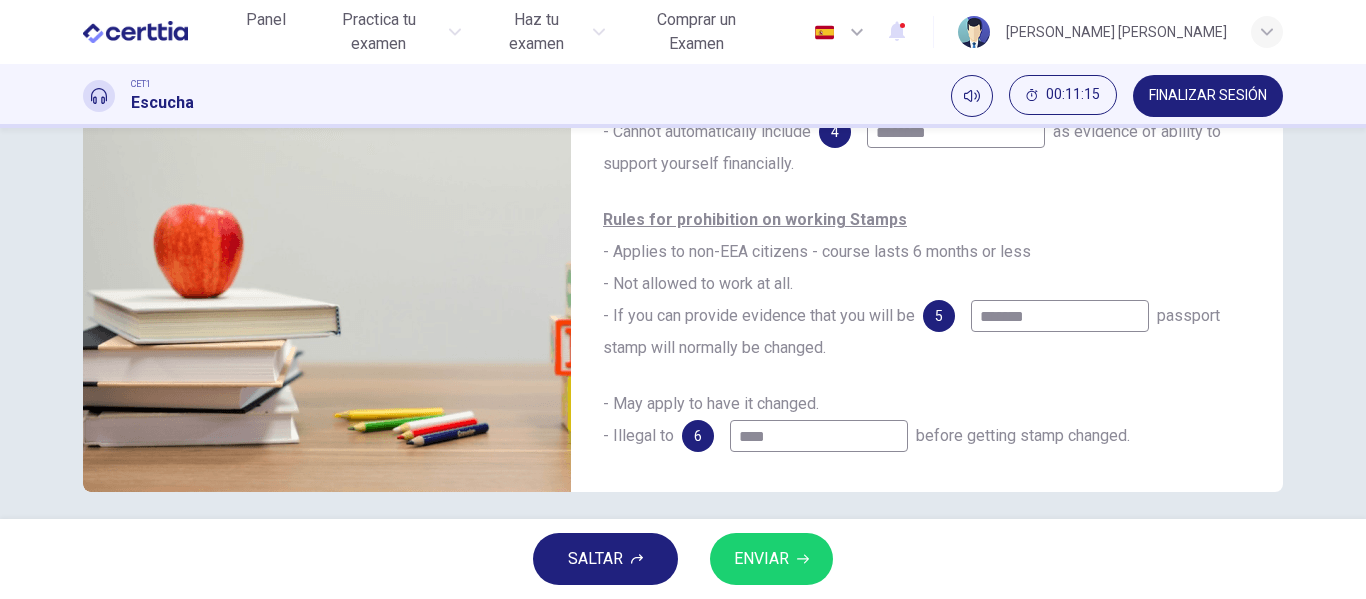 type on "**" 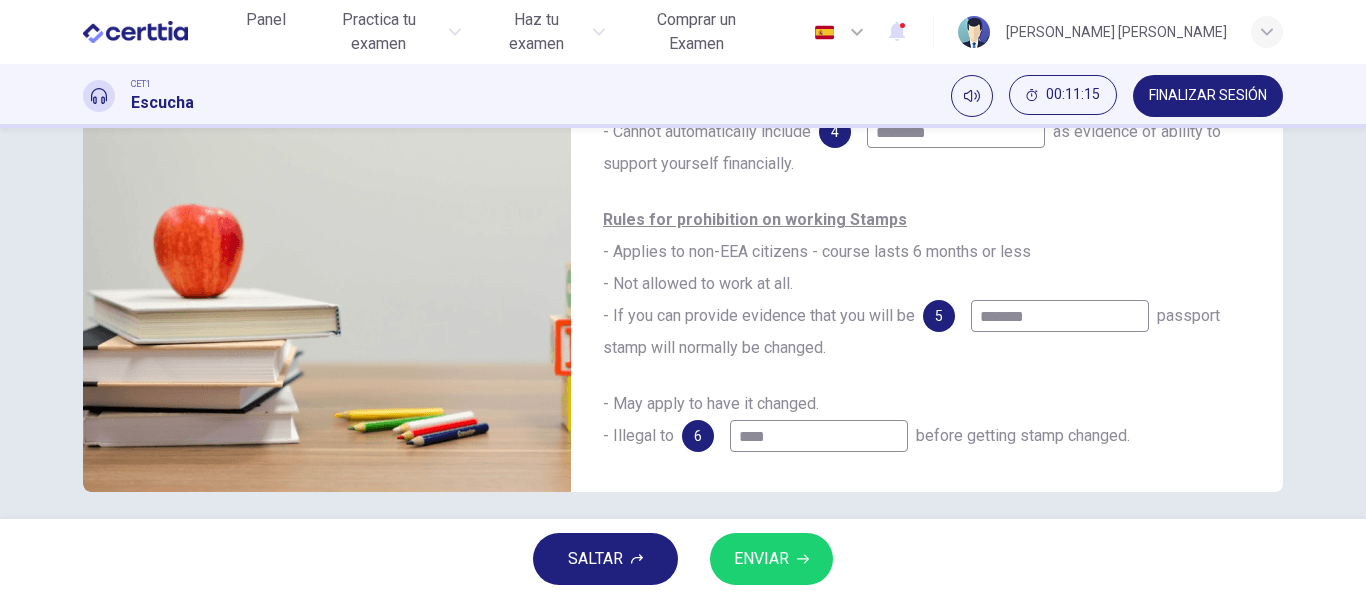 type on "******" 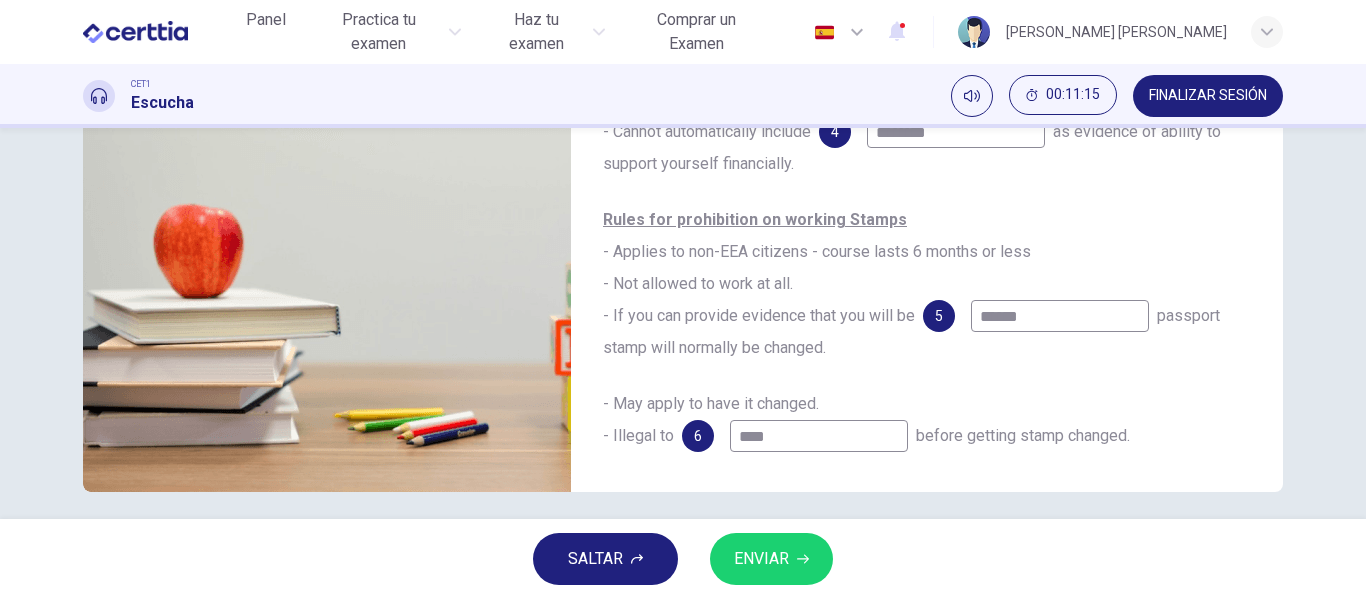 type on "**" 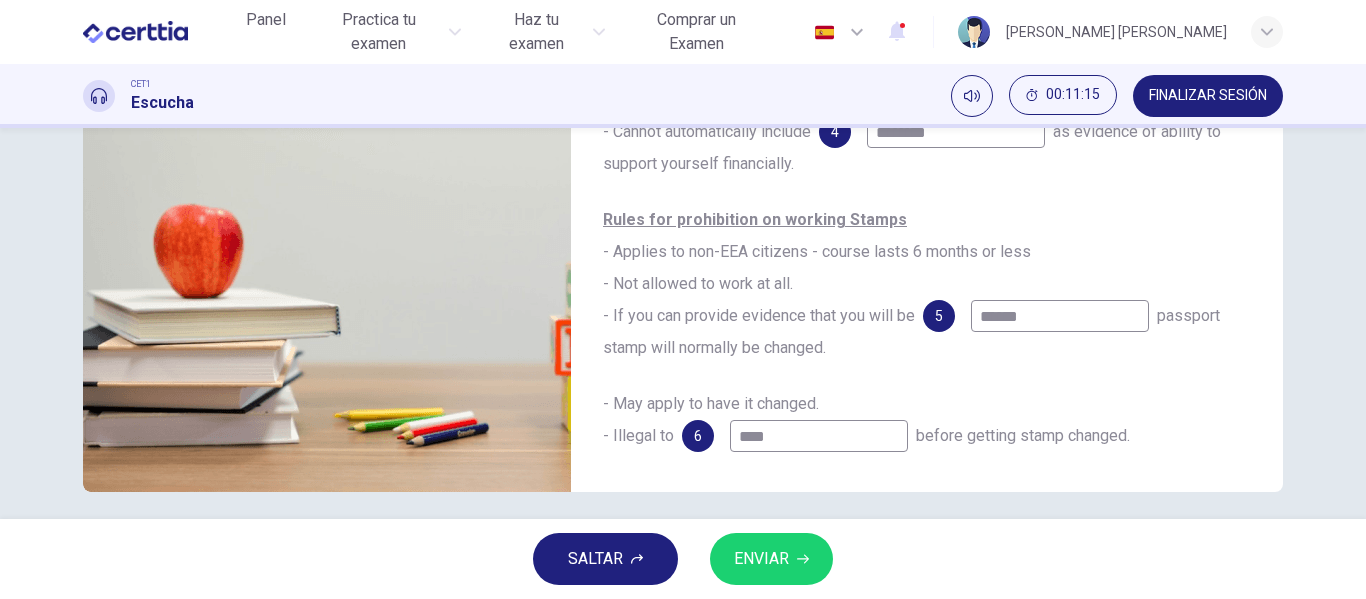 type on "*****" 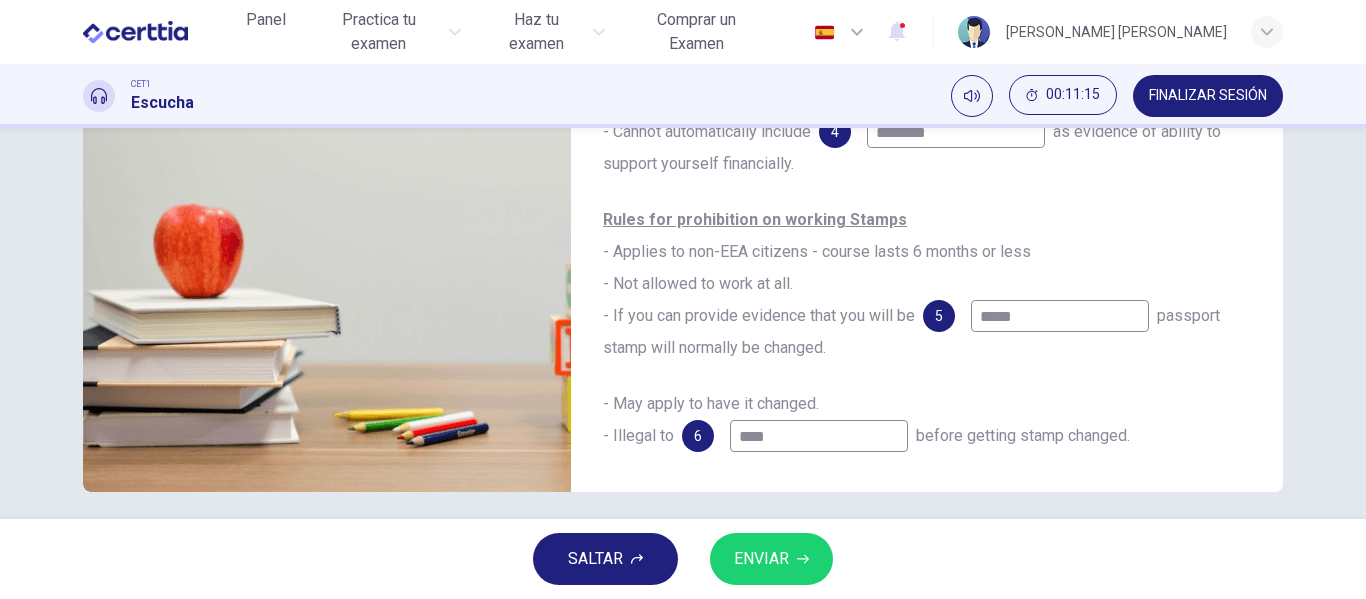 type on "**" 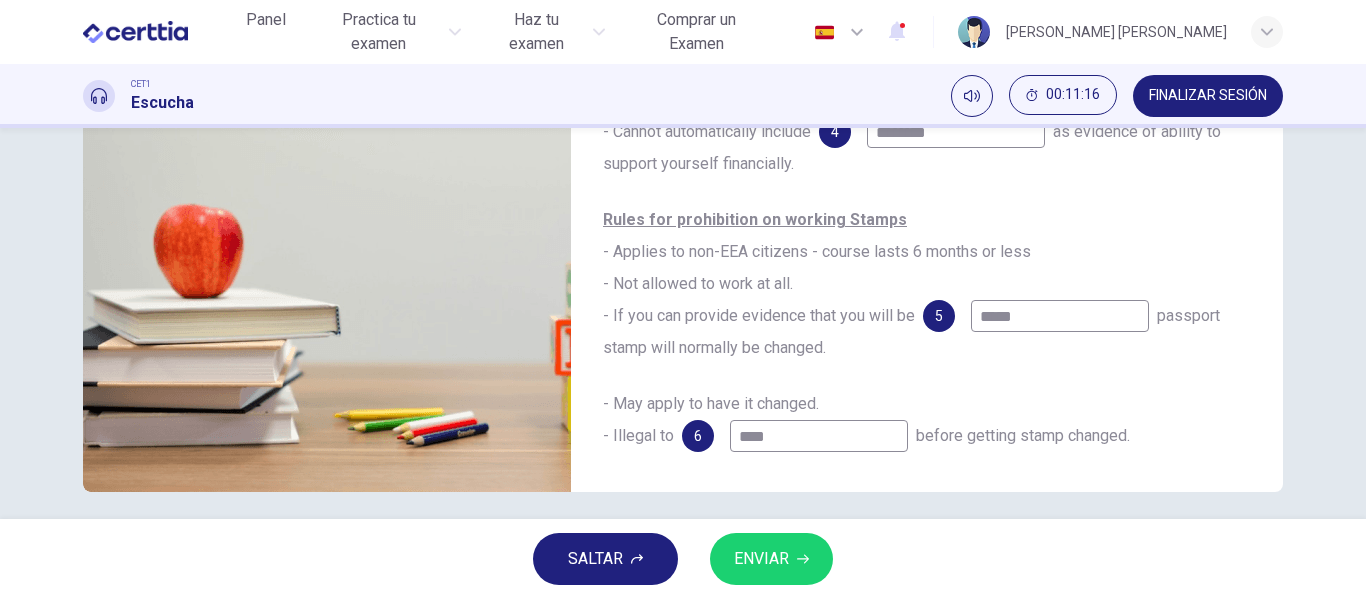 type on "****" 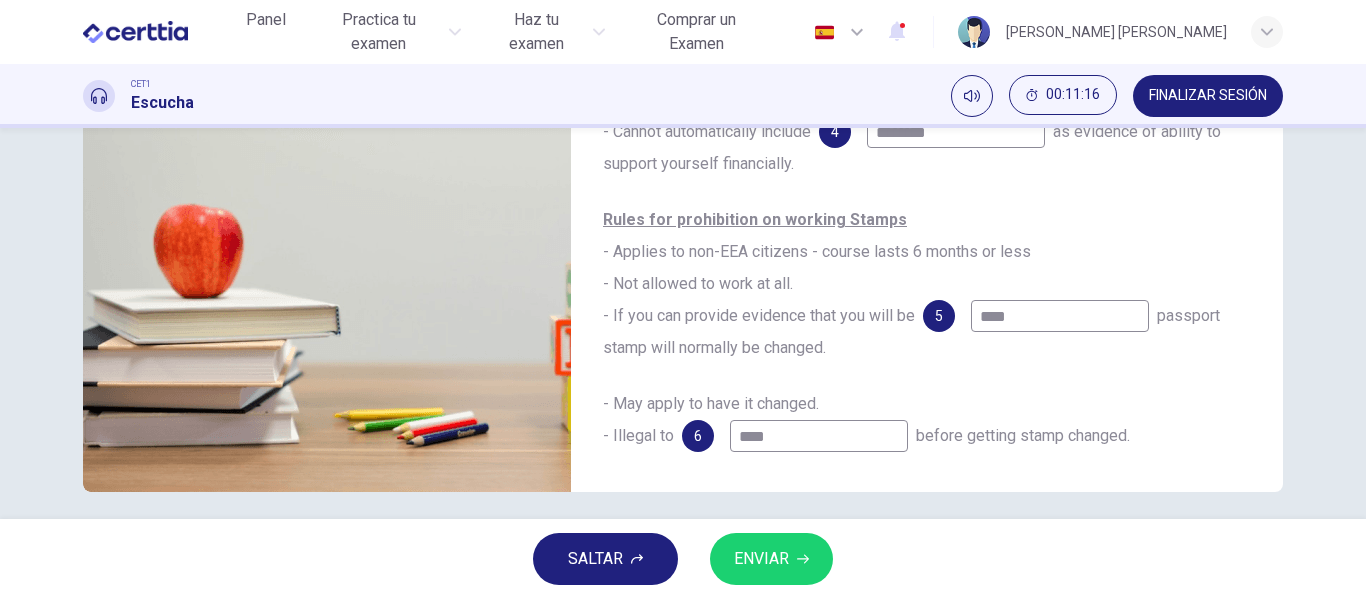 type on "**" 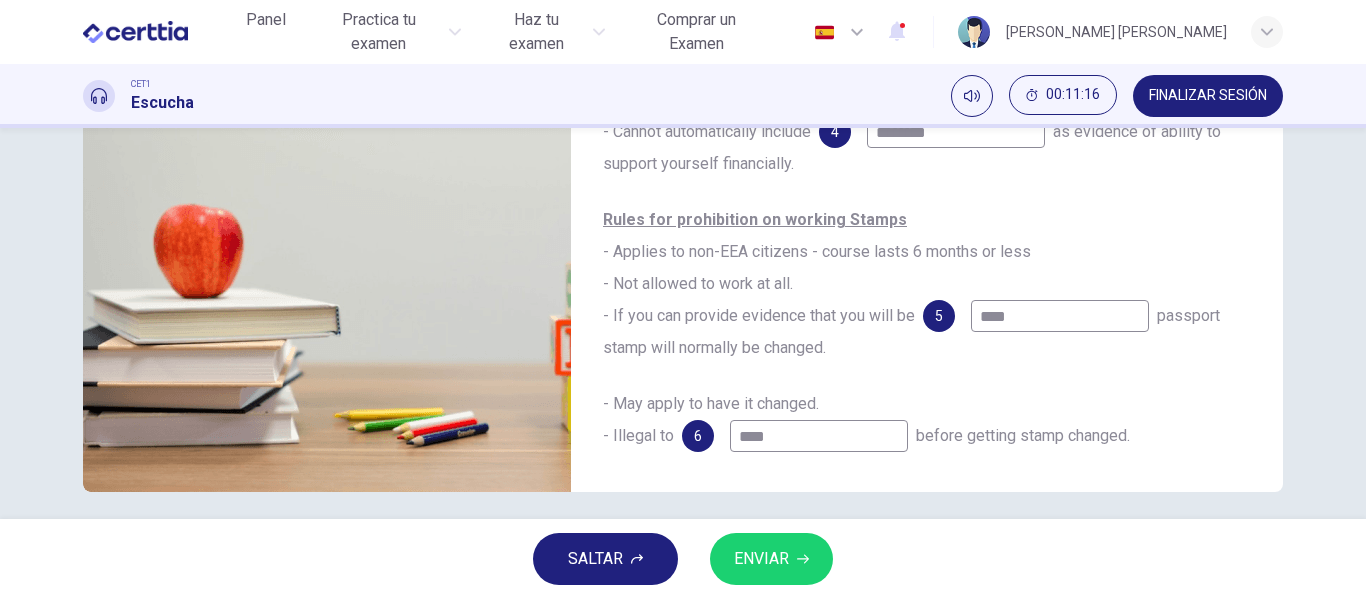 type on "***" 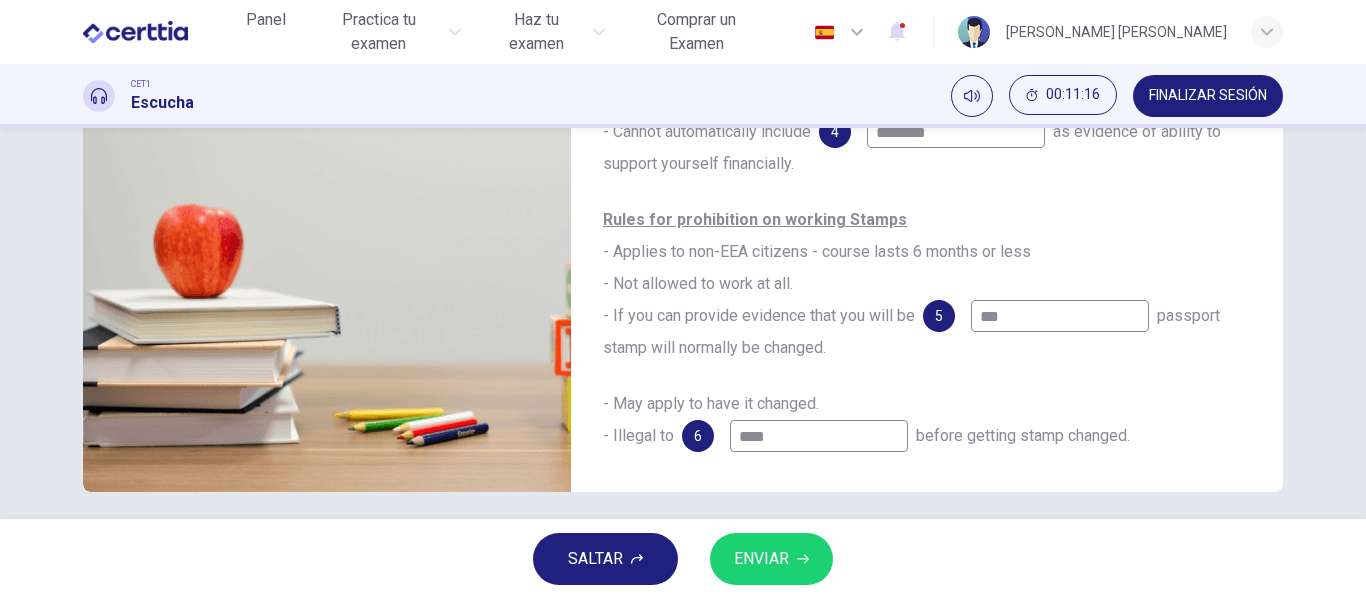 type on "**" 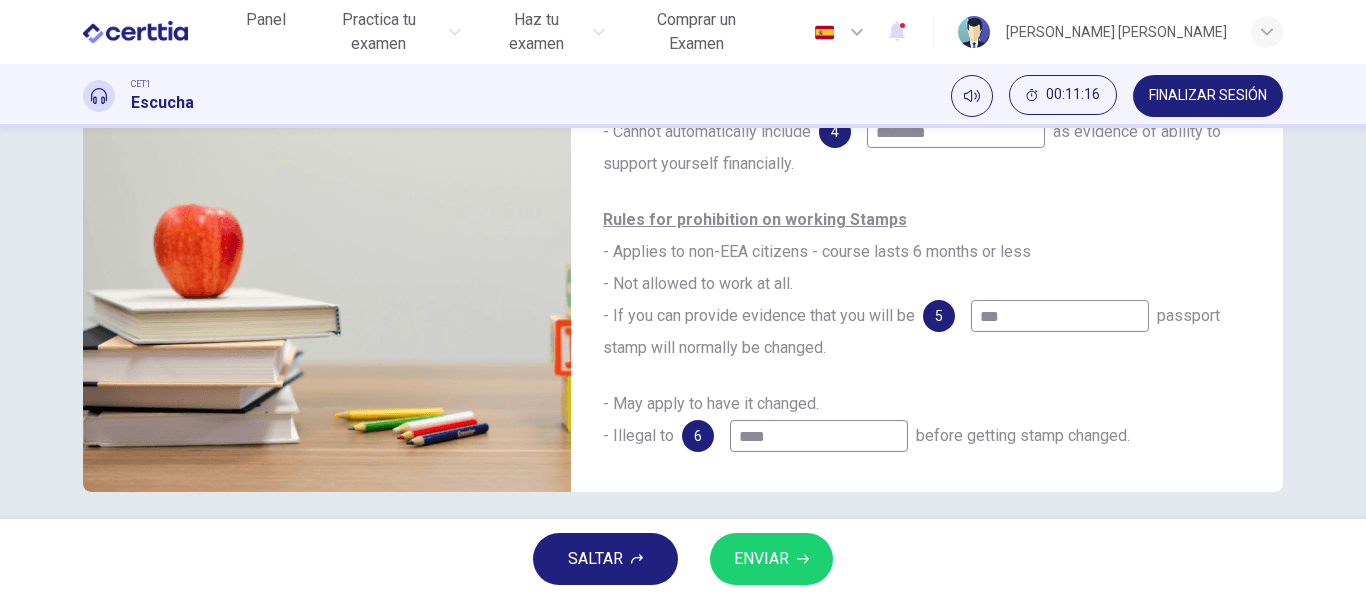 type on "**" 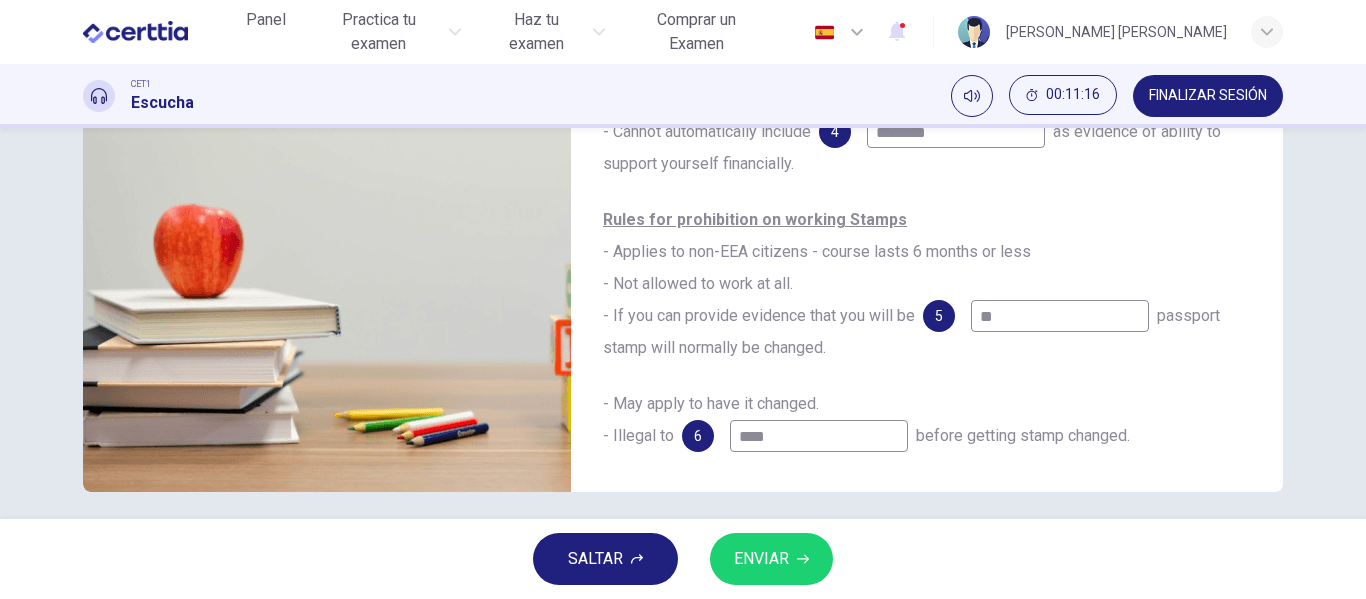 type on "**" 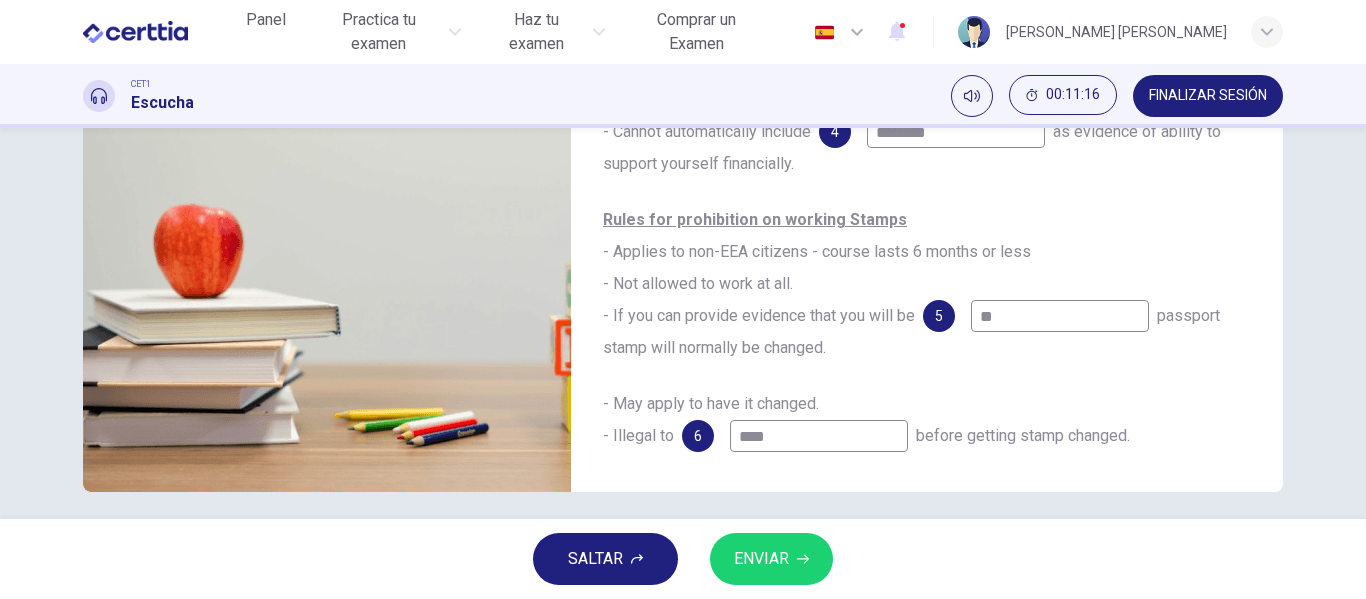 type on "*" 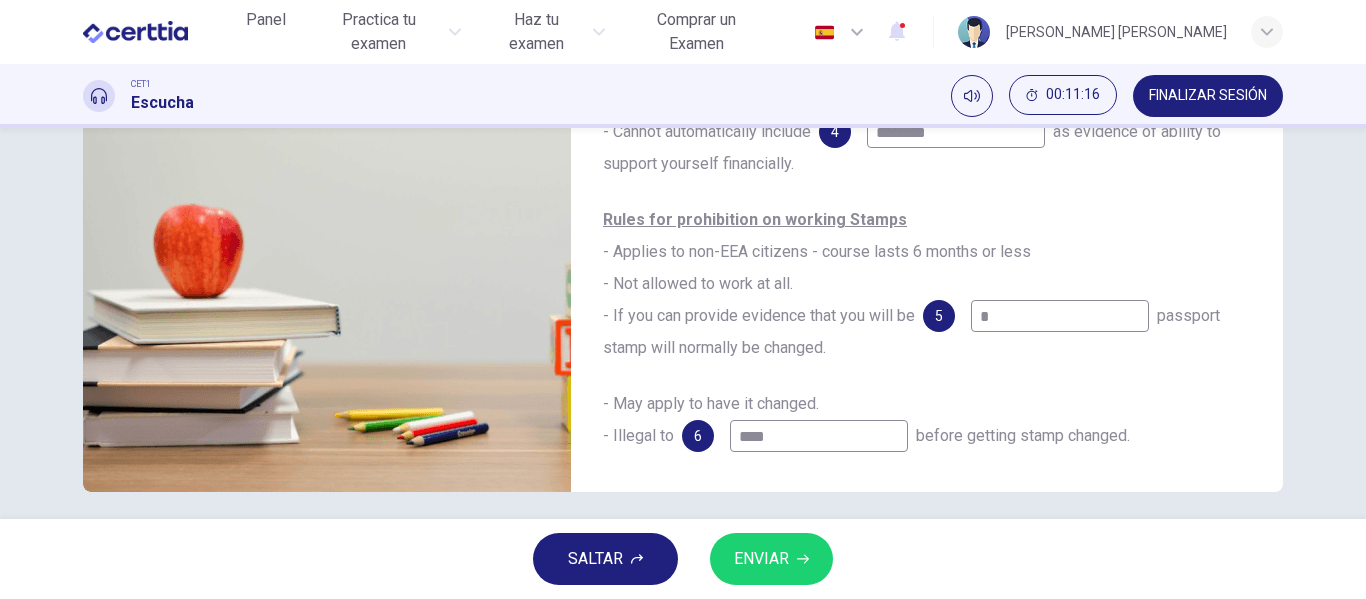 type on "**" 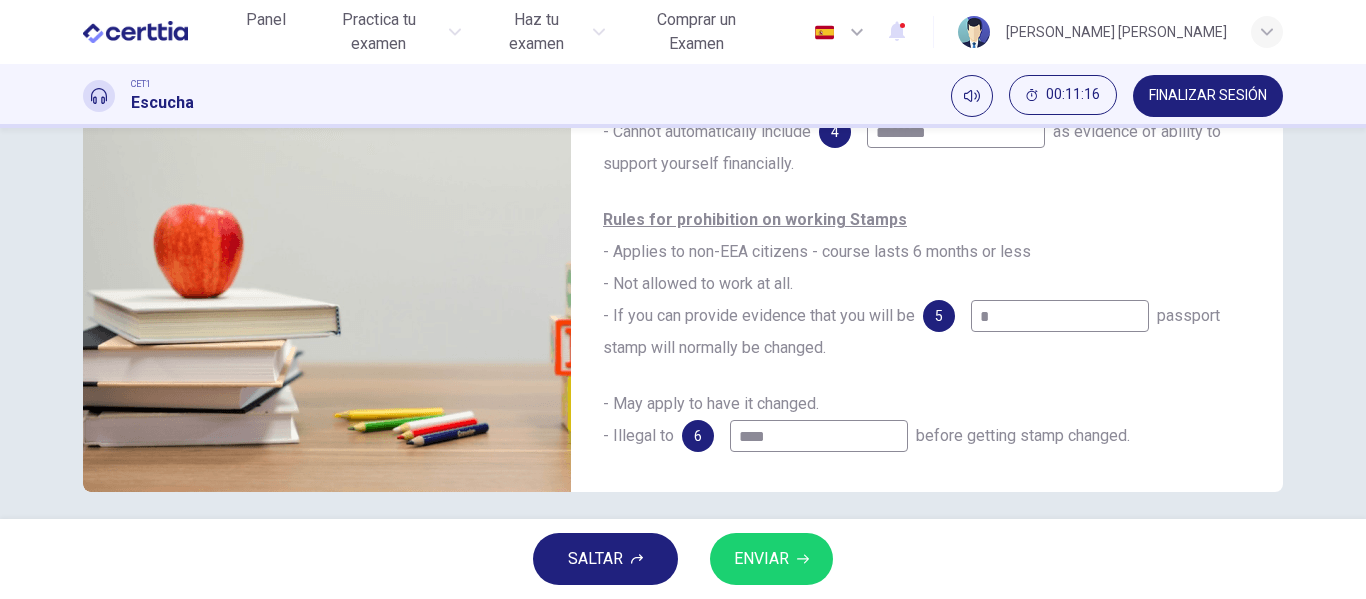 type 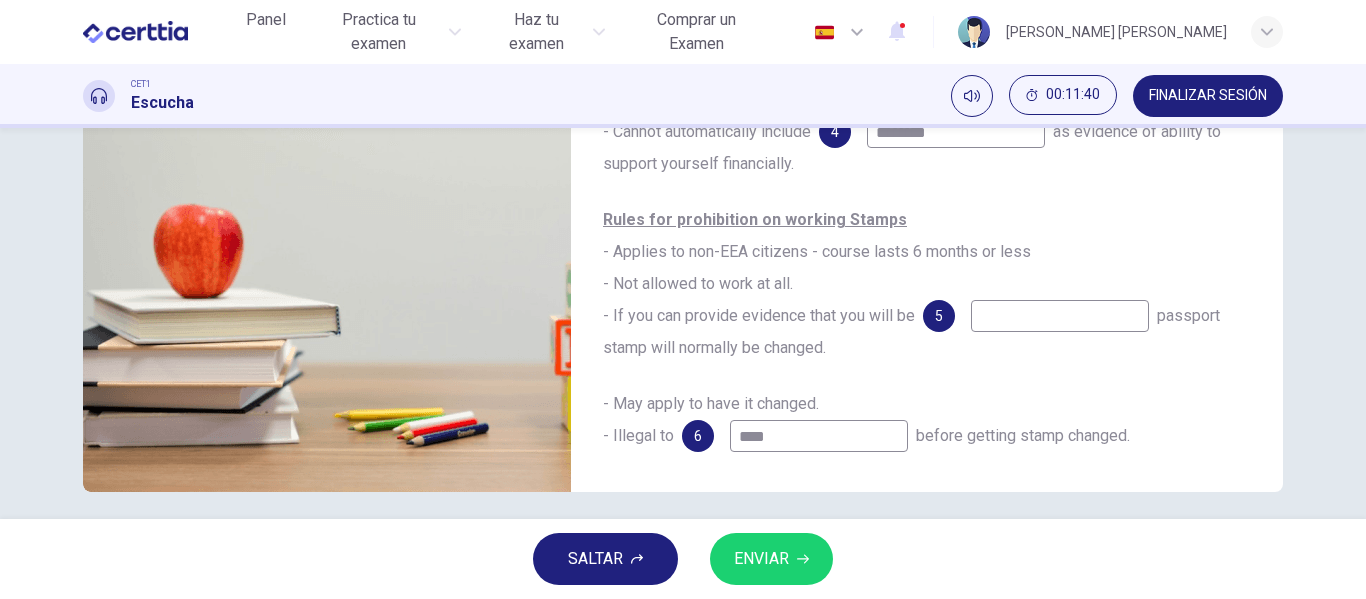type on "**" 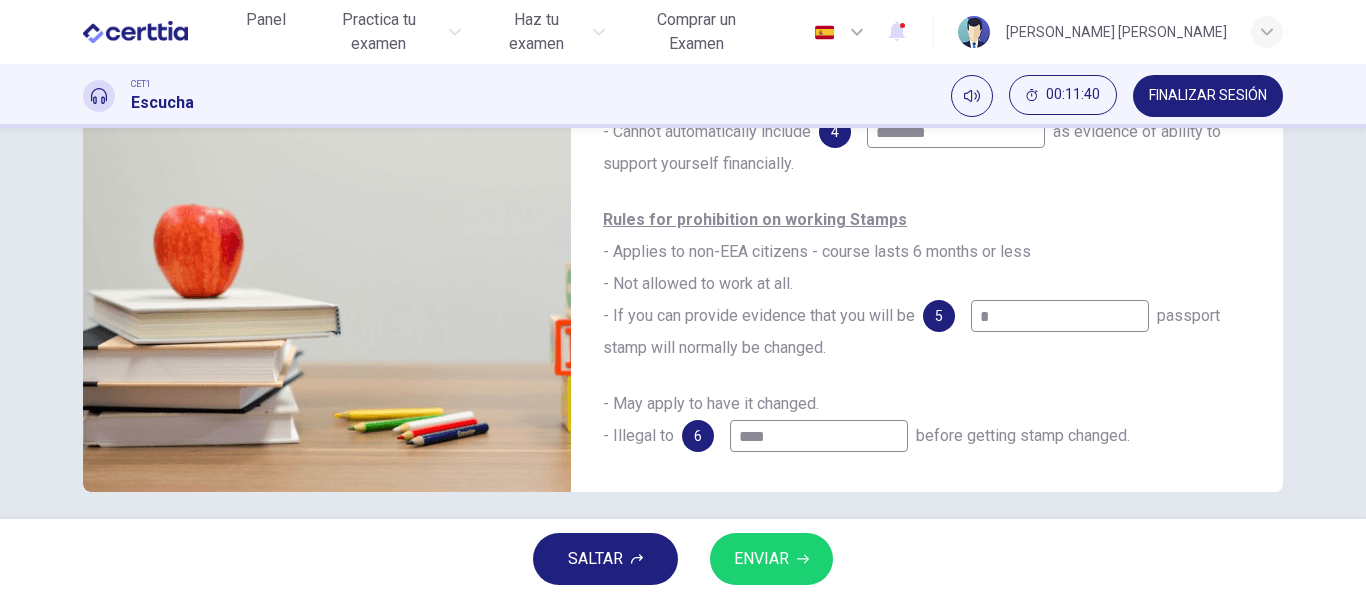 type on "**" 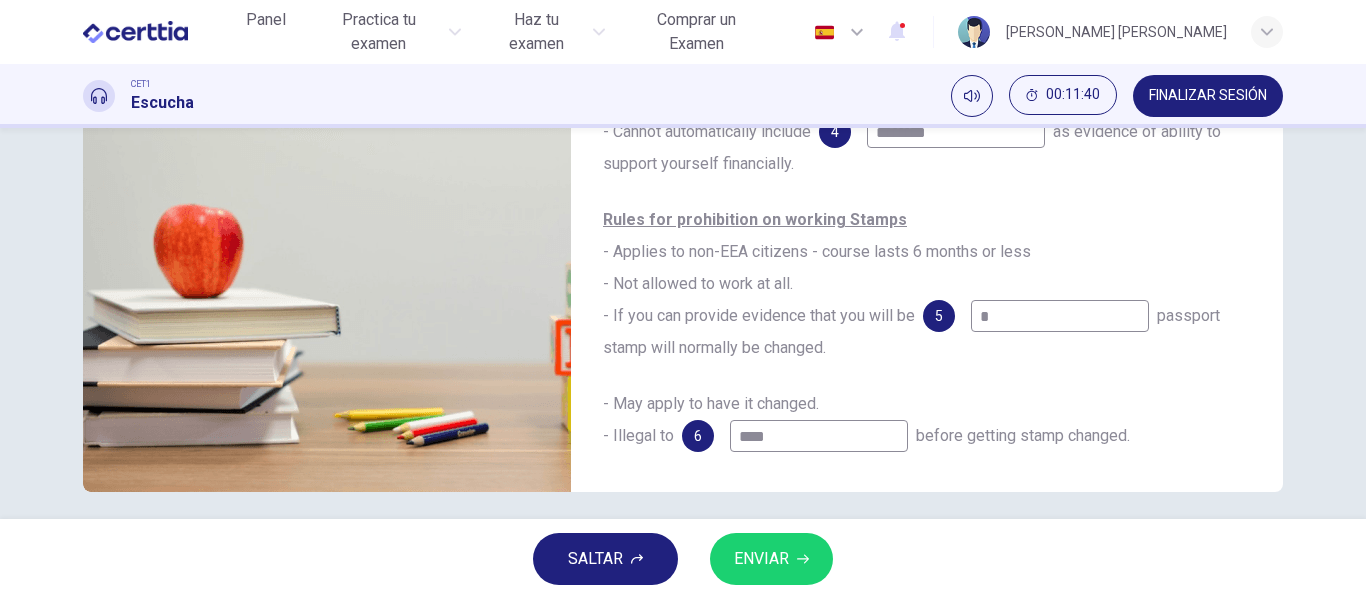 type on "**" 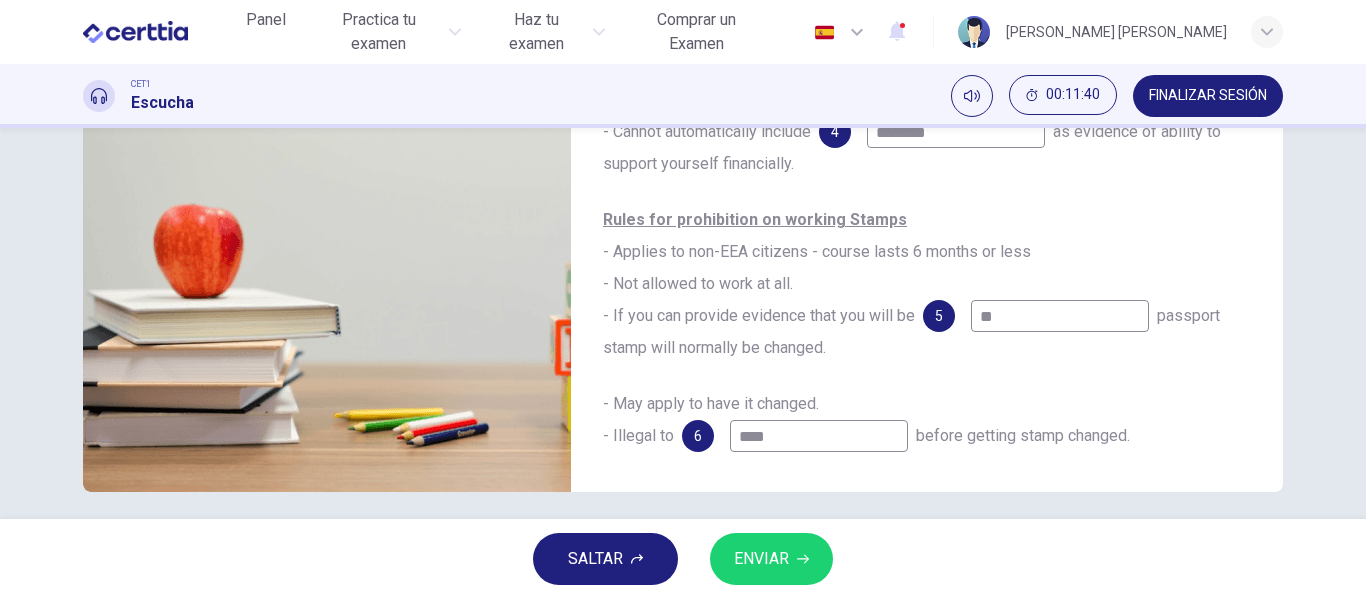 type on "**" 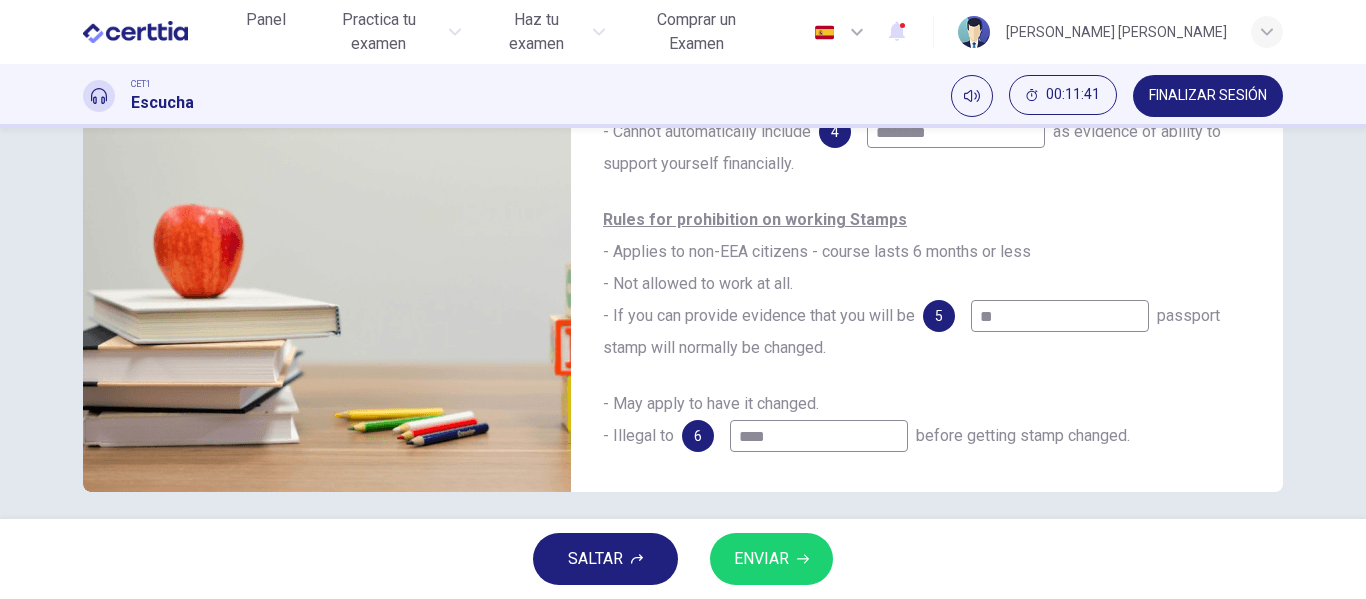 type on "**" 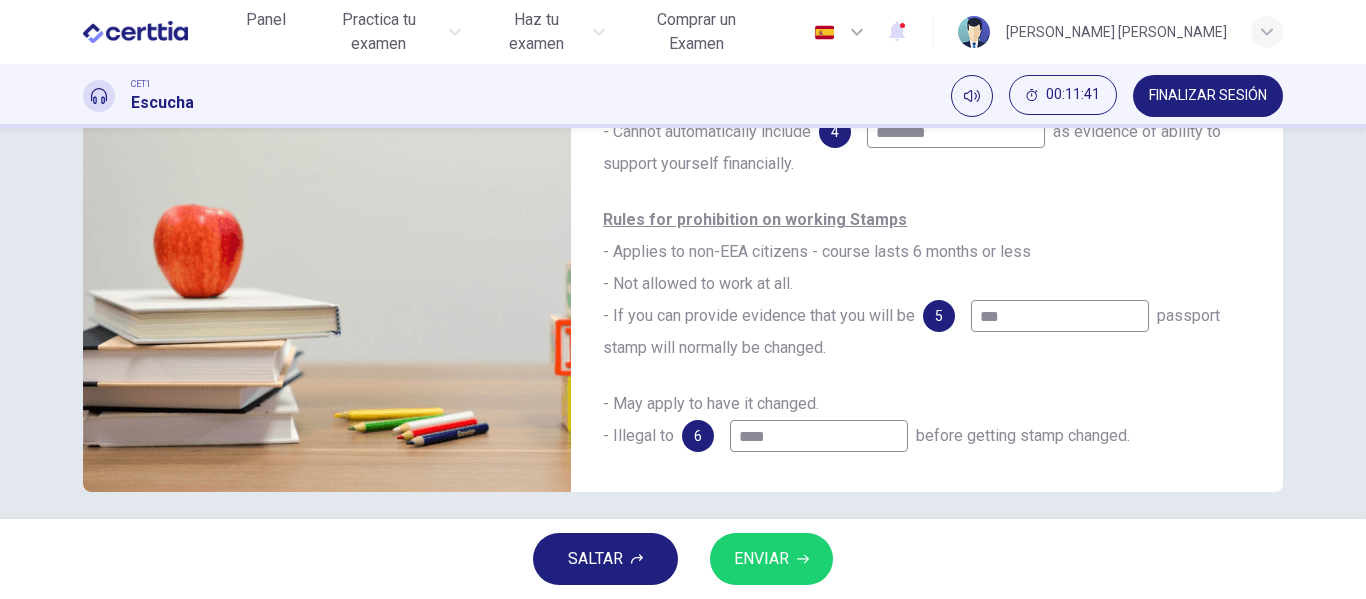 type on "**" 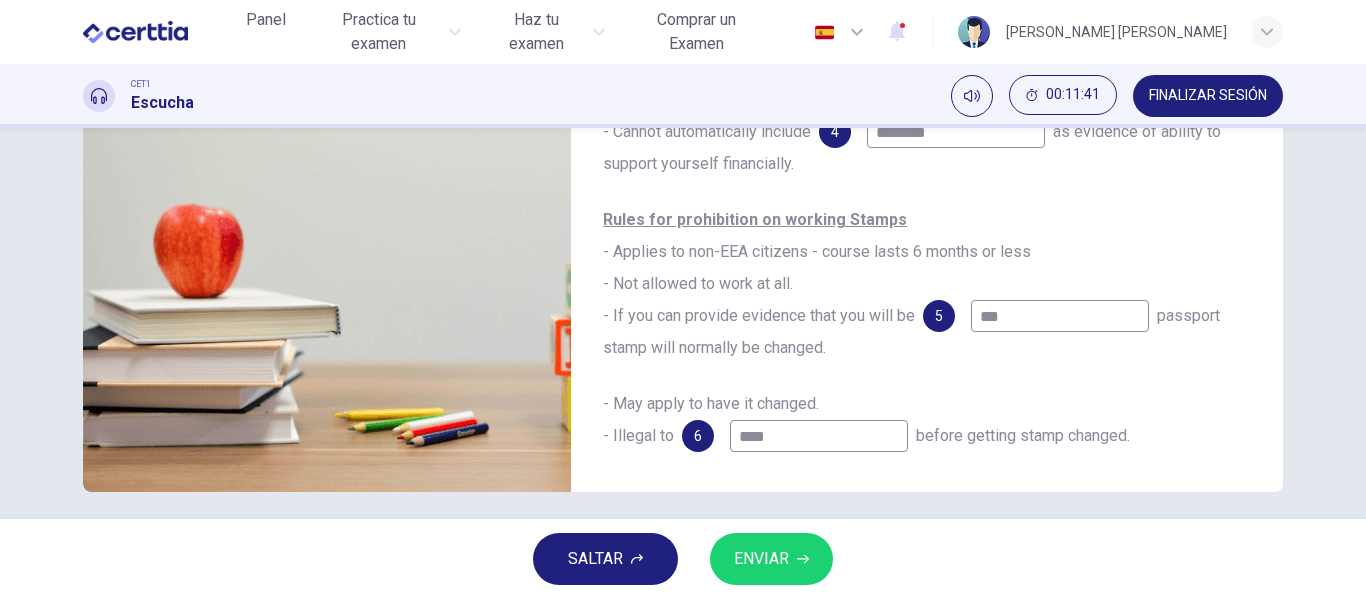 type on "****" 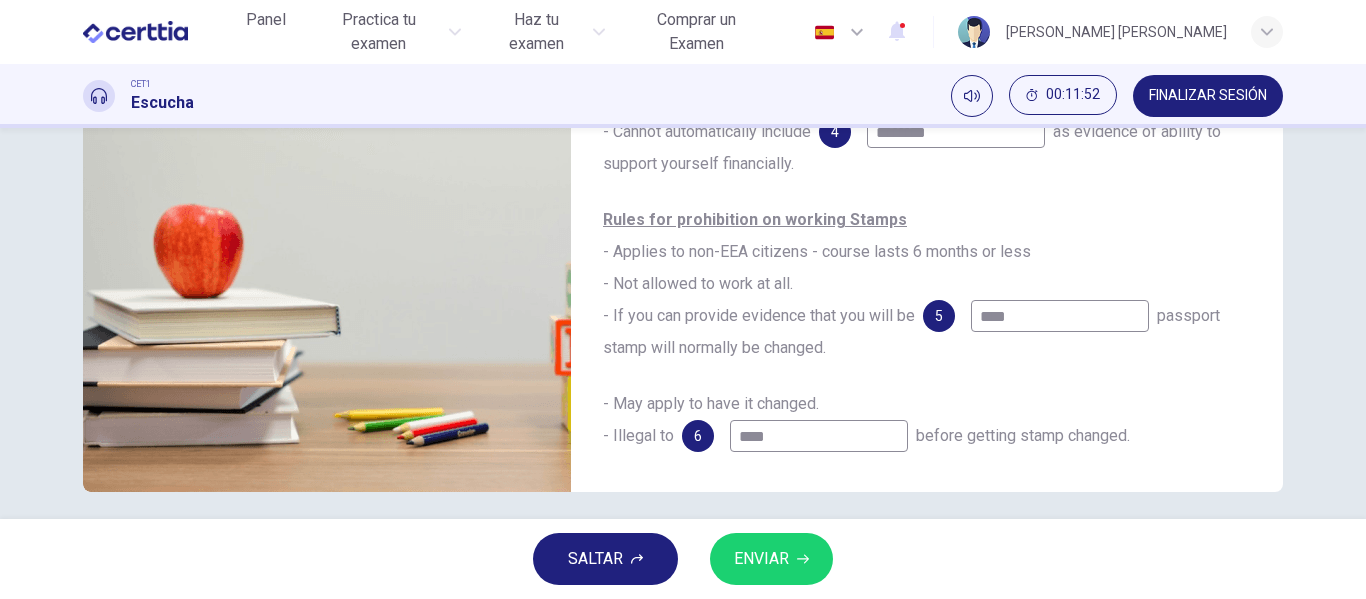 type on "**" 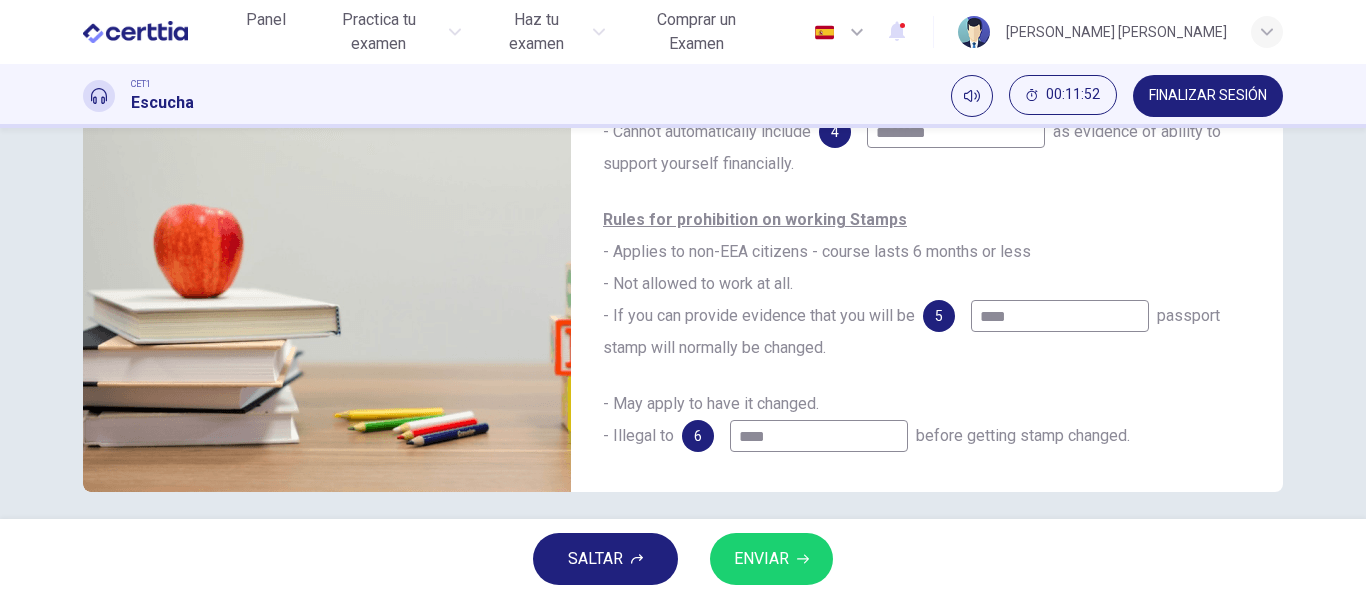 type on "****" 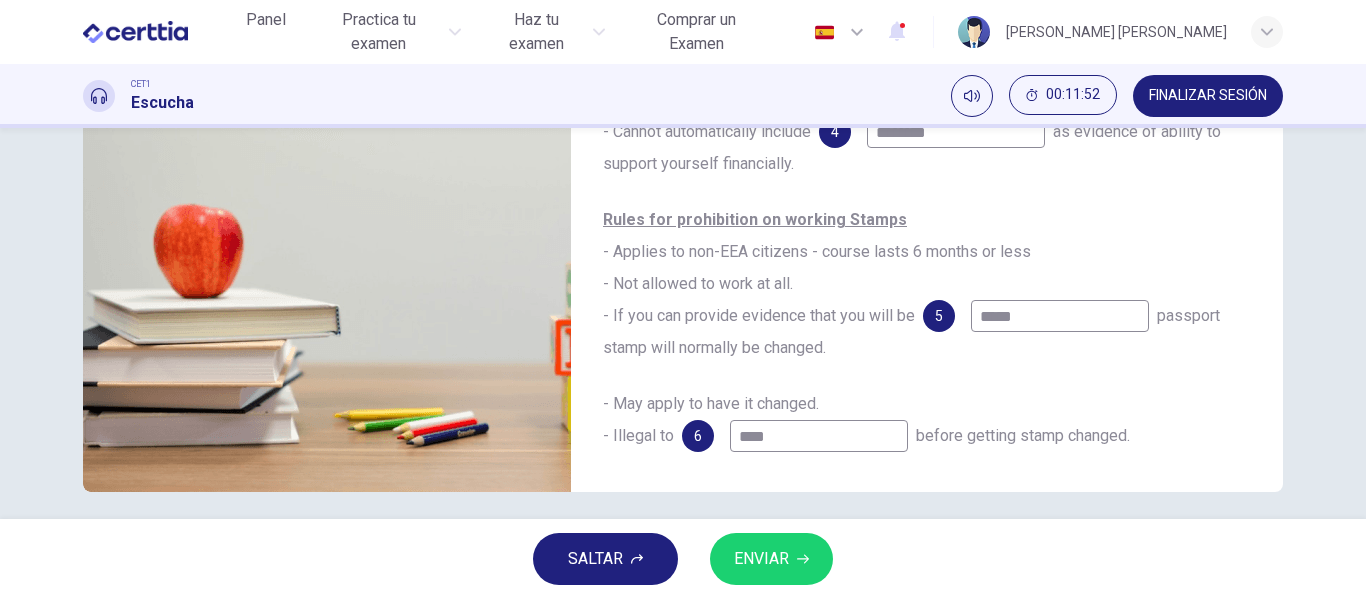 type on "**" 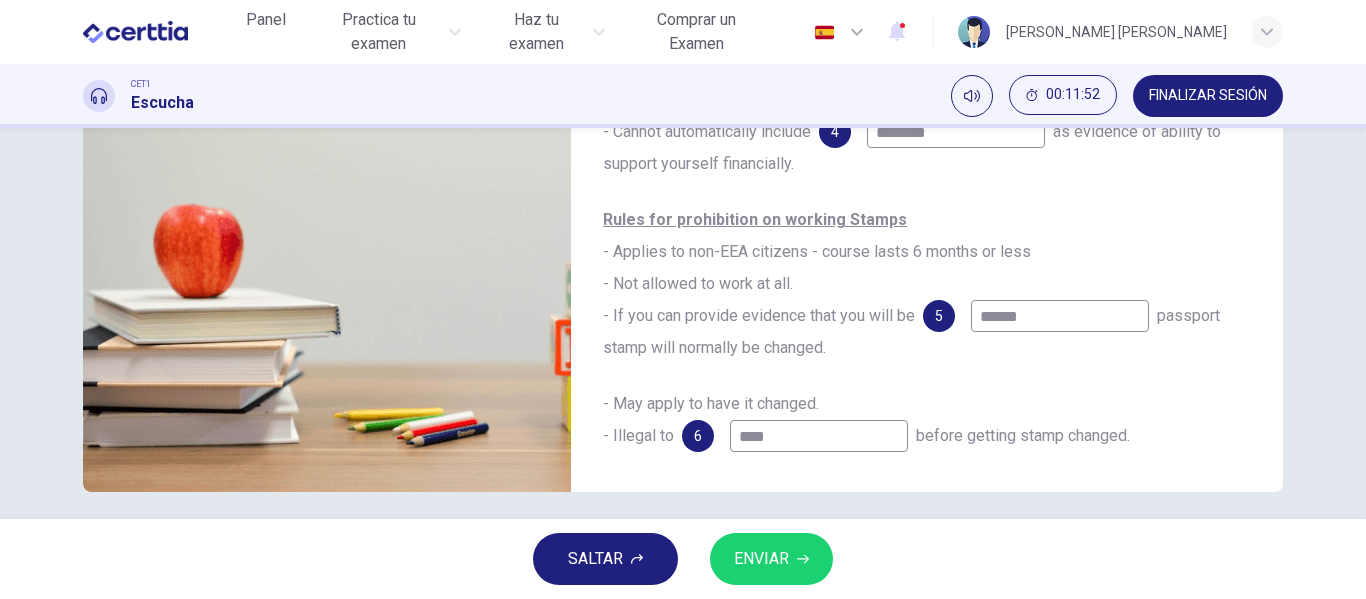 type on "*******" 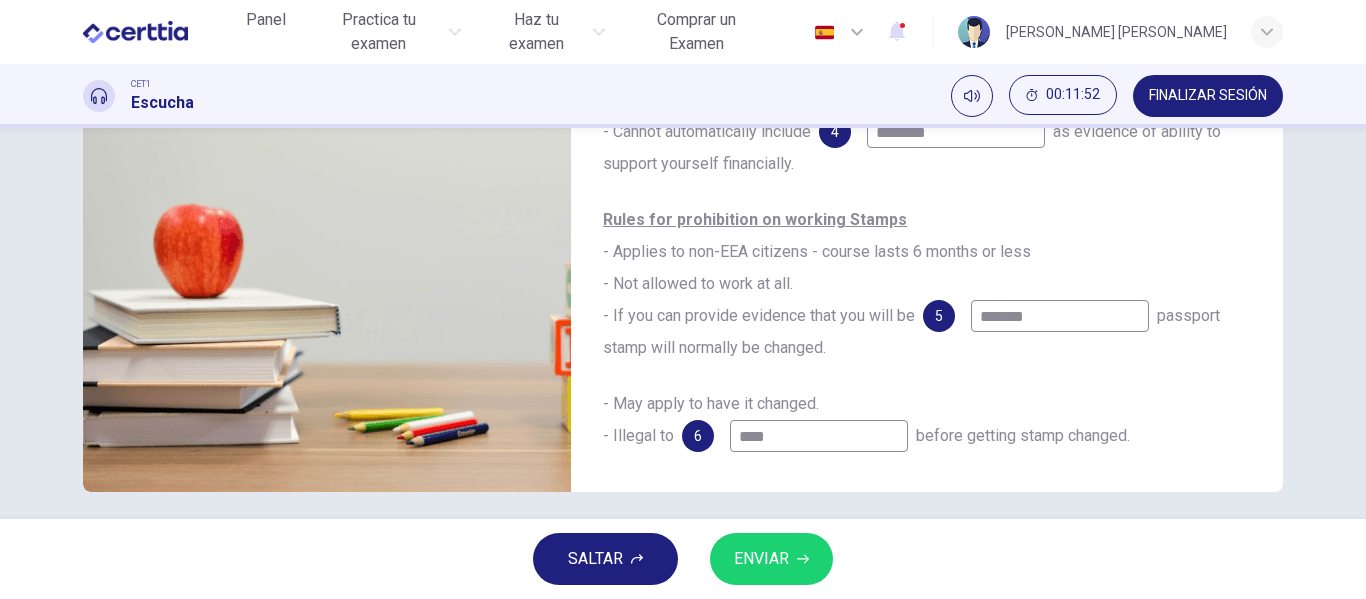 type on "**" 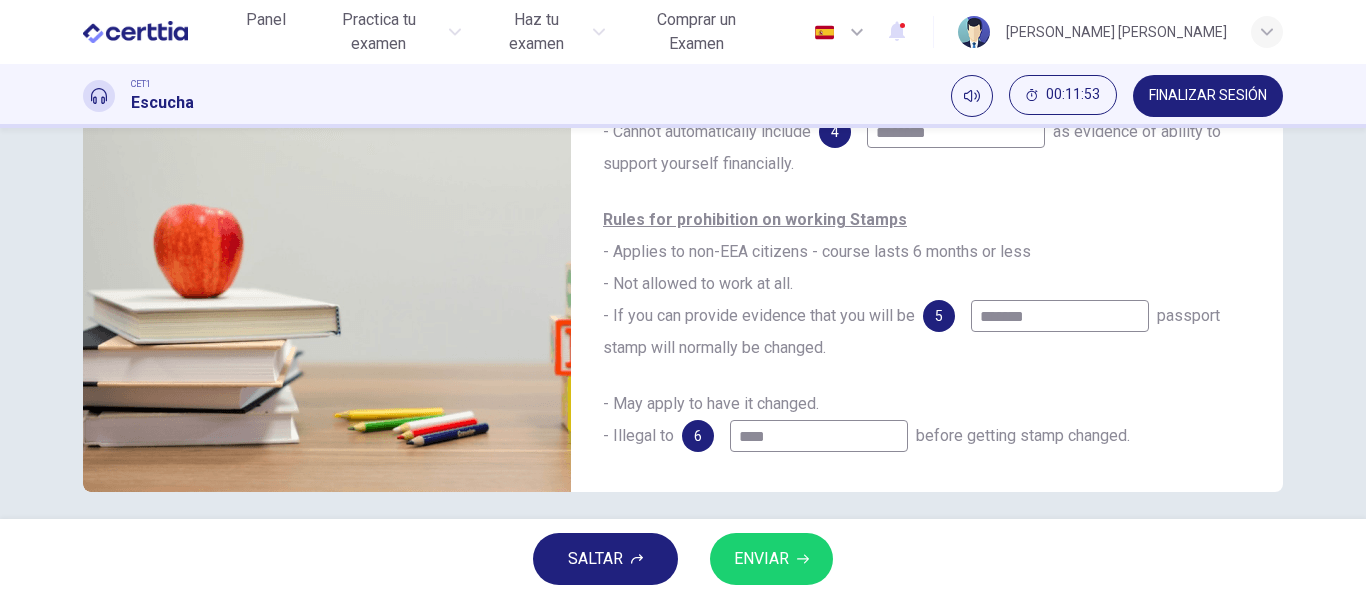 type on "********" 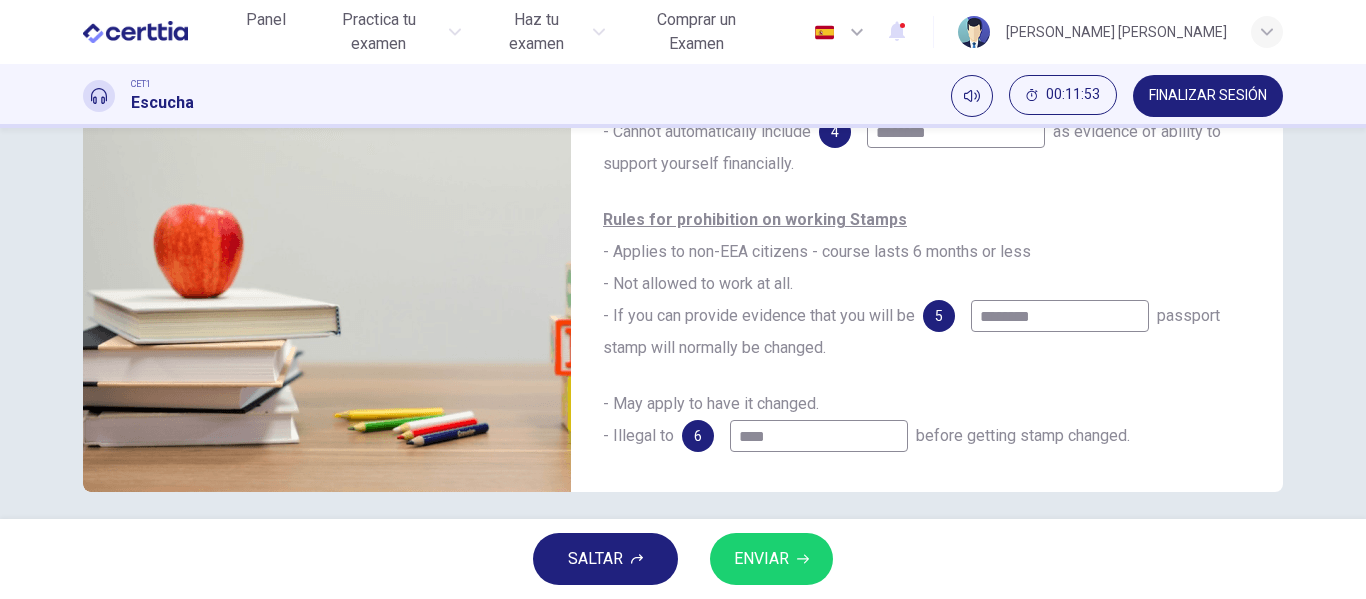 type on "**" 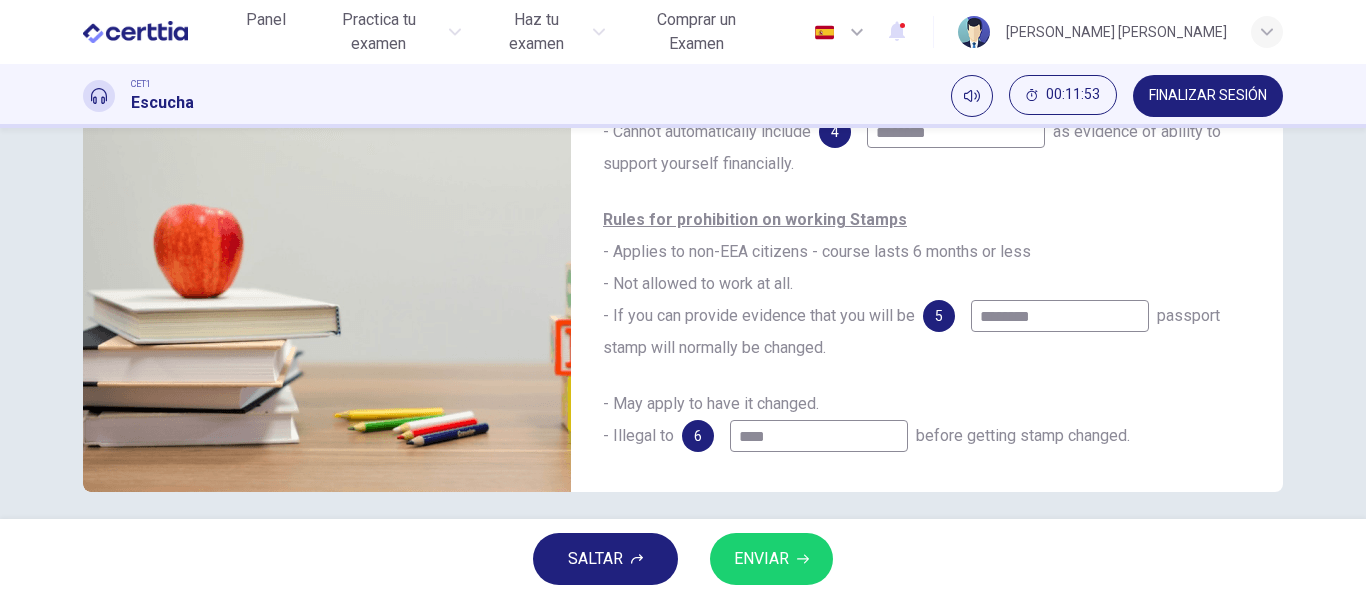 type on "*********" 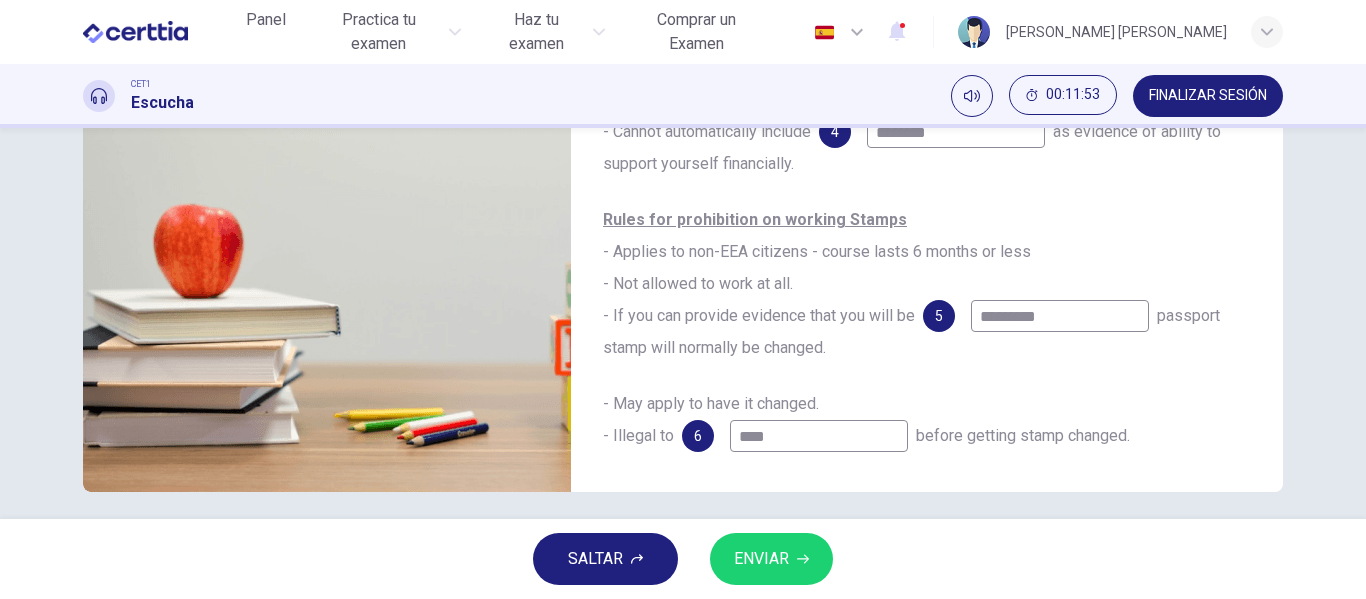 type on "**" 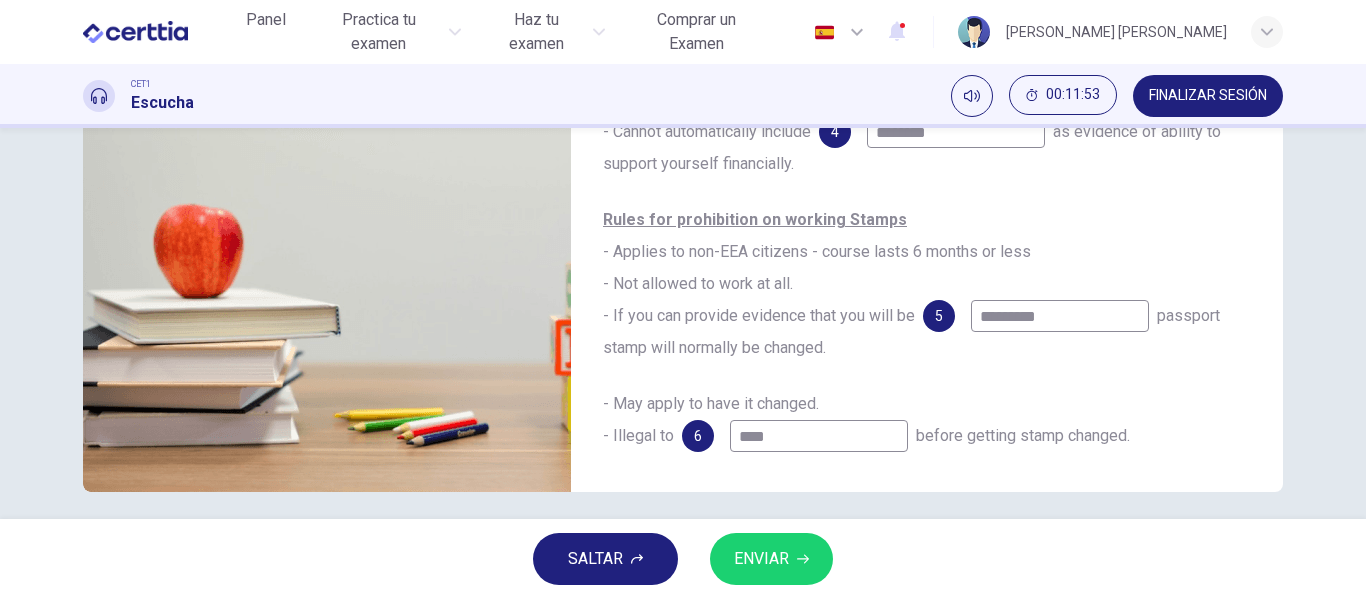 type on "**********" 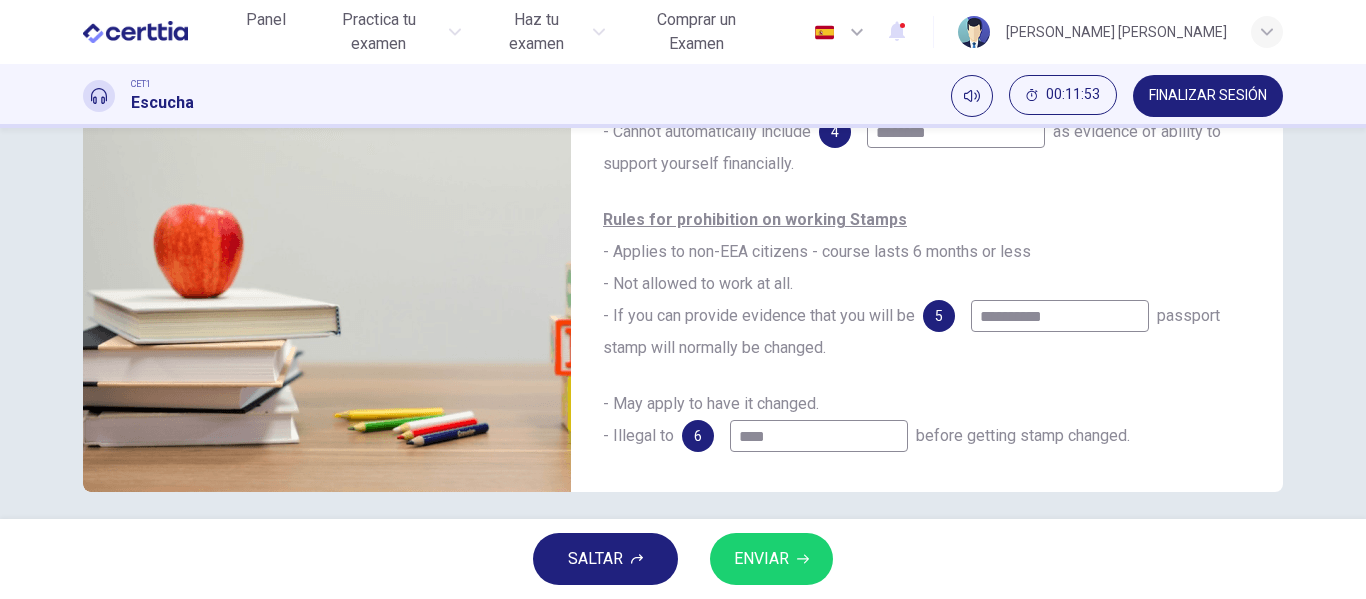 type on "**" 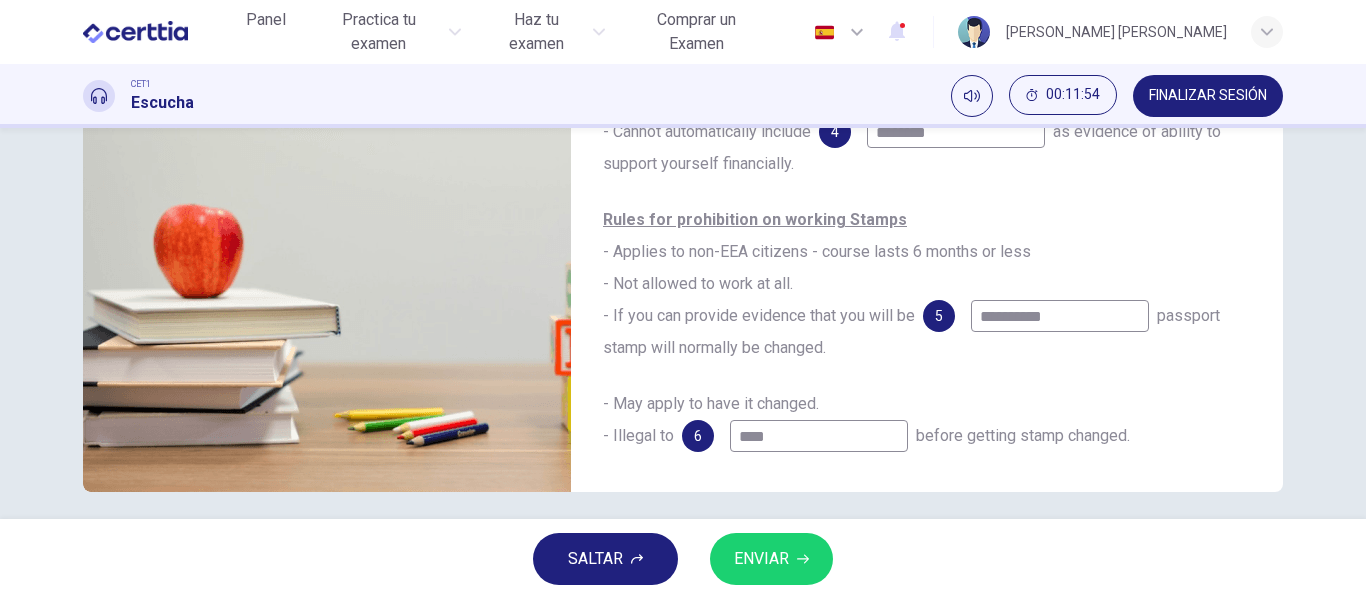 type on "**********" 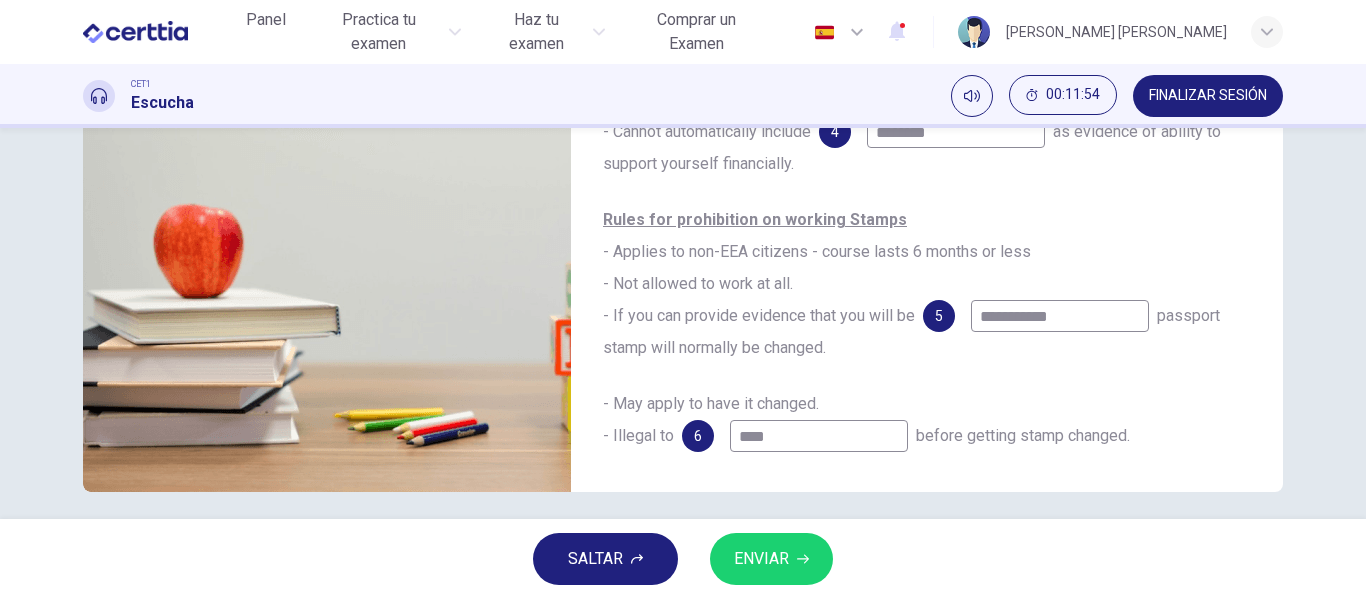 type on "**" 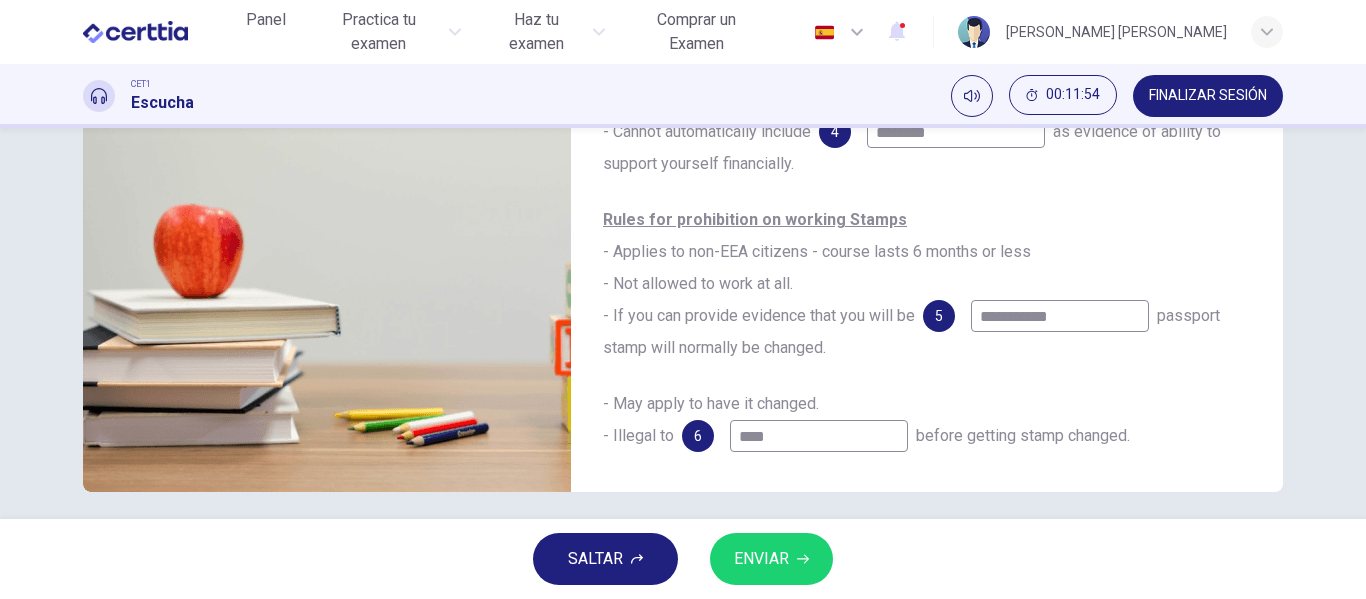 type on "**********" 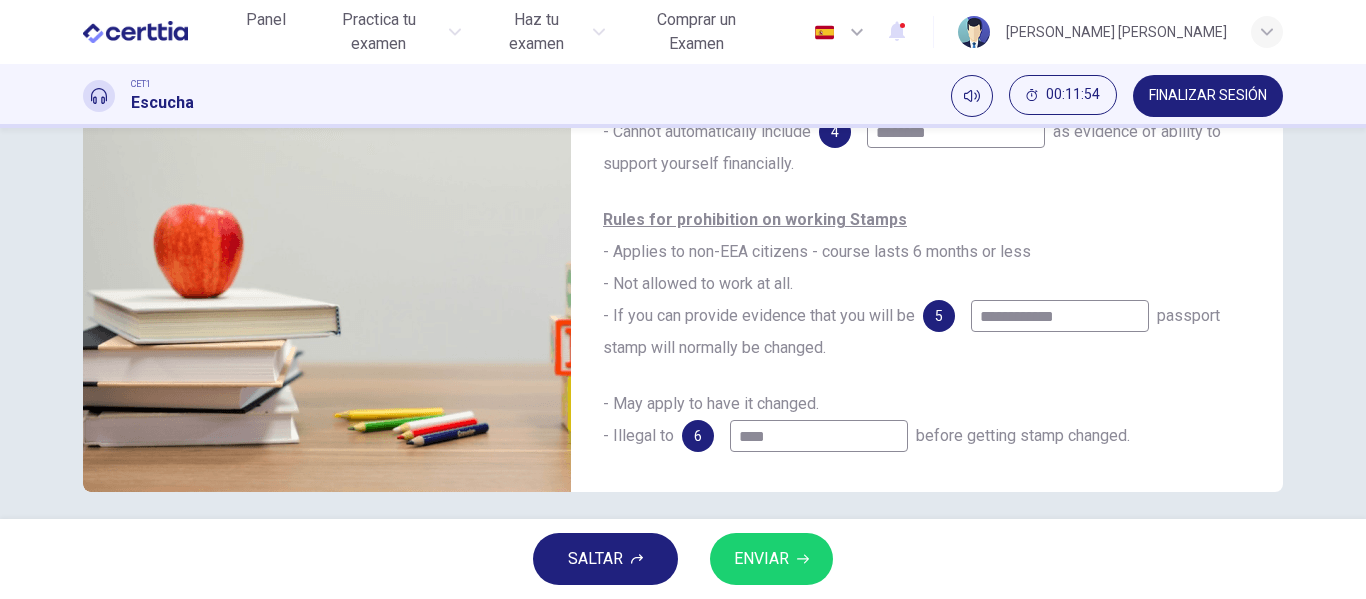 type on "**" 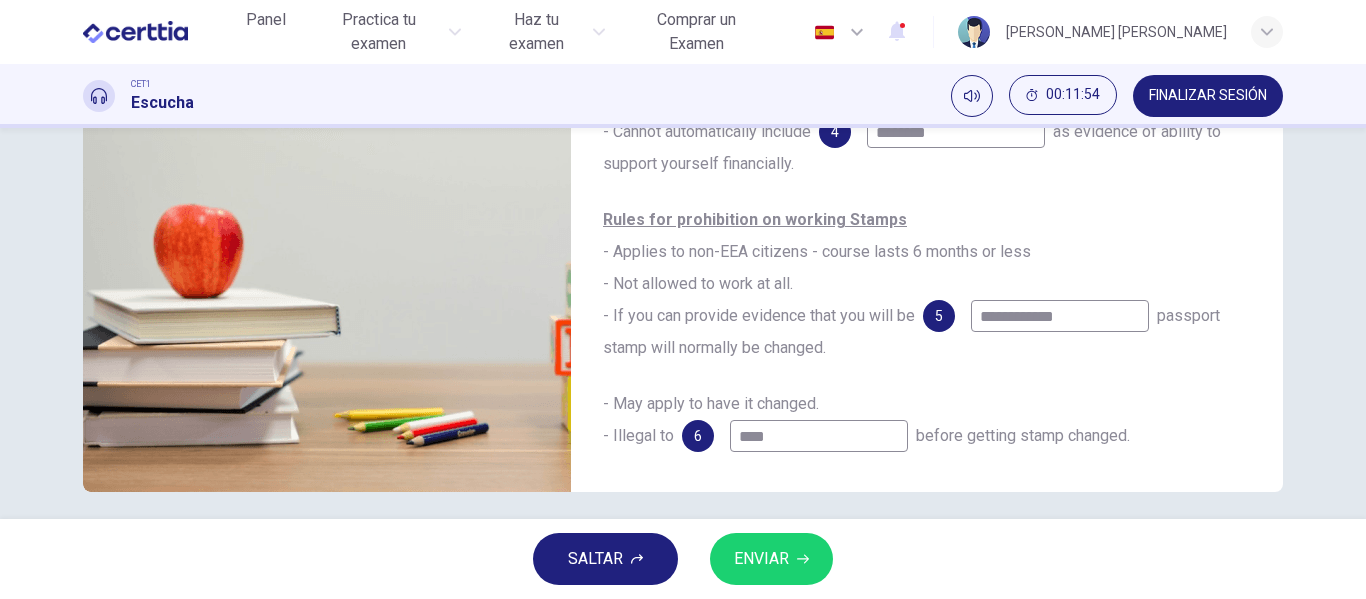 type on "**********" 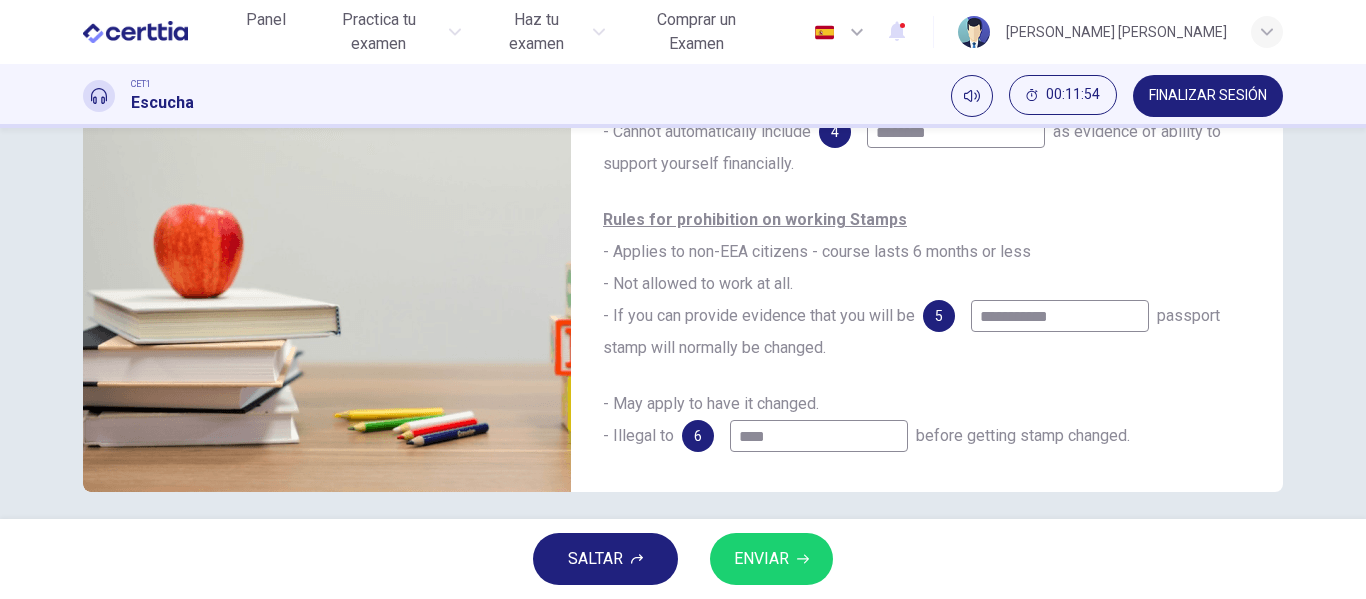 type on "**" 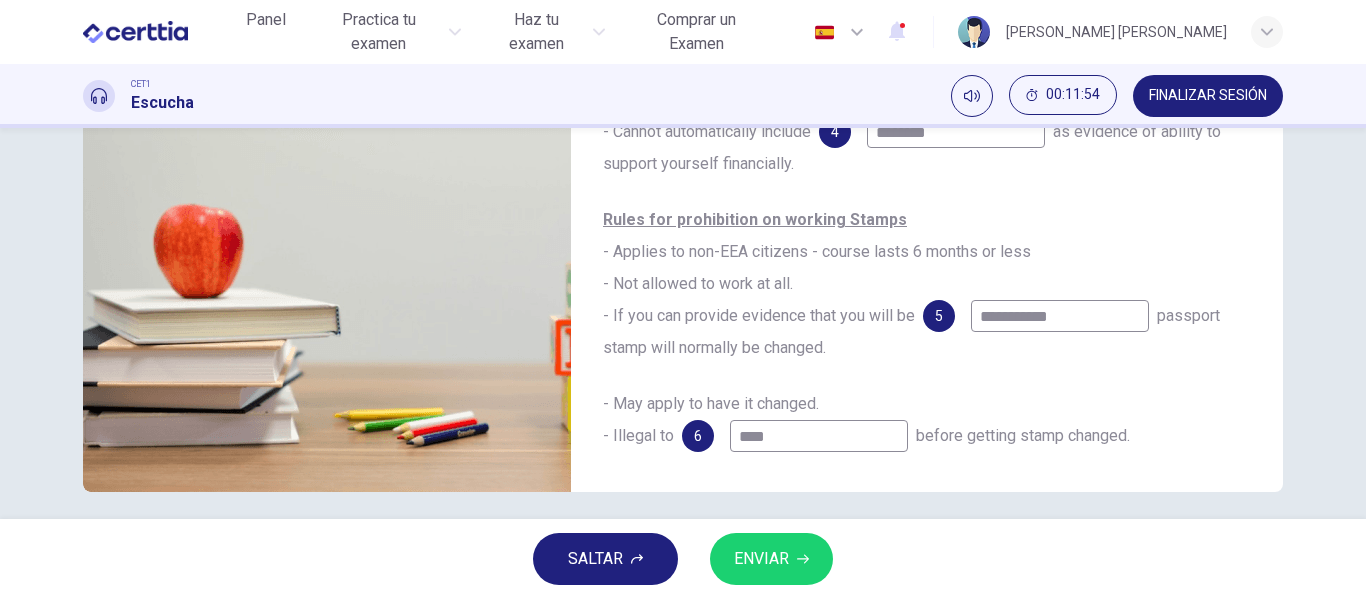 type on "**********" 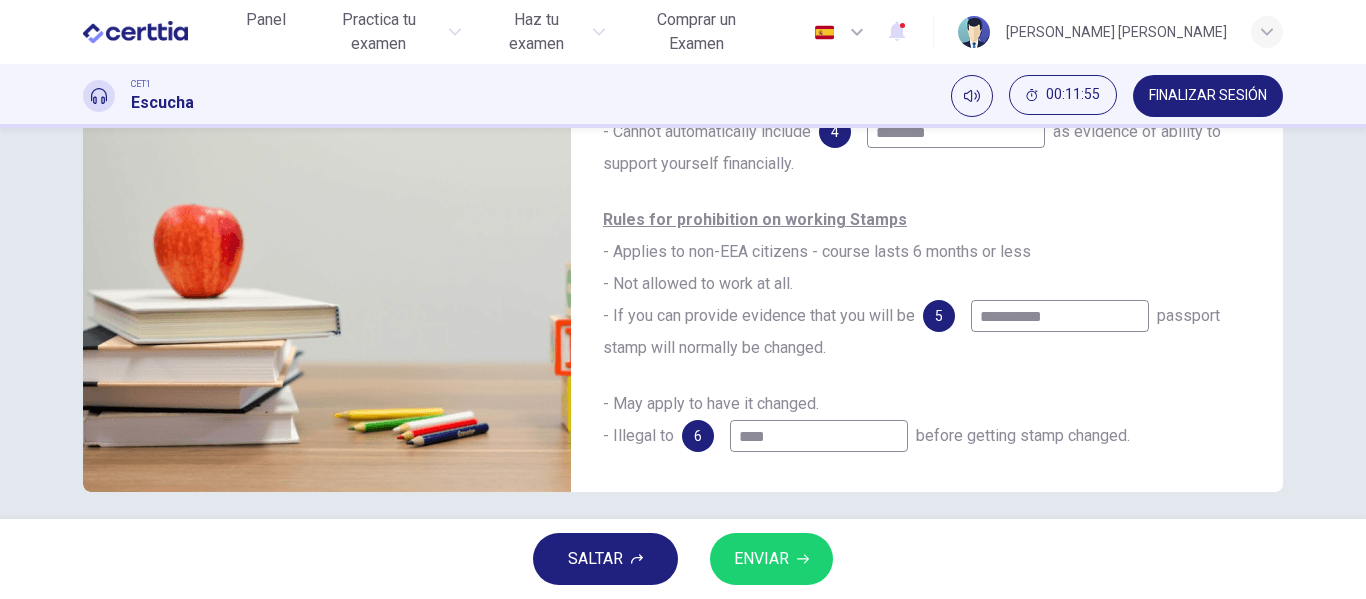 type on "**" 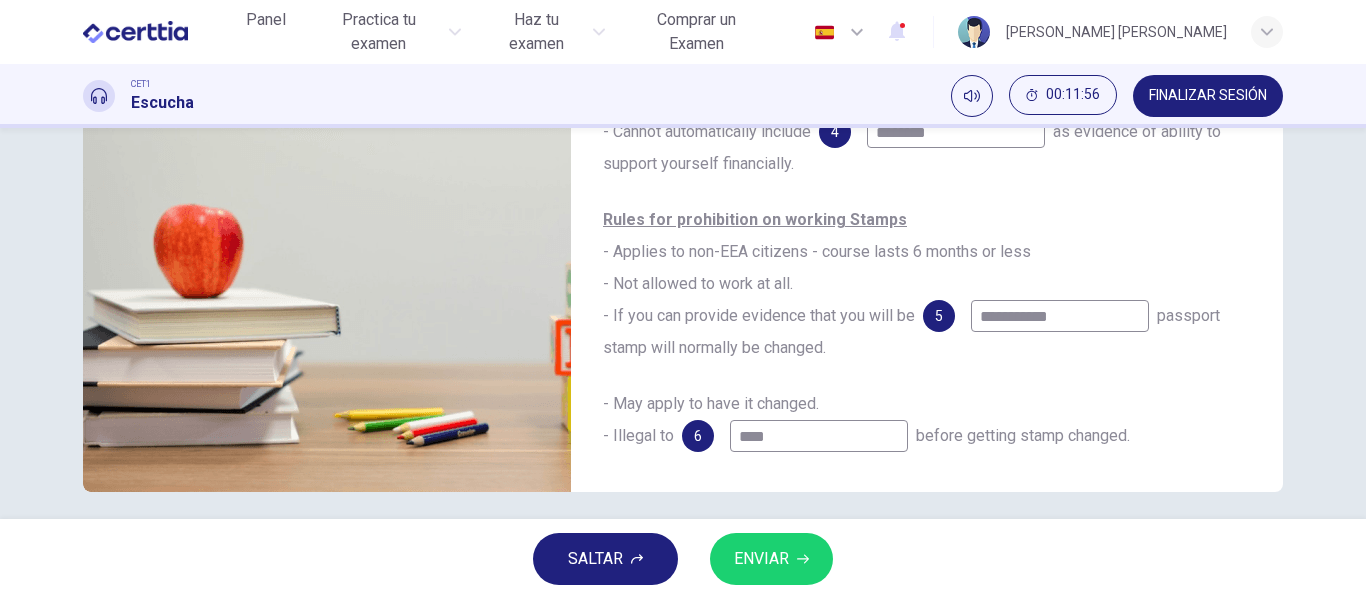 type on "**********" 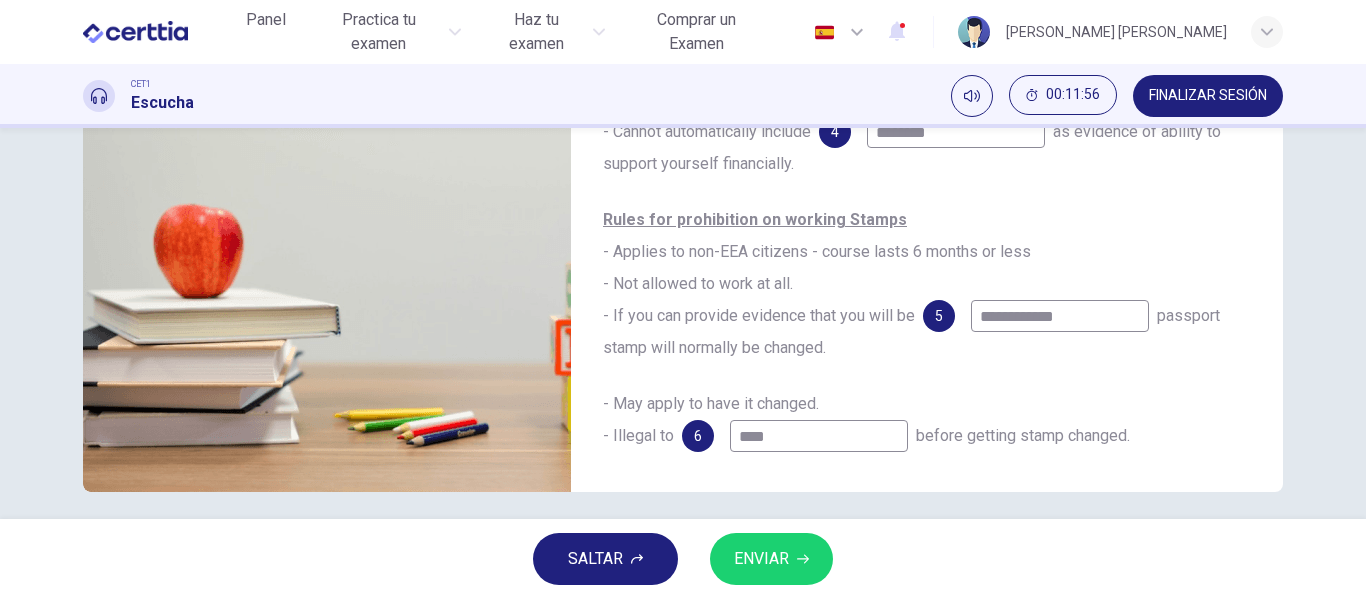 type on "**" 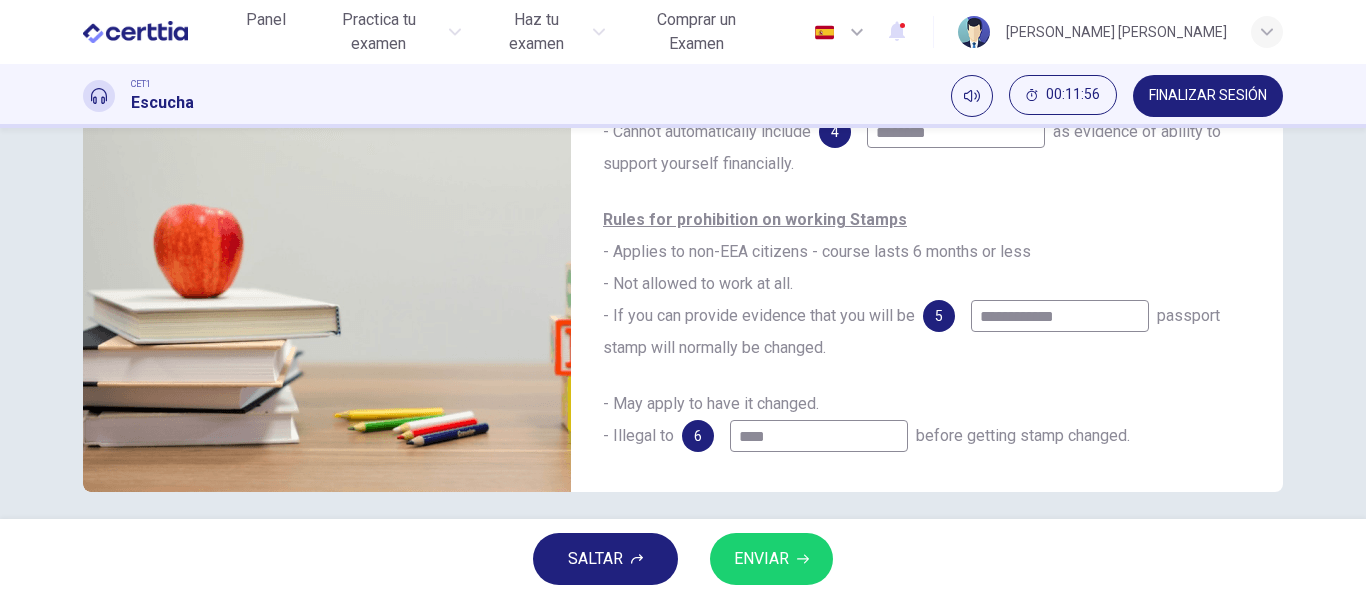 type on "**********" 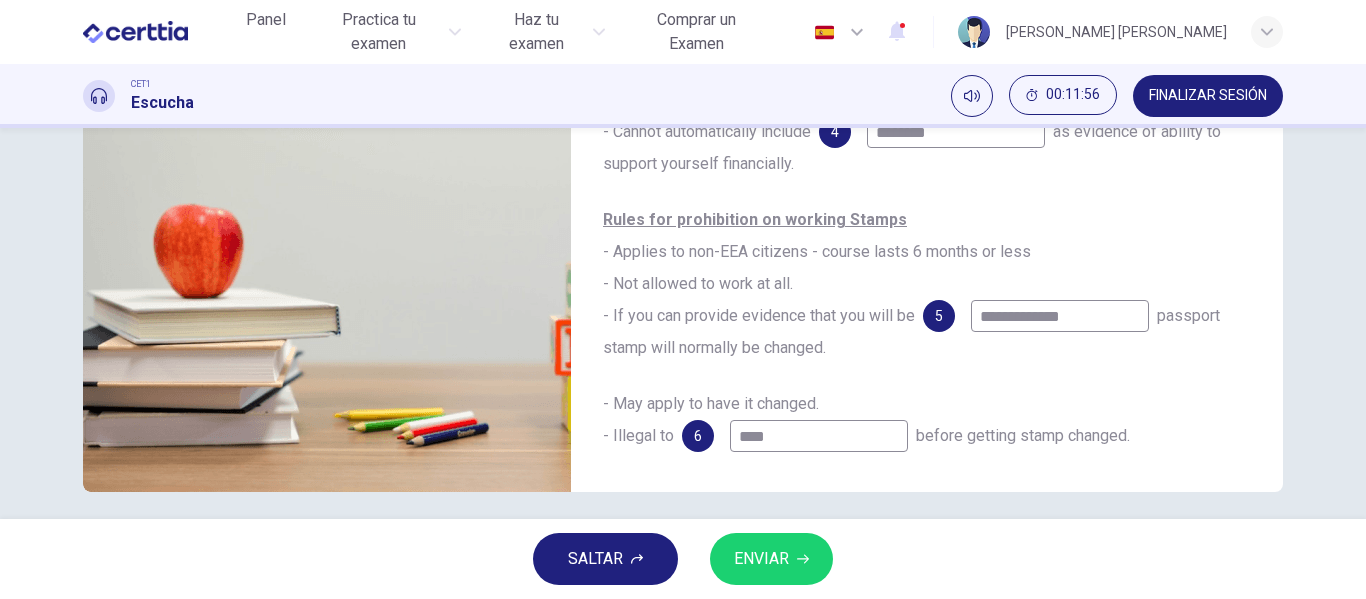 type on "**" 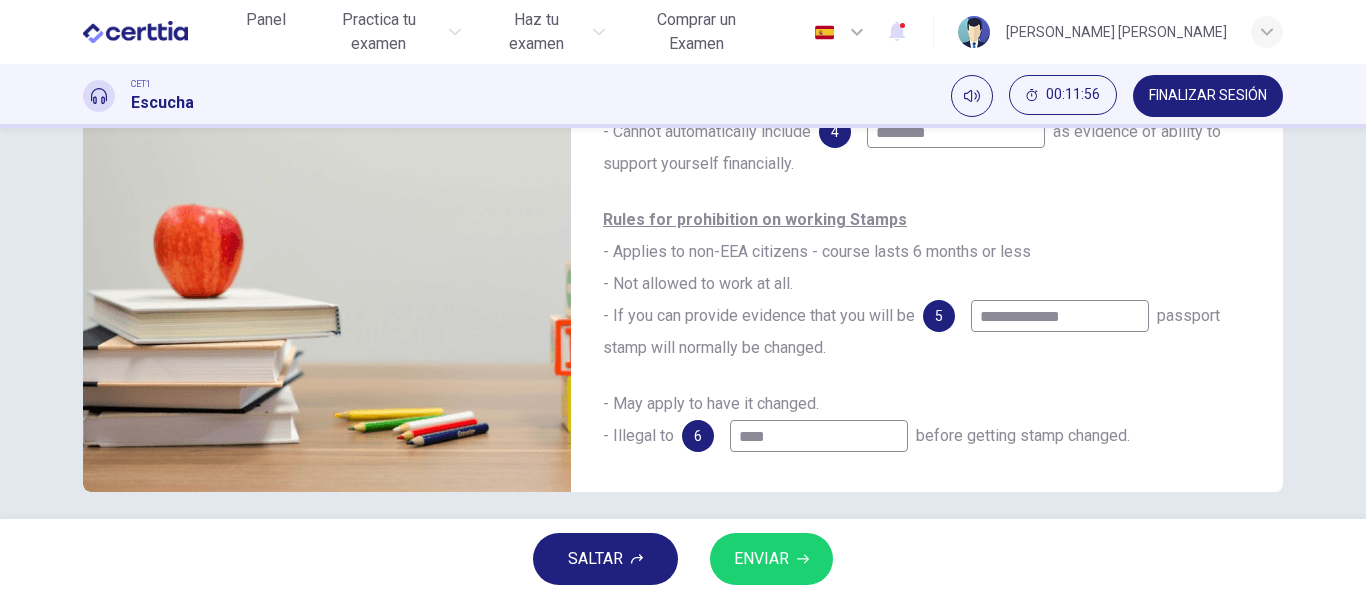 type on "**********" 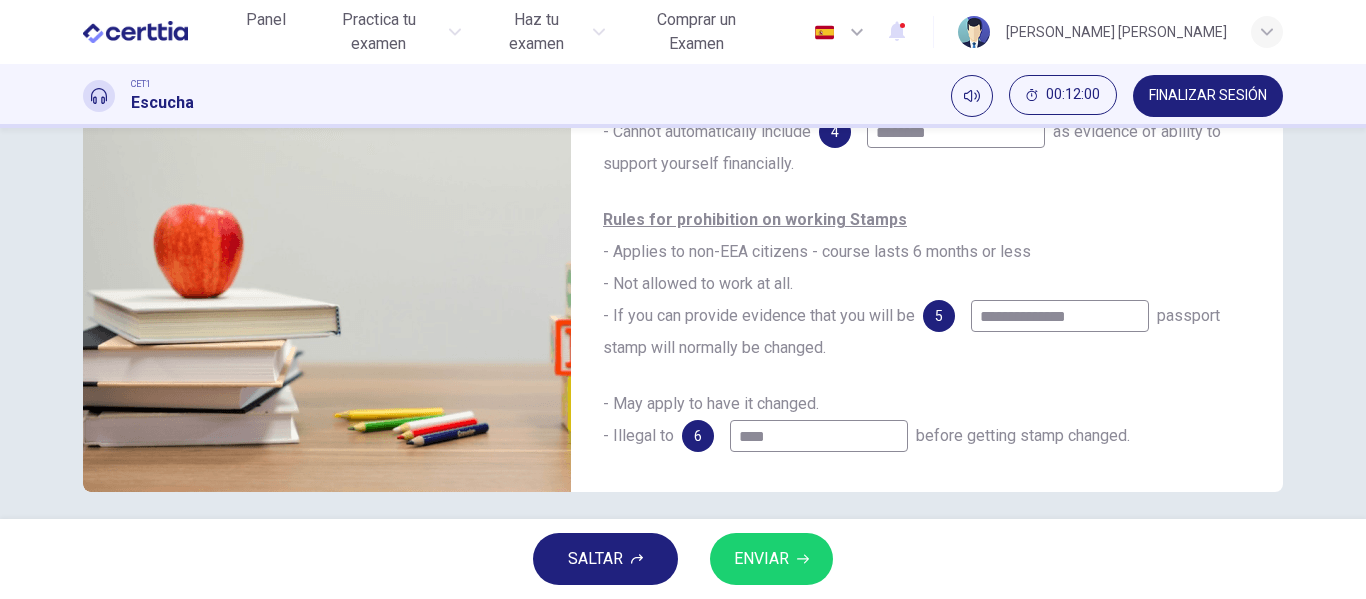 type on "**" 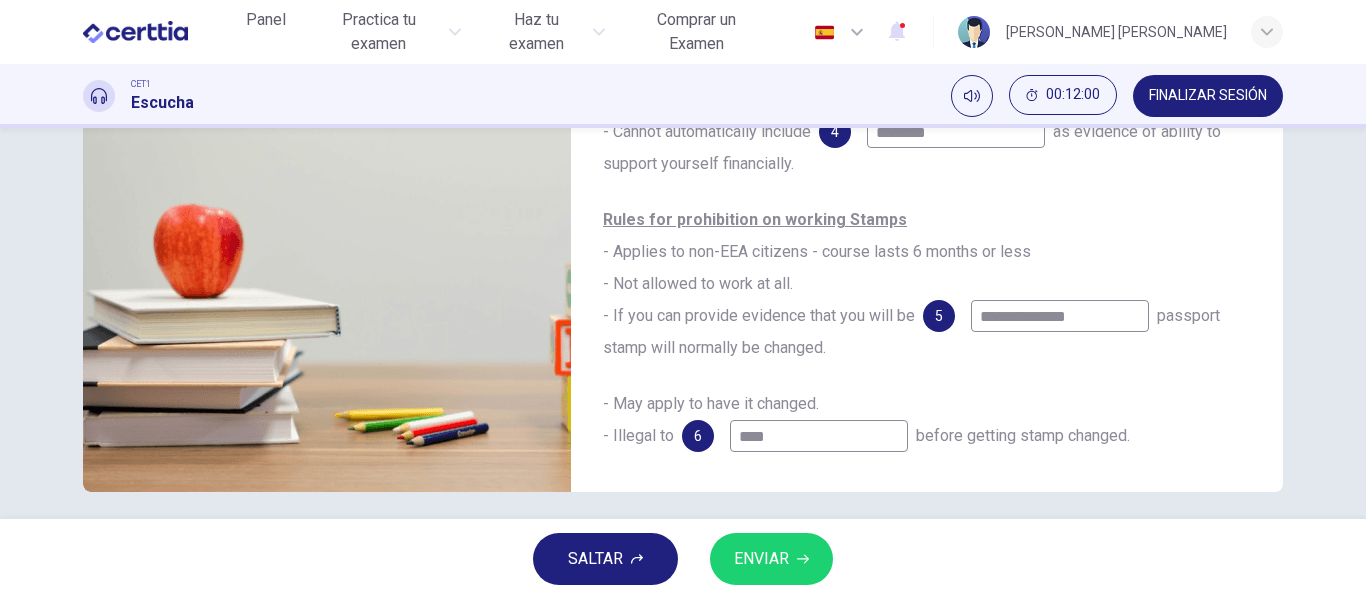 type on "**********" 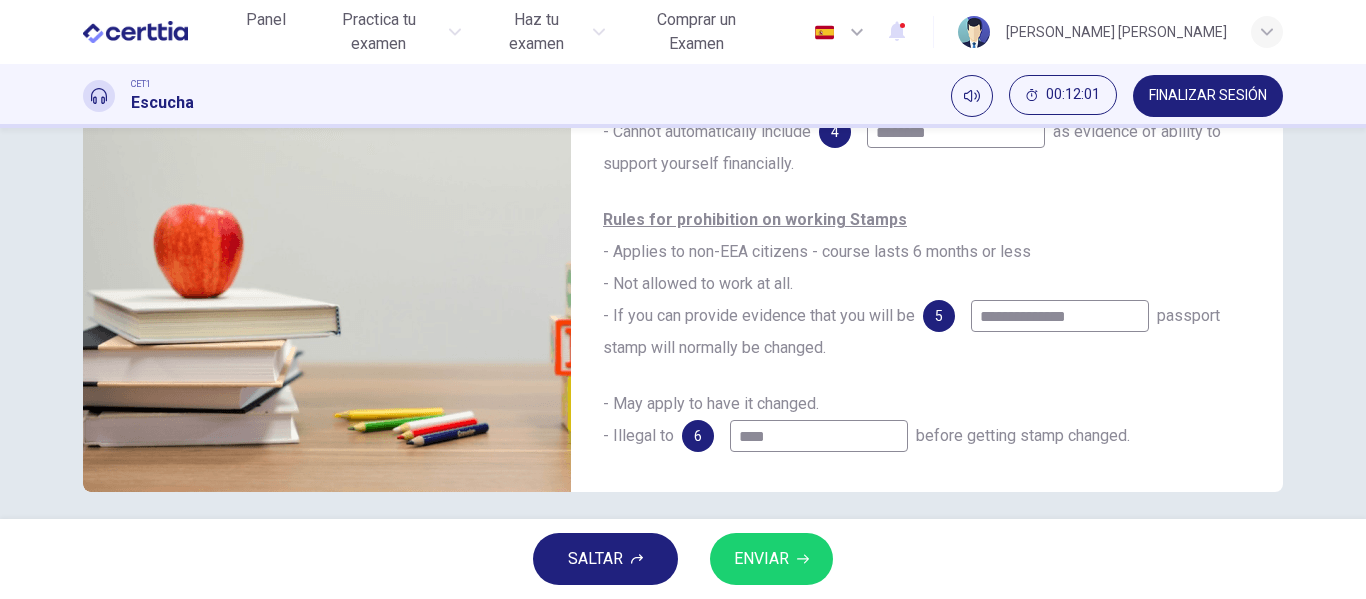 type on "**" 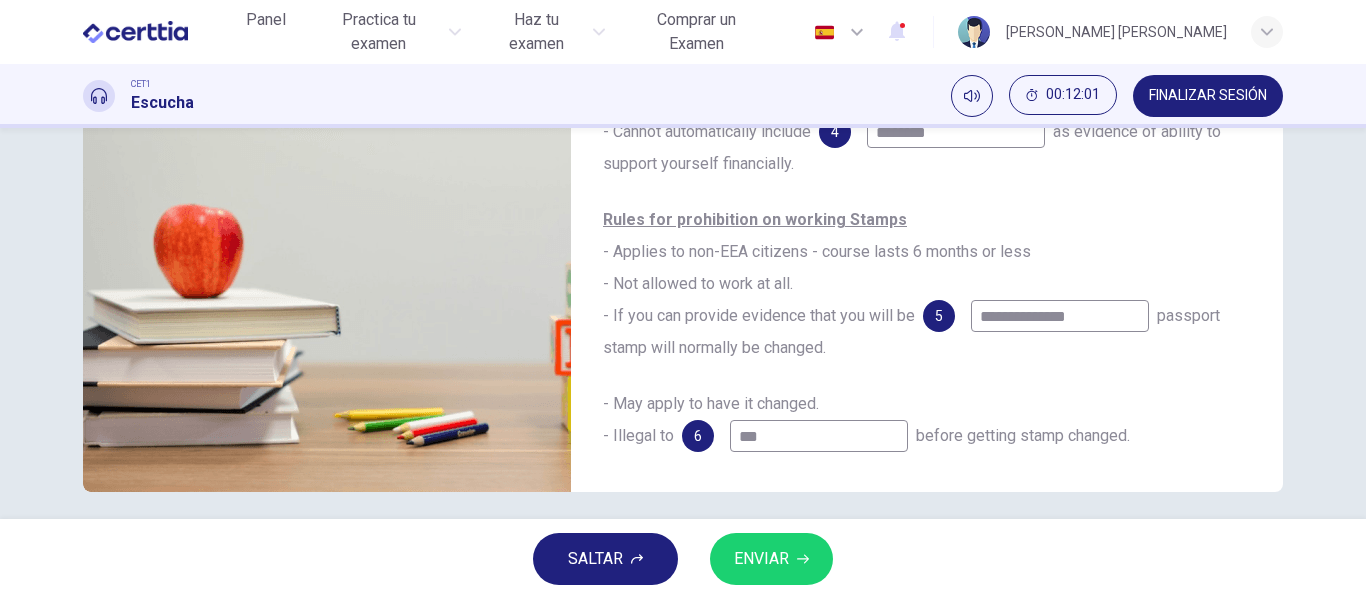 type on "**" 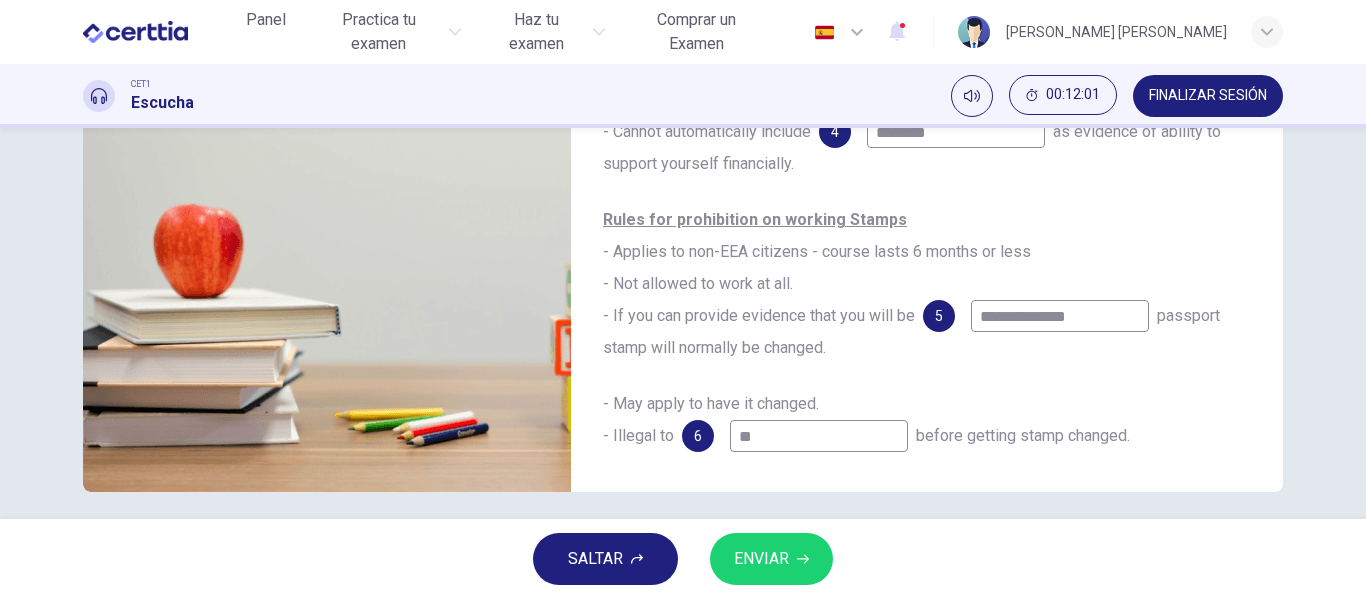 type on "**" 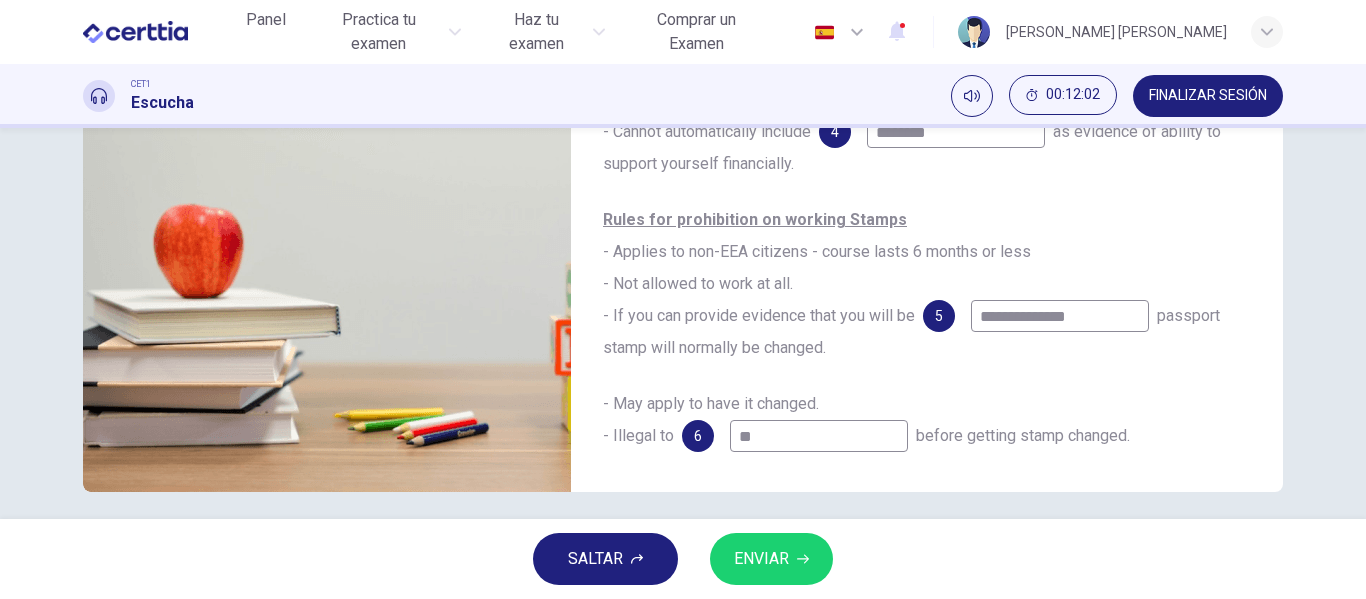 type 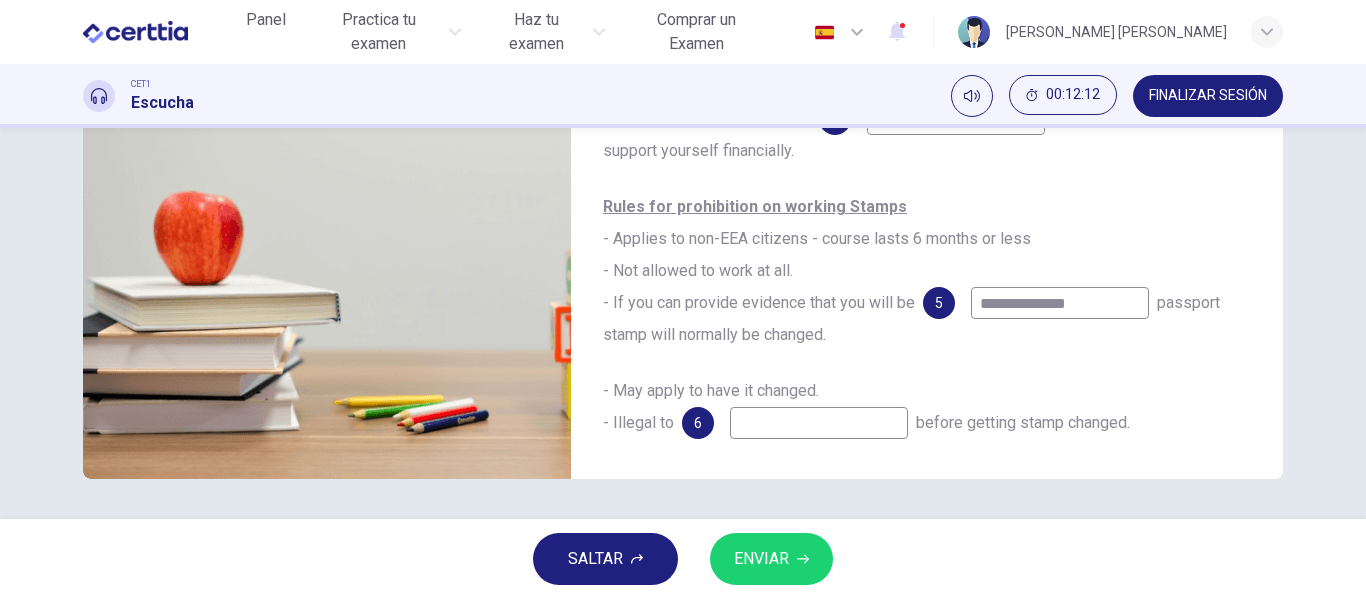 scroll, scrollTop: 384, scrollLeft: 0, axis: vertical 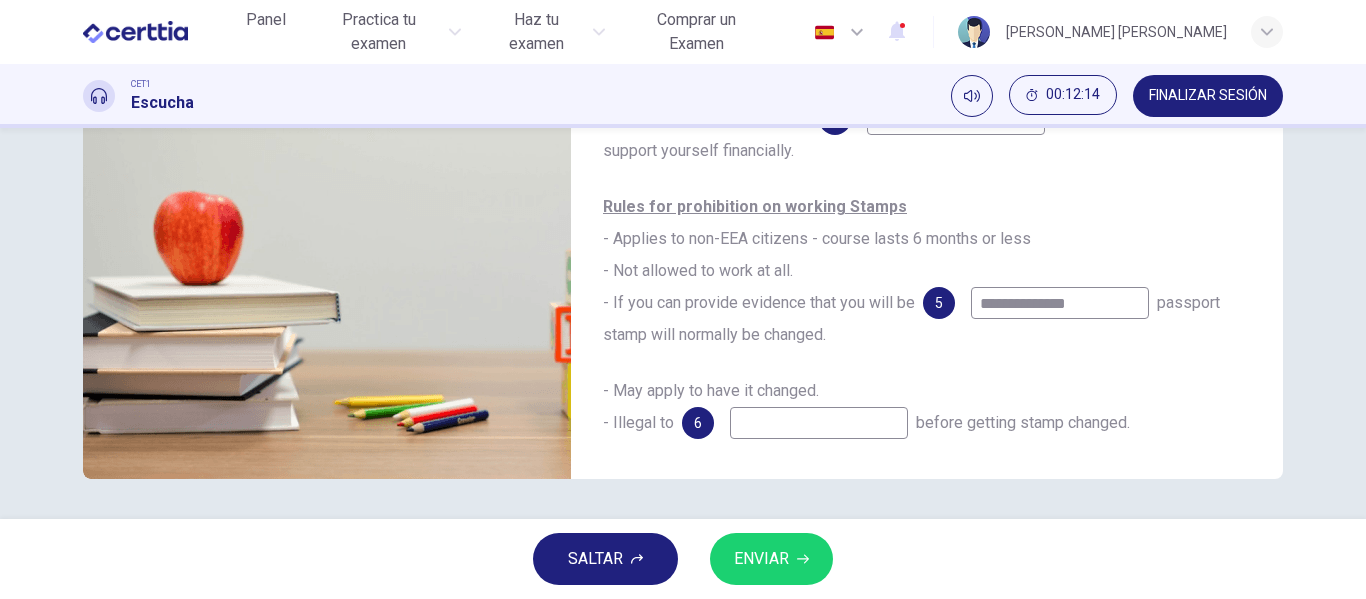 click at bounding box center (819, 423) 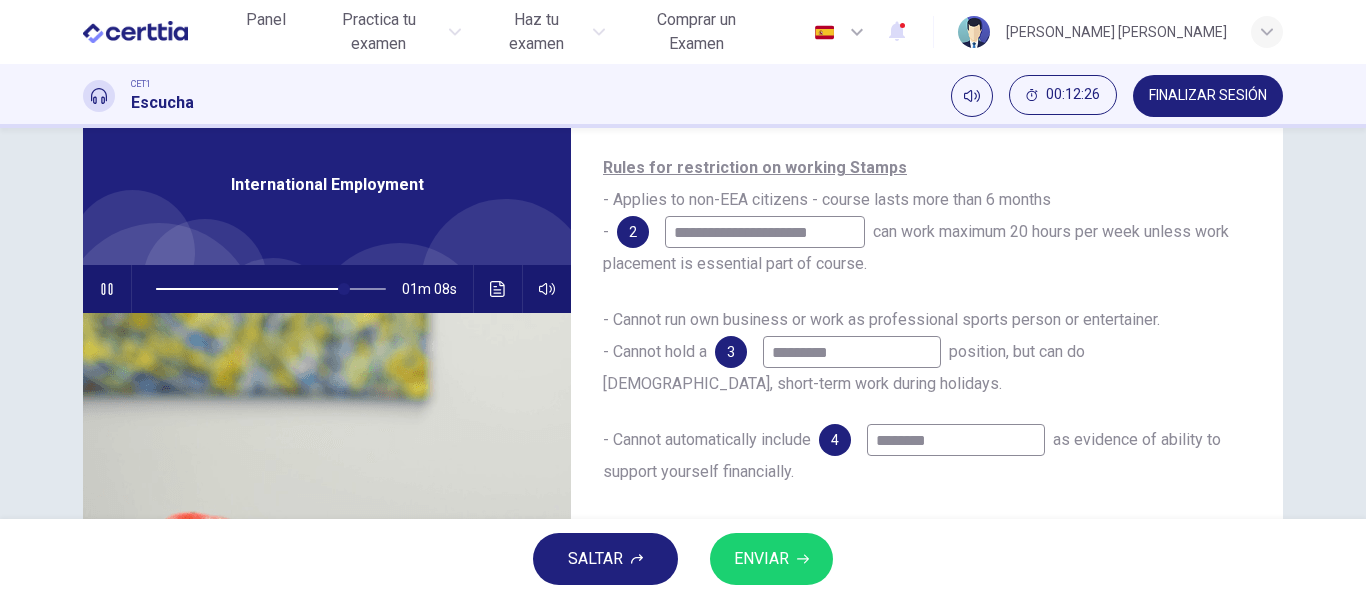 scroll, scrollTop: 384, scrollLeft: 0, axis: vertical 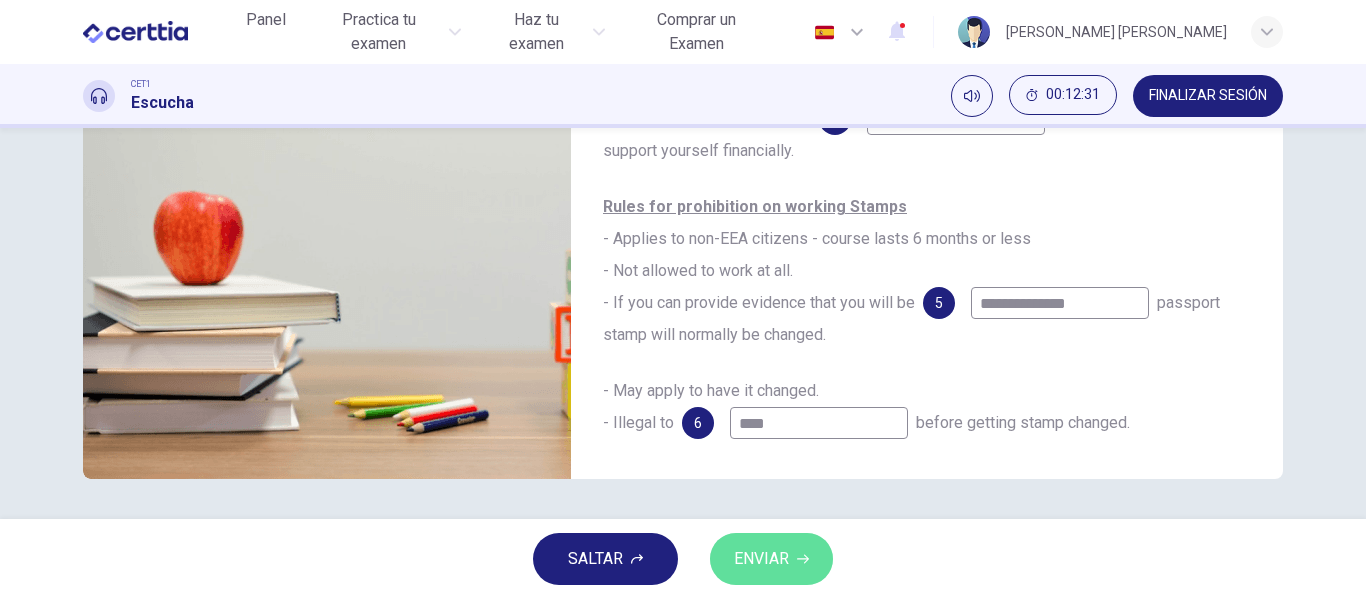 click on "ENVIAR" at bounding box center [761, 559] 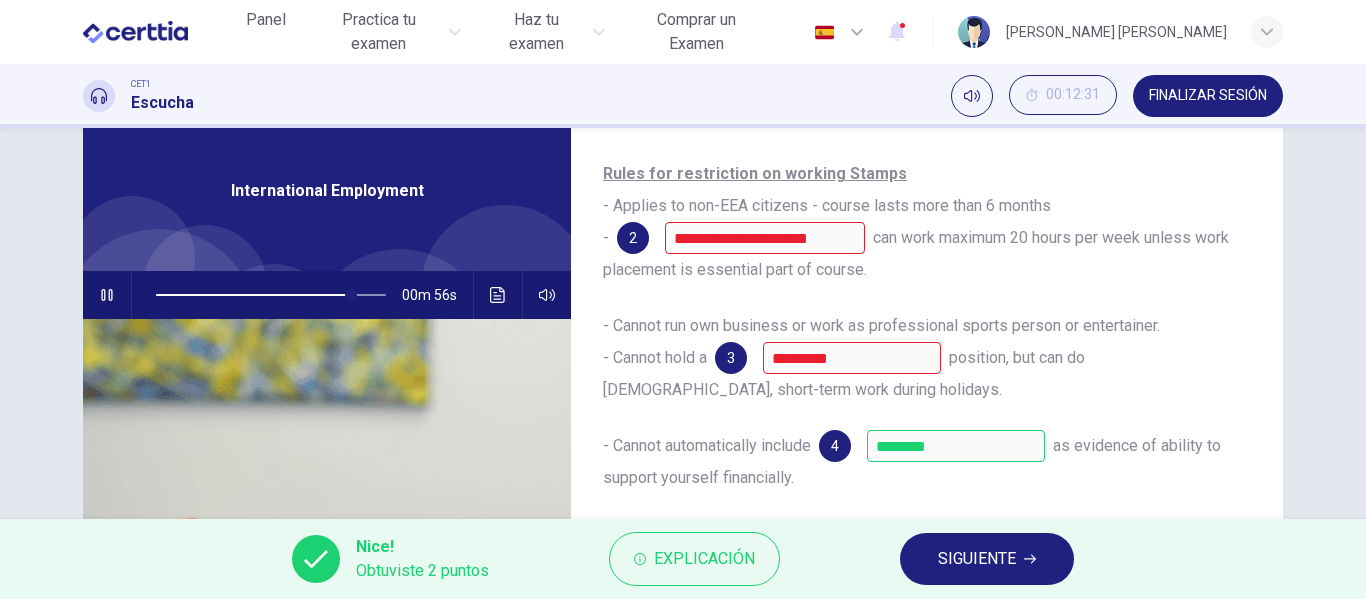 scroll, scrollTop: 0, scrollLeft: 0, axis: both 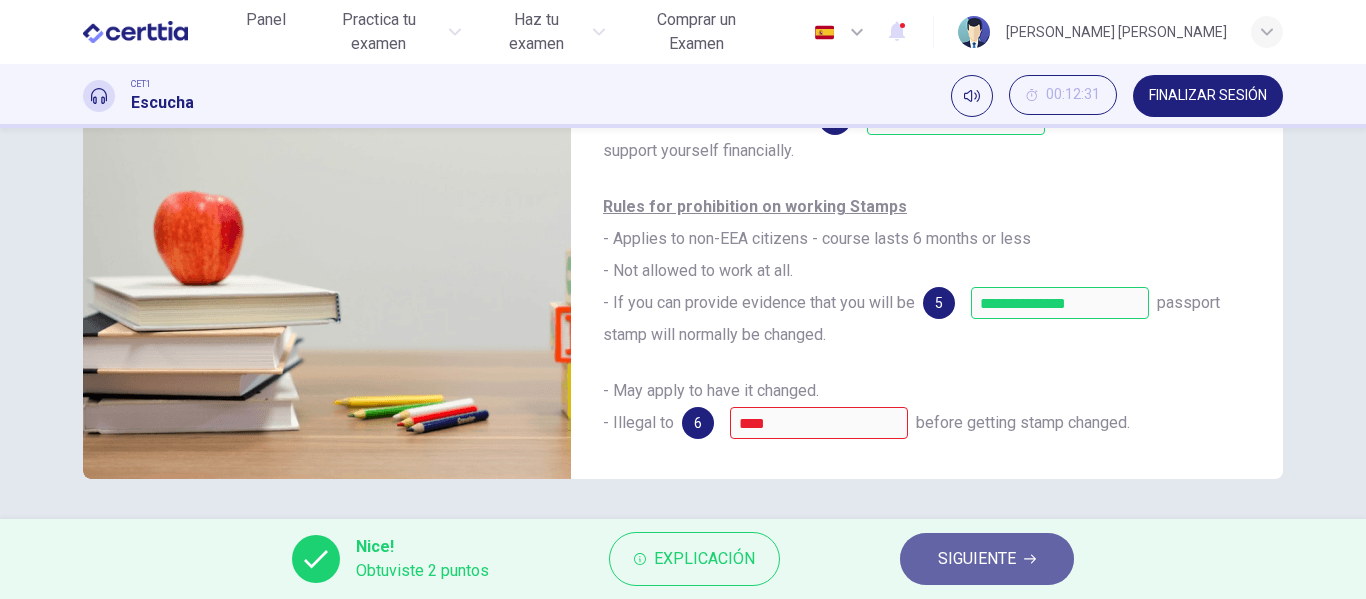 click on "SIGUIENTE" at bounding box center (987, 559) 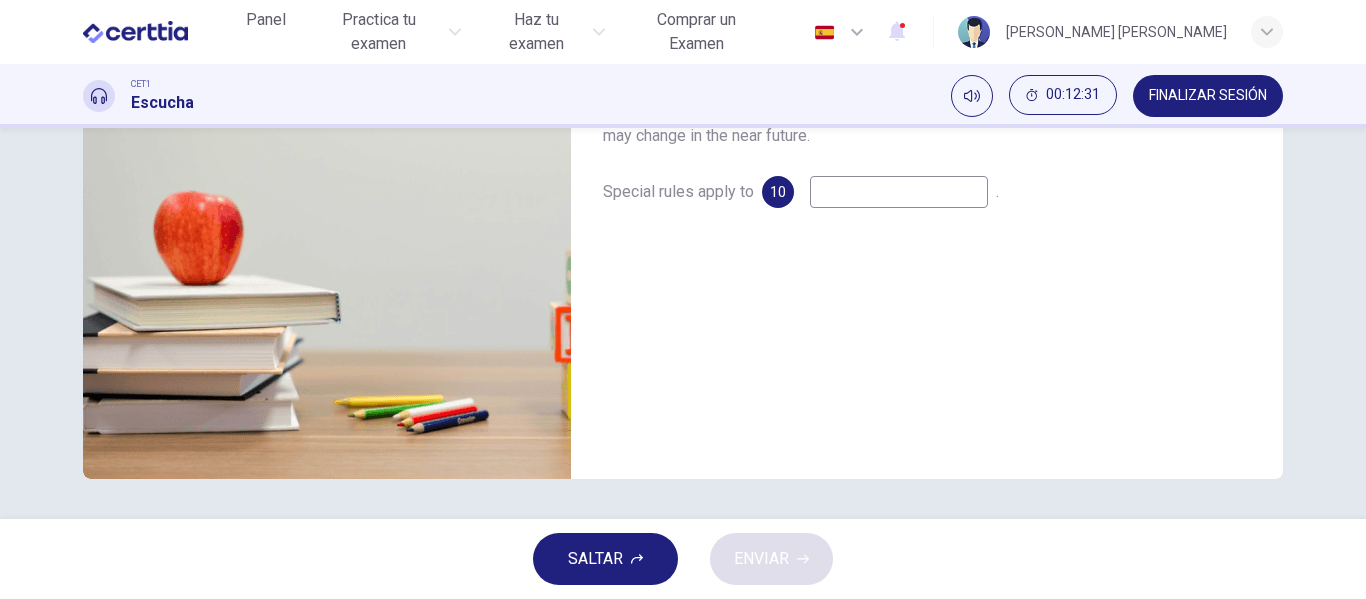 scroll, scrollTop: 0, scrollLeft: 0, axis: both 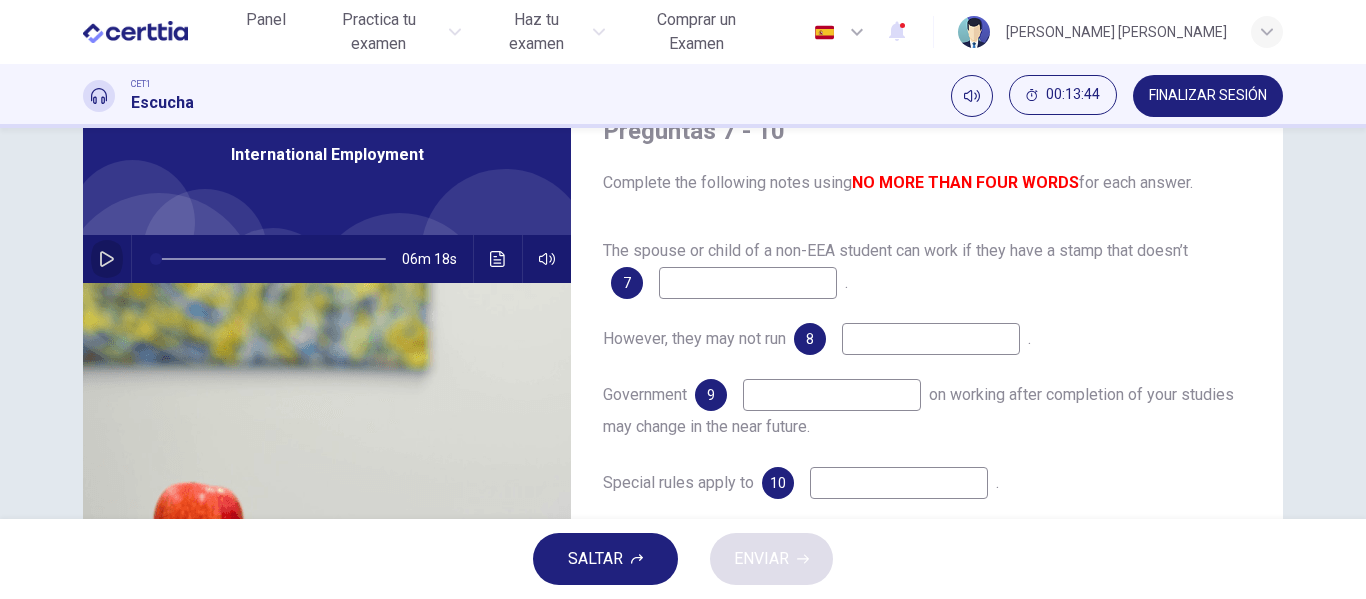 click 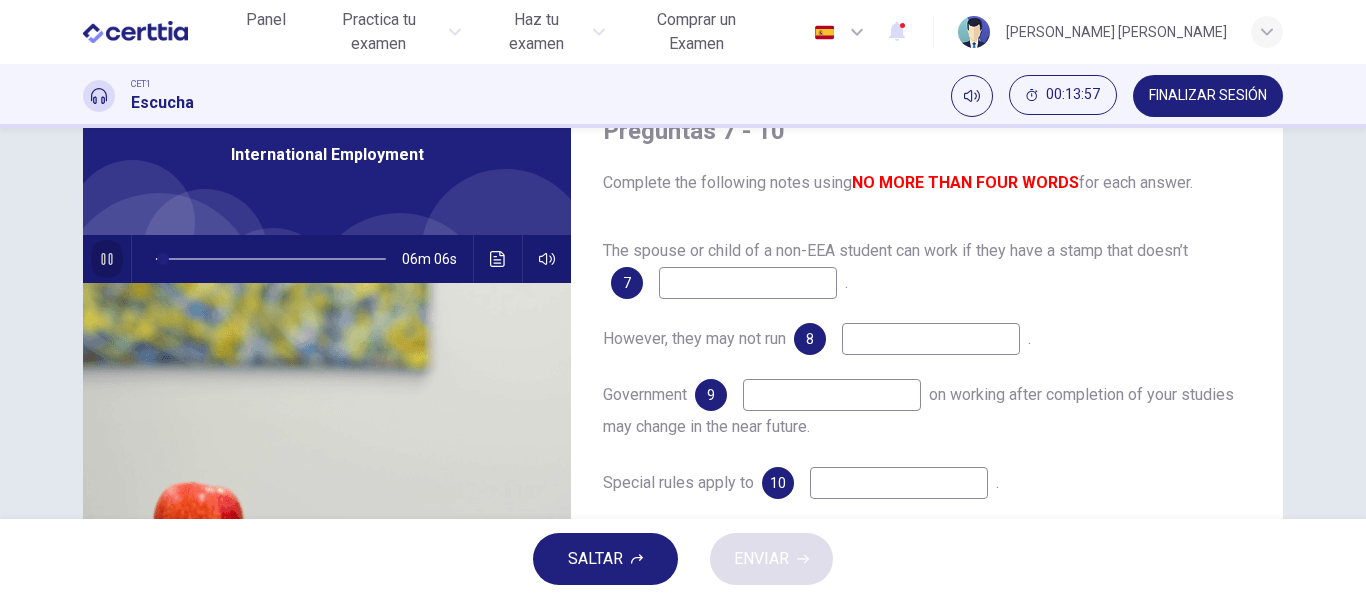 click 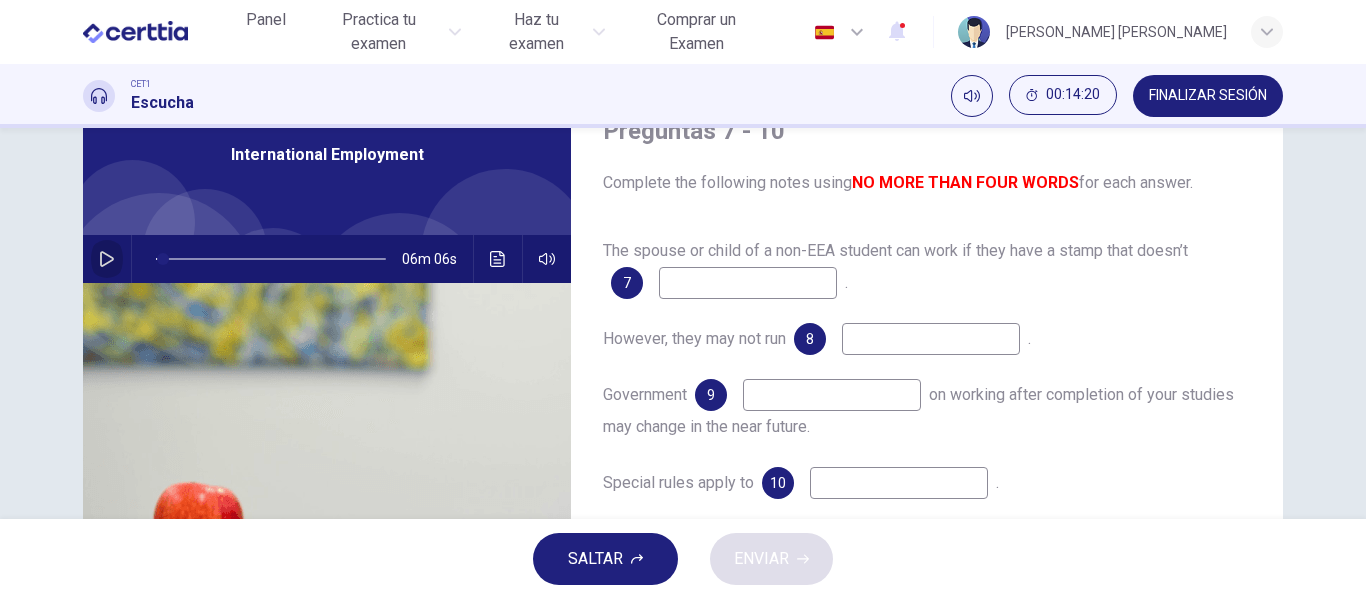 click 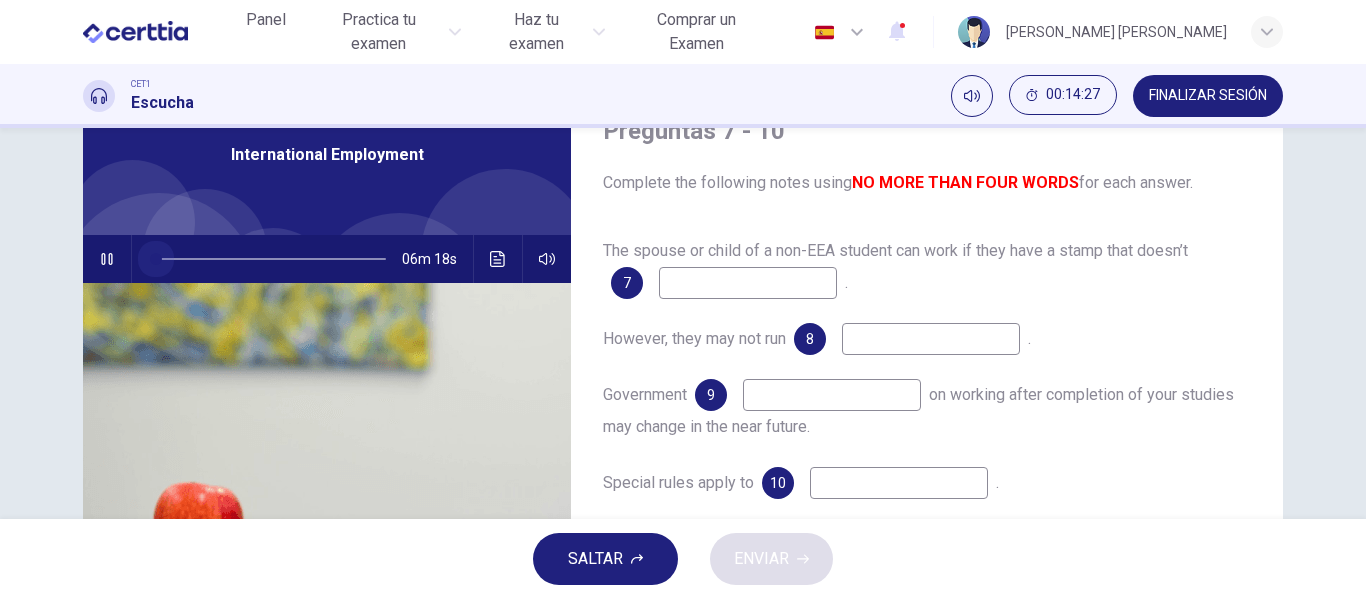 drag, startPoint x: 160, startPoint y: 259, endPoint x: 134, endPoint y: 255, distance: 26.305893 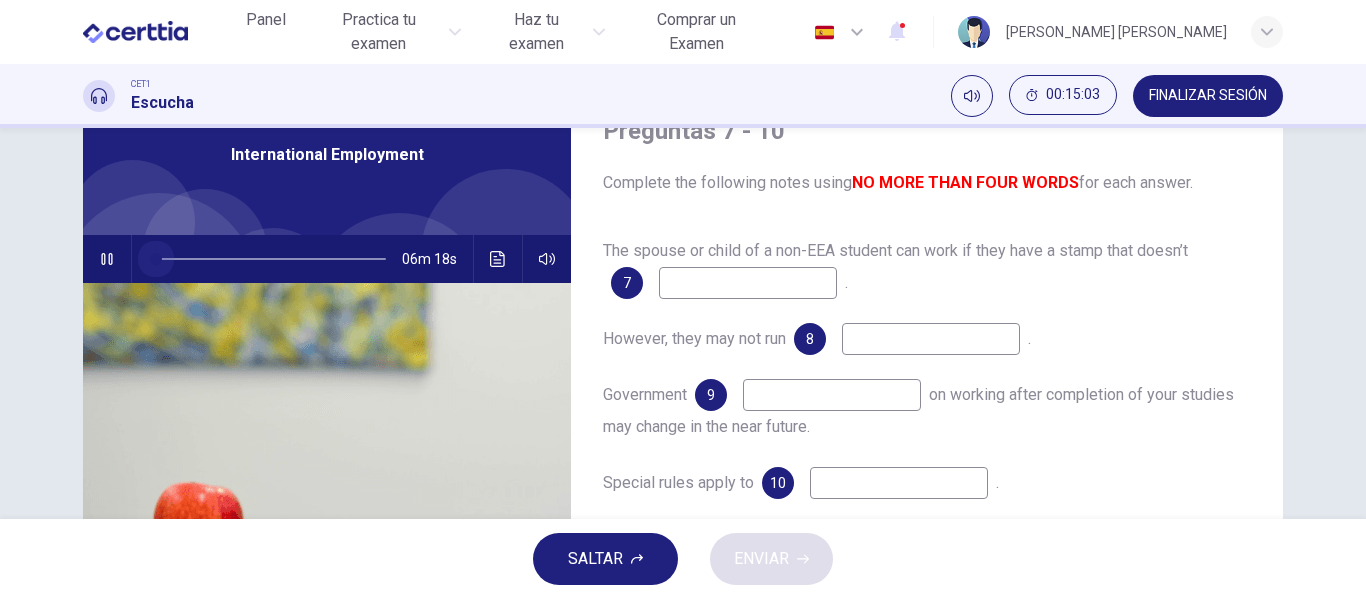 drag, startPoint x: 175, startPoint y: 256, endPoint x: 146, endPoint y: 259, distance: 29.15476 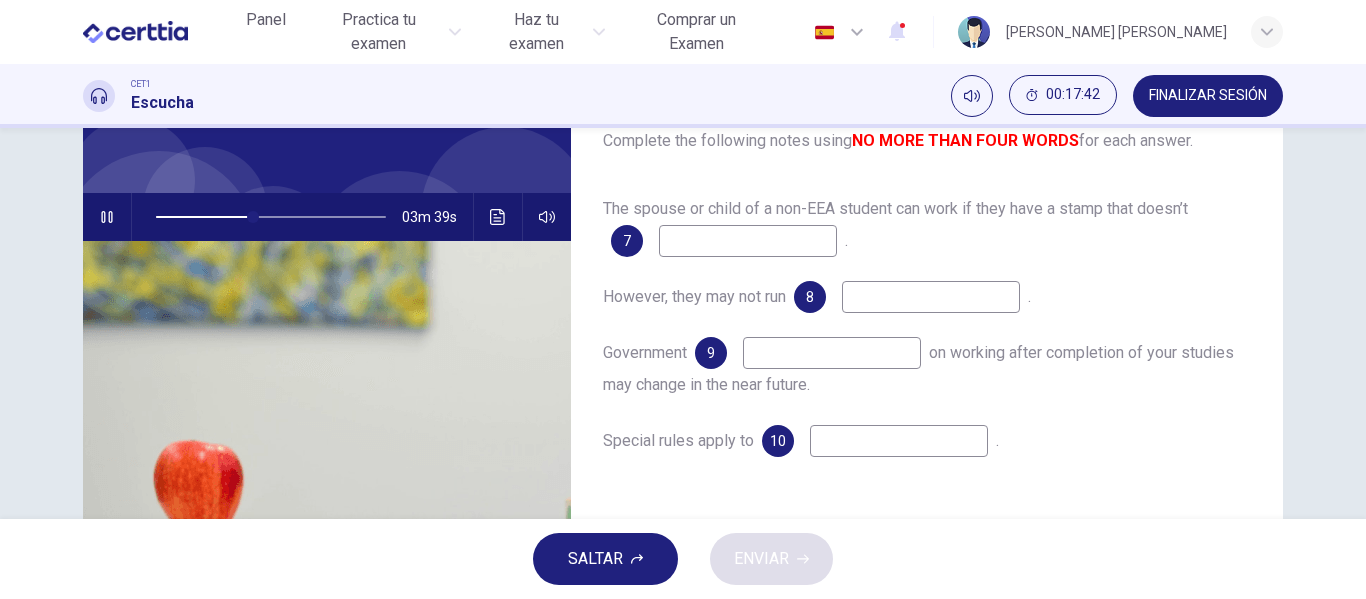 scroll, scrollTop: 133, scrollLeft: 0, axis: vertical 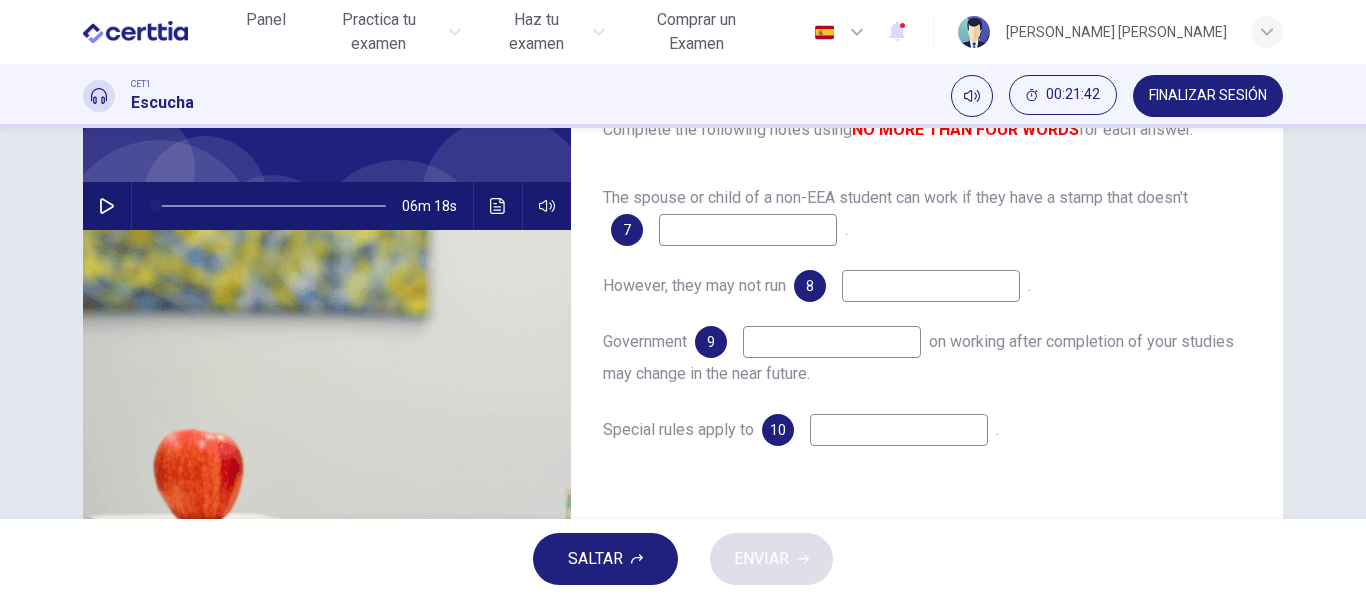 click at bounding box center (748, 230) 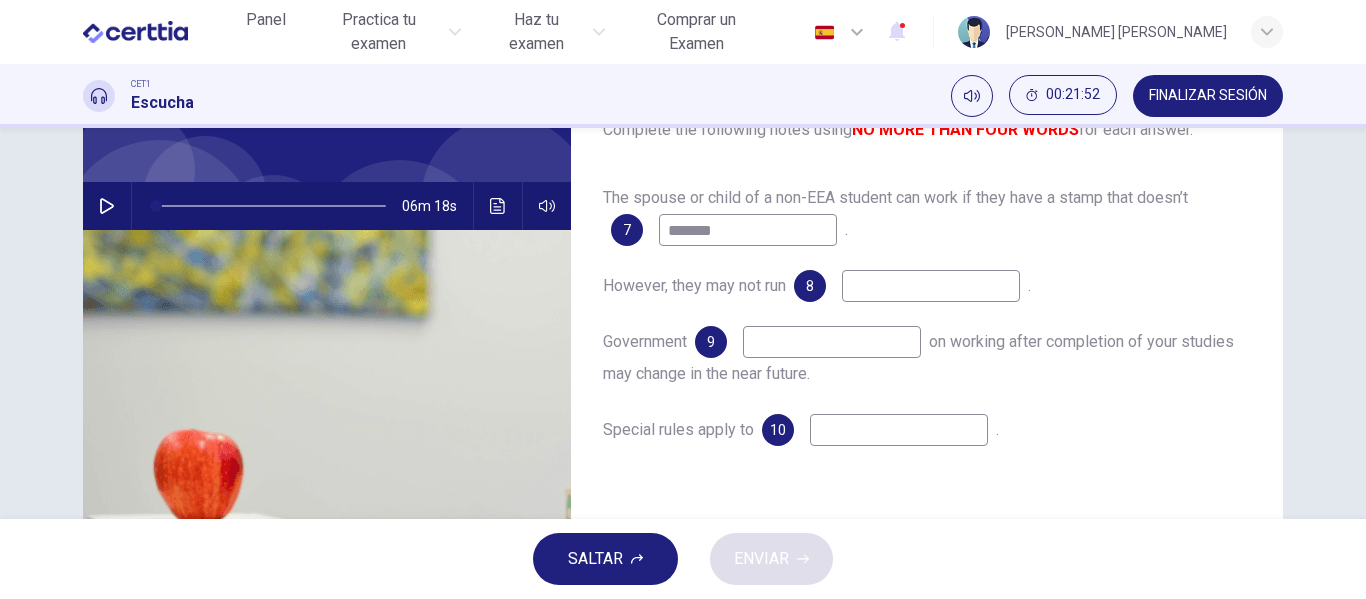 click on "*******" at bounding box center [748, 230] 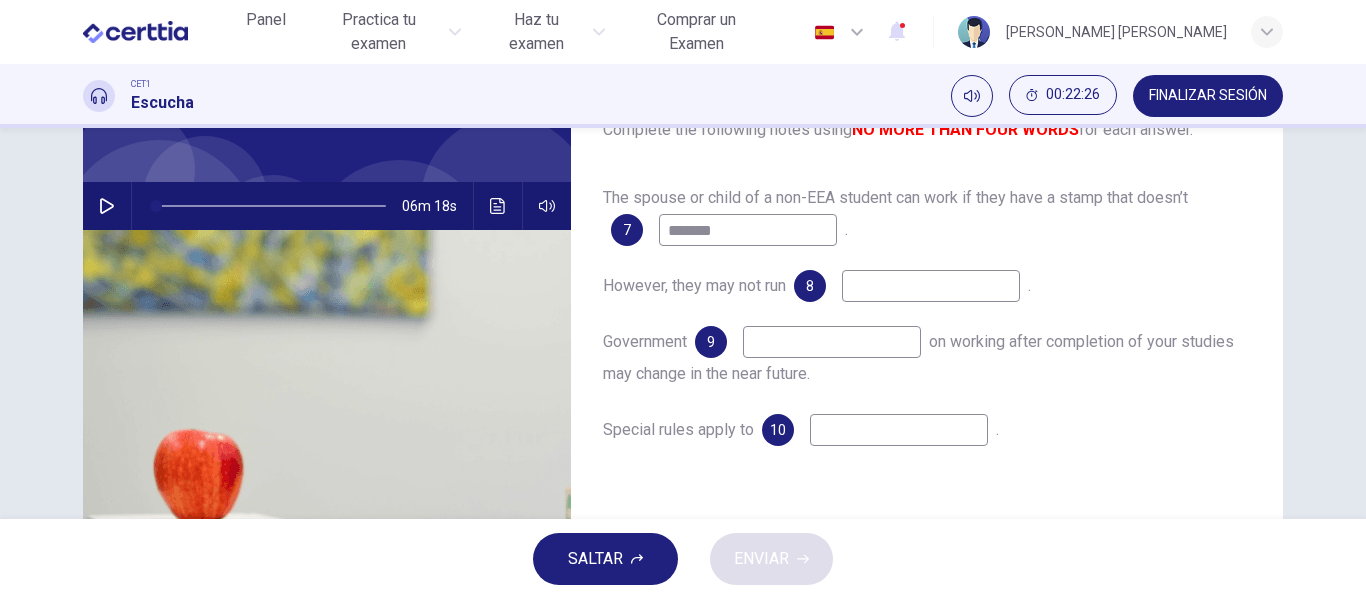 click on "*******" at bounding box center [748, 230] 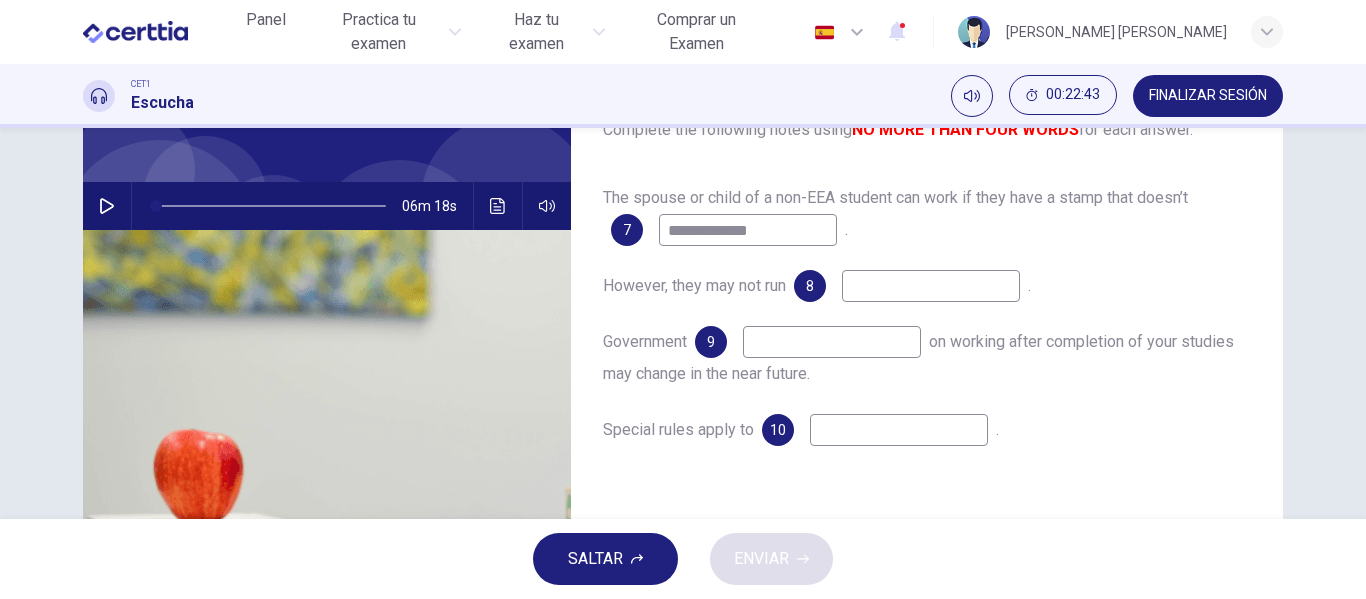 click on "**********" at bounding box center [748, 230] 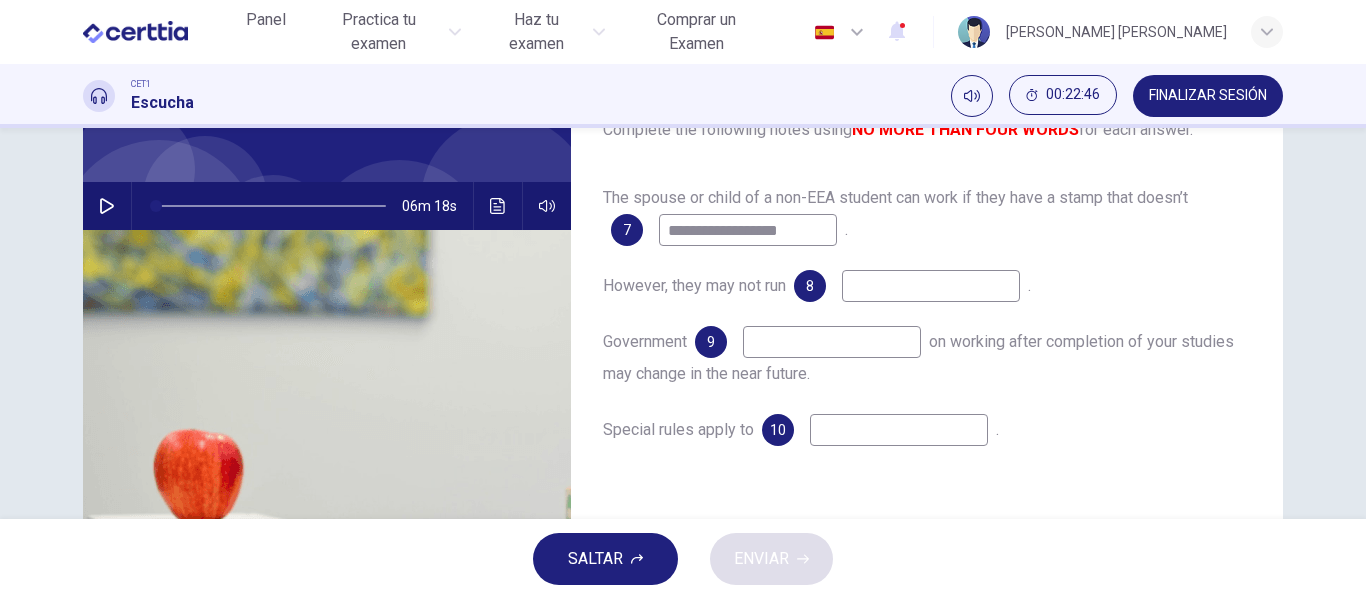 click on "**********" at bounding box center (748, 230) 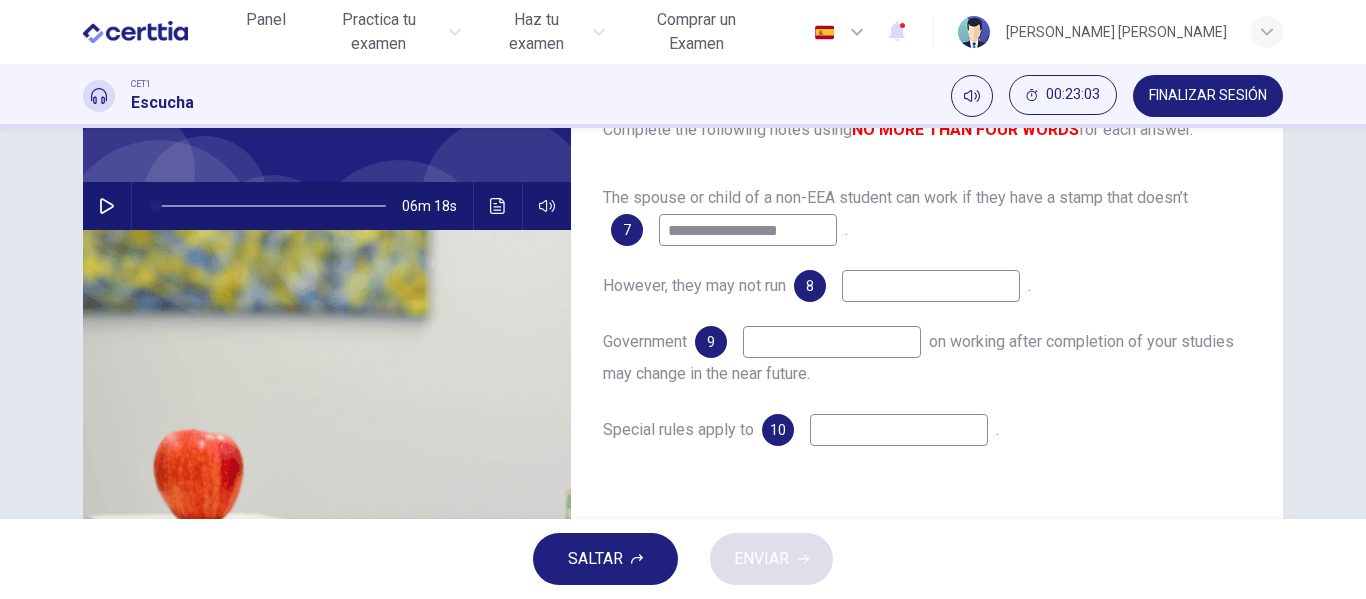 click at bounding box center (931, 286) 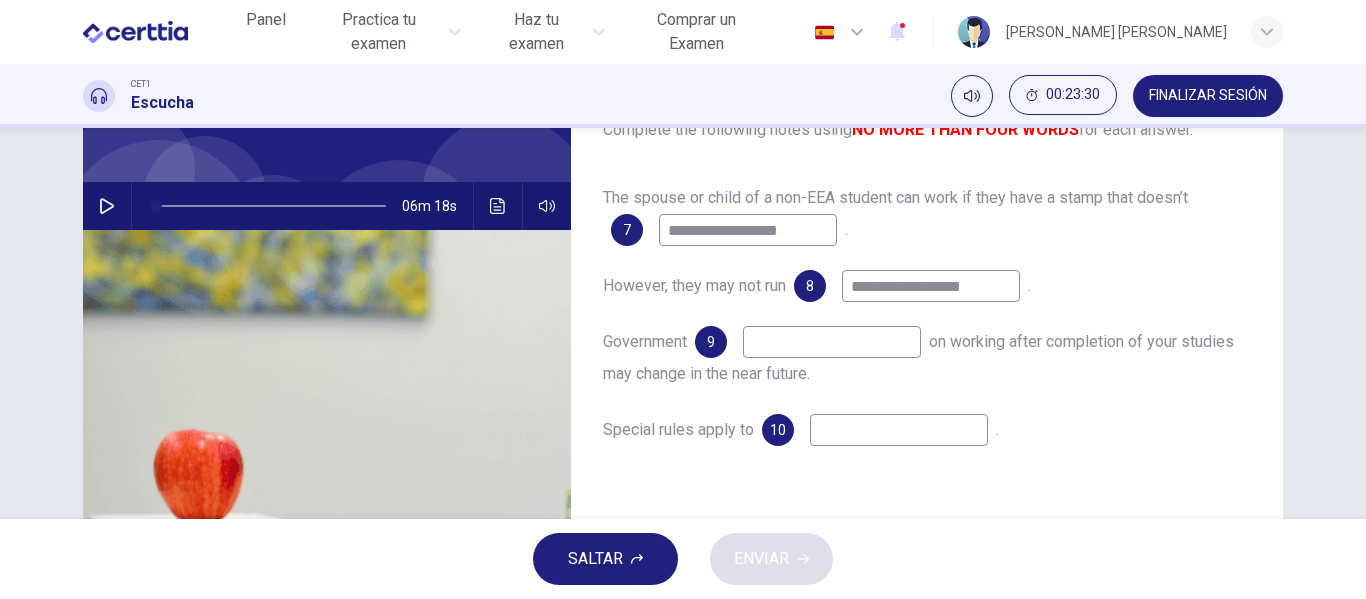 click at bounding box center (832, 342) 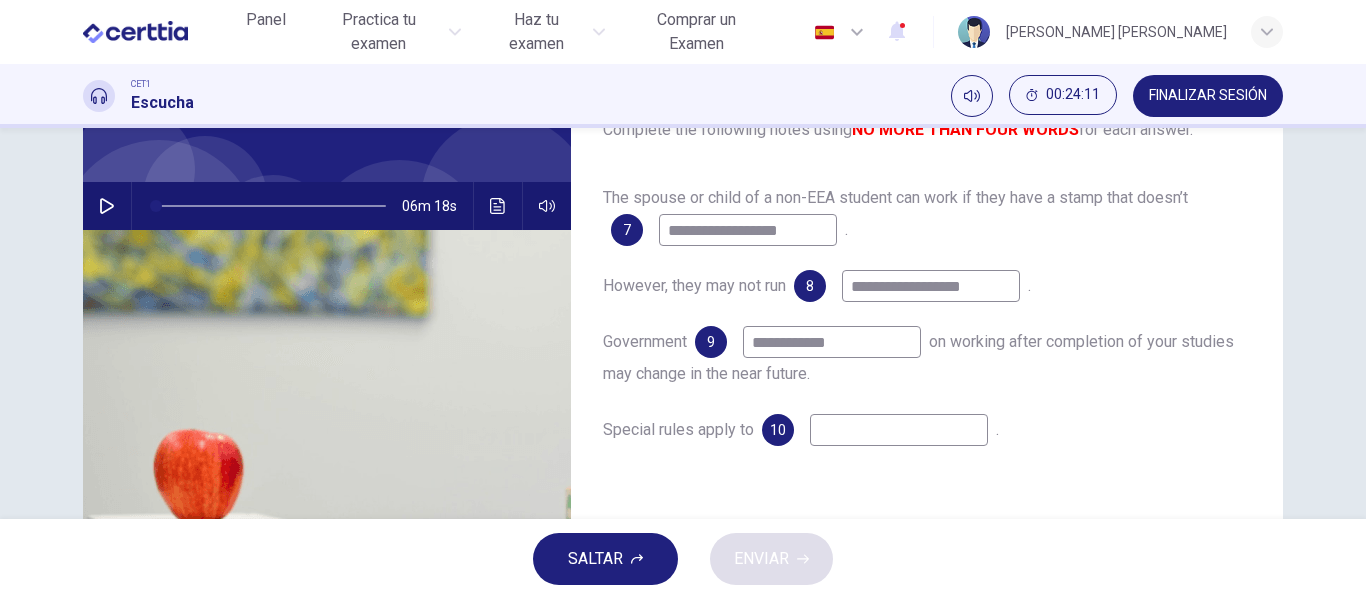 click at bounding box center (899, 430) 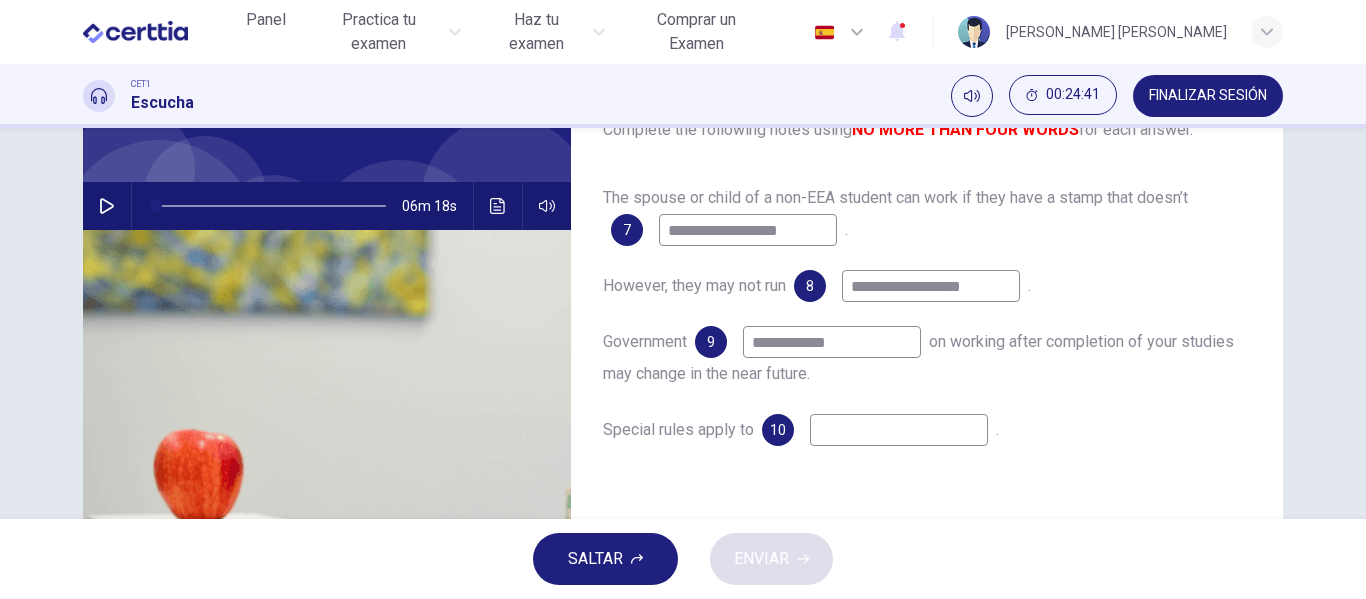 click on "**********" at bounding box center [832, 342] 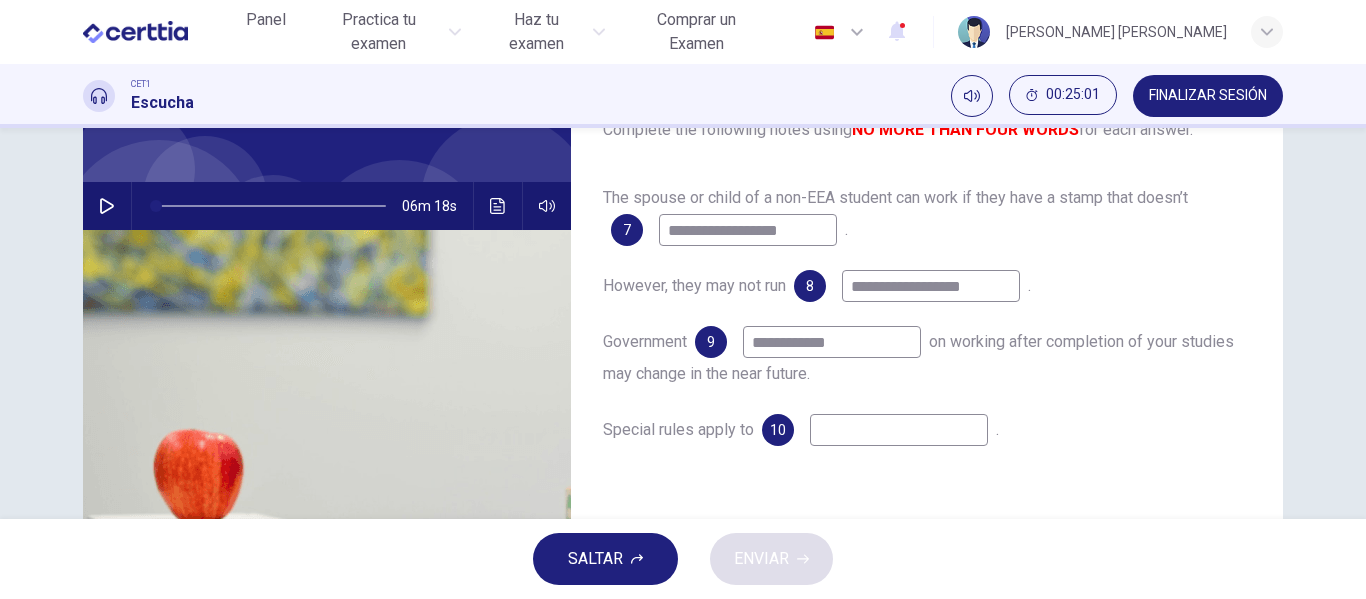 click at bounding box center (899, 430) 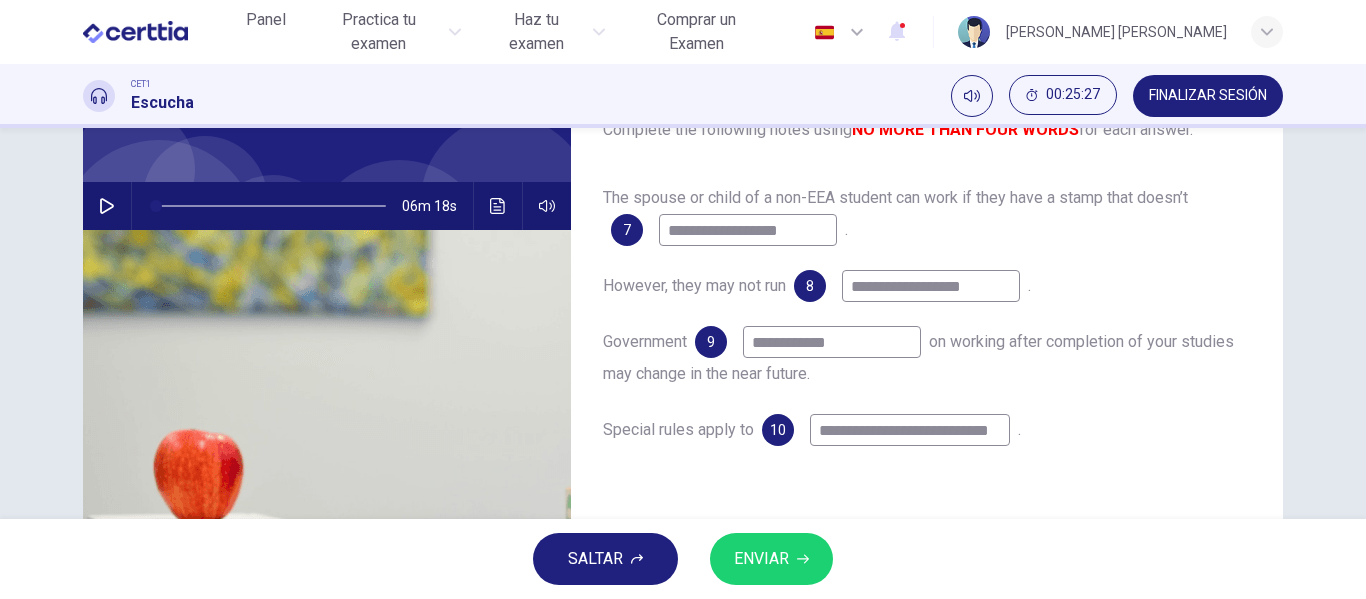 scroll, scrollTop: 0, scrollLeft: 85, axis: horizontal 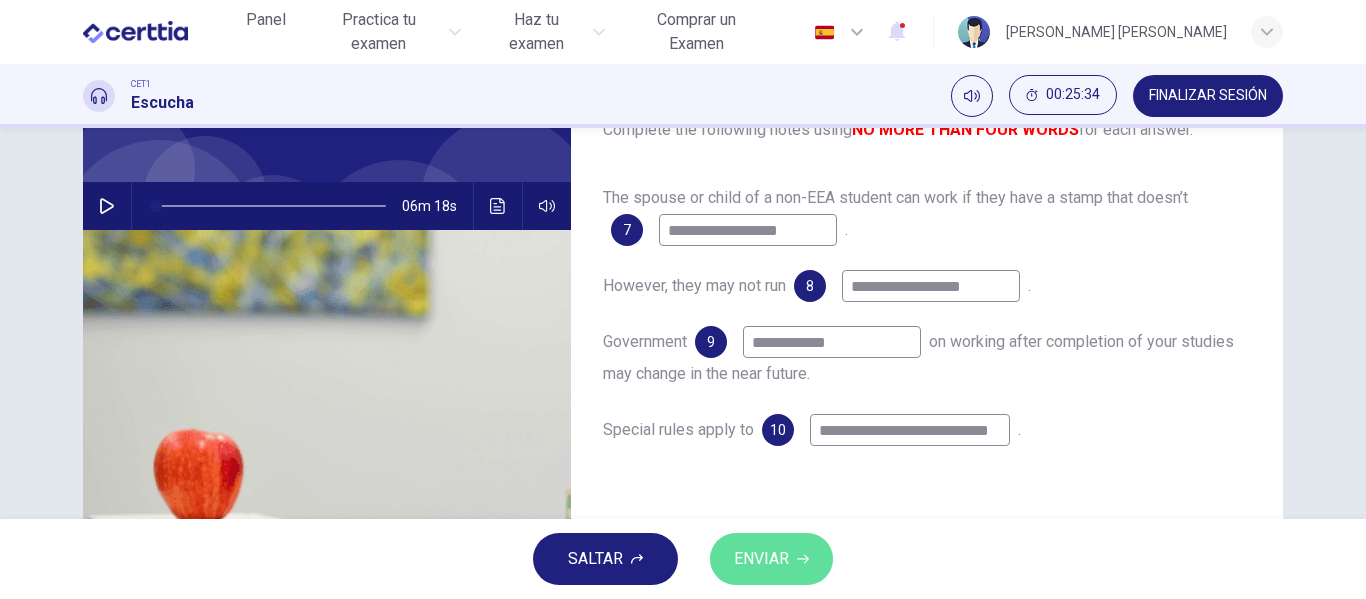 click on "ENVIAR" at bounding box center (761, 559) 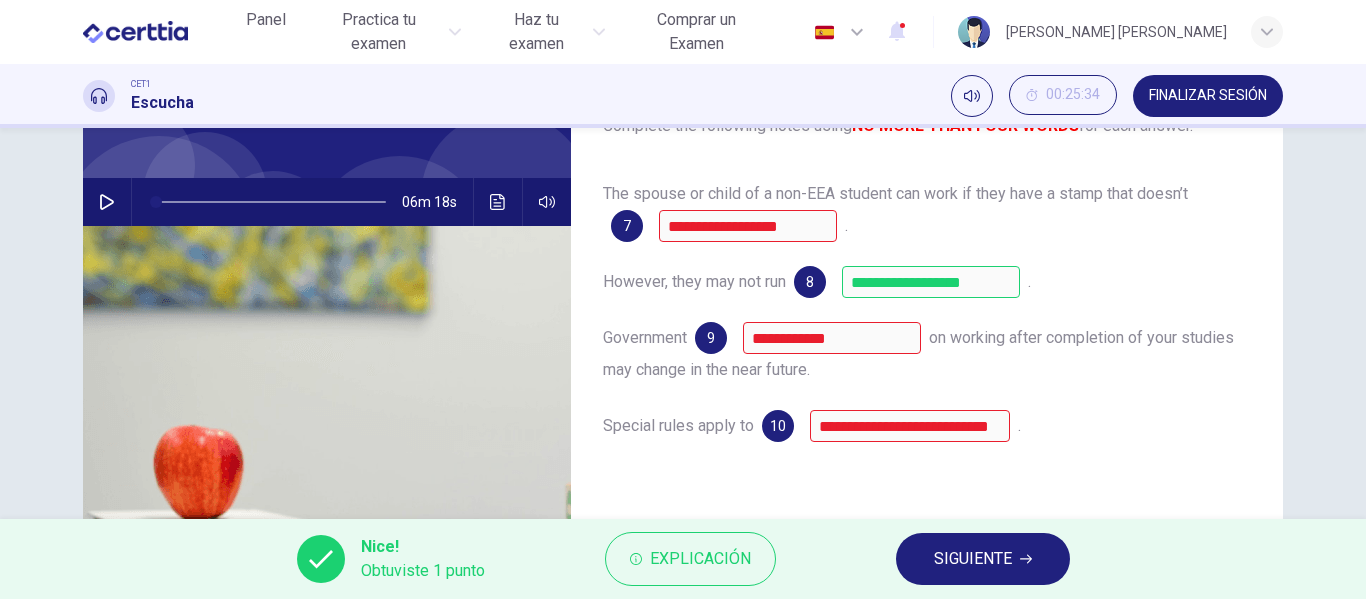 scroll, scrollTop: 148, scrollLeft: 0, axis: vertical 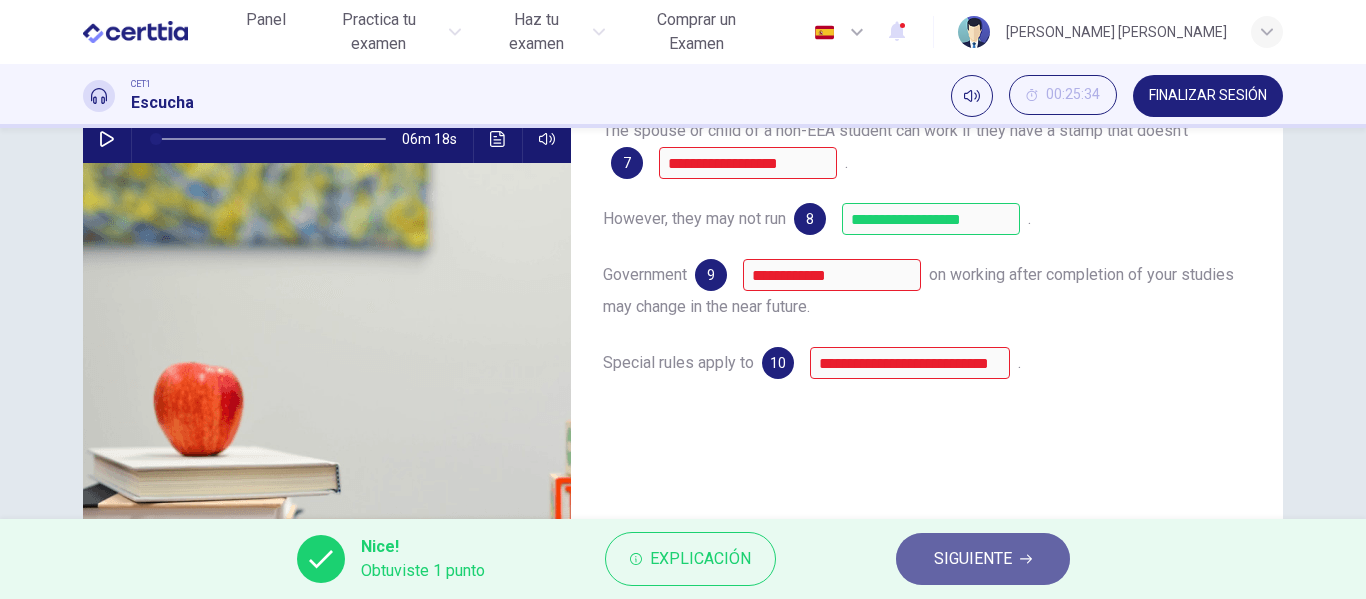 click on "SIGUIENTE" at bounding box center (973, 559) 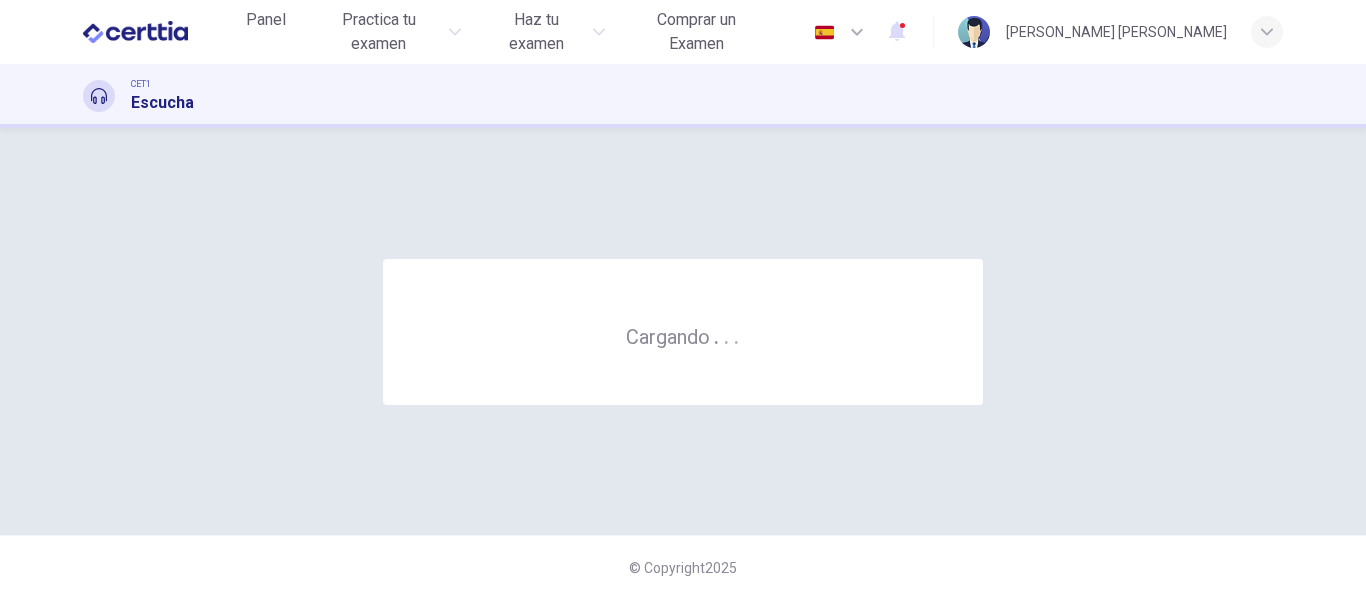 scroll, scrollTop: 0, scrollLeft: 0, axis: both 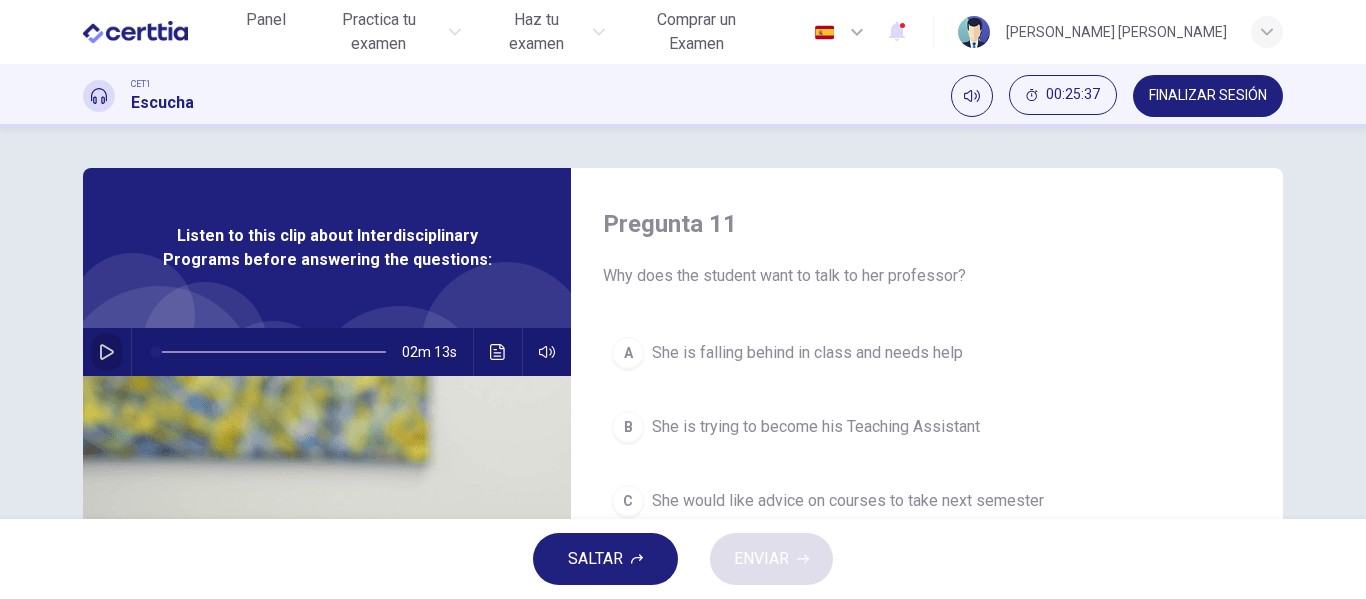 click 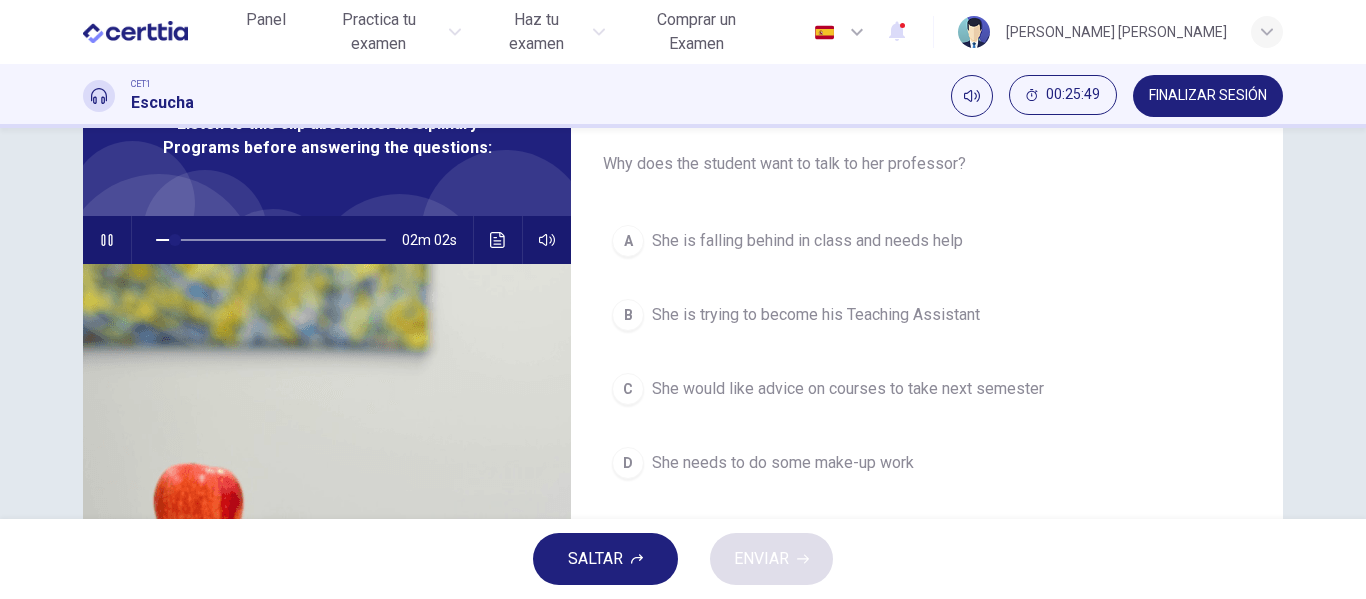 scroll, scrollTop: 116, scrollLeft: 0, axis: vertical 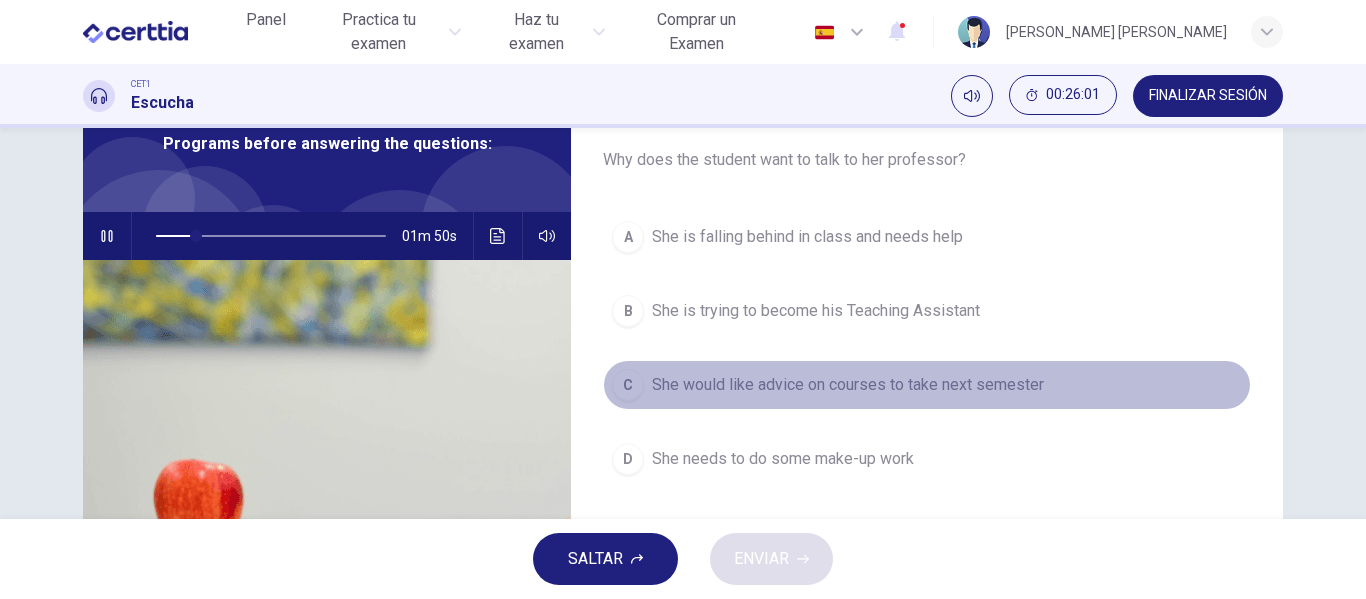 click on "She would like advice on courses to take next semester" at bounding box center [848, 385] 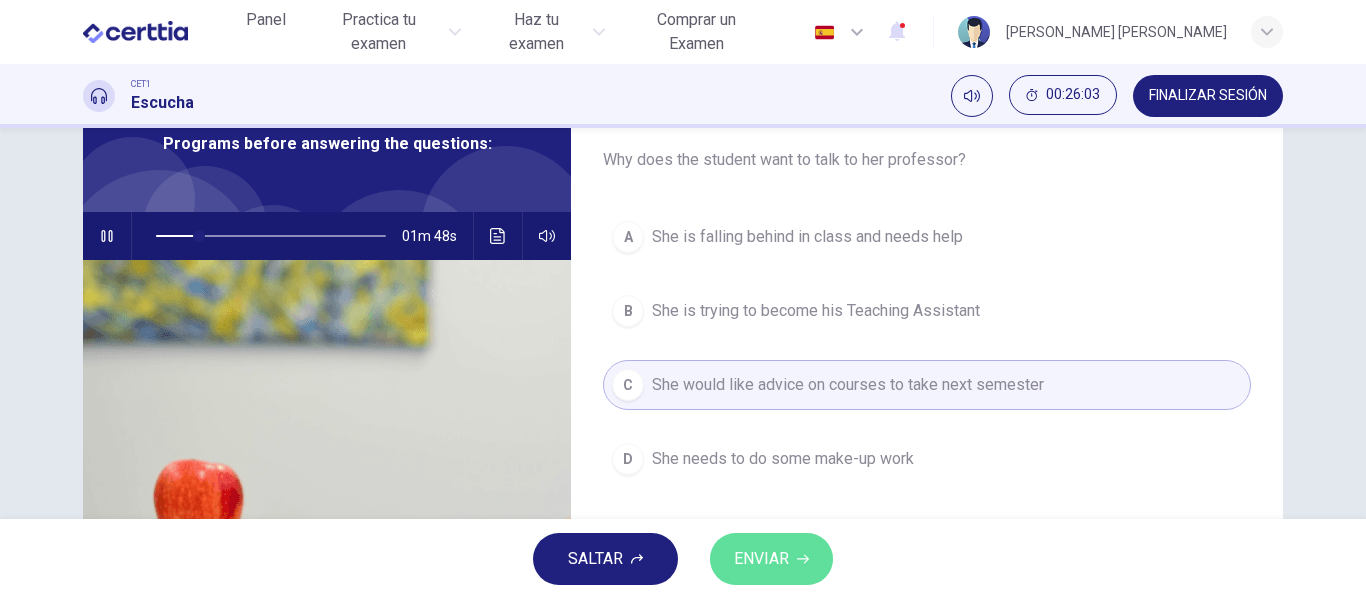 click on "ENVIAR" at bounding box center (761, 559) 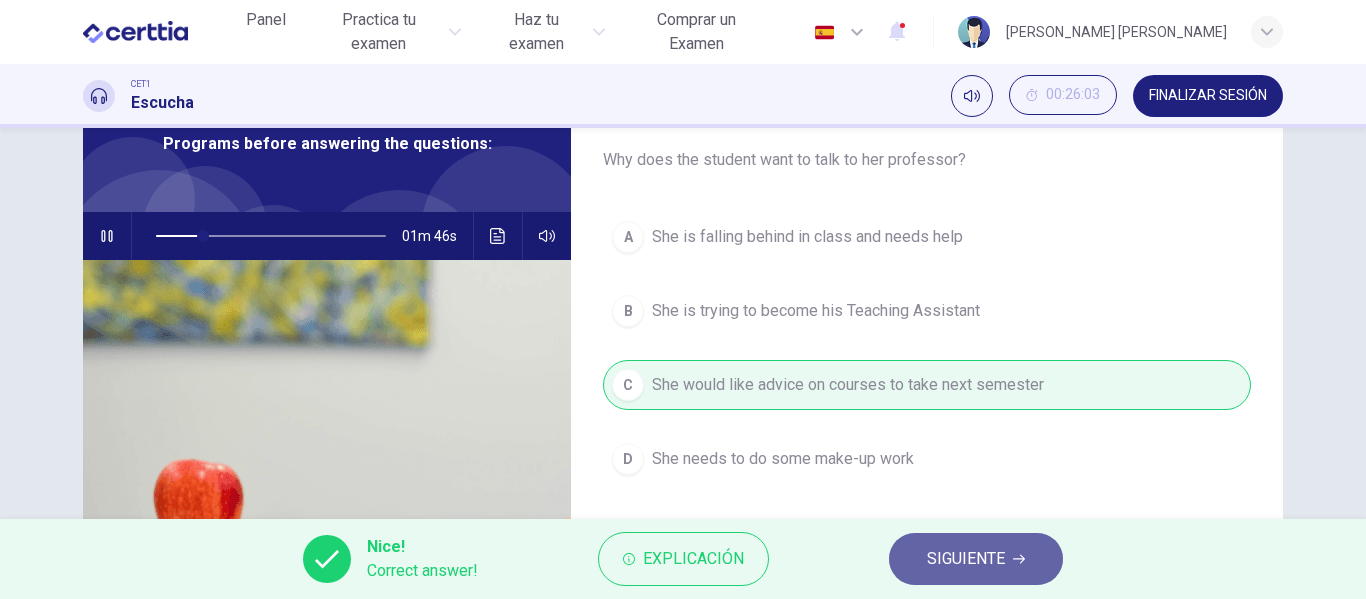 click on "SIGUIENTE" at bounding box center [966, 559] 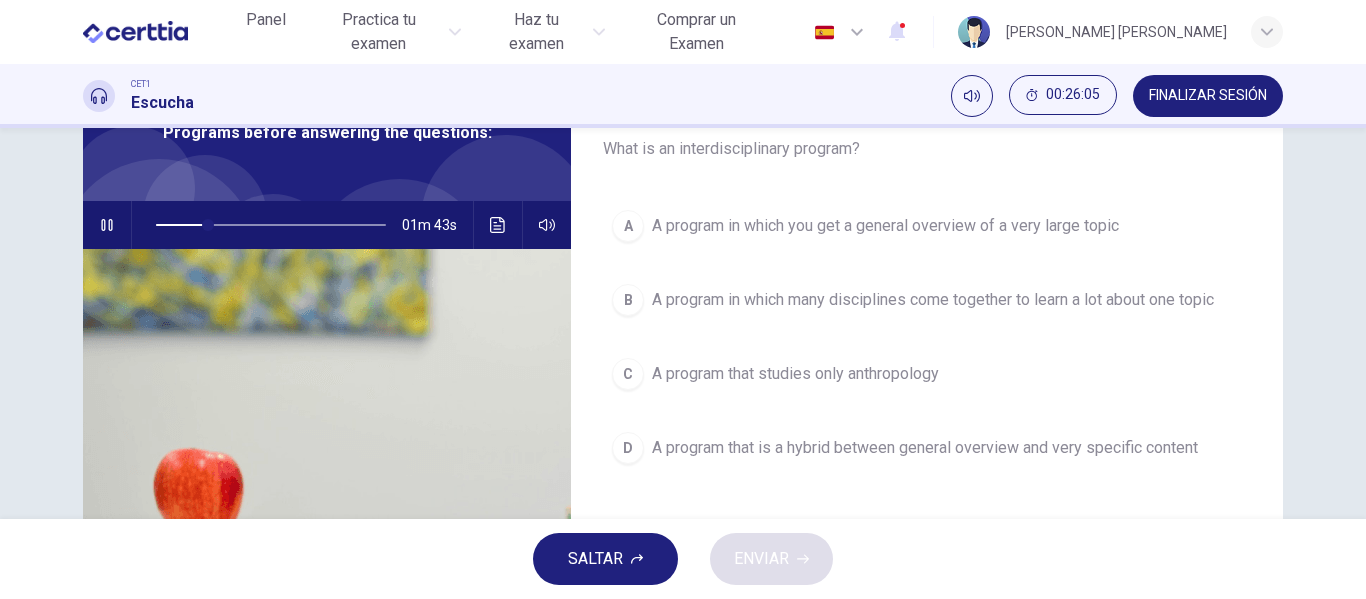 scroll, scrollTop: 124, scrollLeft: 0, axis: vertical 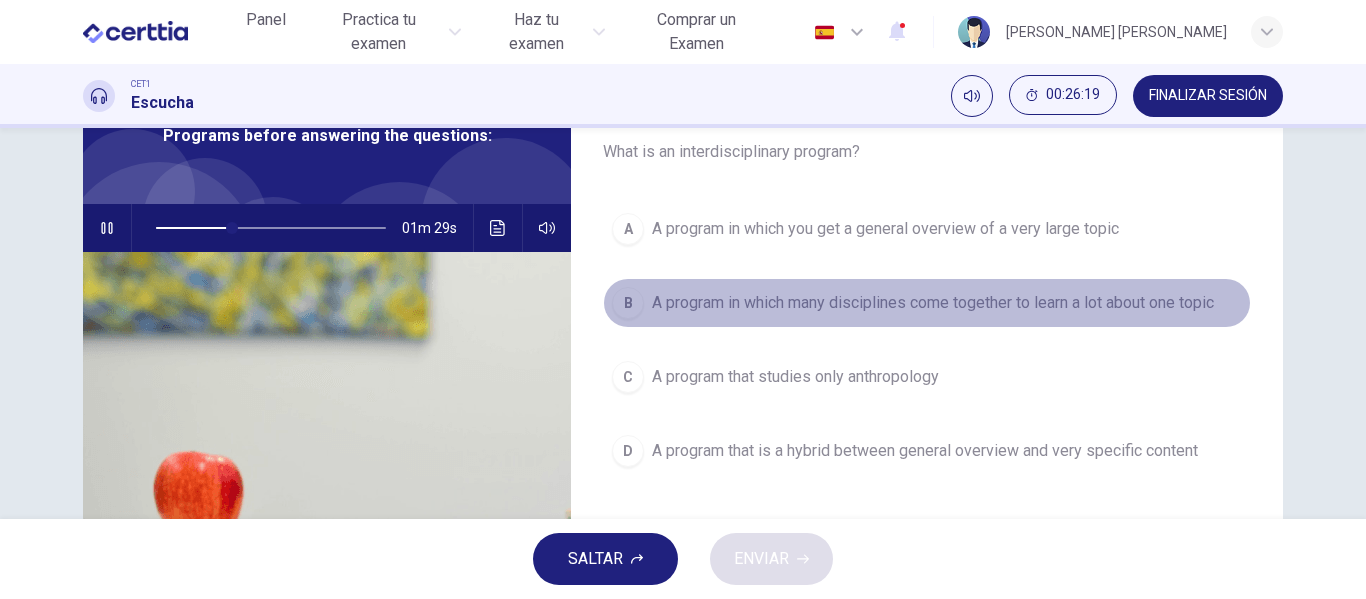 click on "A program in which many disciplines come together to learn a lot about one topic" at bounding box center [933, 303] 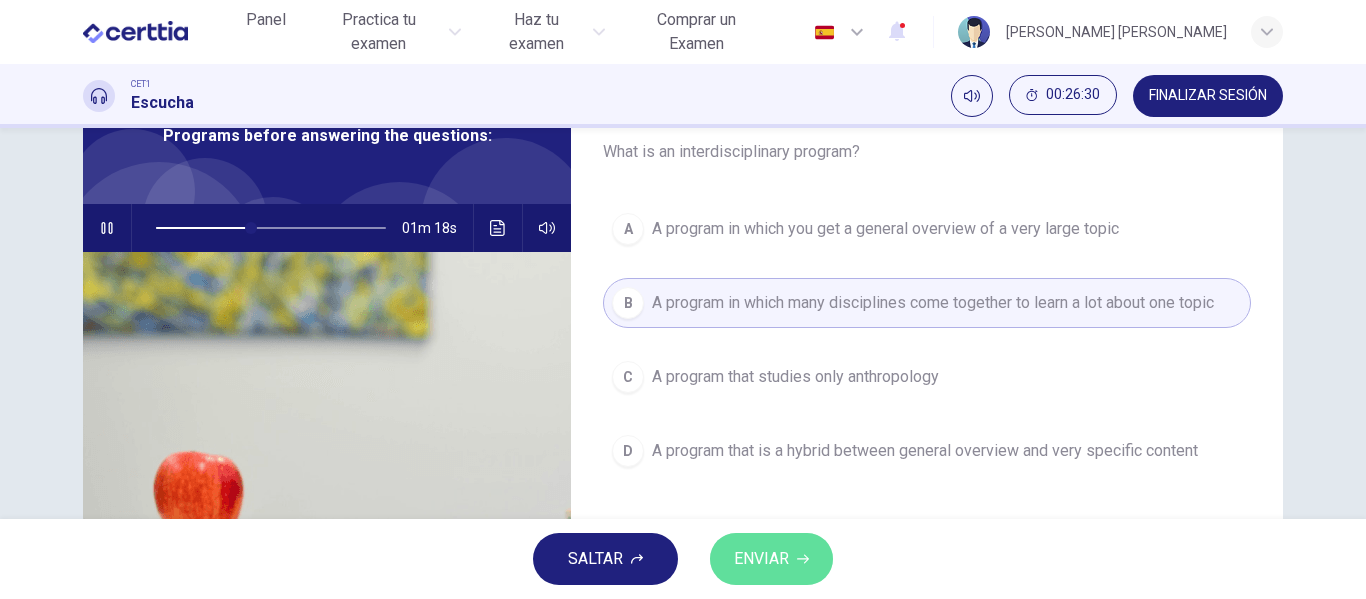 click on "ENVIAR" at bounding box center [761, 559] 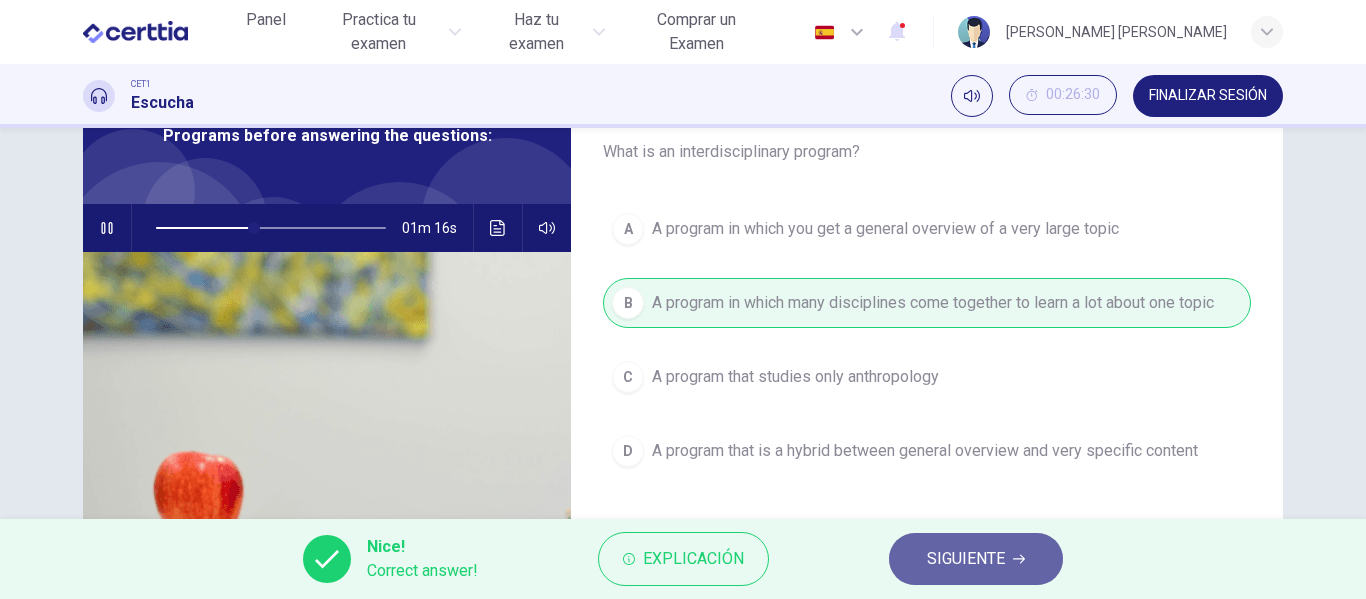 click on "SIGUIENTE" at bounding box center (966, 559) 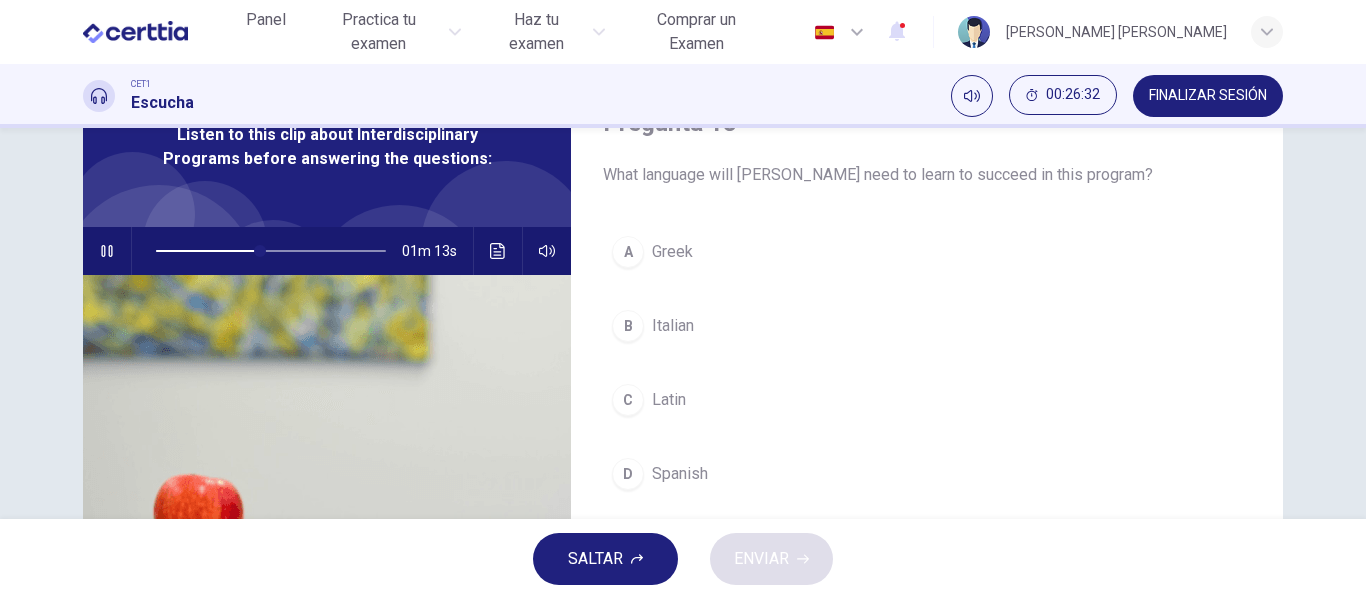 scroll, scrollTop: 105, scrollLeft: 0, axis: vertical 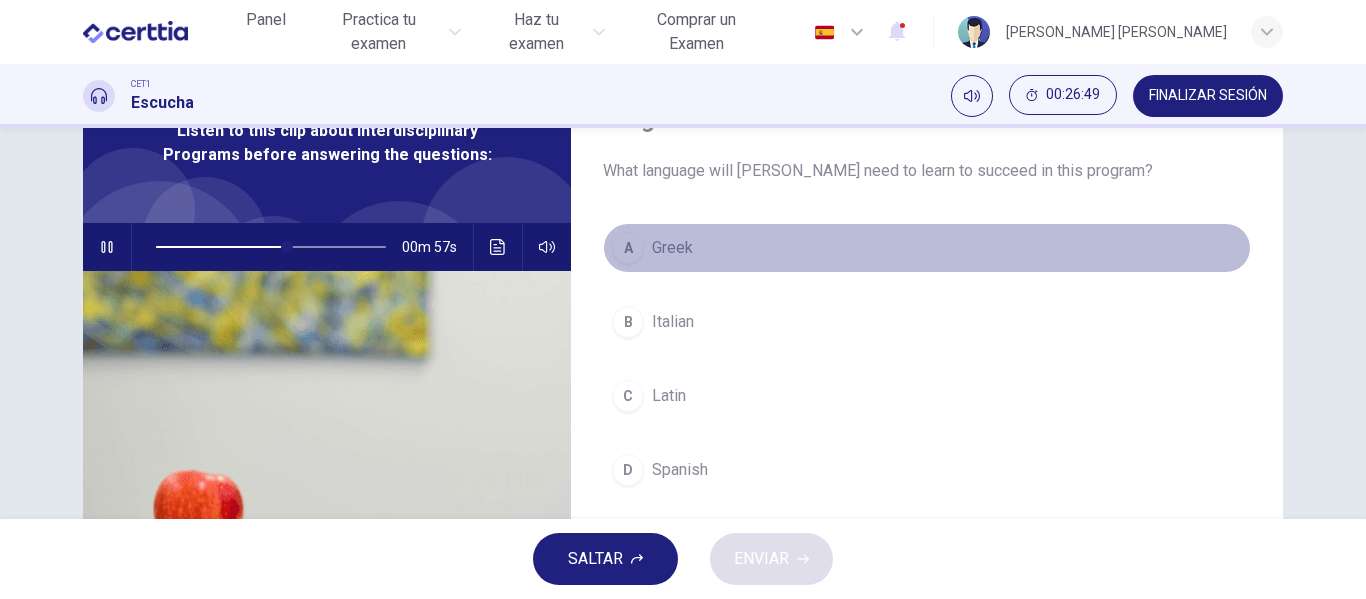 click on "A [DEMOGRAPHIC_DATA]" at bounding box center [927, 248] 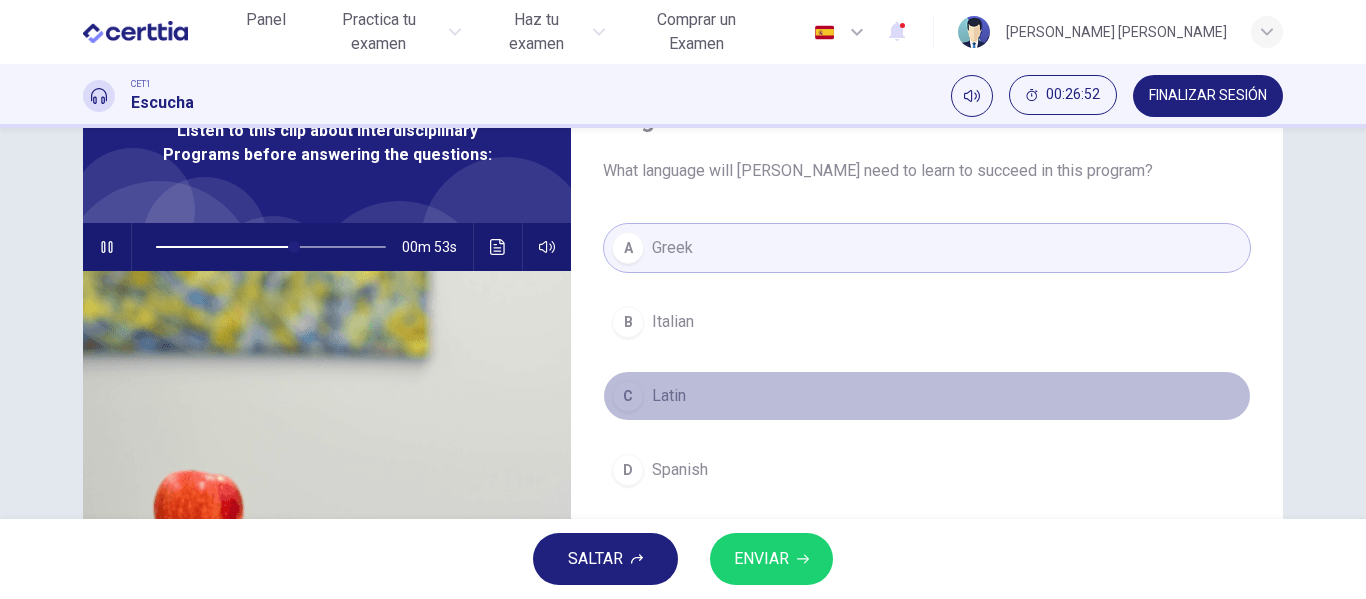 click on "C Latin" at bounding box center [927, 396] 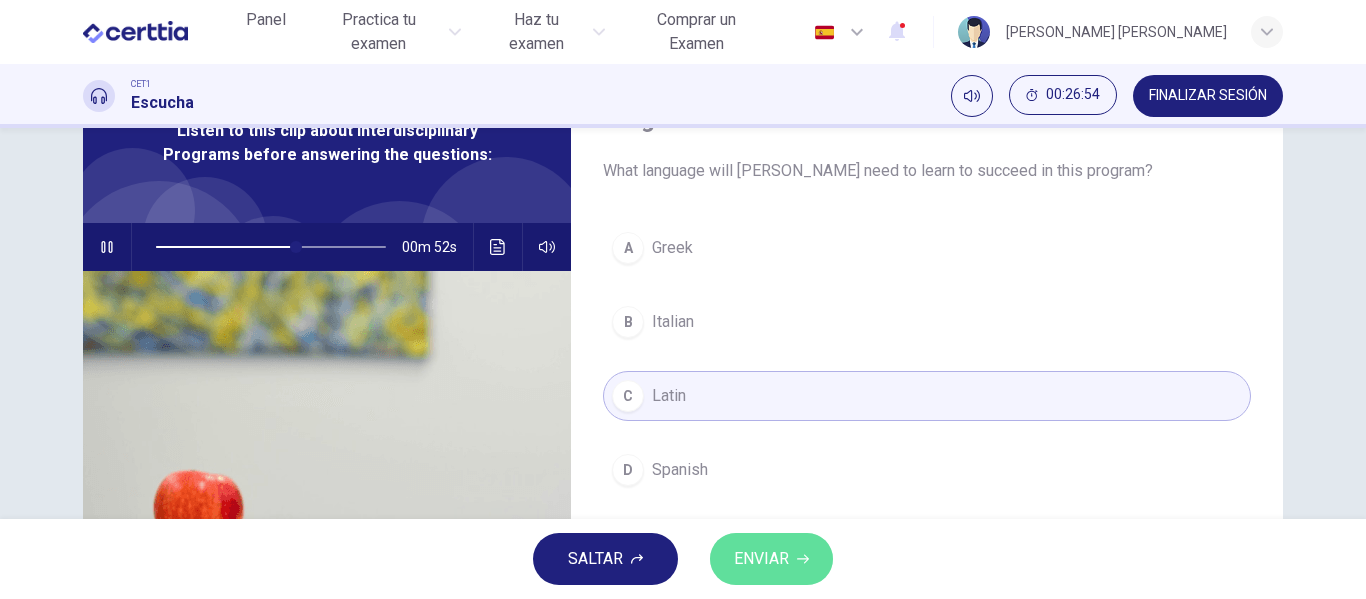 click on "ENVIAR" at bounding box center (761, 559) 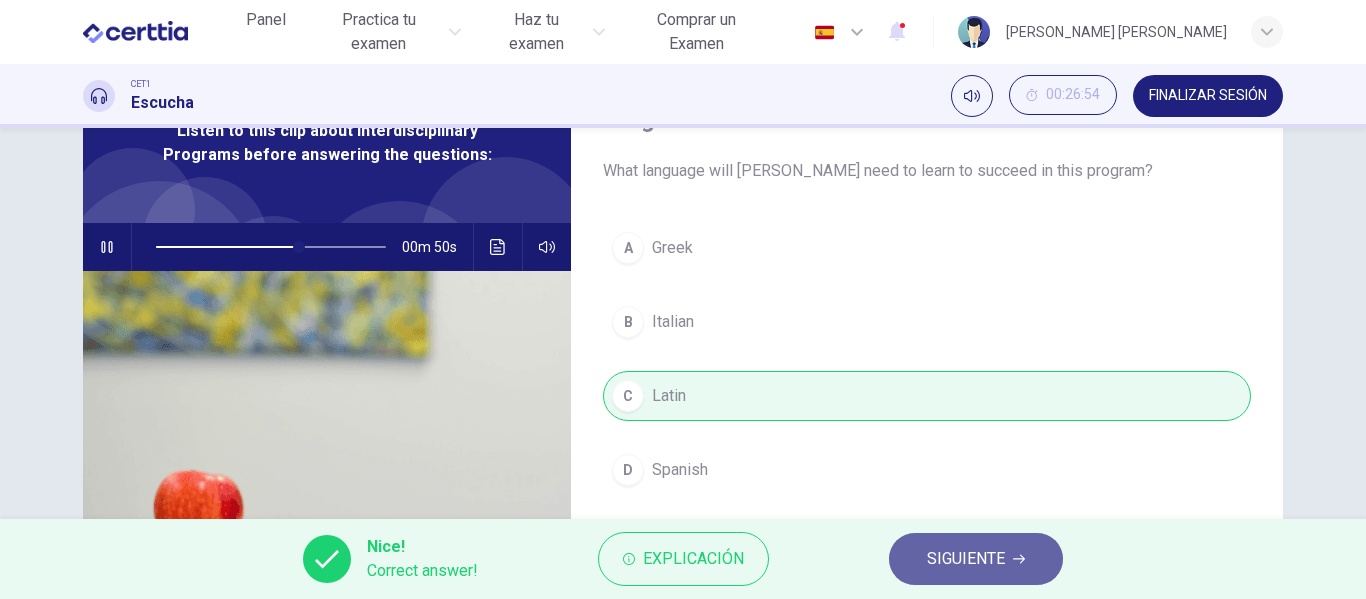 click on "SIGUIENTE" at bounding box center (966, 559) 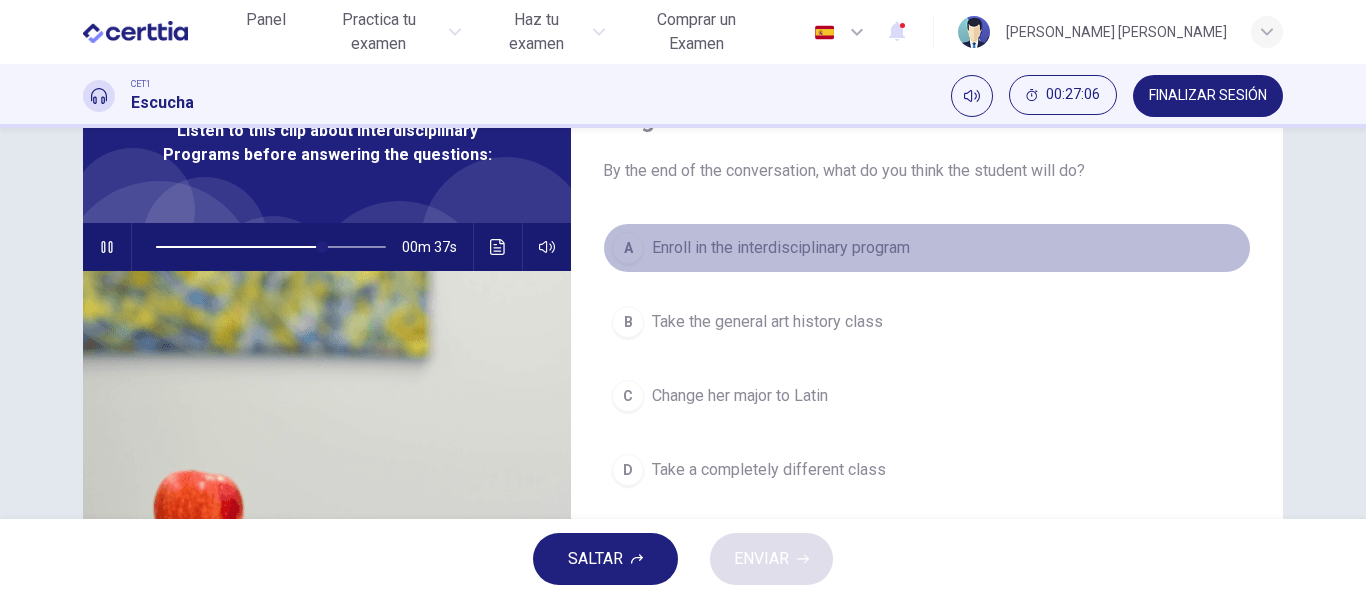click on "Enroll in the interdisciplinary program" at bounding box center [781, 248] 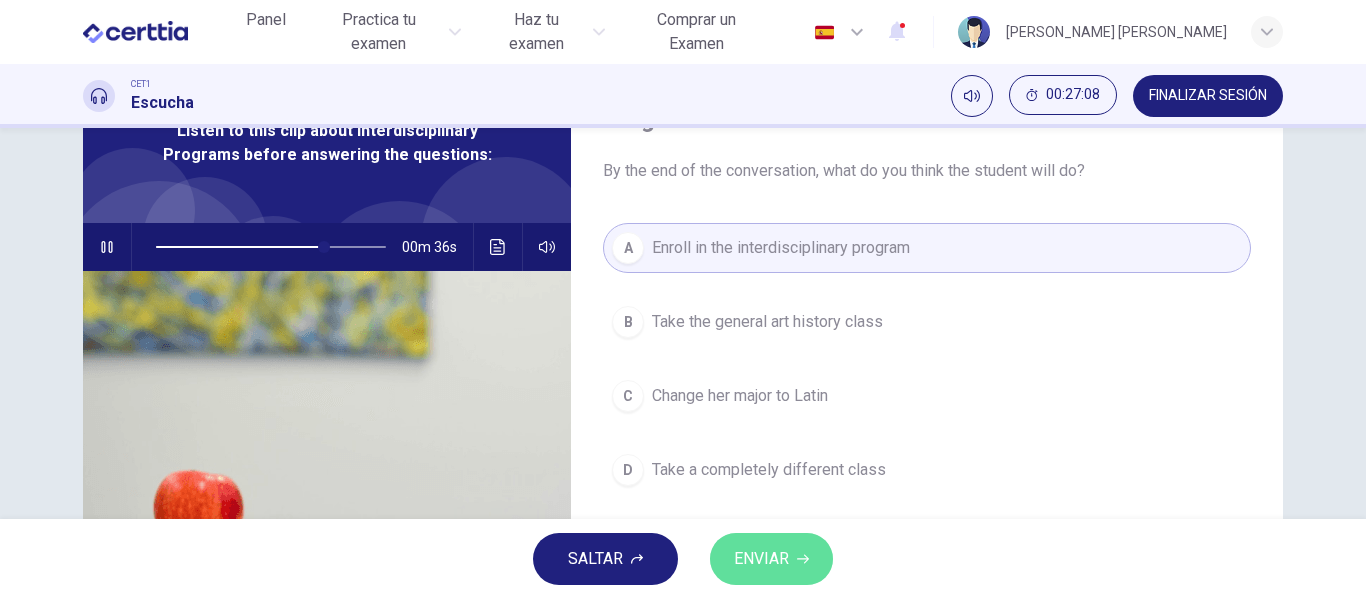 click on "ENVIAR" at bounding box center (771, 559) 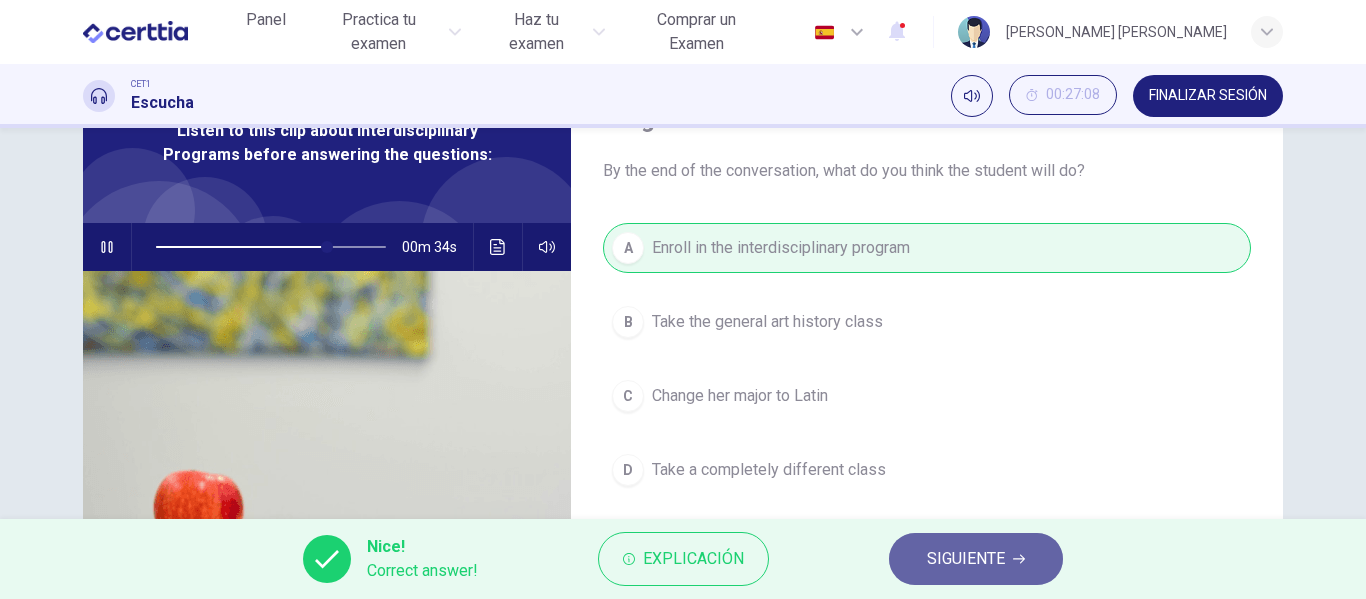 click on "SIGUIENTE" at bounding box center (966, 559) 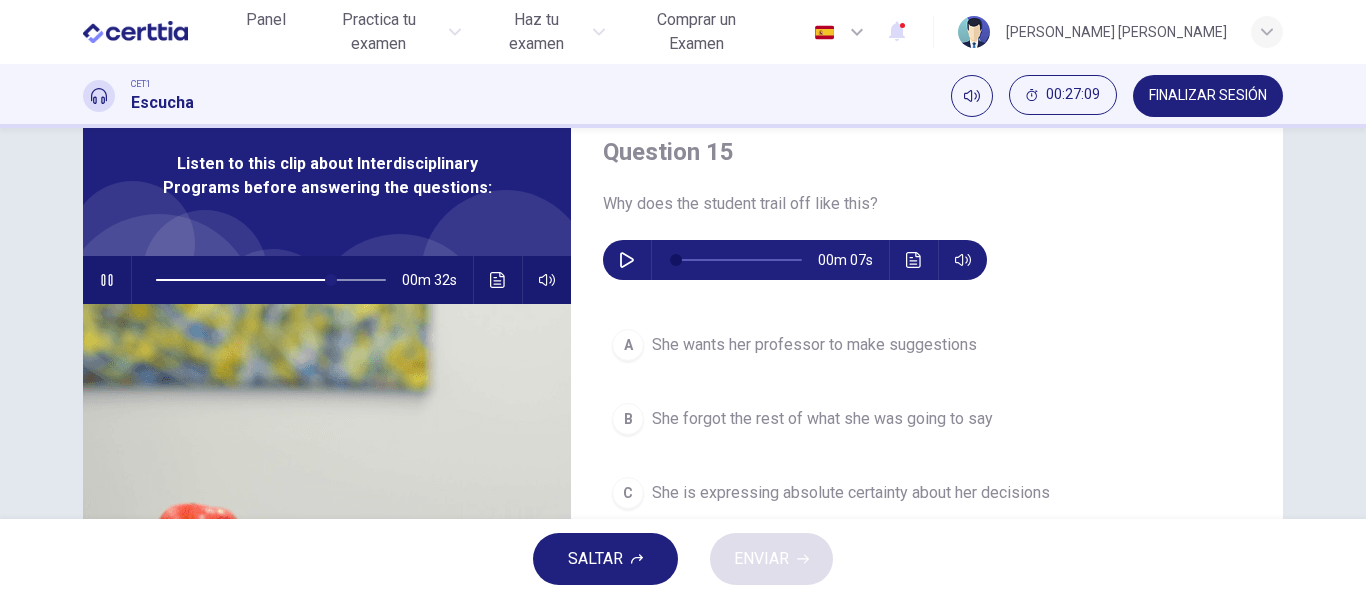 scroll, scrollTop: 74, scrollLeft: 0, axis: vertical 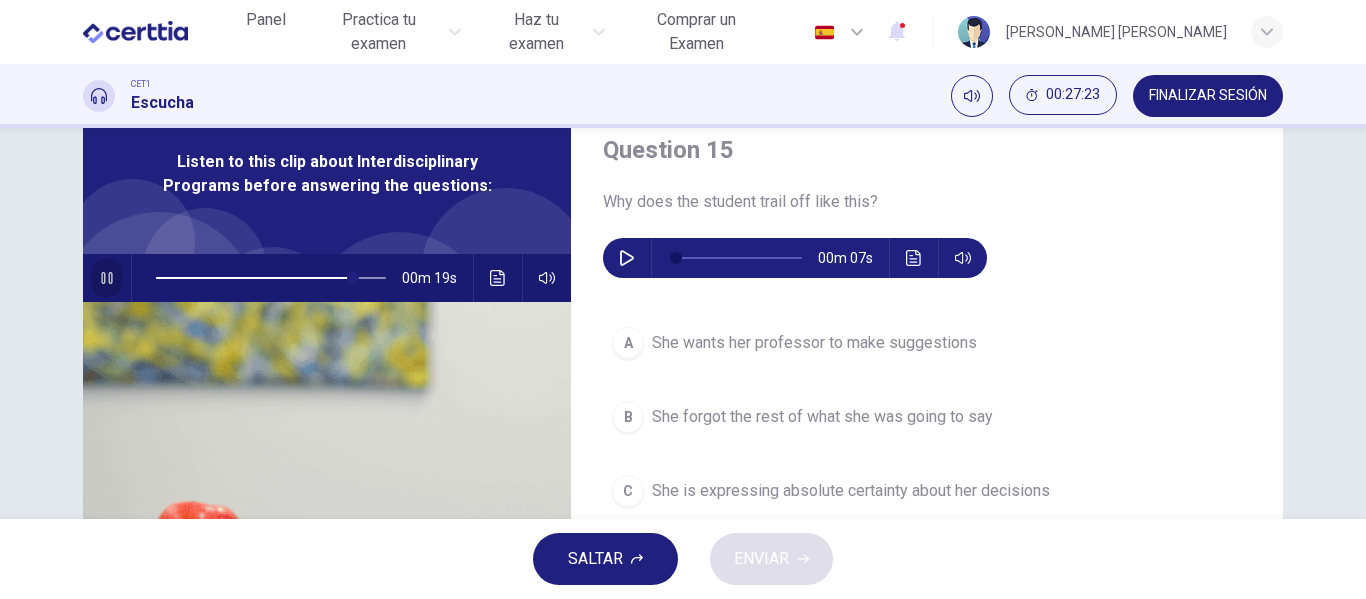 click 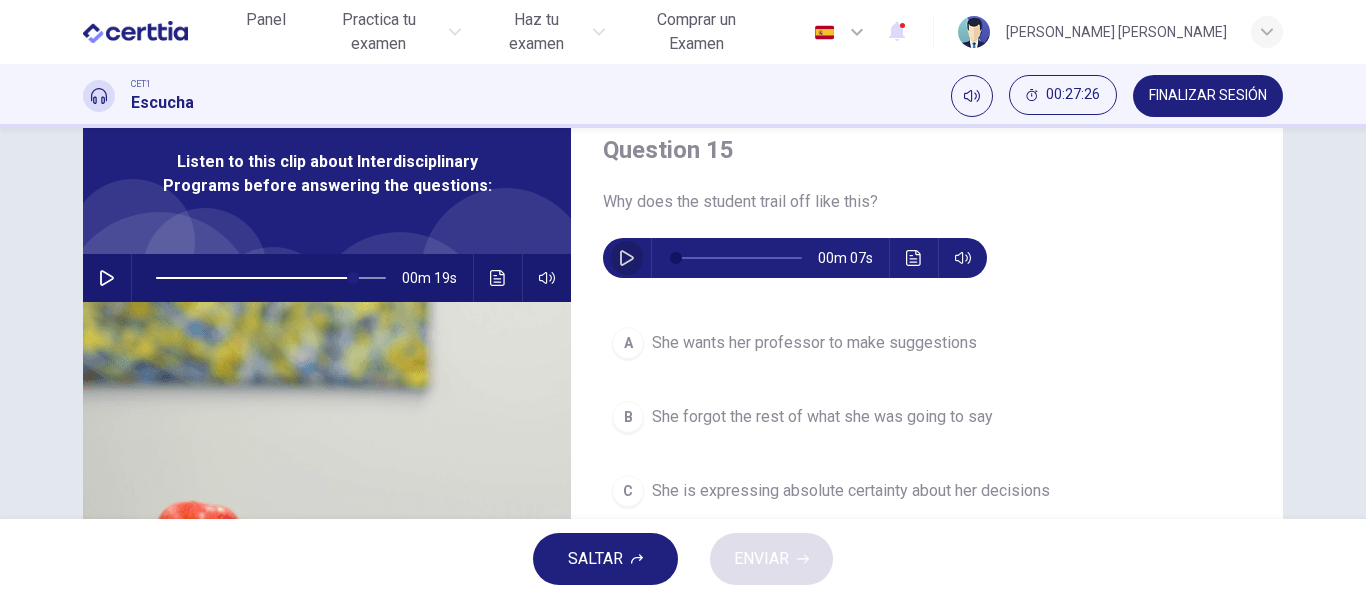 click 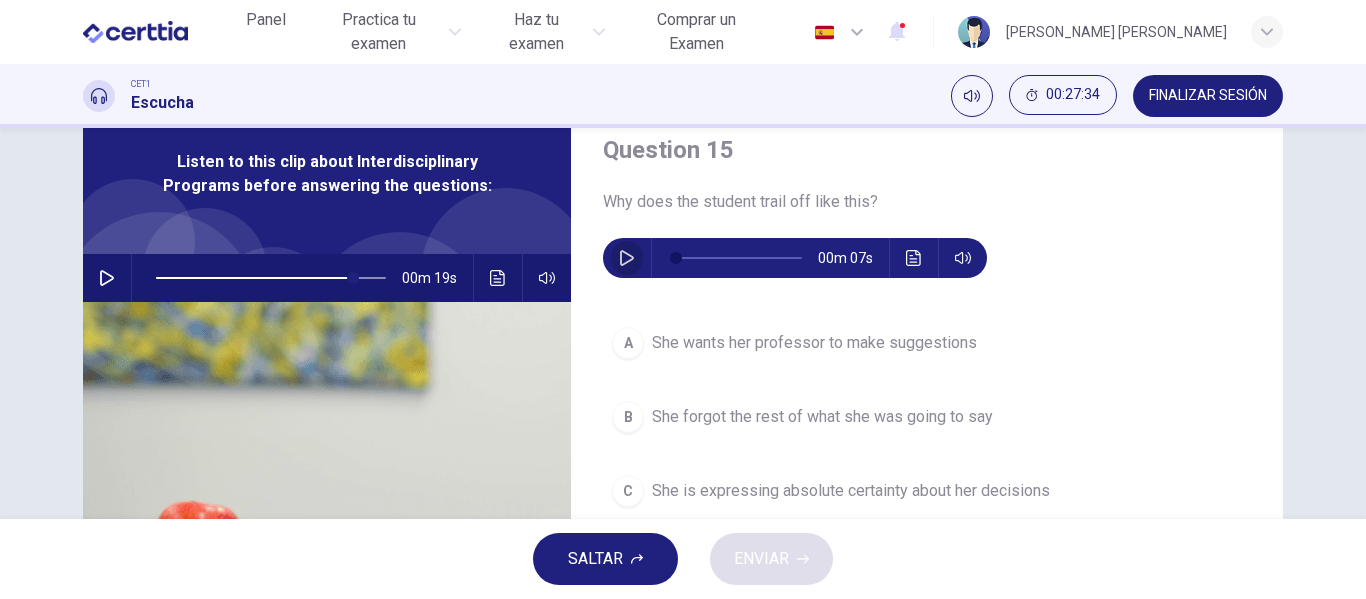 click 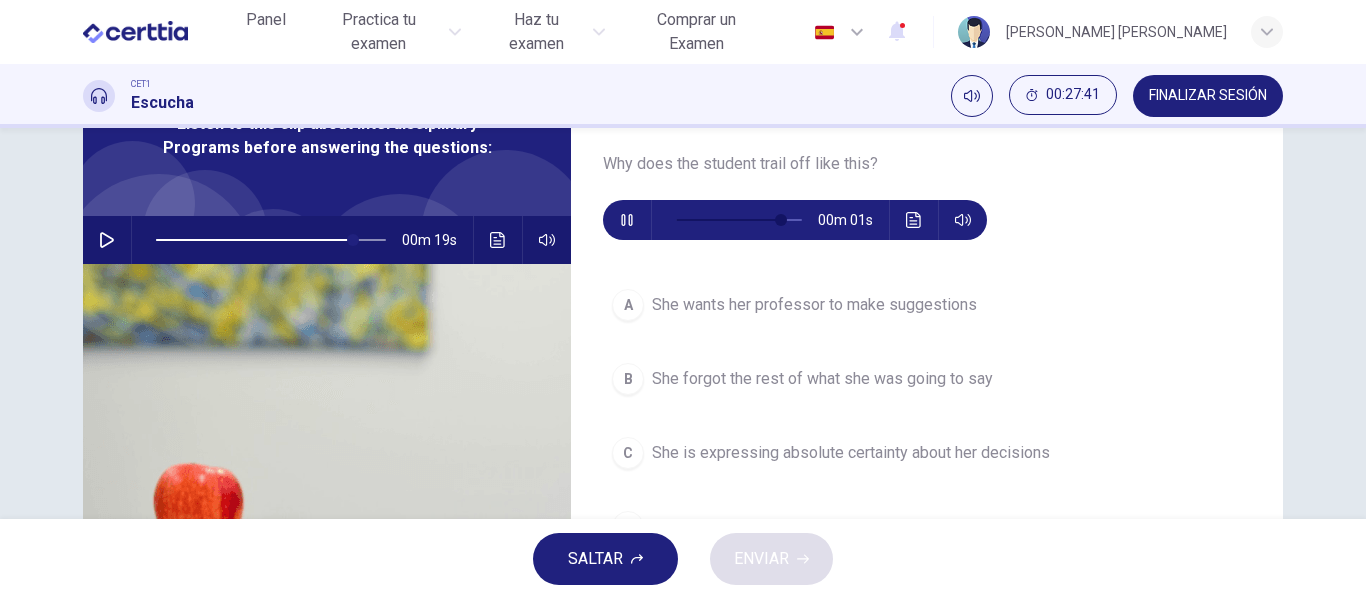 scroll, scrollTop: 112, scrollLeft: 0, axis: vertical 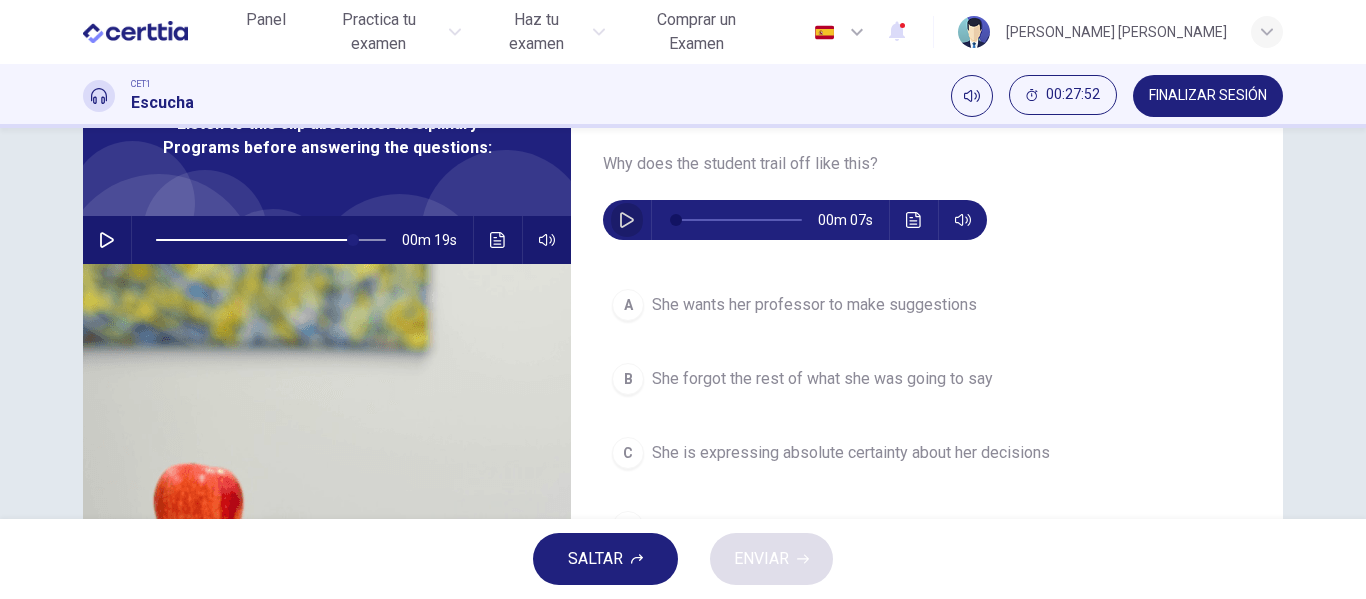 click 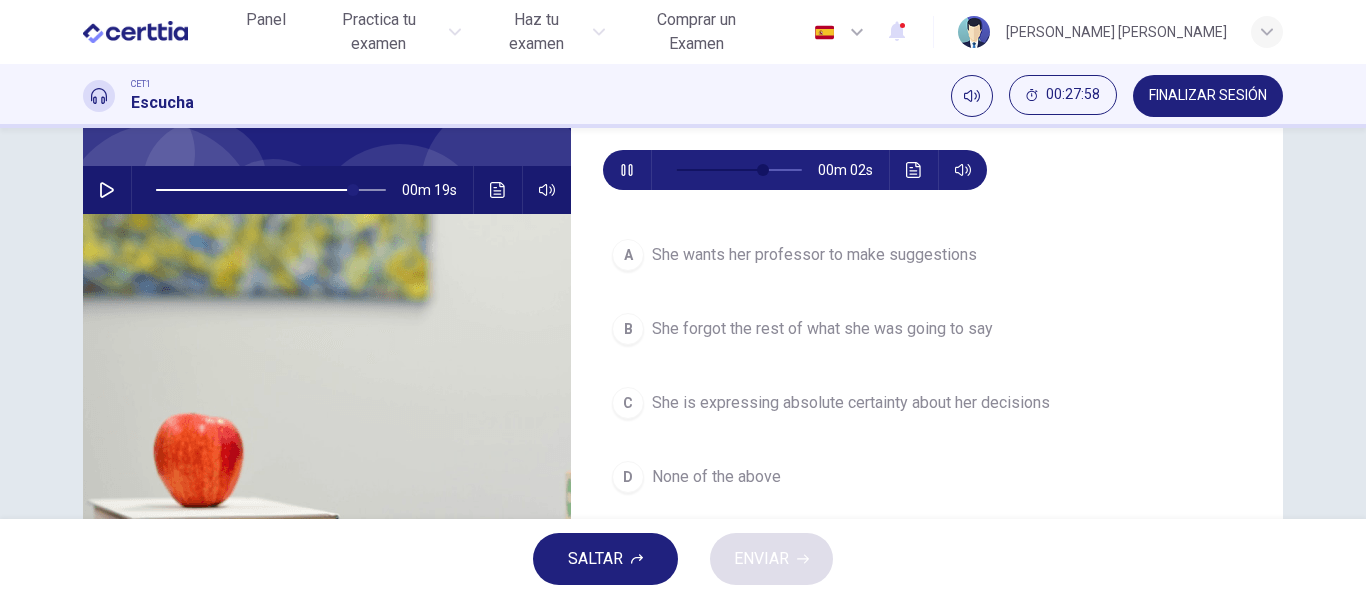 scroll, scrollTop: 160, scrollLeft: 0, axis: vertical 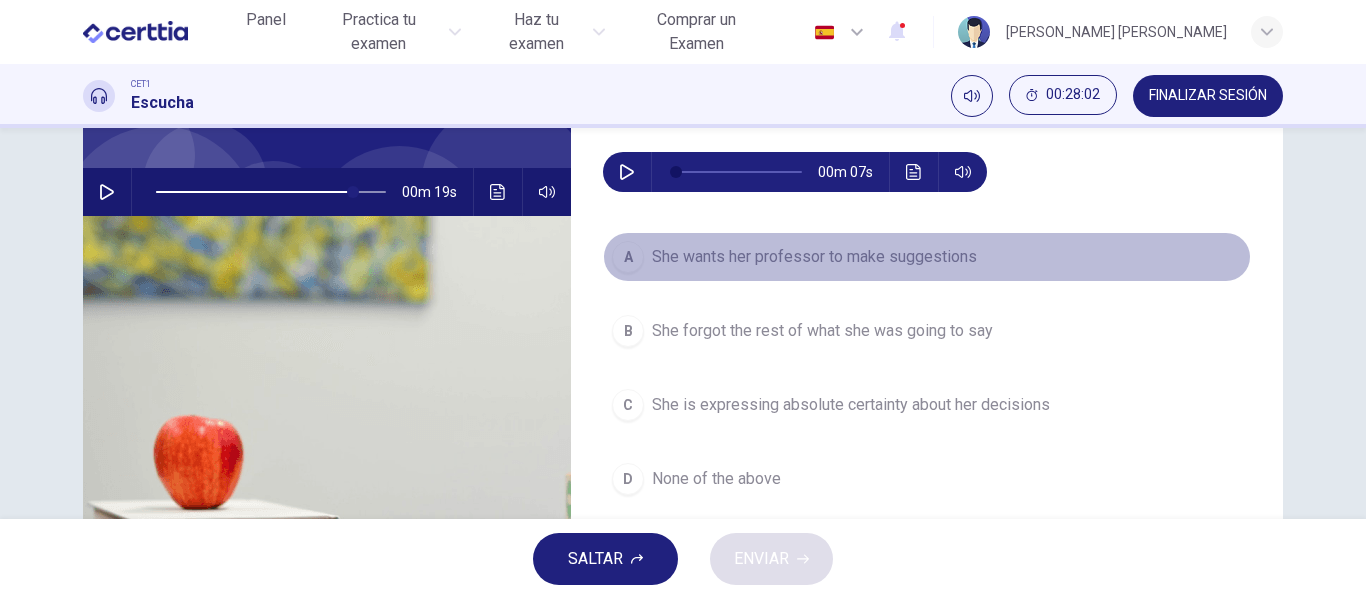 click on "A" at bounding box center [628, 257] 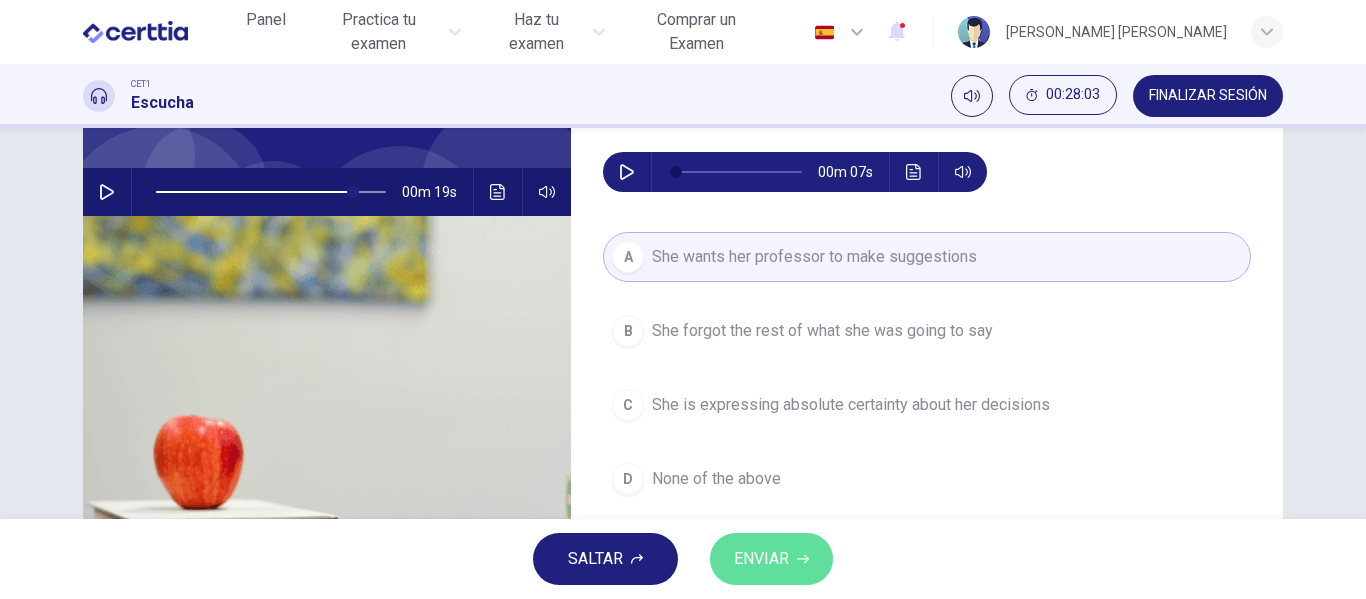 click on "ENVIAR" at bounding box center [771, 559] 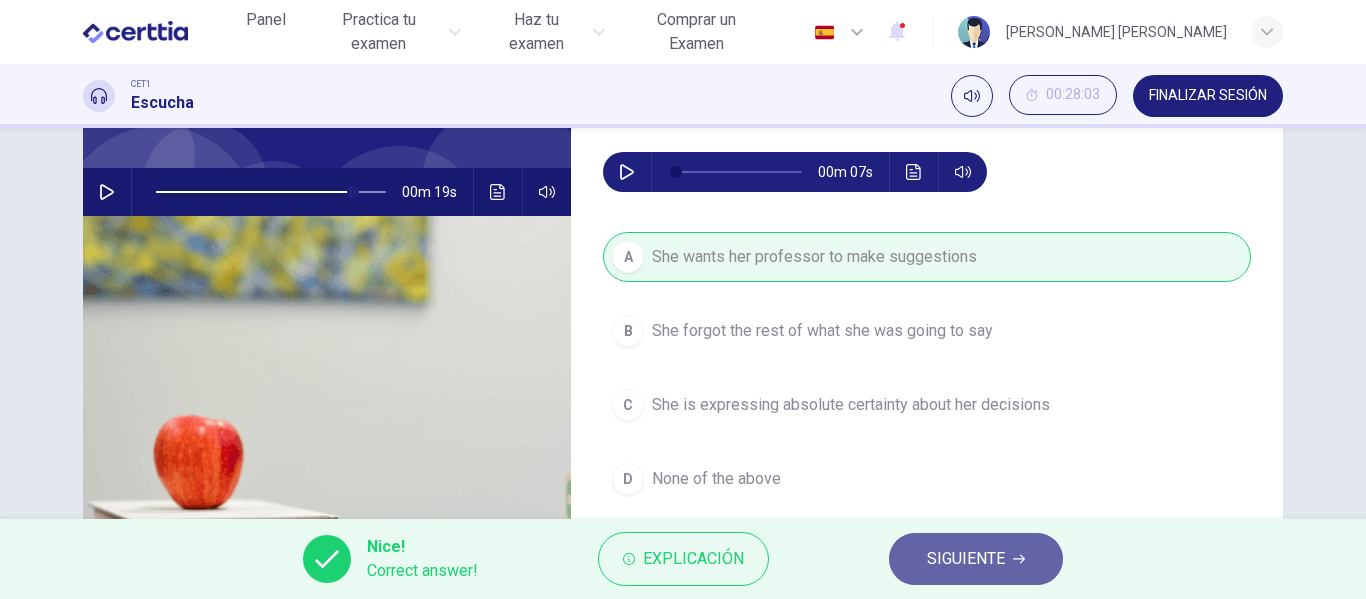 click on "SIGUIENTE" at bounding box center [966, 559] 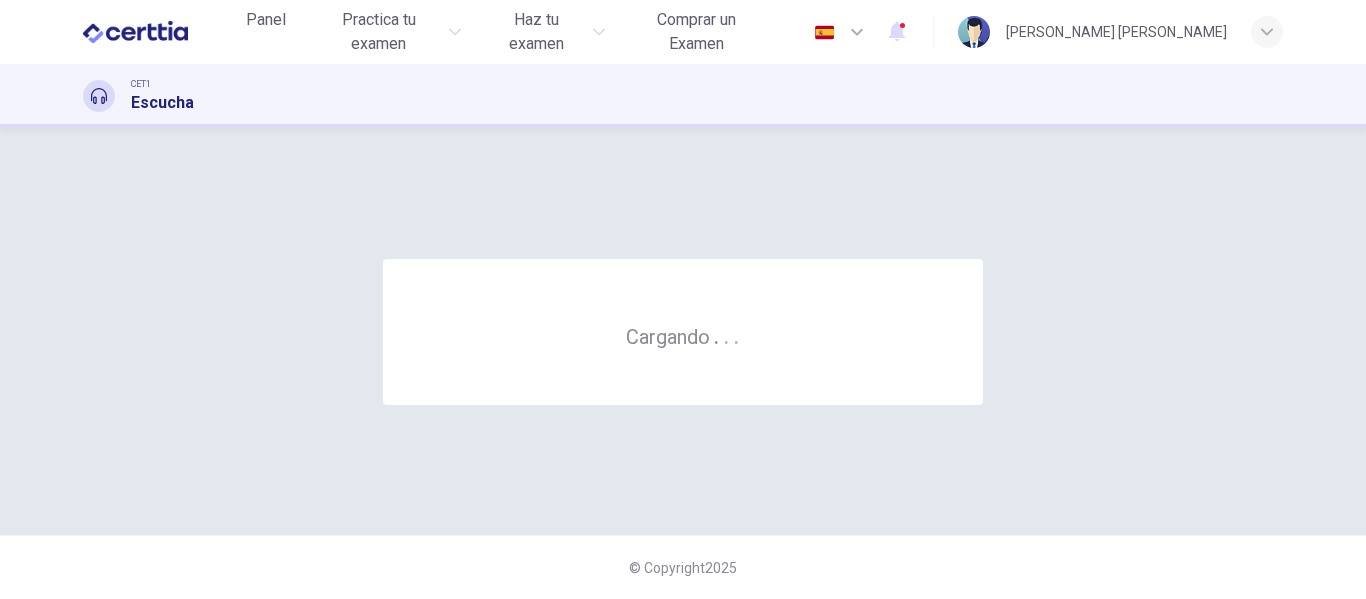 scroll, scrollTop: 0, scrollLeft: 0, axis: both 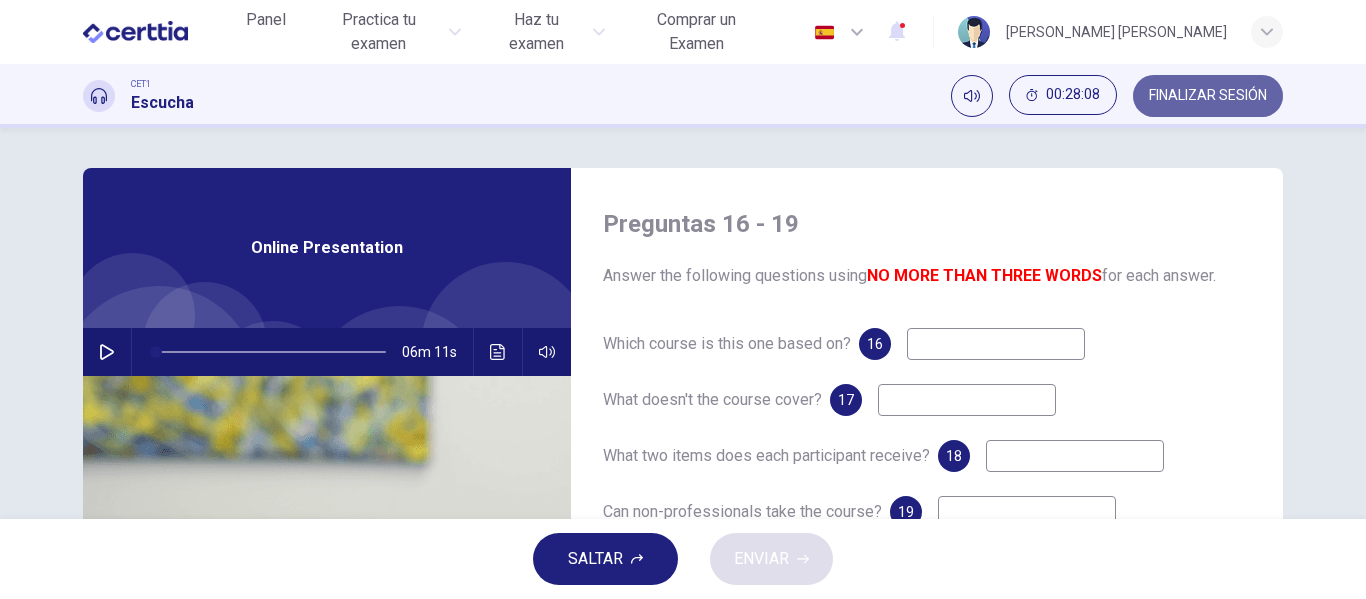 click on "FINALIZAR SESIÓN" at bounding box center (1208, 96) 